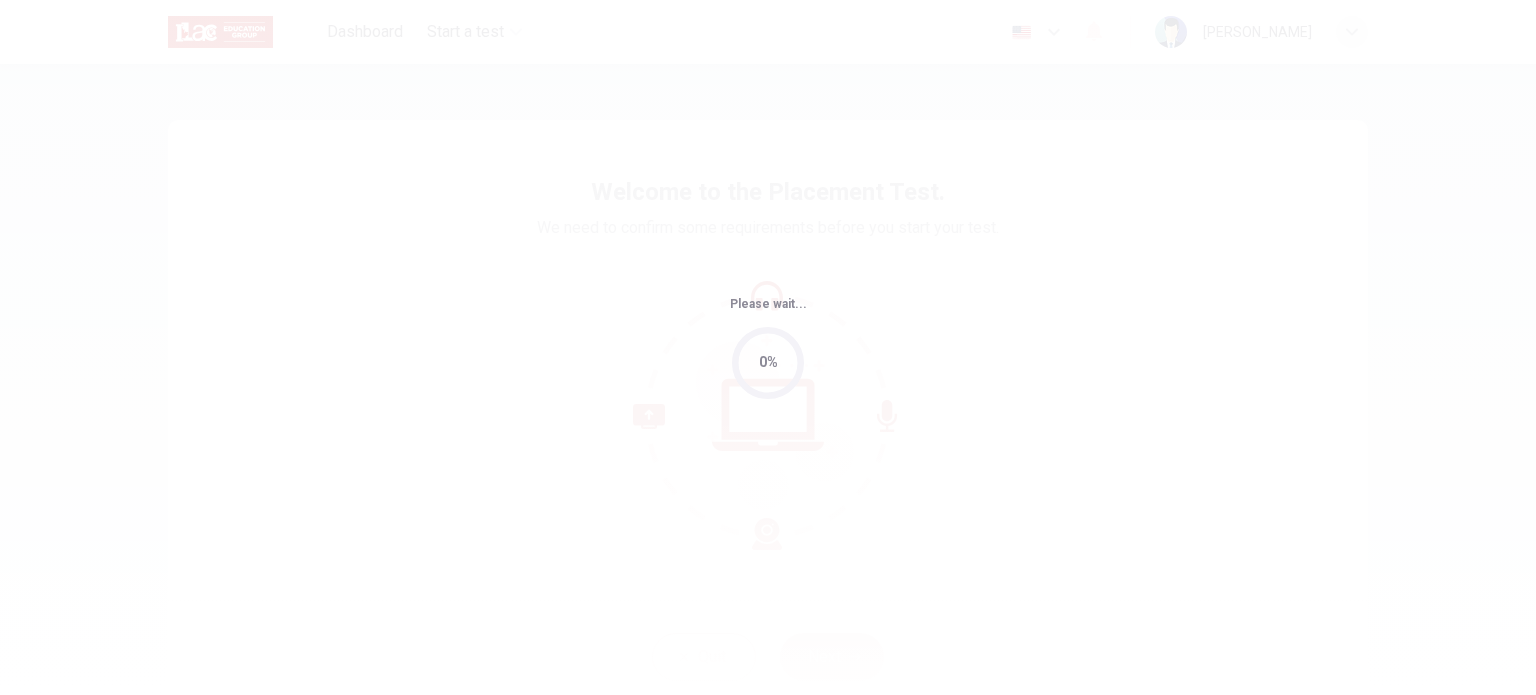 scroll, scrollTop: 0, scrollLeft: 0, axis: both 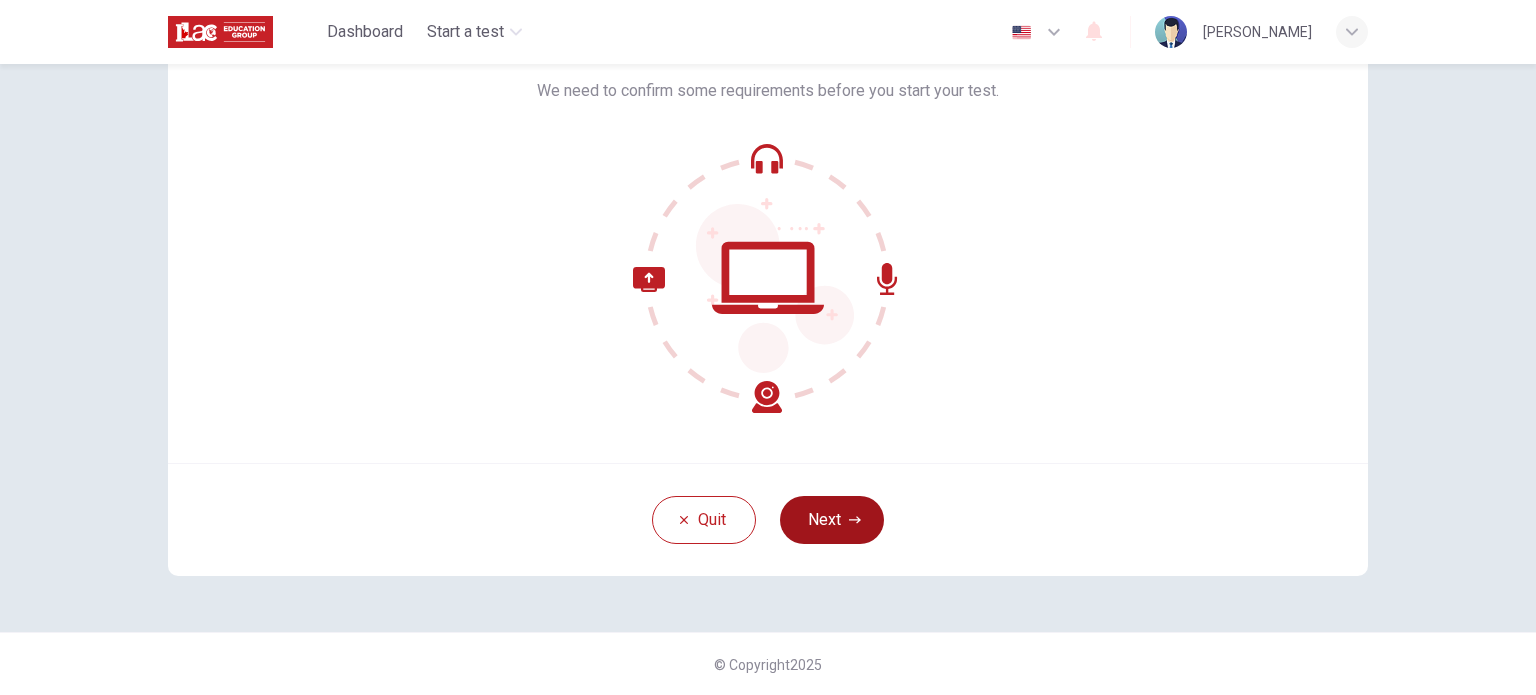 click on "Next" at bounding box center (832, 520) 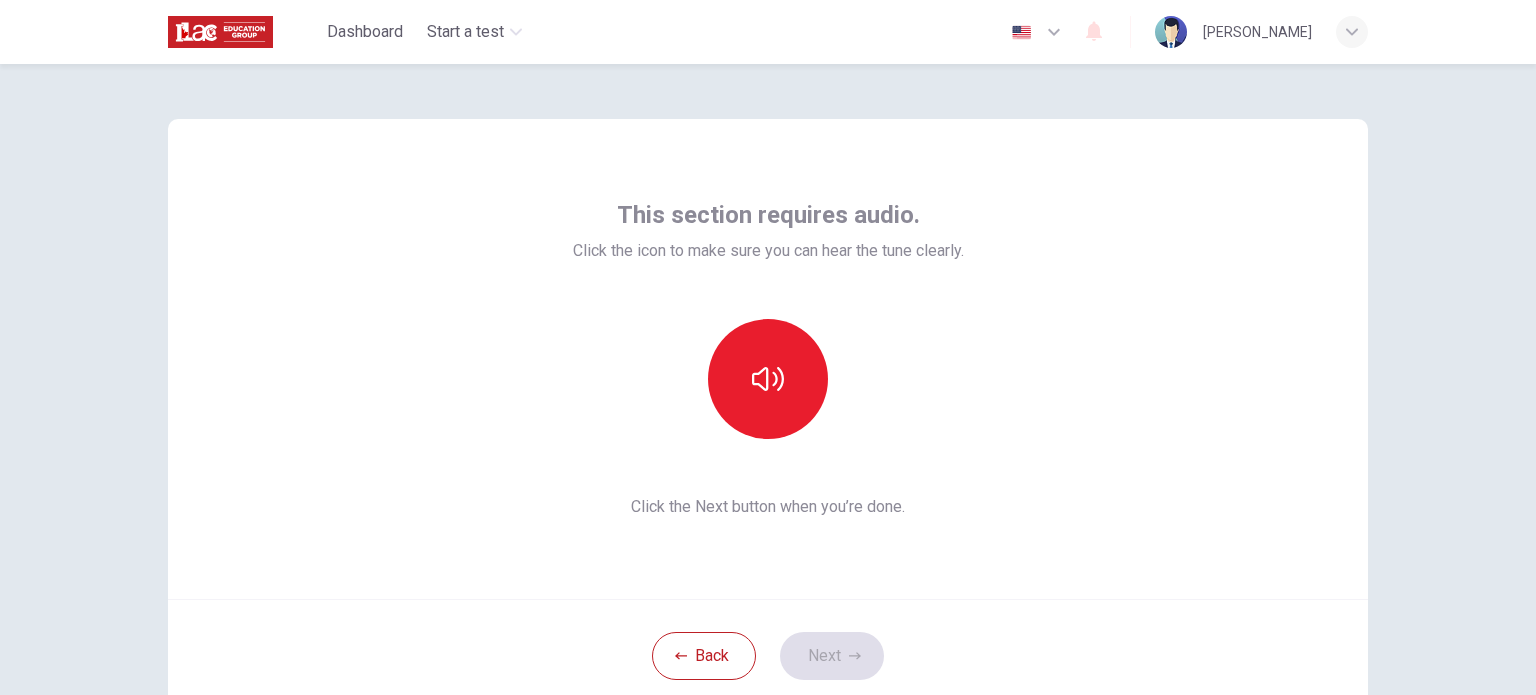 scroll, scrollTop: 0, scrollLeft: 0, axis: both 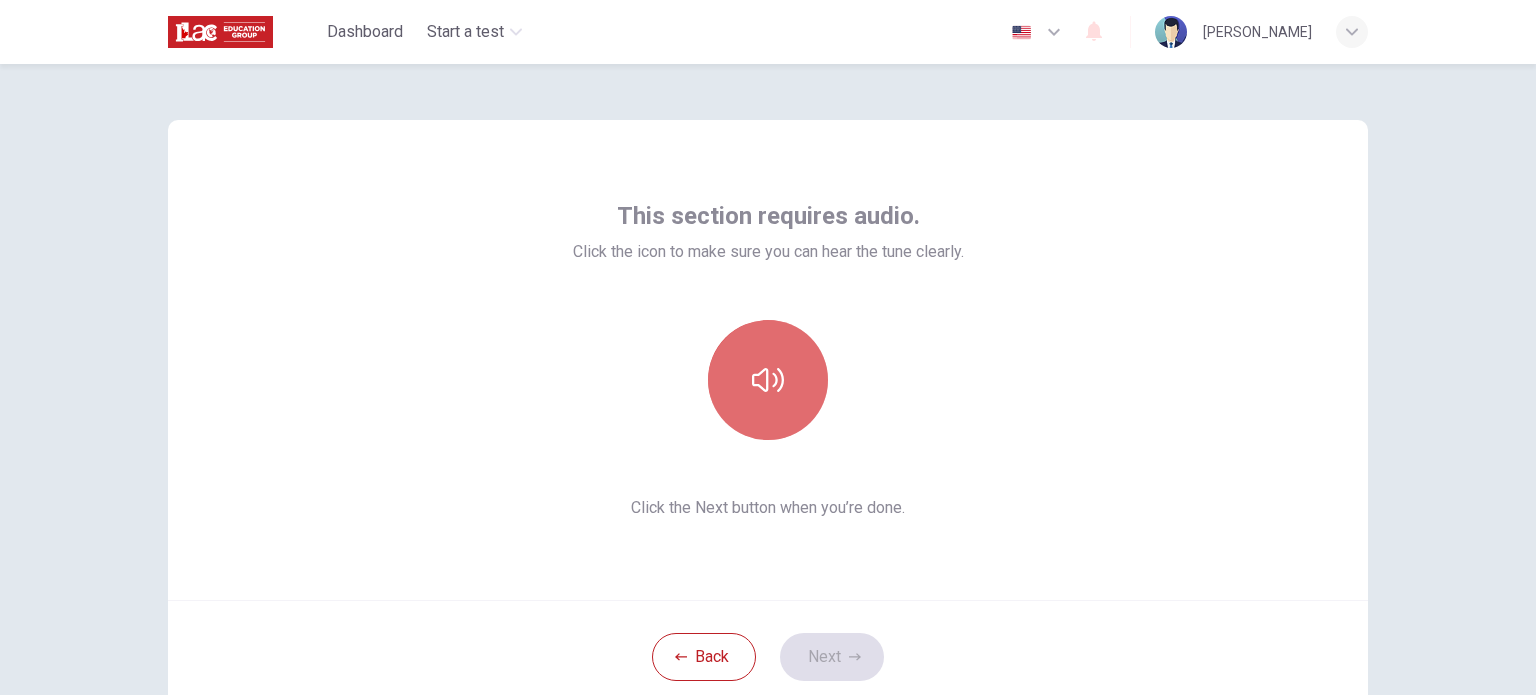click 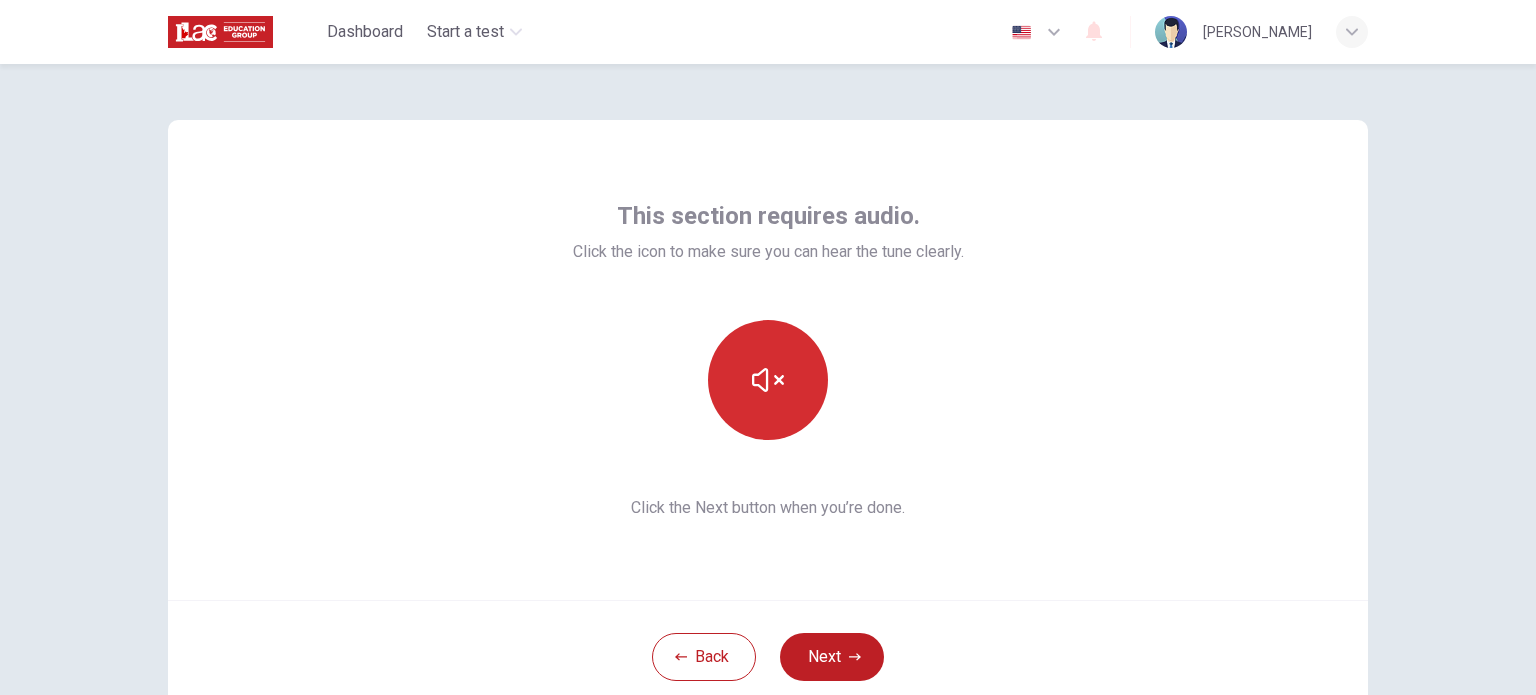 type 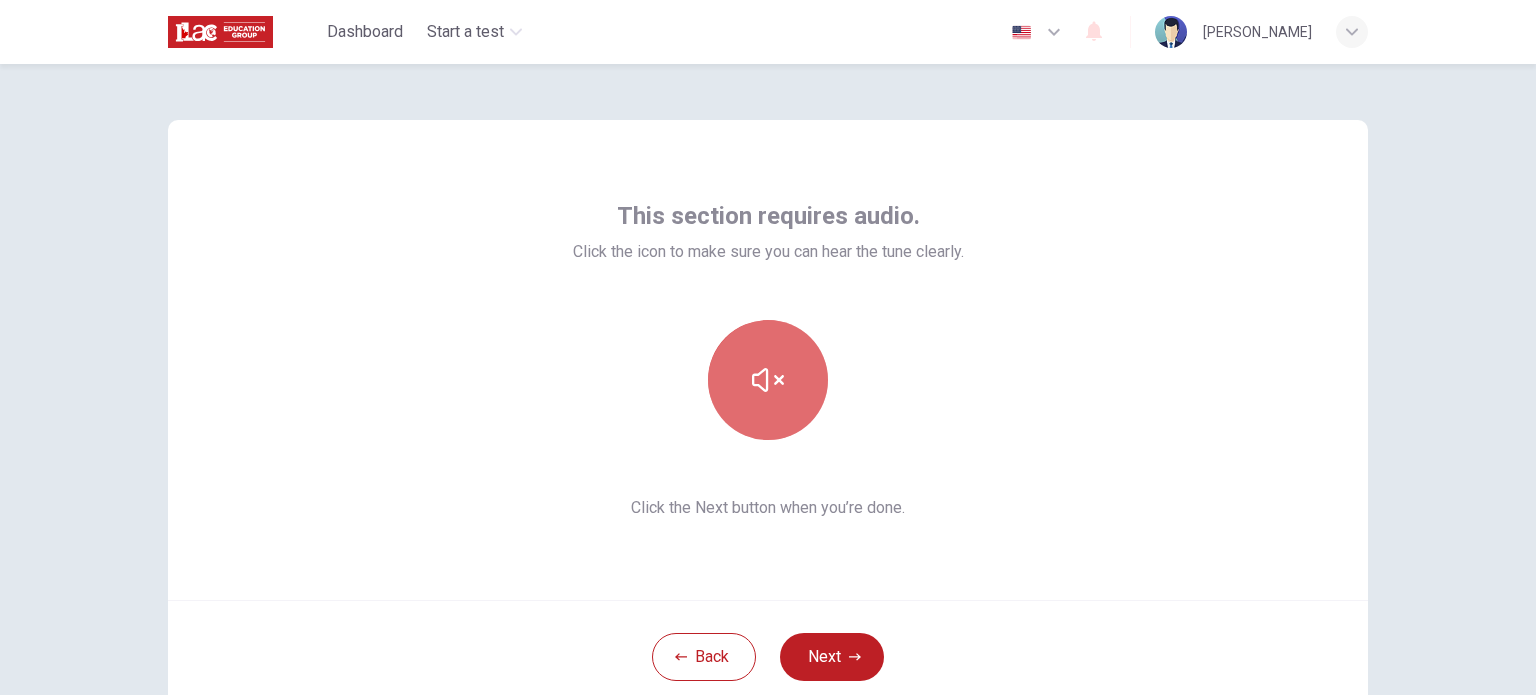 click 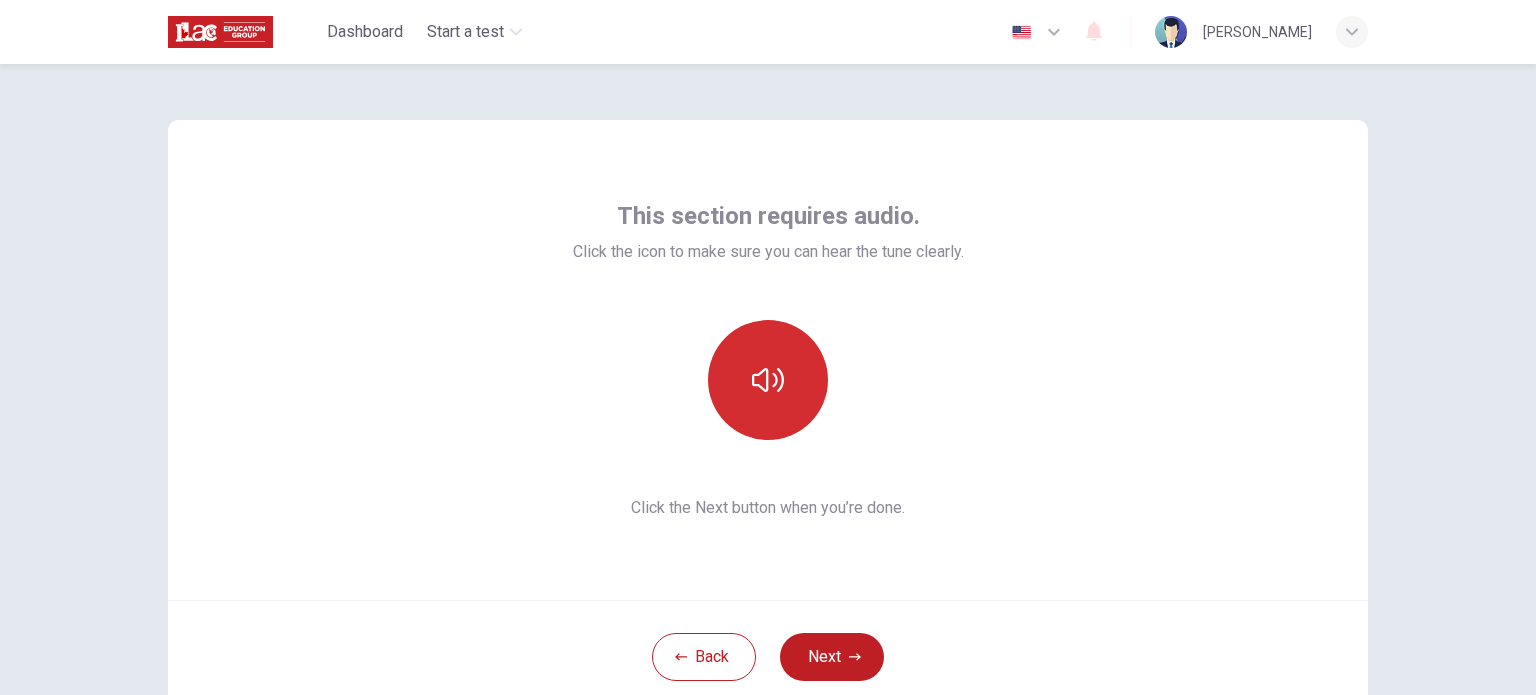 click 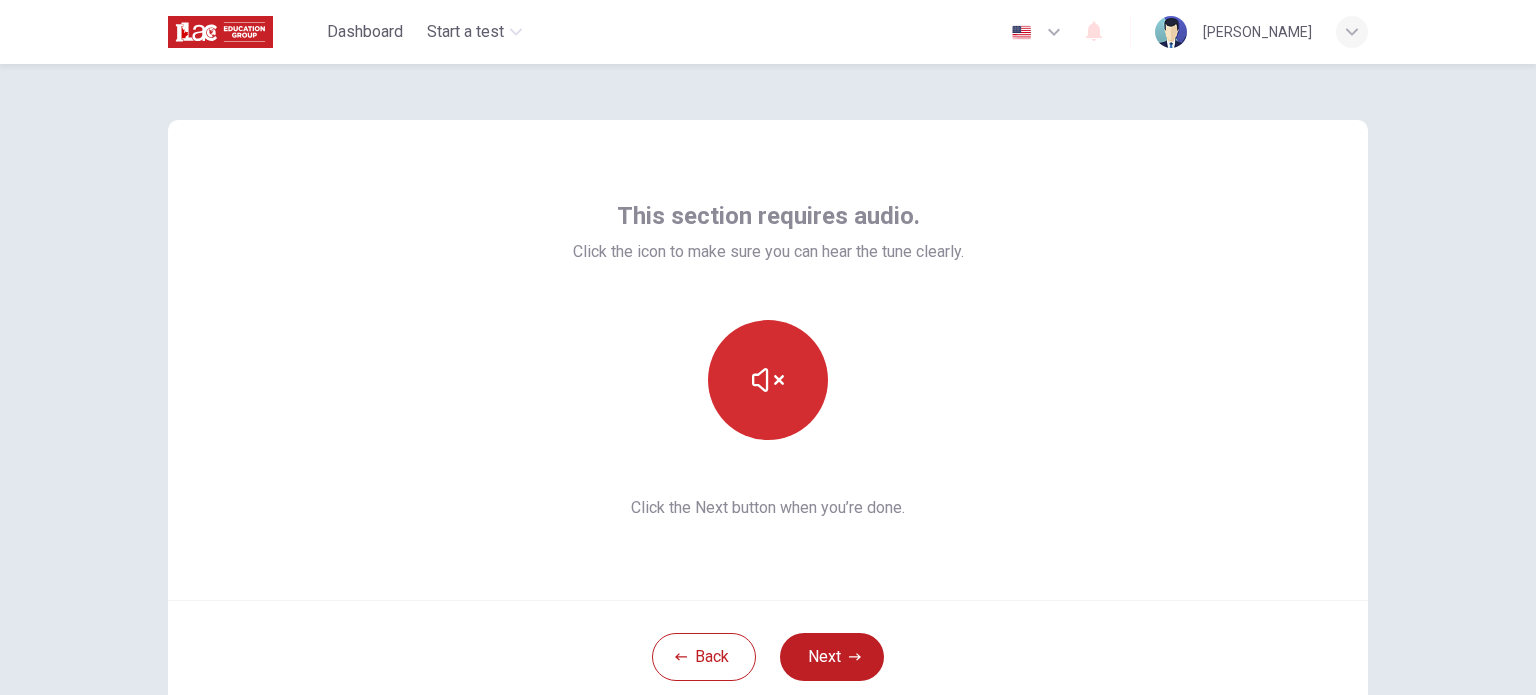 click 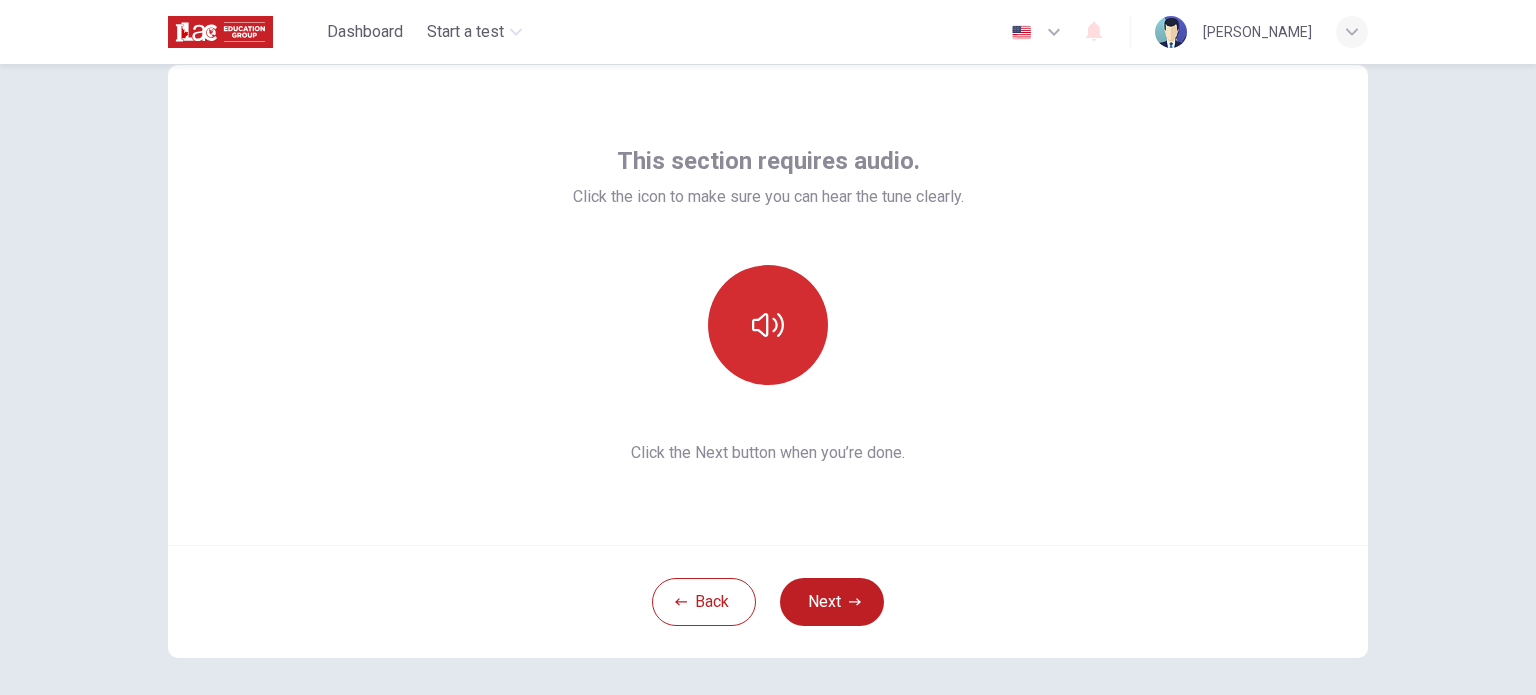 scroll, scrollTop: 137, scrollLeft: 0, axis: vertical 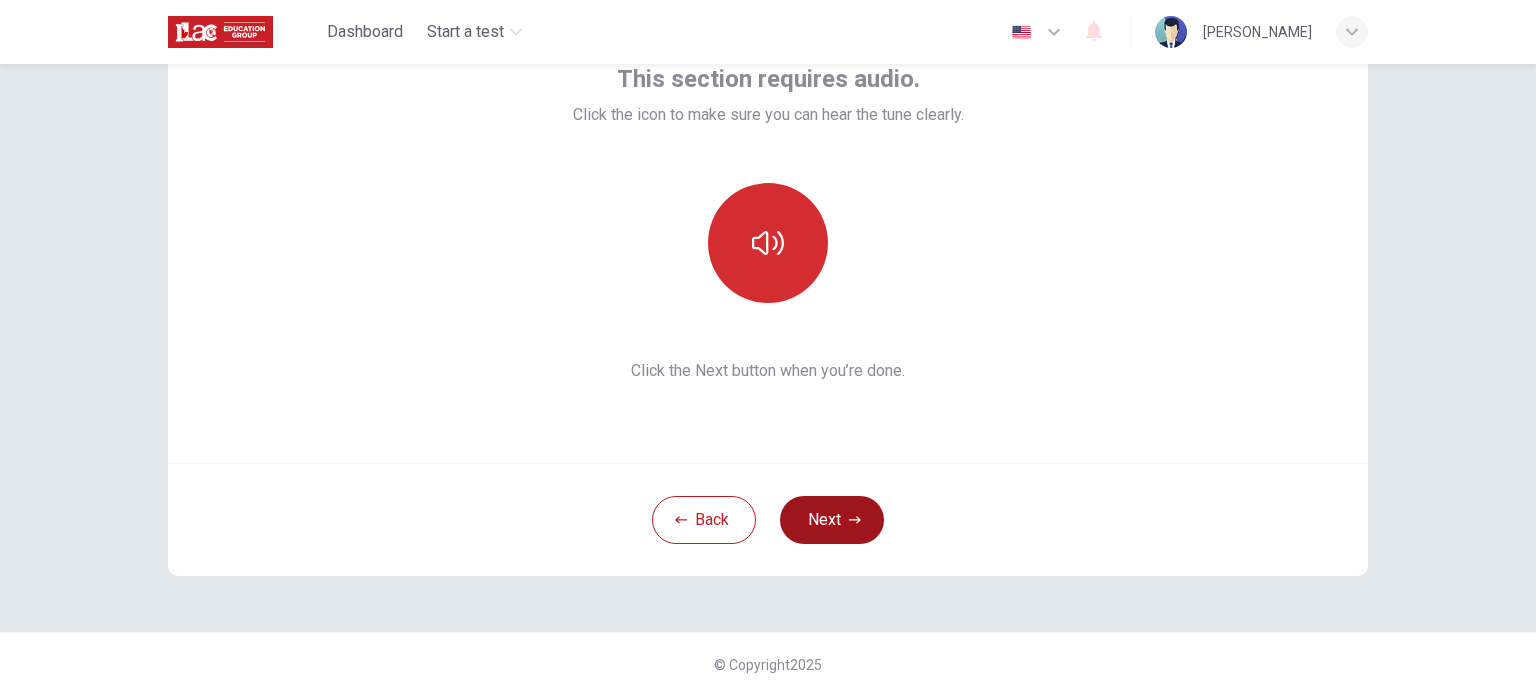click 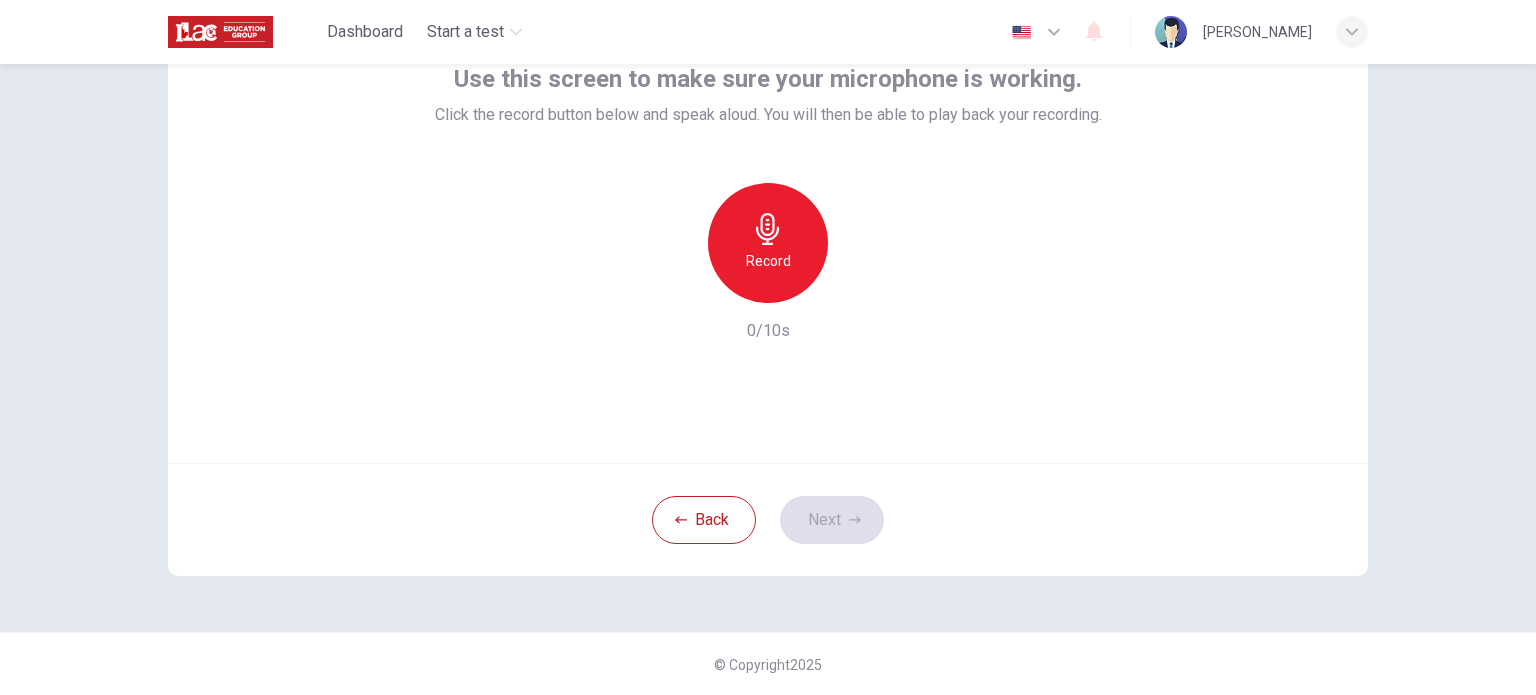 click 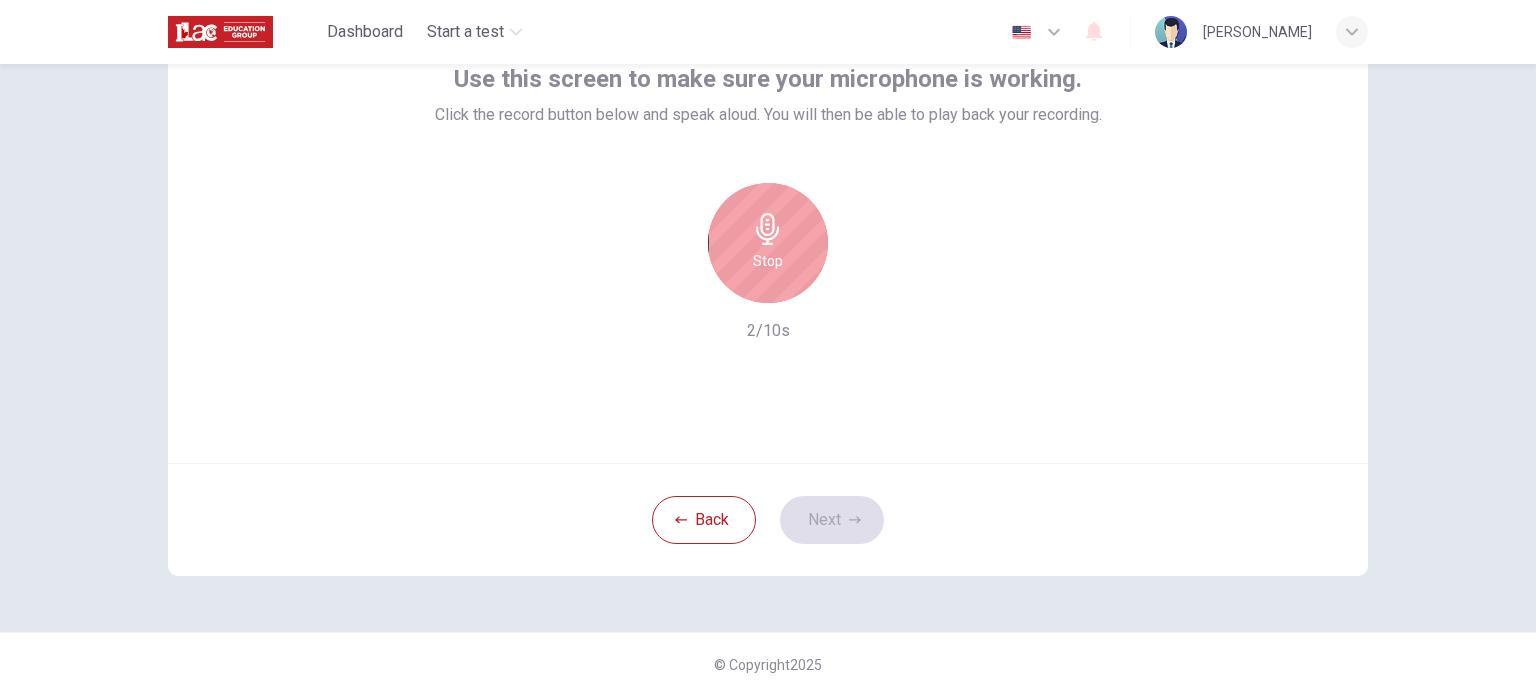 scroll, scrollTop: 37, scrollLeft: 0, axis: vertical 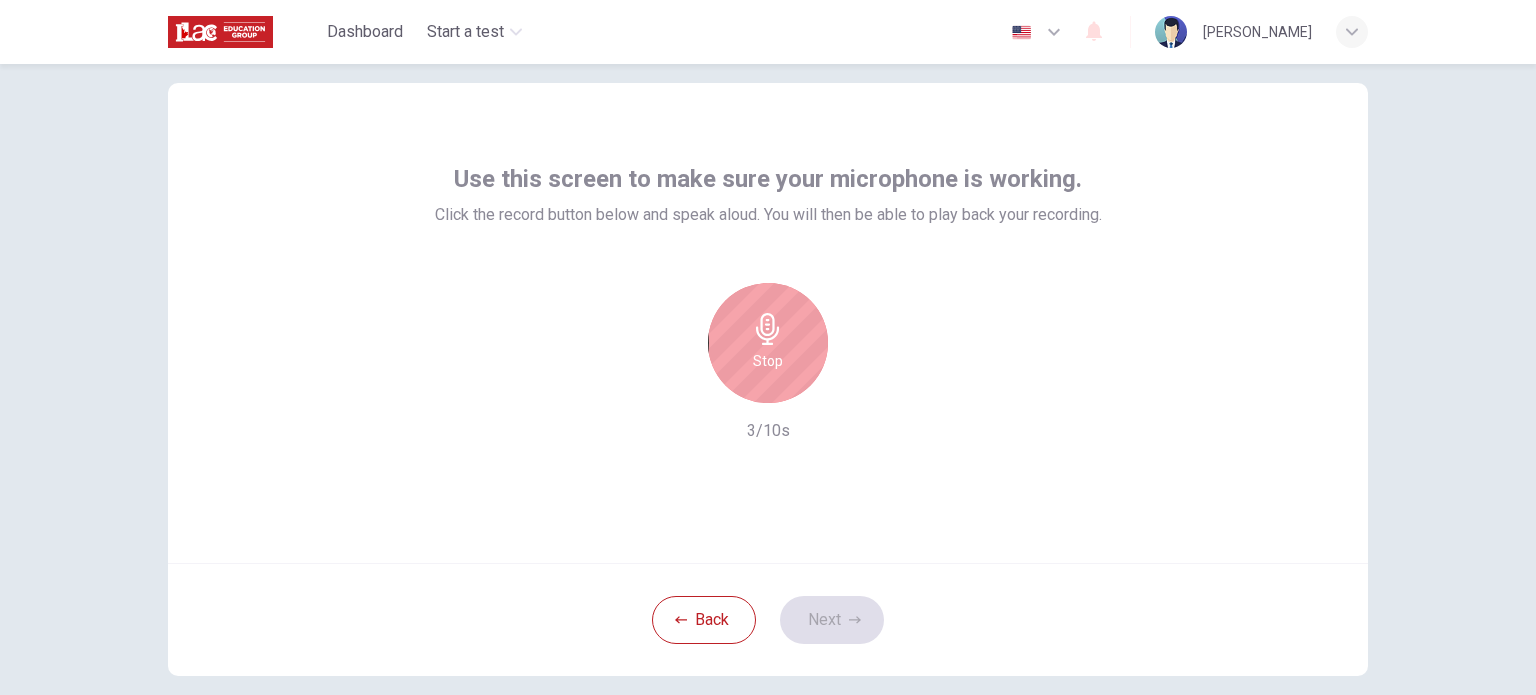 click 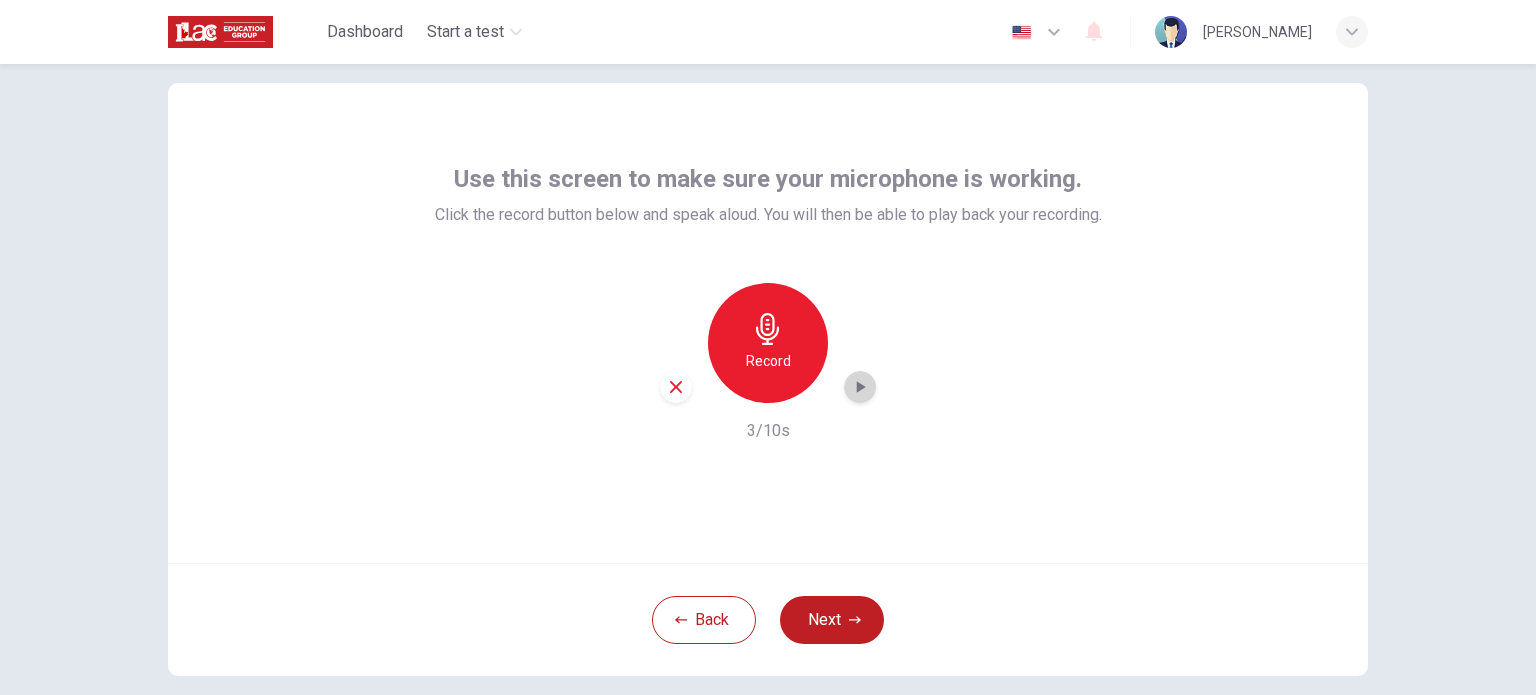 click 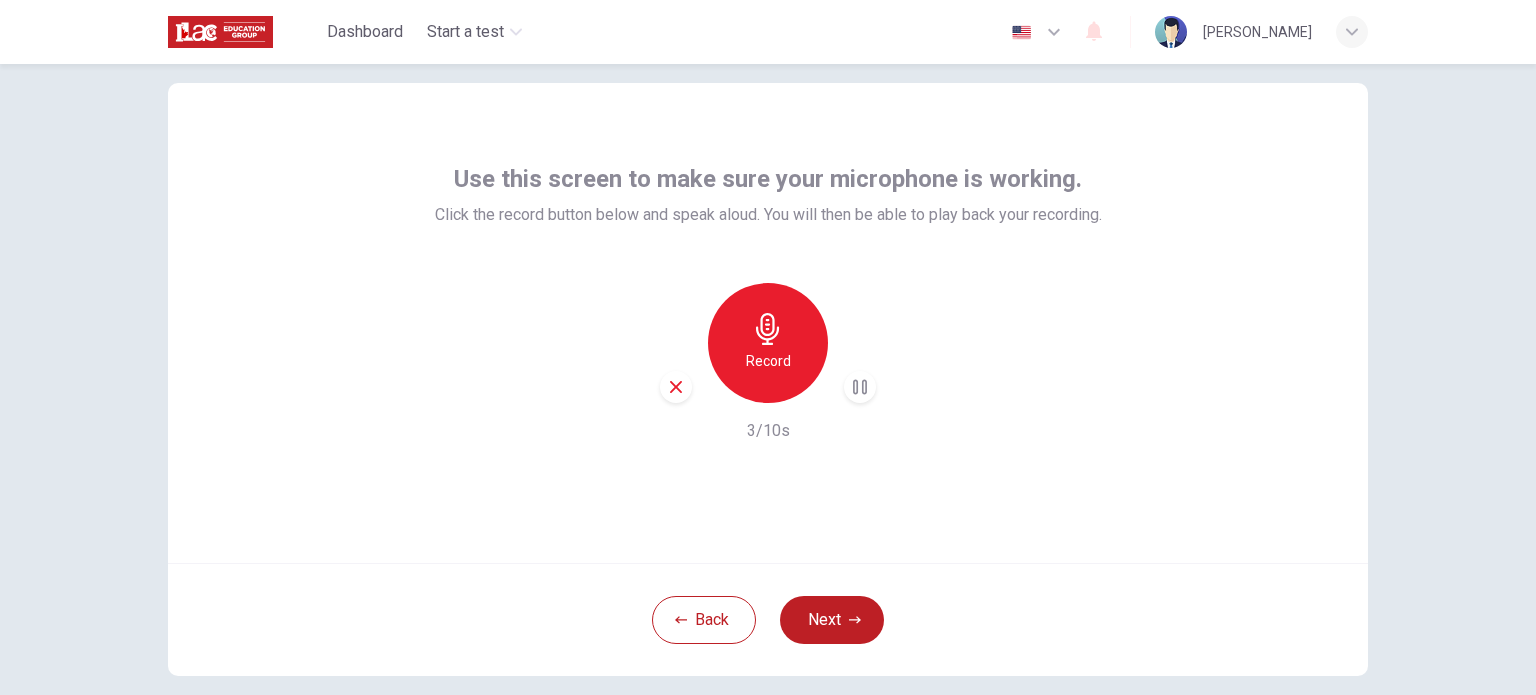type 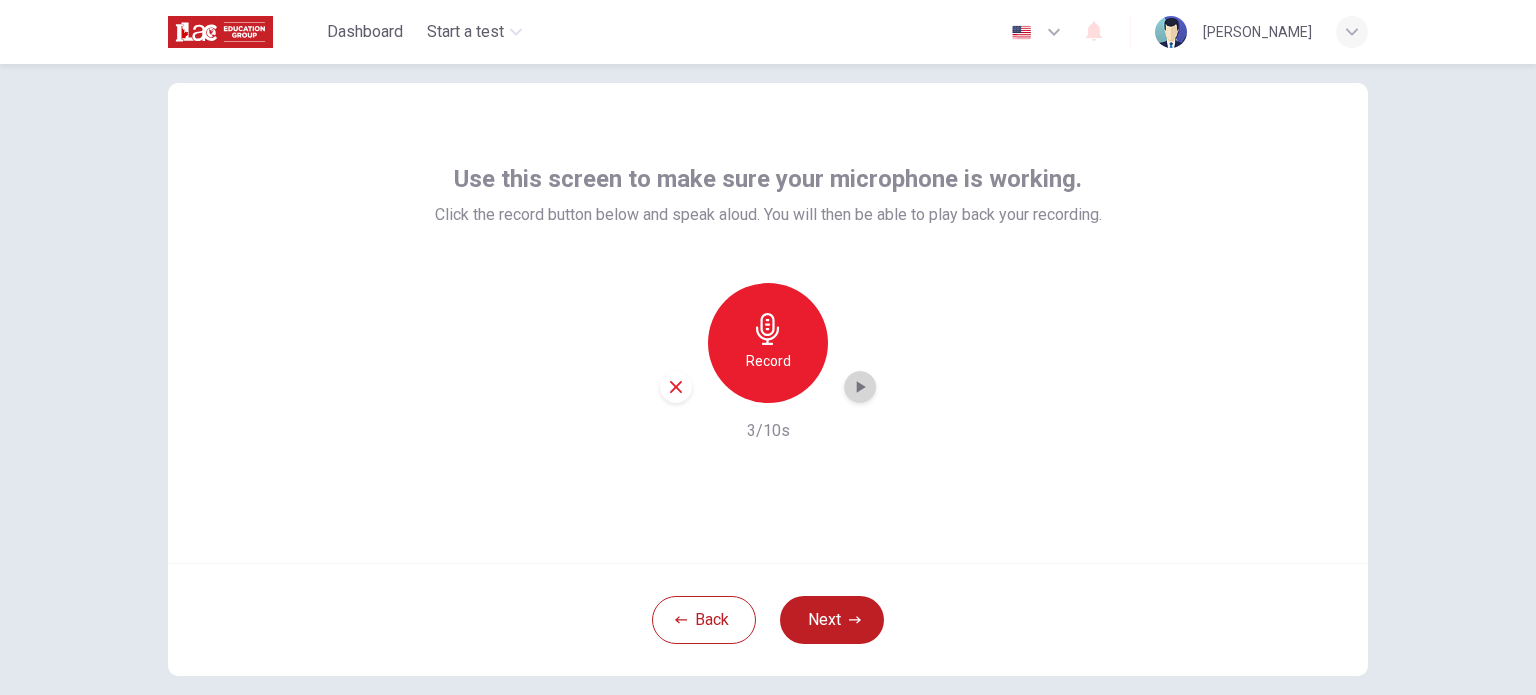 click 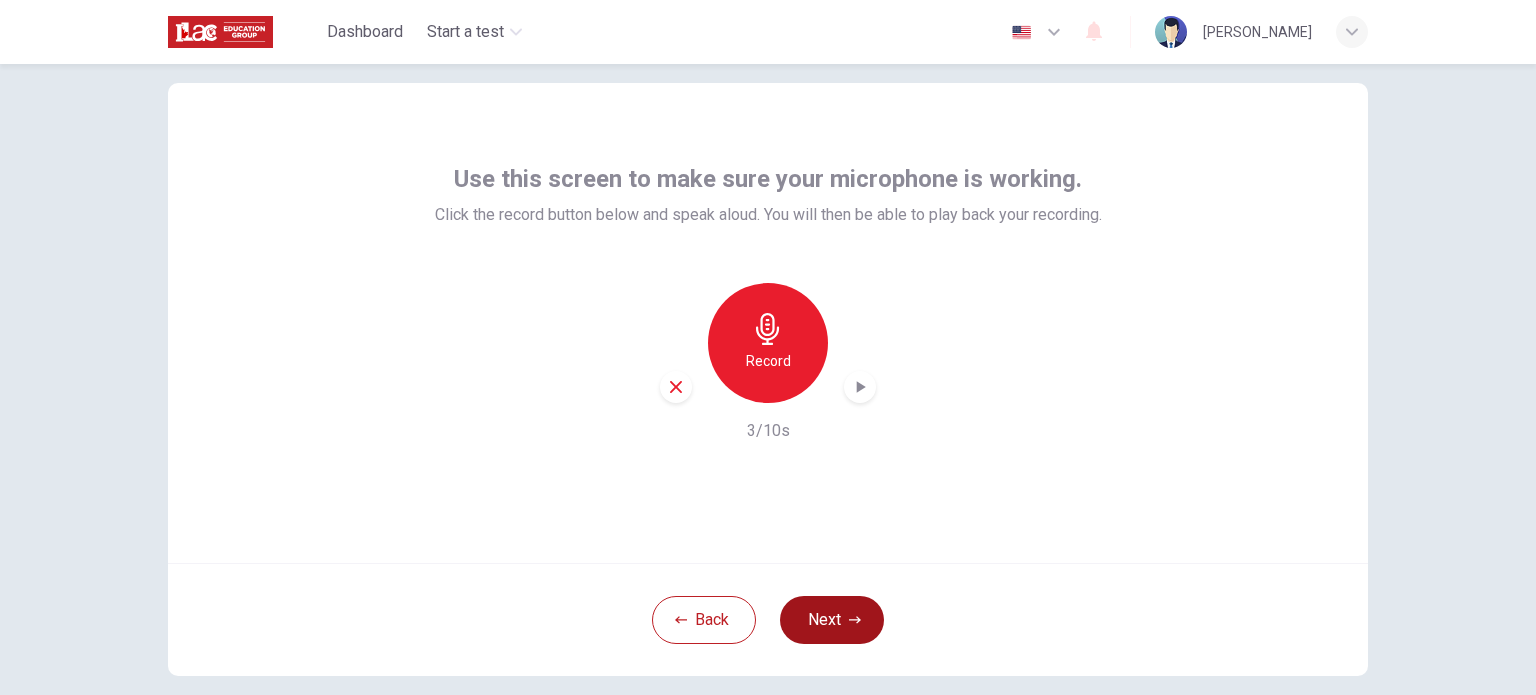 click on "Next" at bounding box center [832, 620] 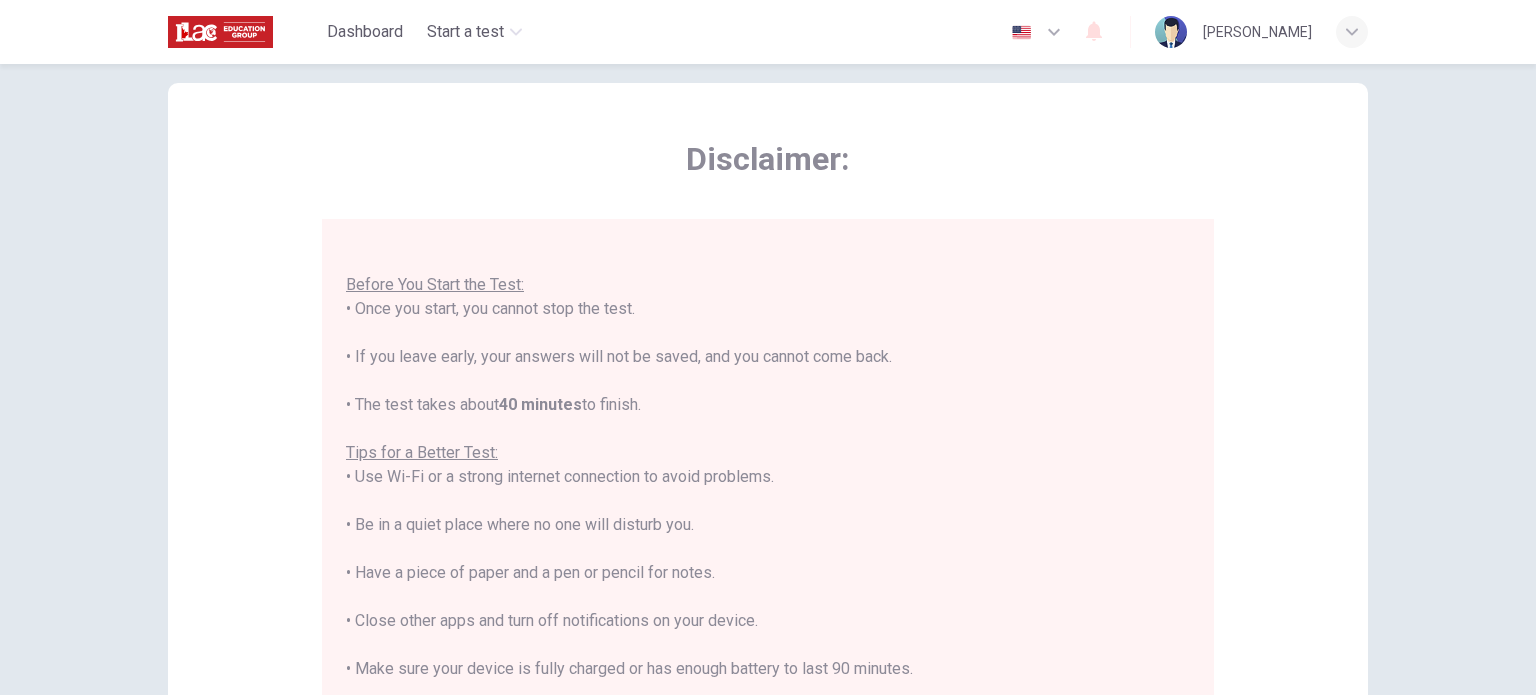 scroll, scrollTop: 23, scrollLeft: 0, axis: vertical 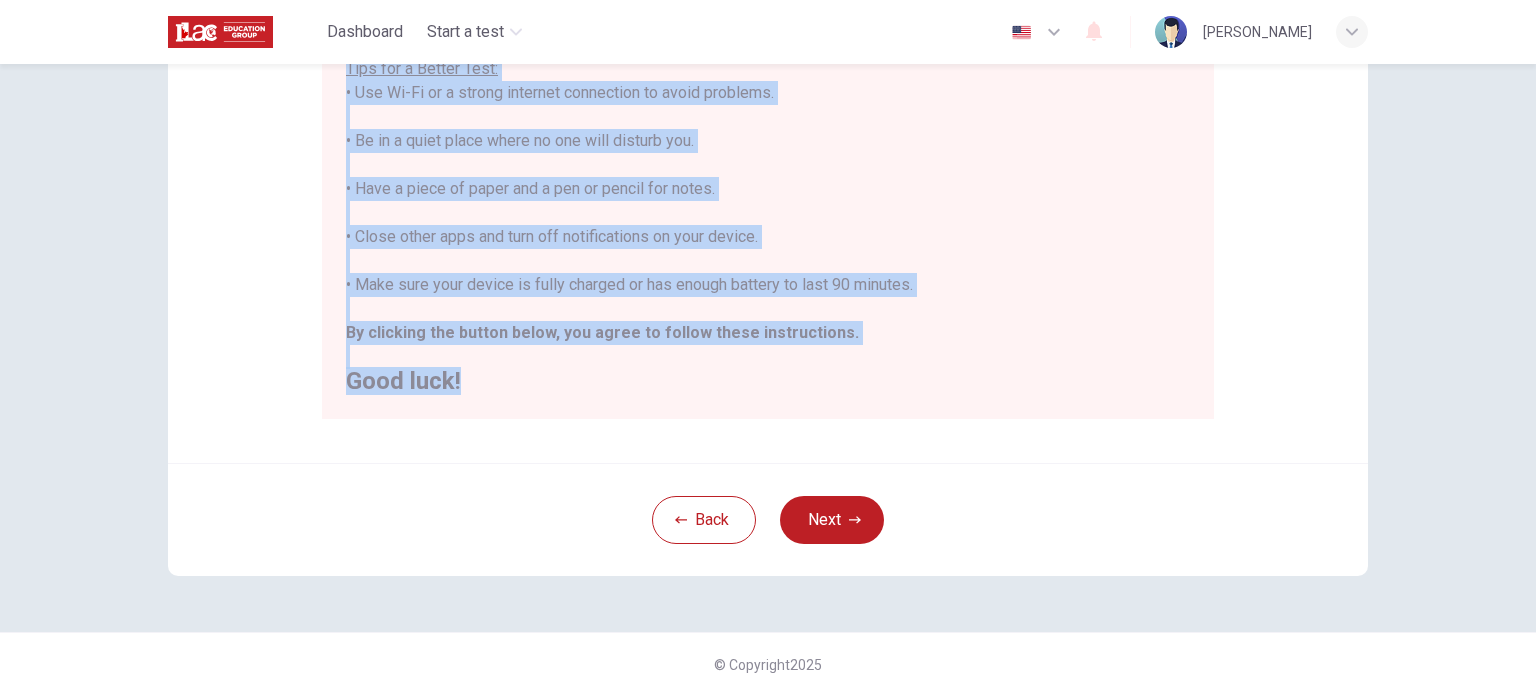 drag, startPoint x: 331, startPoint y: 277, endPoint x: 540, endPoint y: 391, distance: 238.06932 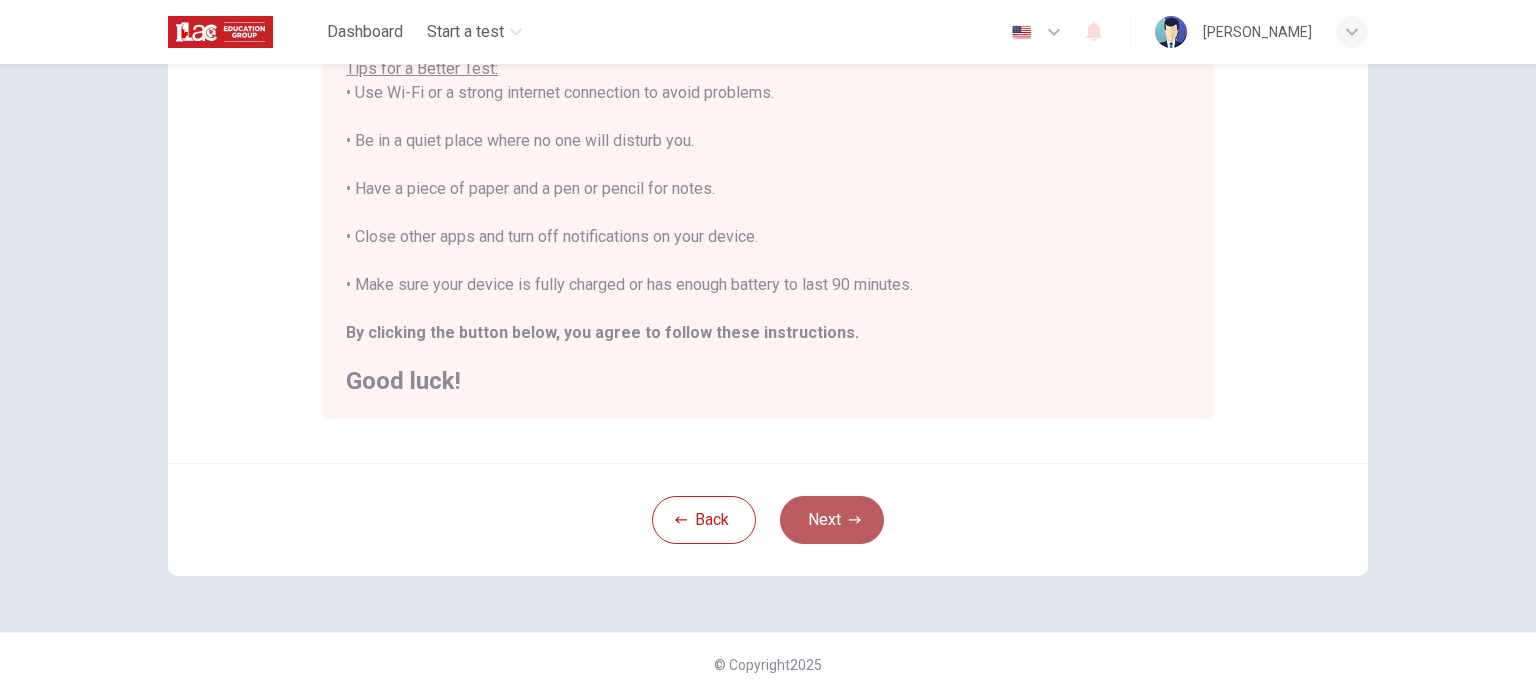 click on "Next" at bounding box center [832, 520] 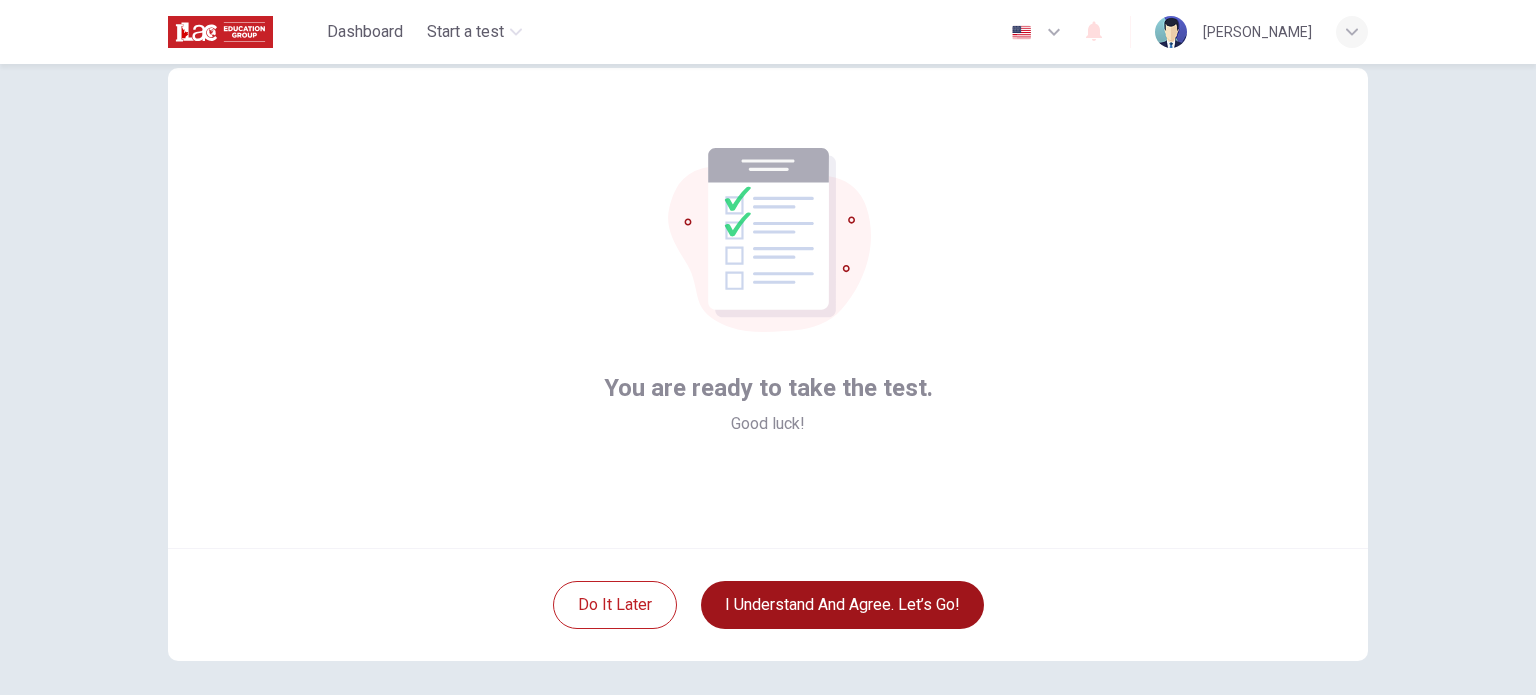 scroll, scrollTop: 100, scrollLeft: 0, axis: vertical 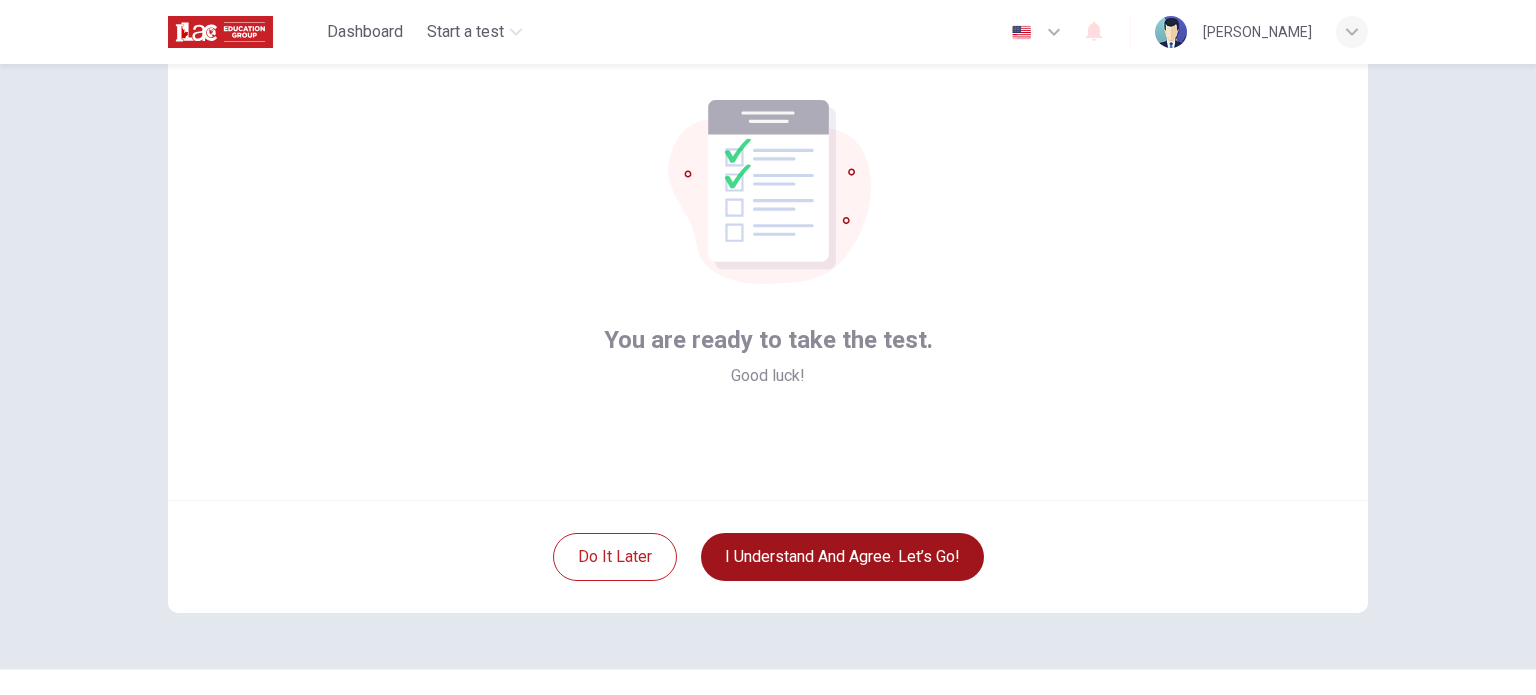 click on "I understand and agree. Let’s go!" at bounding box center [842, 557] 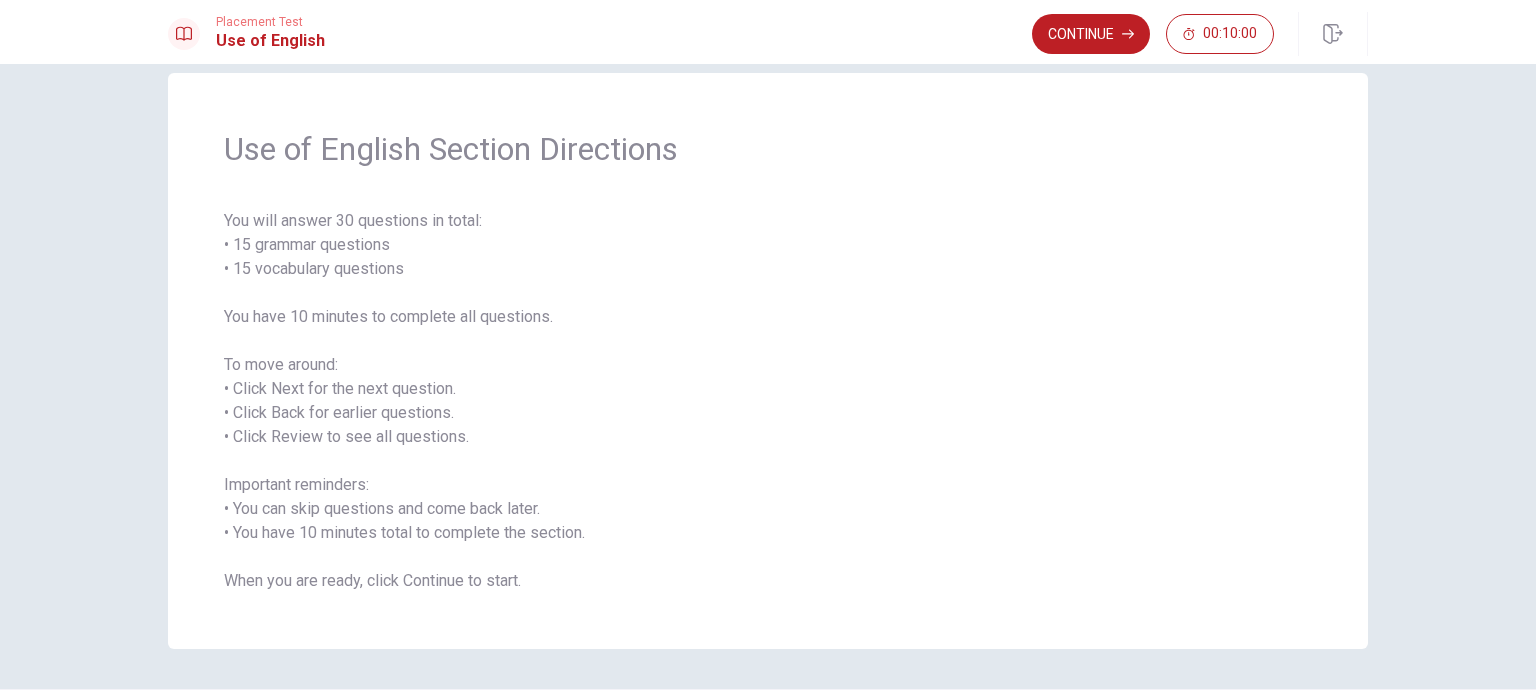 scroll, scrollTop: 0, scrollLeft: 0, axis: both 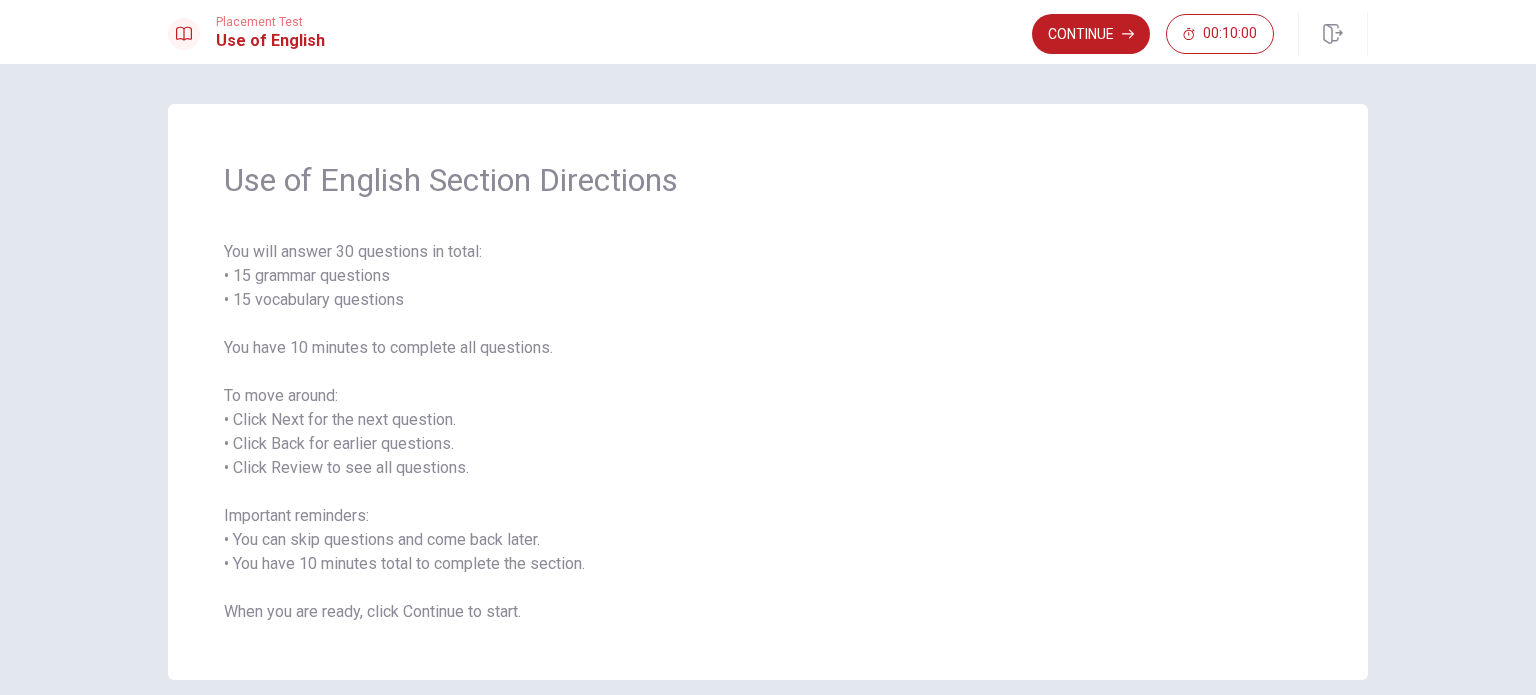 drag, startPoint x: 210, startPoint y: 241, endPoint x: 543, endPoint y: 566, distance: 465.31064 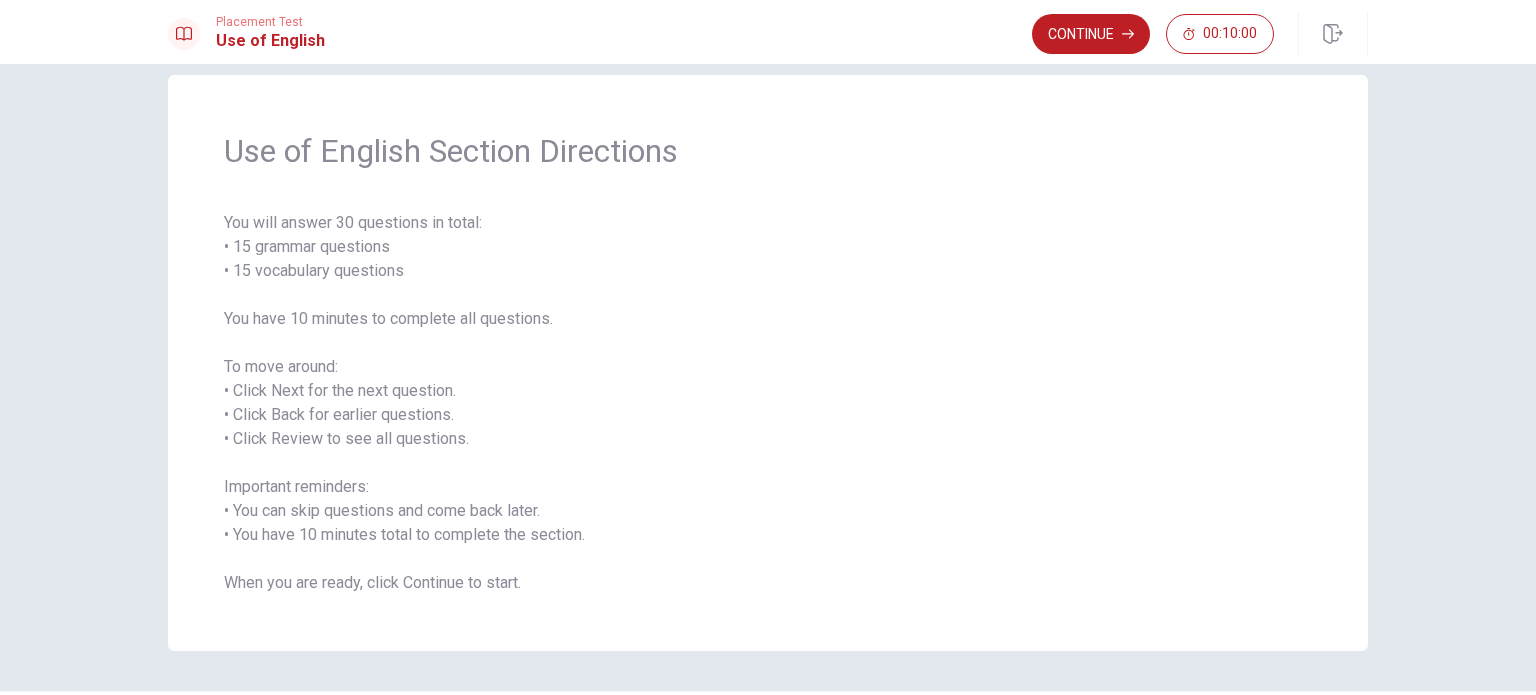 scroll, scrollTop: 0, scrollLeft: 0, axis: both 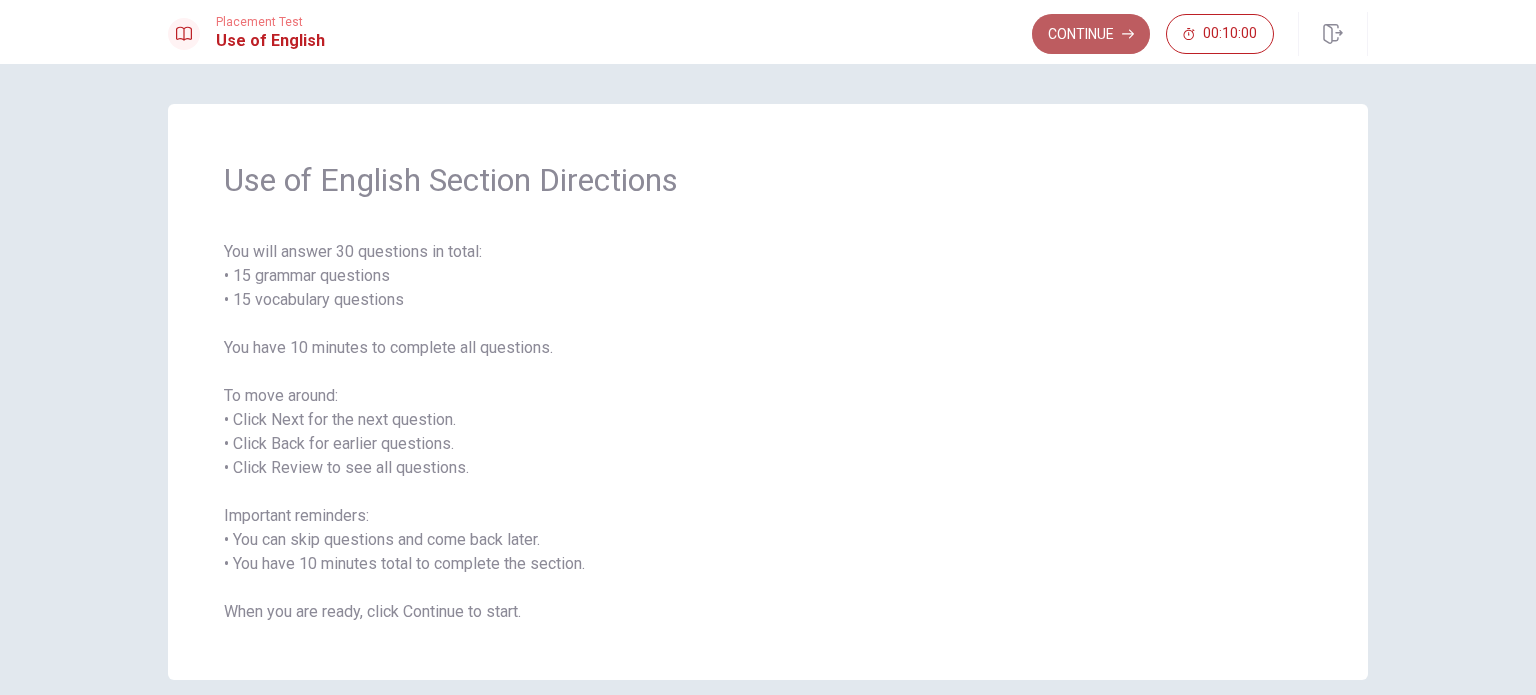 click on "Continue" at bounding box center (1091, 34) 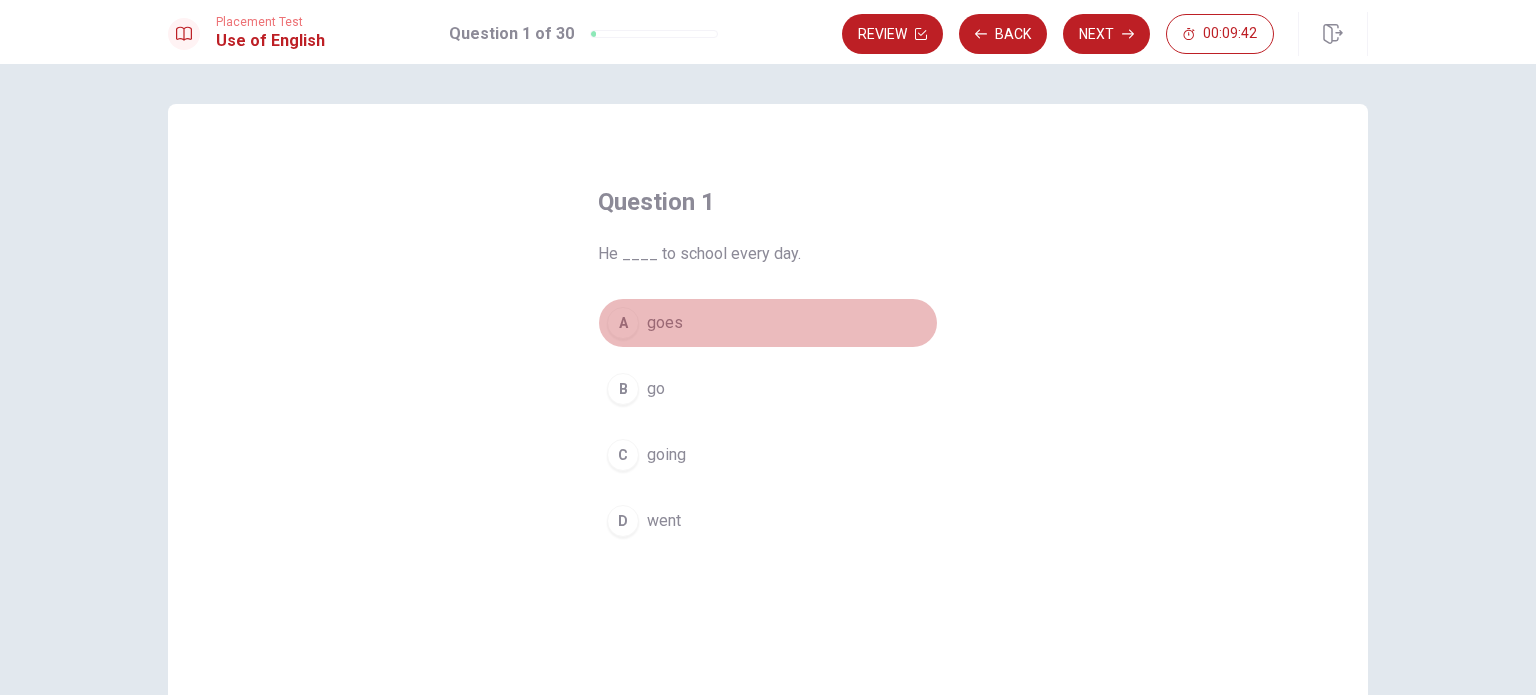 click on "goes" at bounding box center (665, 323) 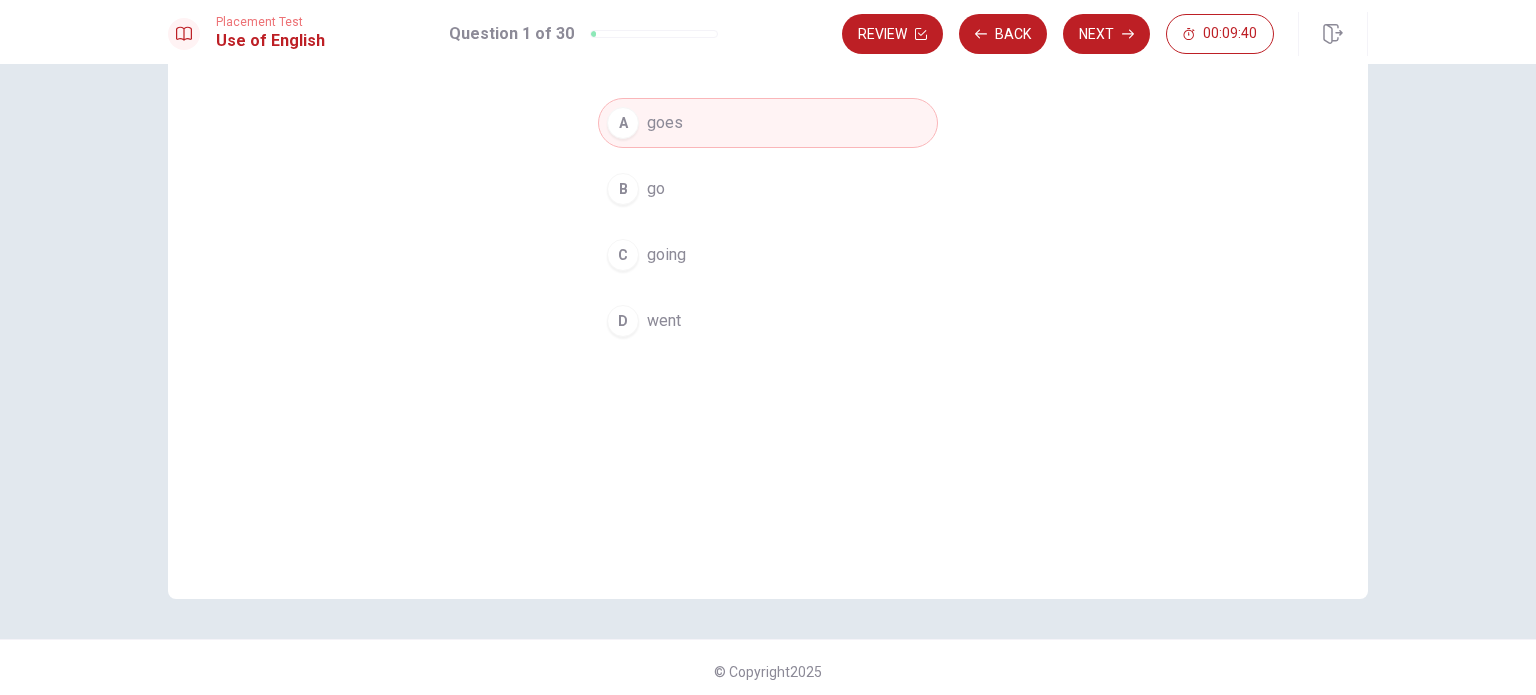 scroll, scrollTop: 0, scrollLeft: 0, axis: both 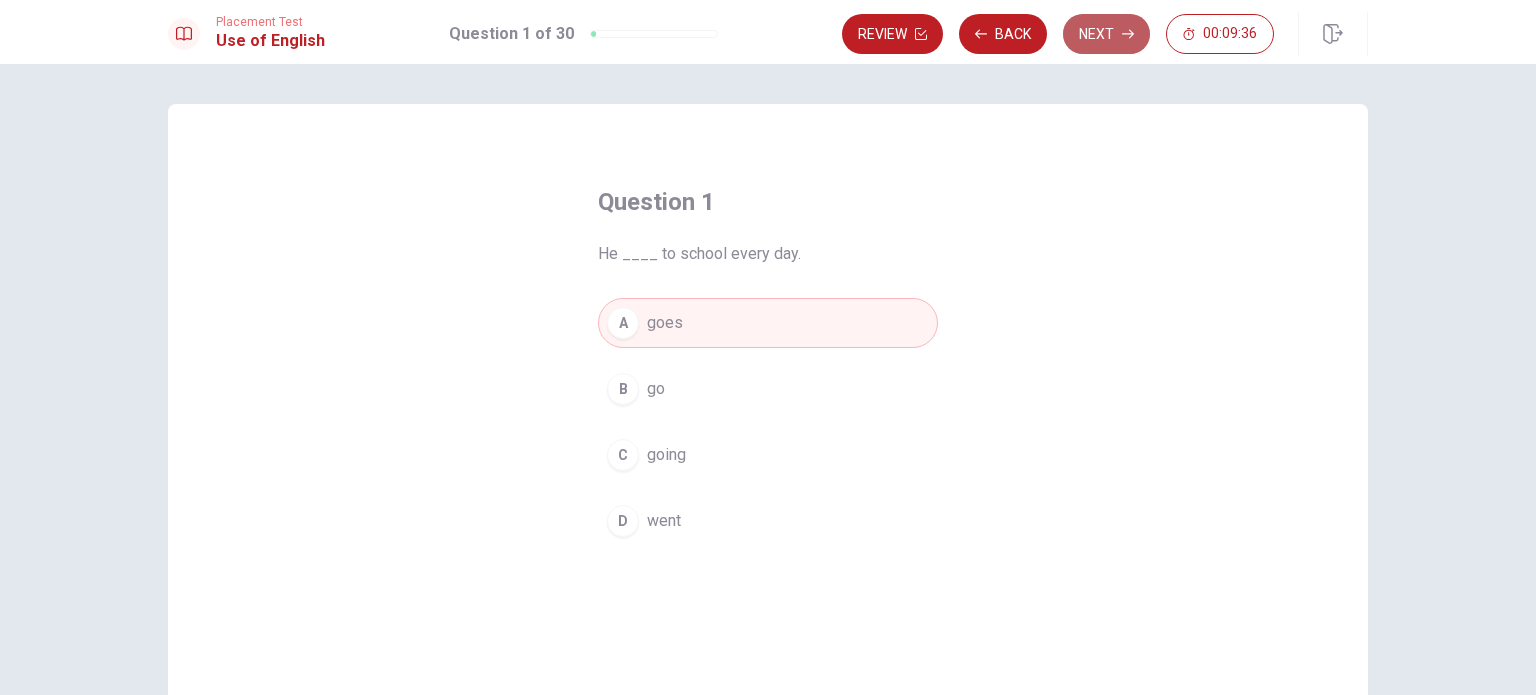 click on "Next" at bounding box center [1106, 34] 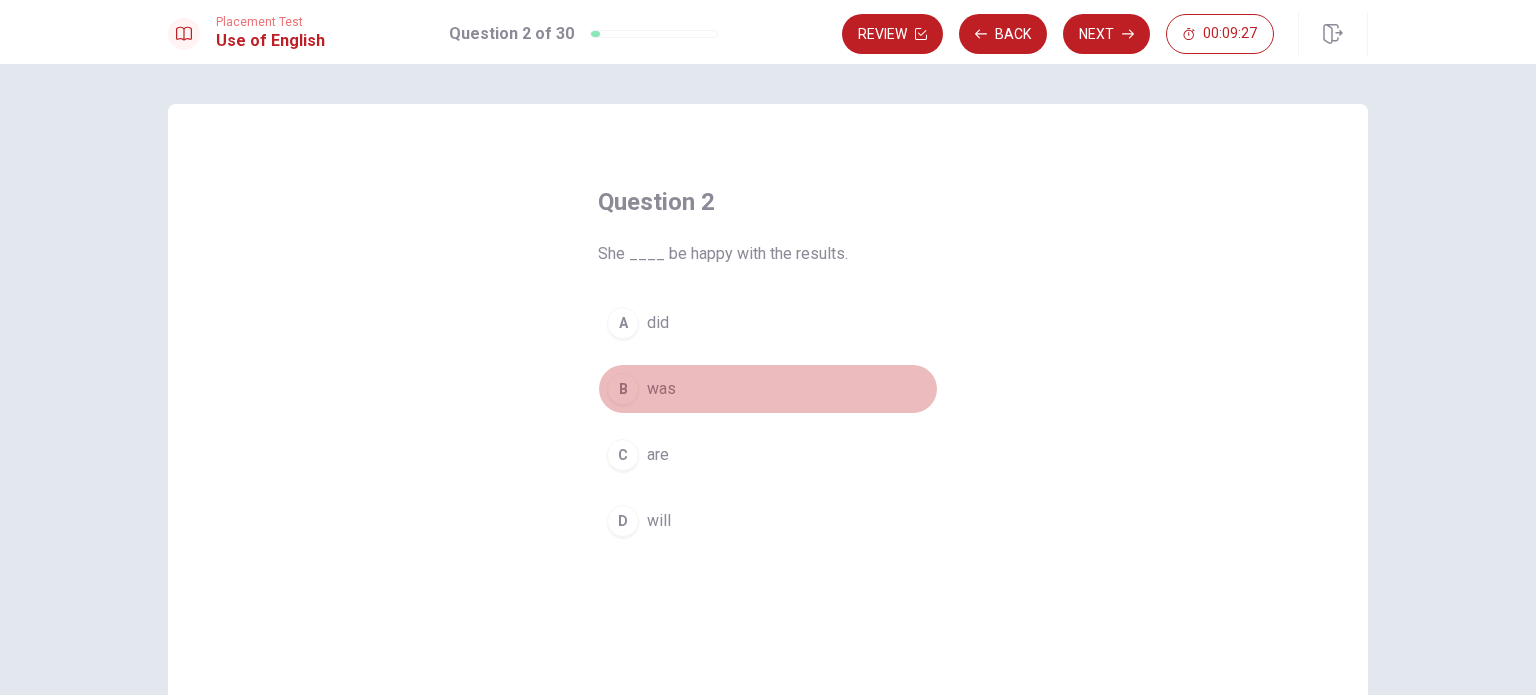 click on "was" at bounding box center (661, 389) 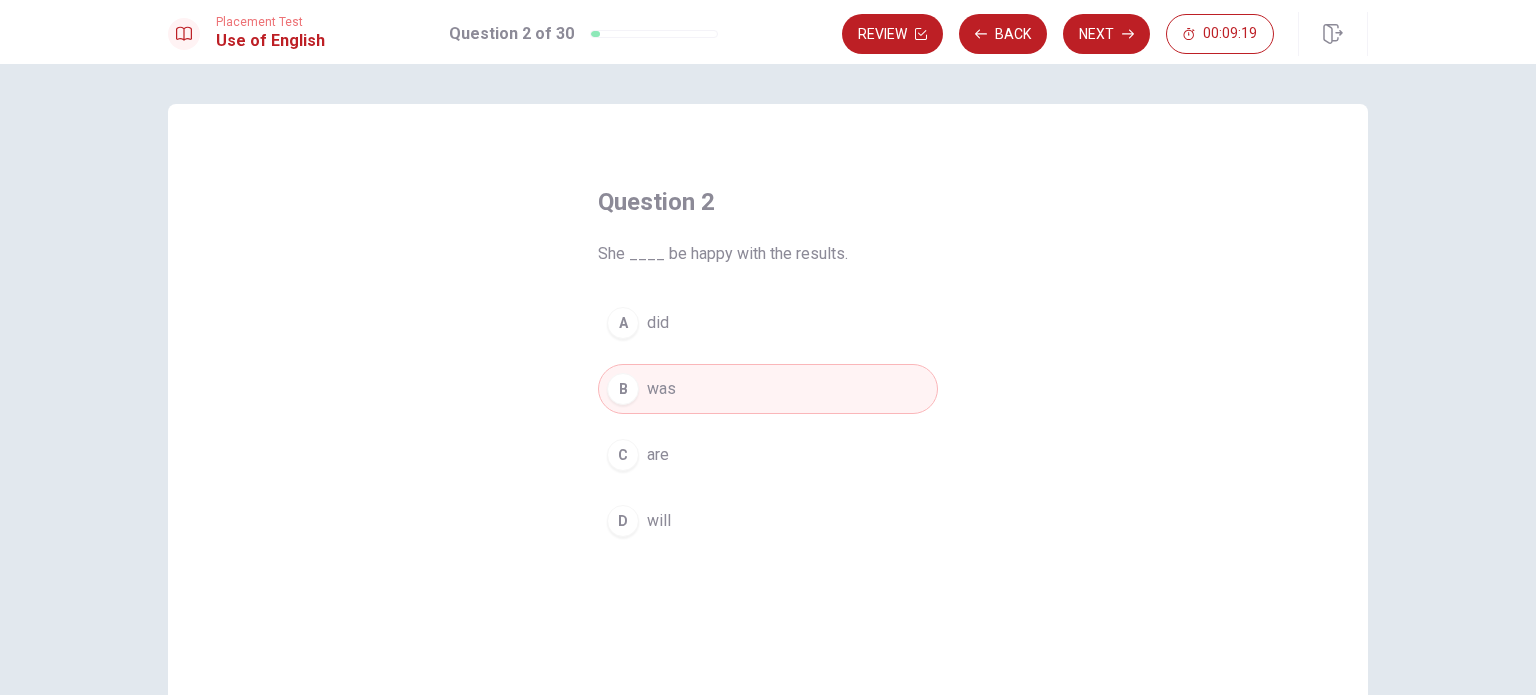 click on "D will" at bounding box center (768, 521) 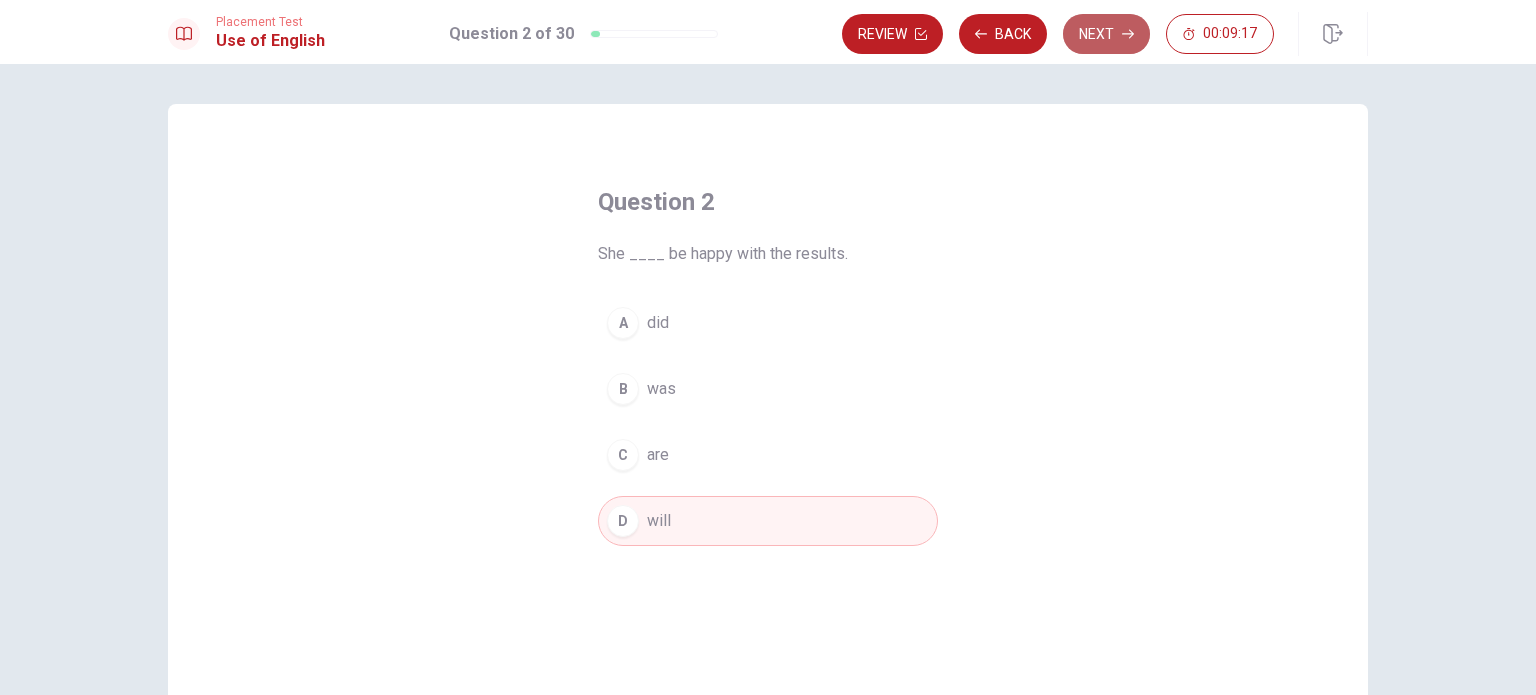 click on "Next" at bounding box center (1106, 34) 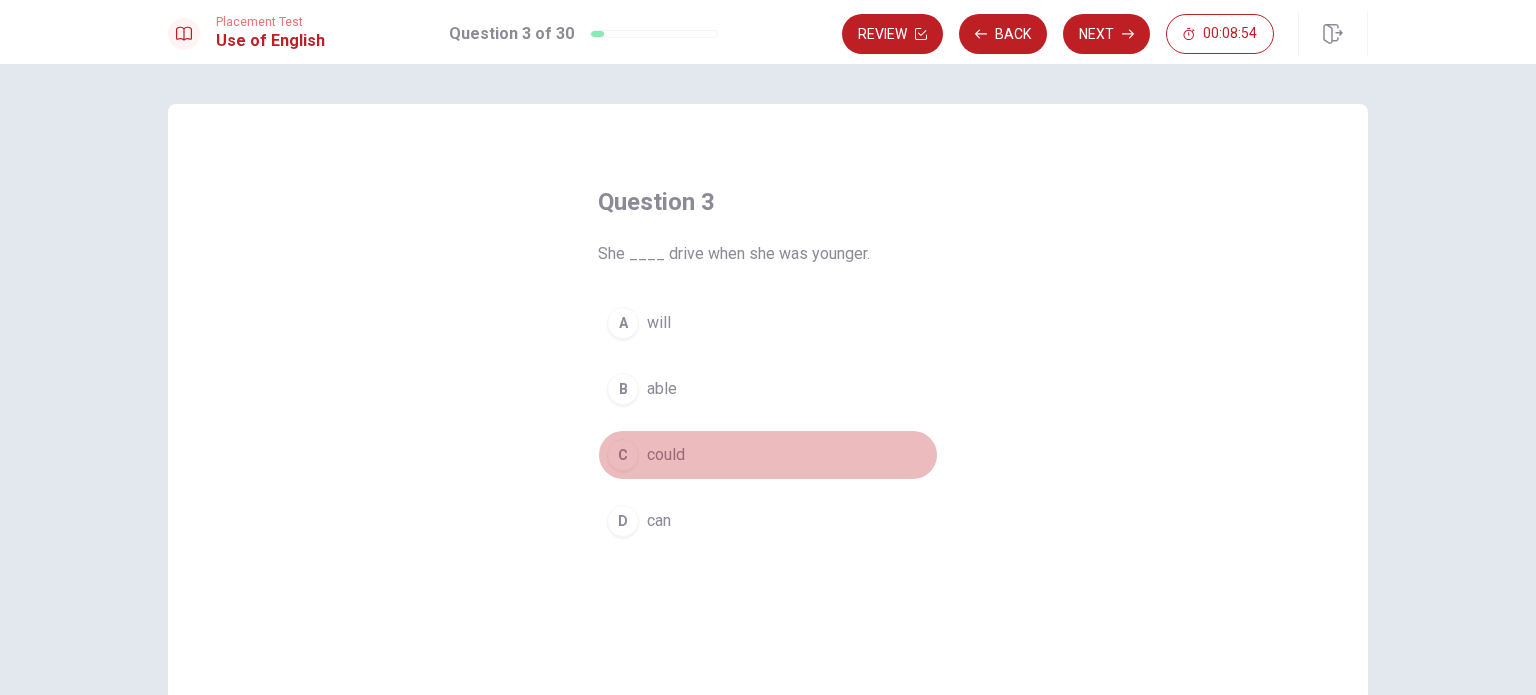 click on "could" at bounding box center [666, 455] 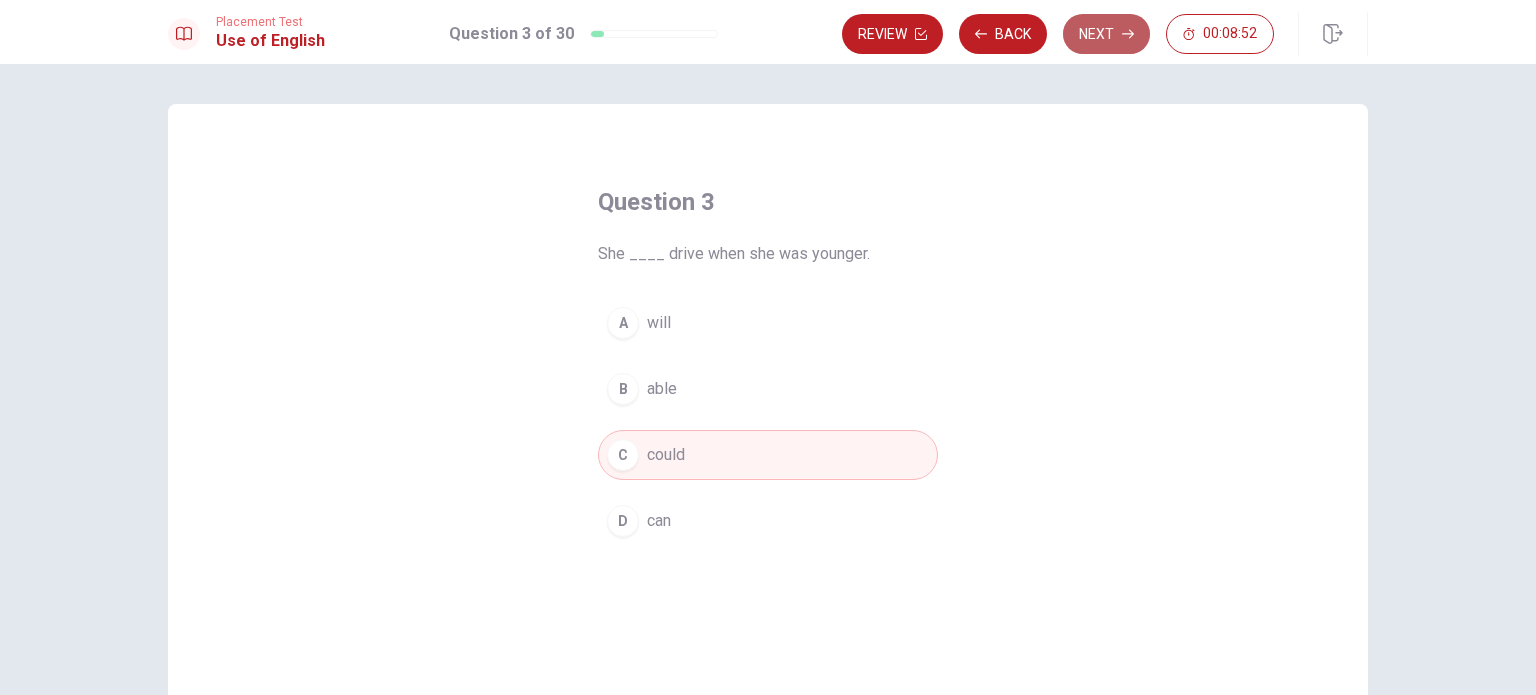 click on "Next" at bounding box center (1106, 34) 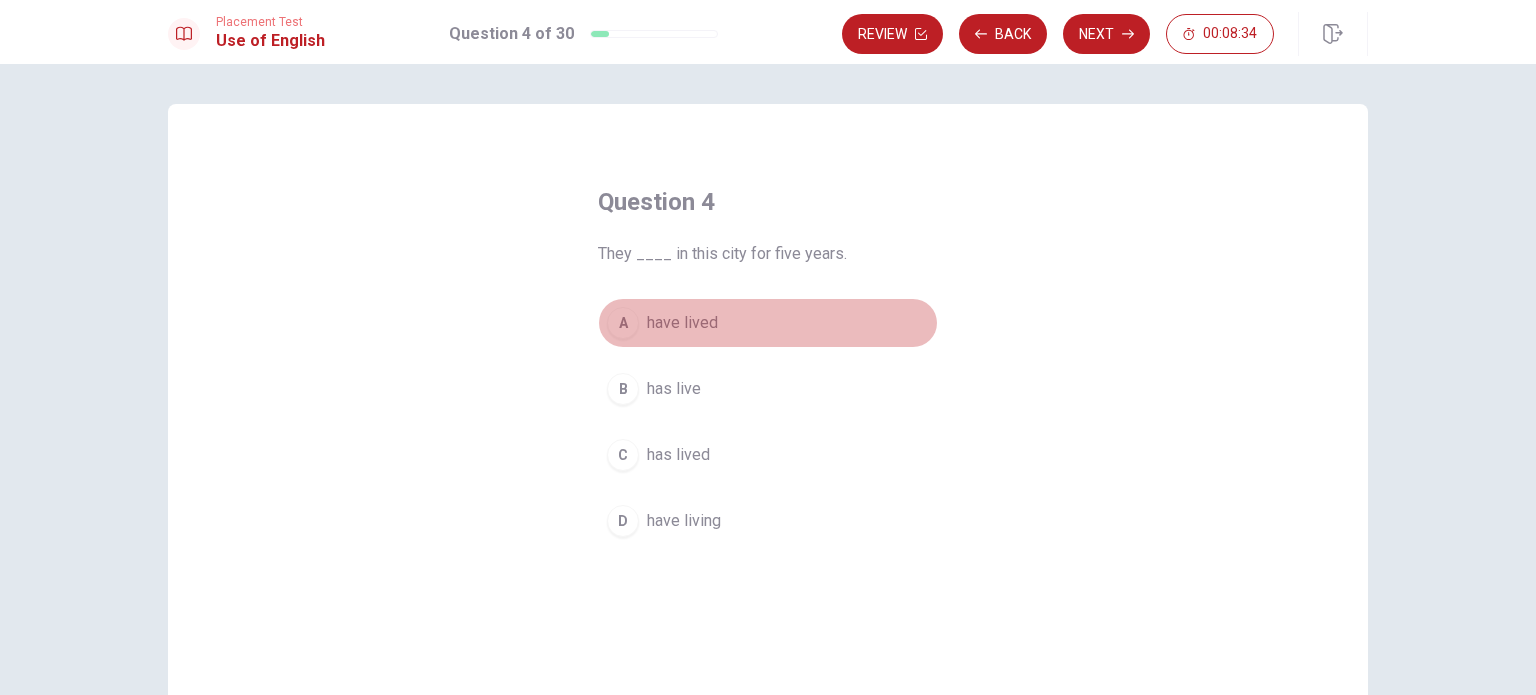 click on "have lived" at bounding box center (682, 323) 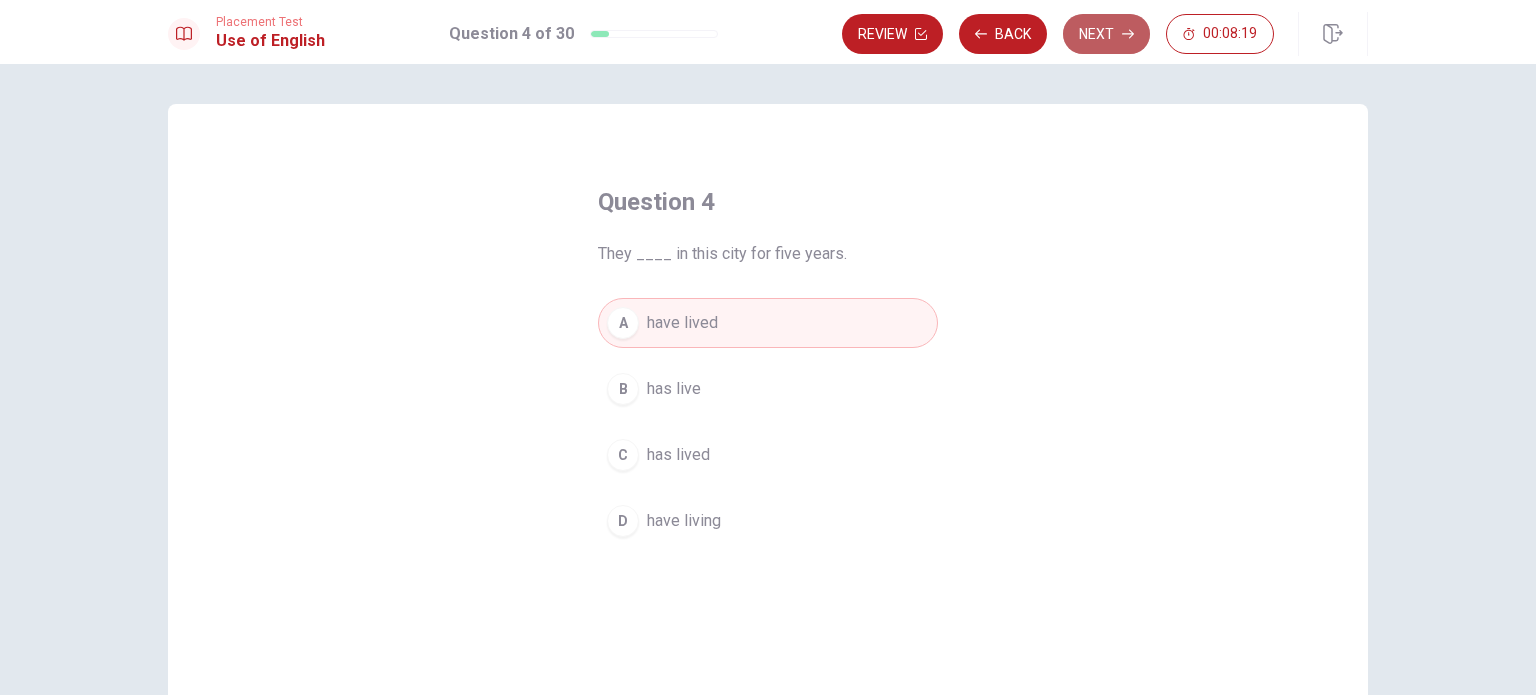 click on "Next" at bounding box center [1106, 34] 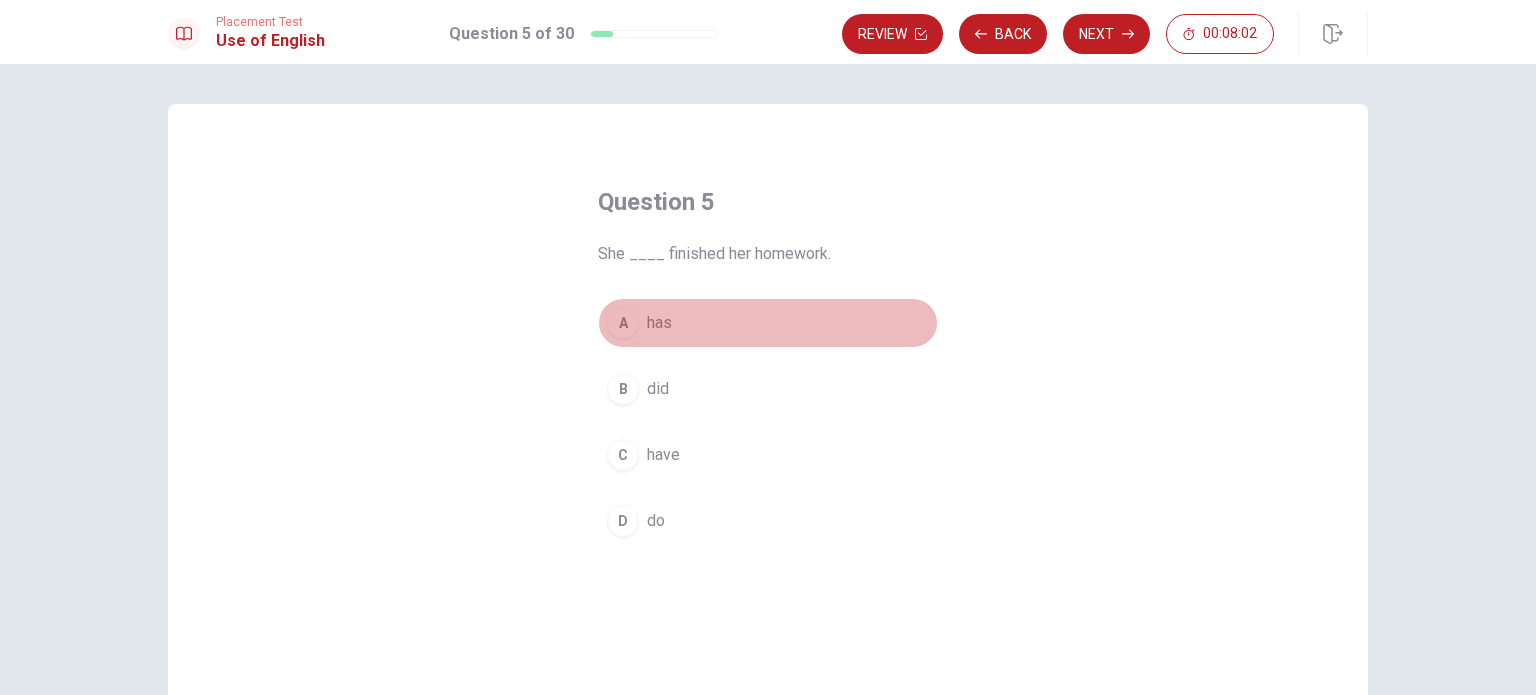 click on "has" at bounding box center [659, 323] 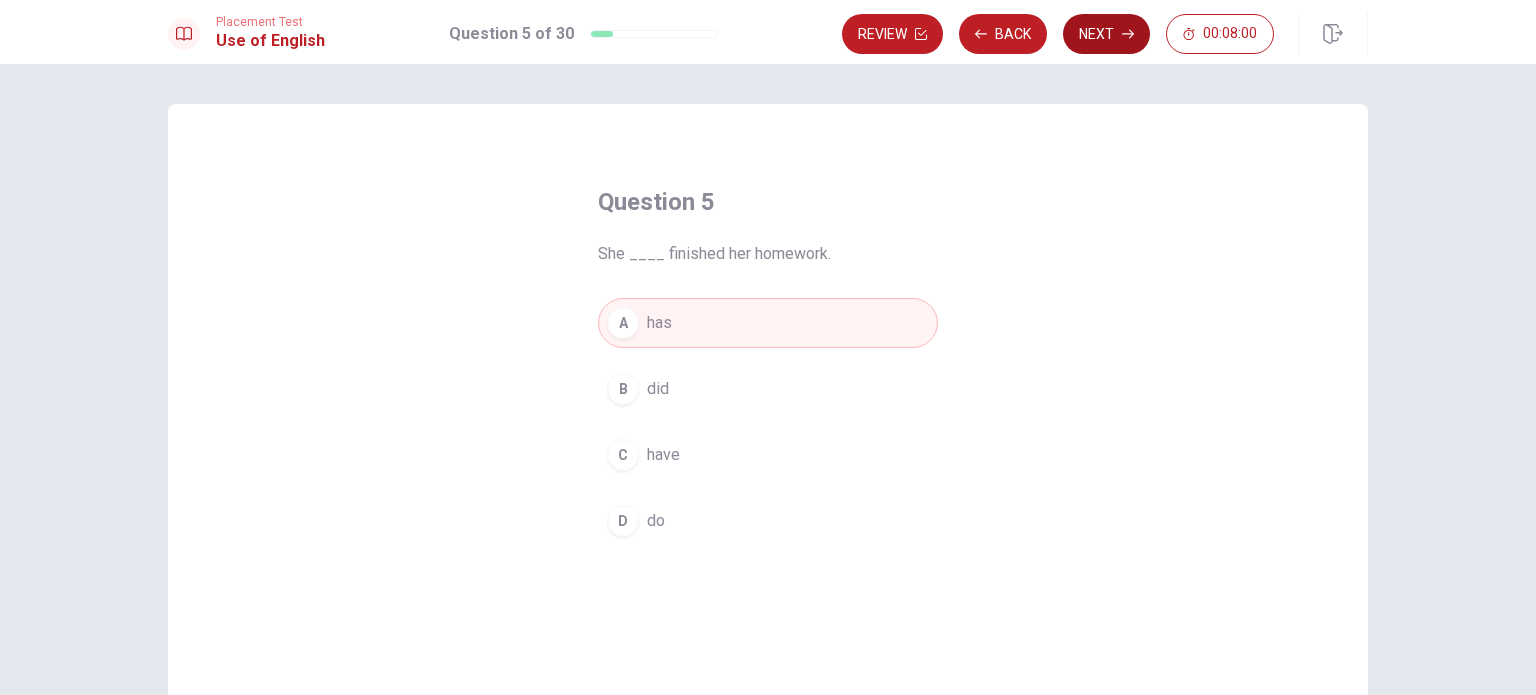 click on "Next" at bounding box center (1106, 34) 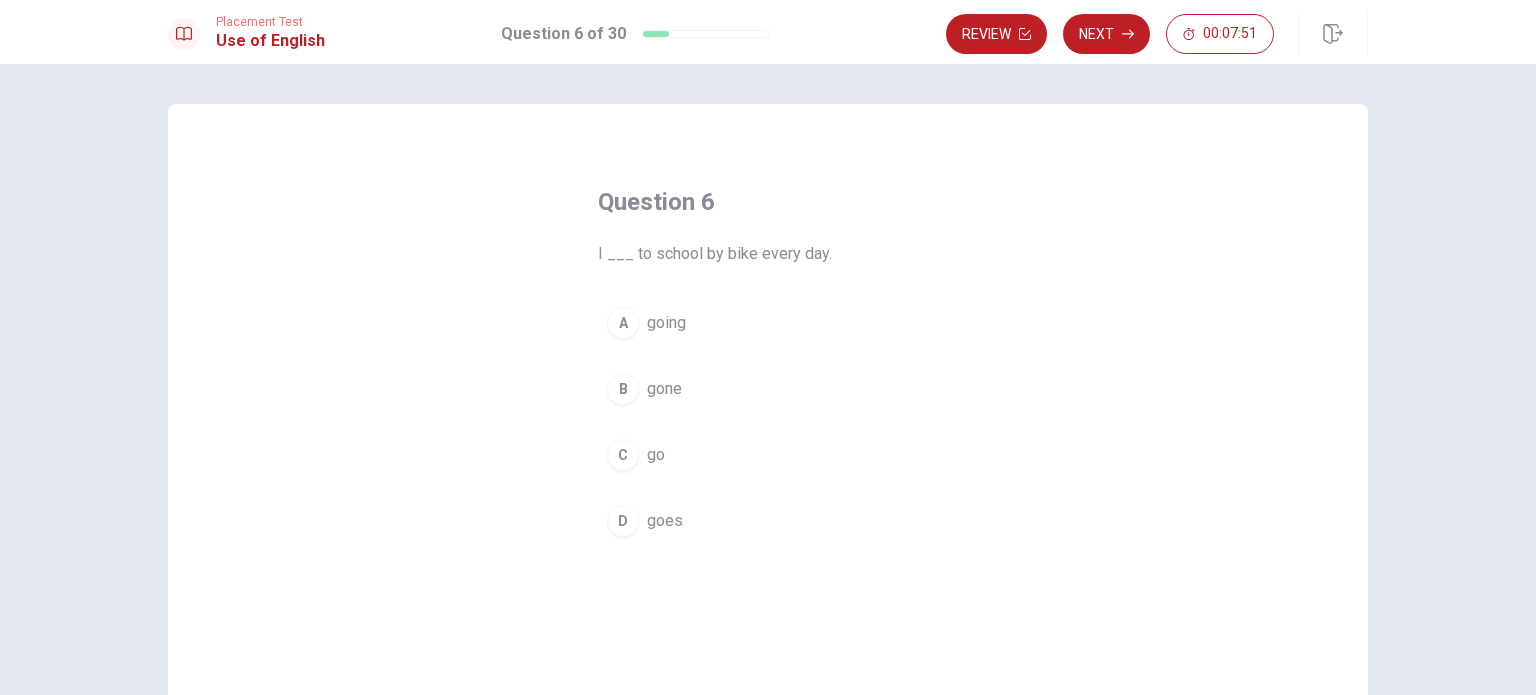 click on "going" at bounding box center [666, 323] 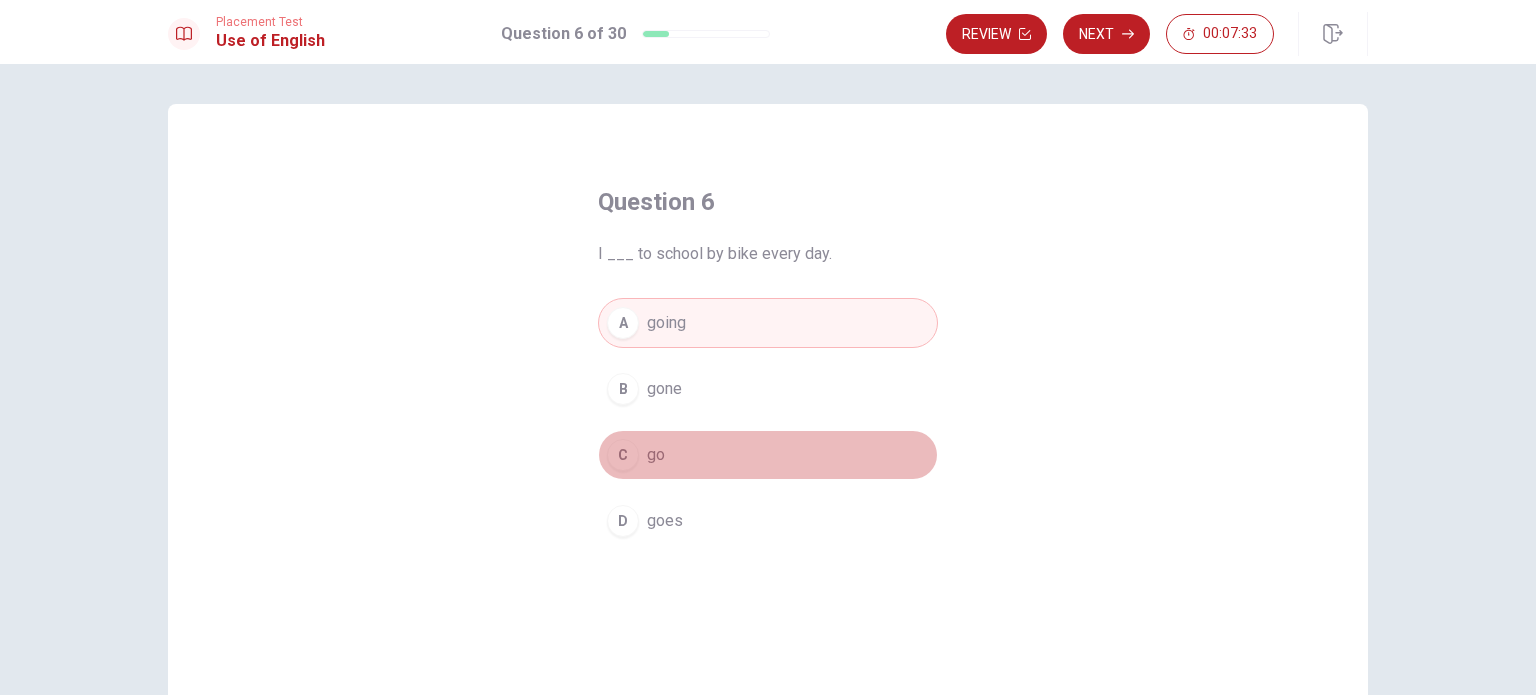 click on "go" at bounding box center (656, 455) 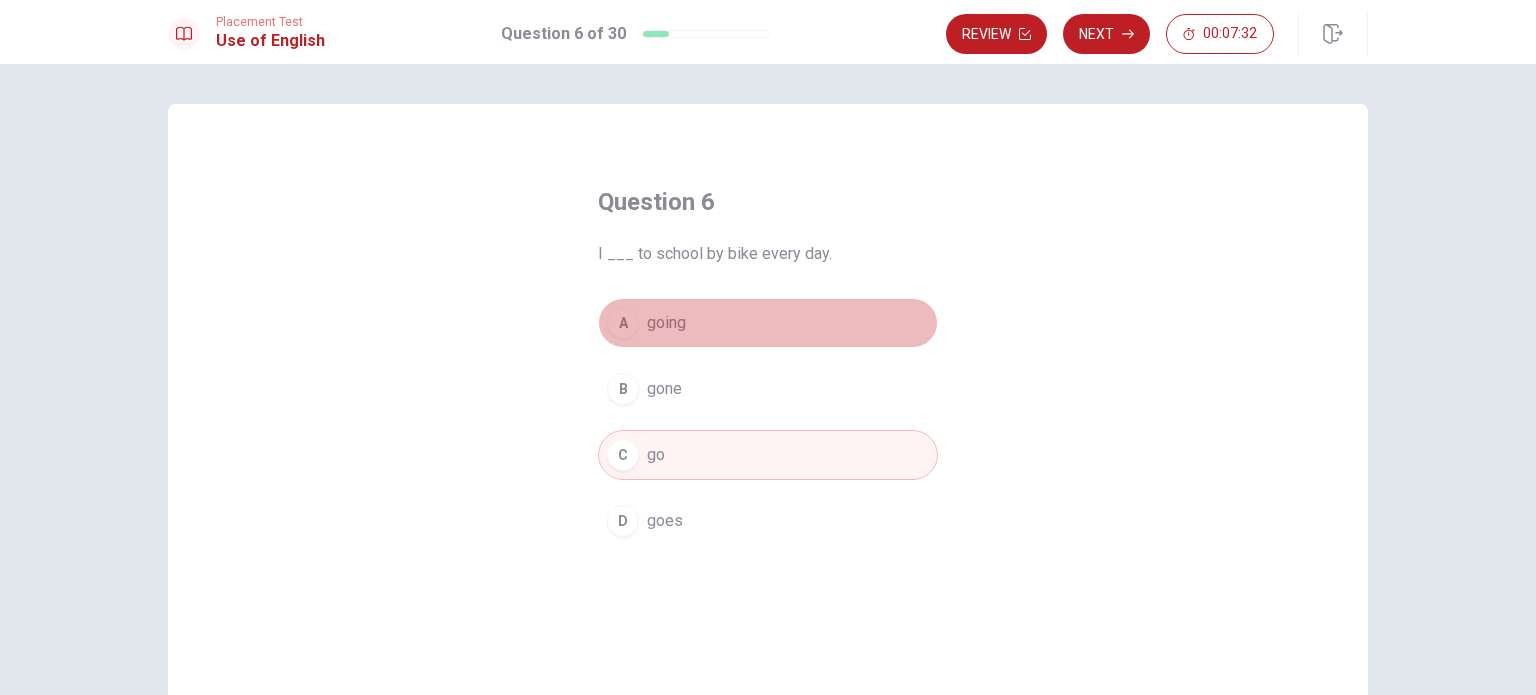 click on "A going" at bounding box center (768, 323) 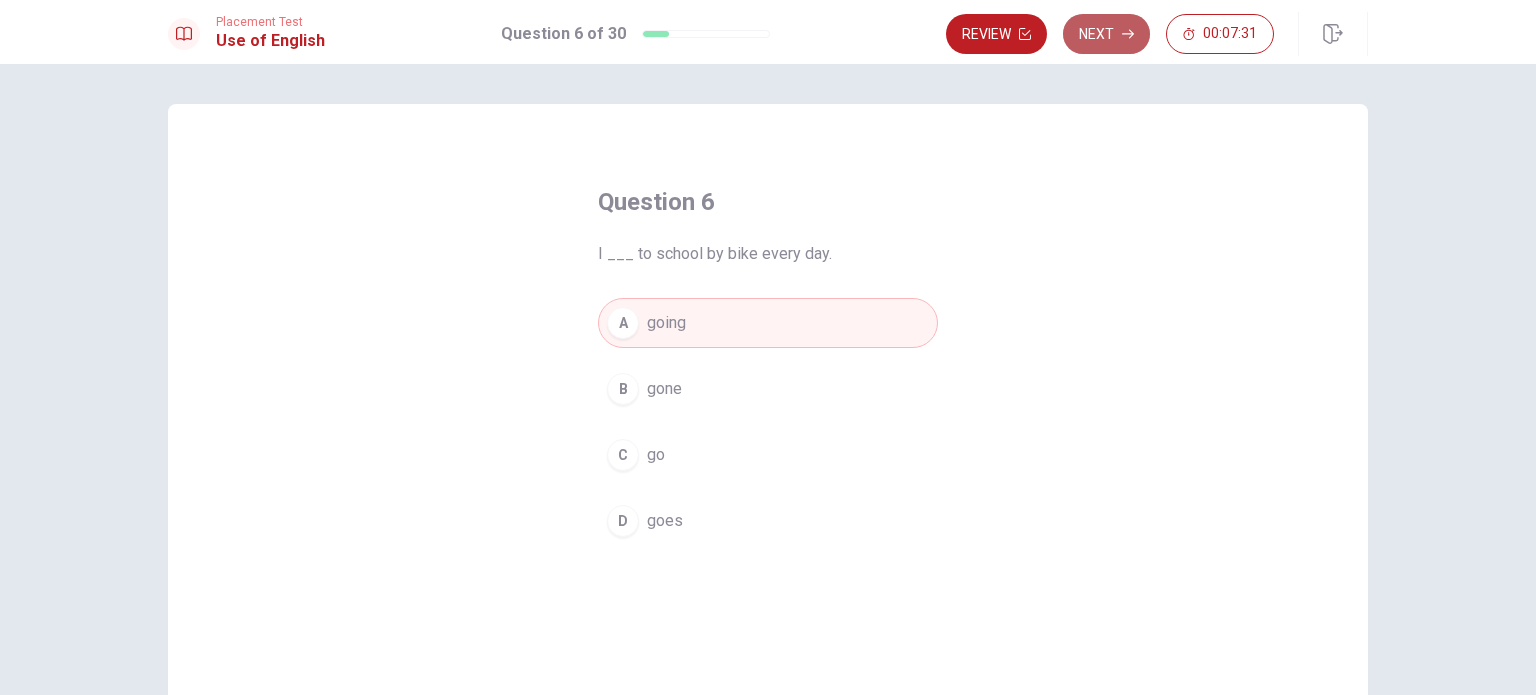 click on "Next" at bounding box center [1106, 34] 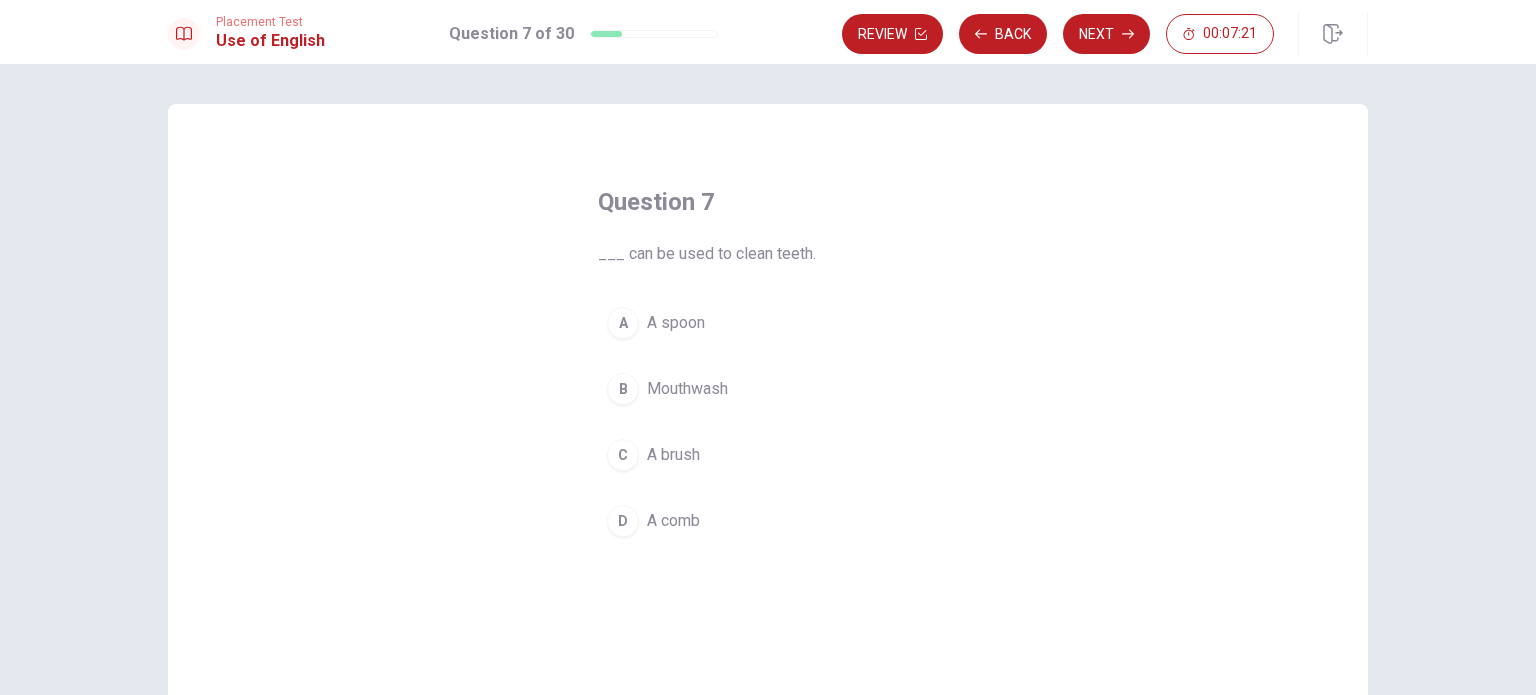 click on "A brush" at bounding box center (673, 455) 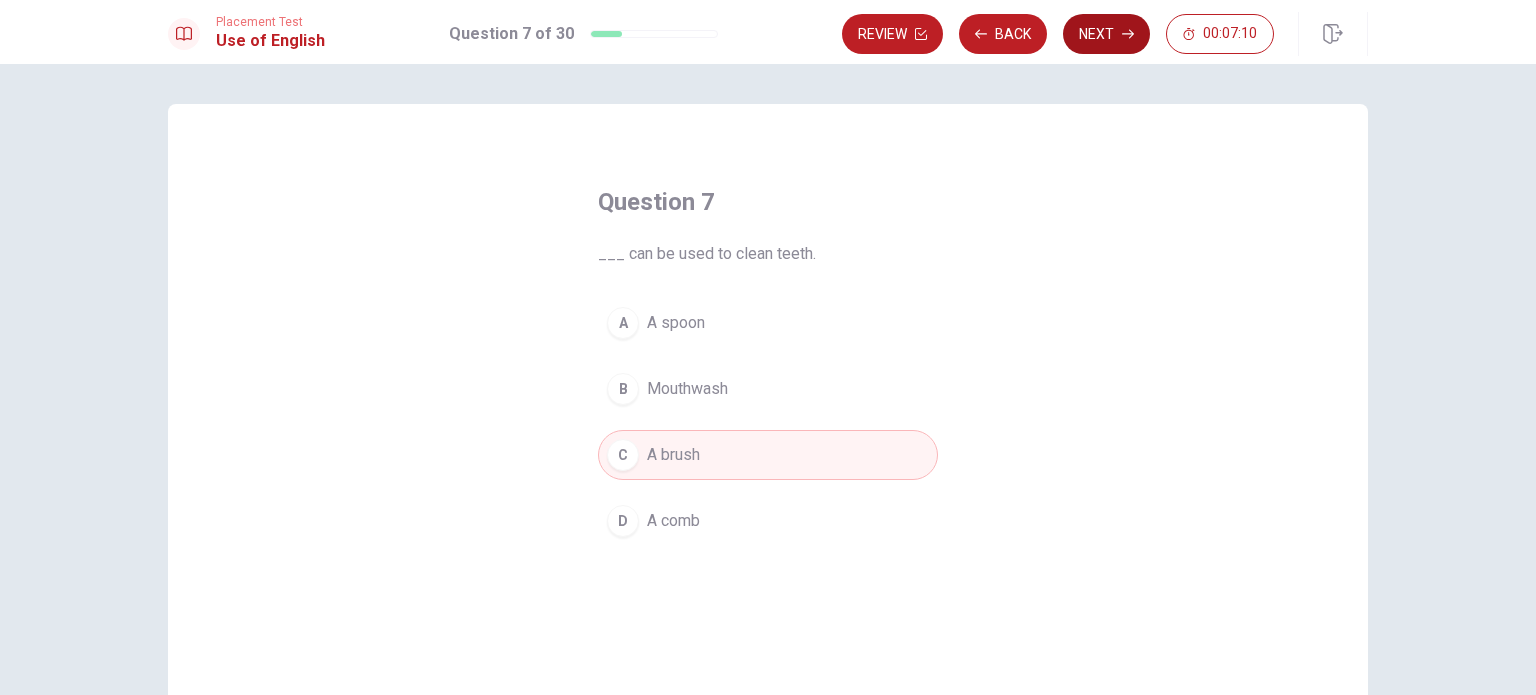 click on "Next" at bounding box center [1106, 34] 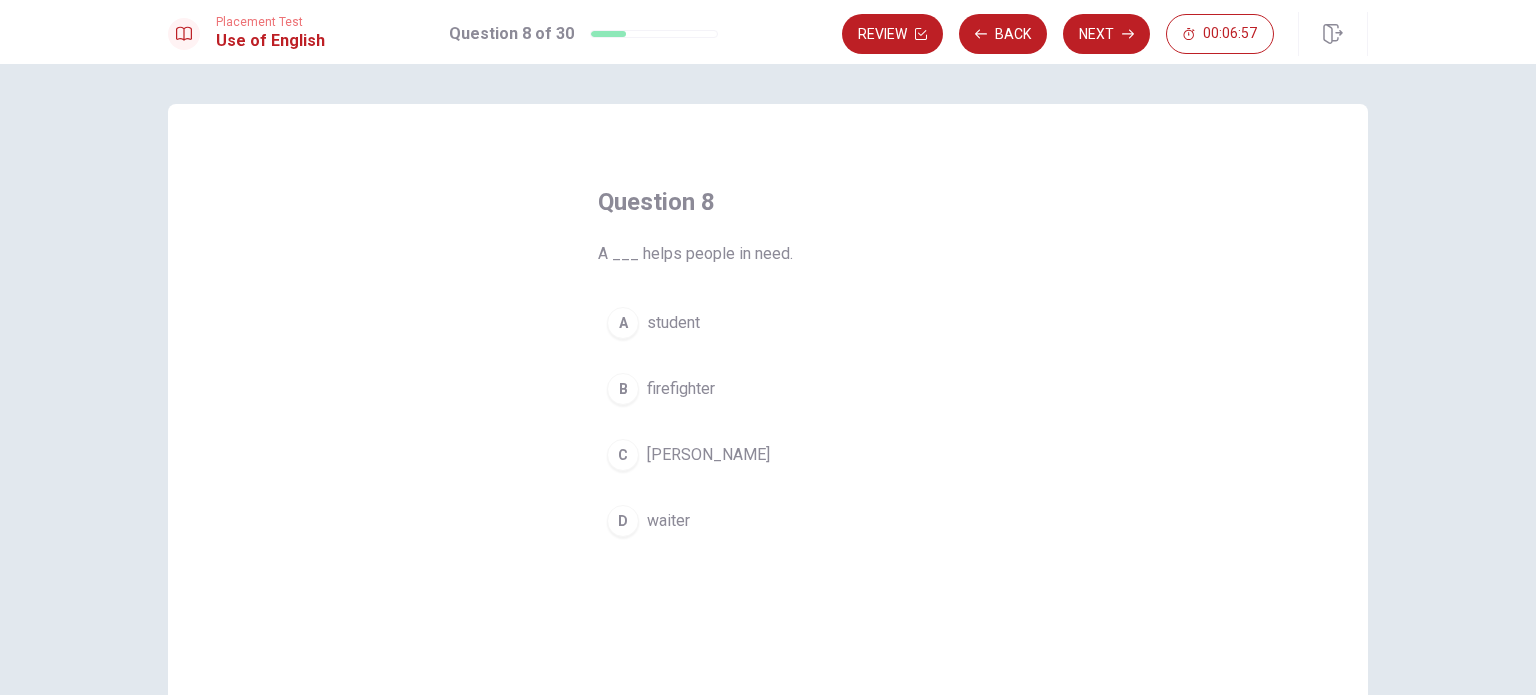 click on "firefighter" at bounding box center (681, 389) 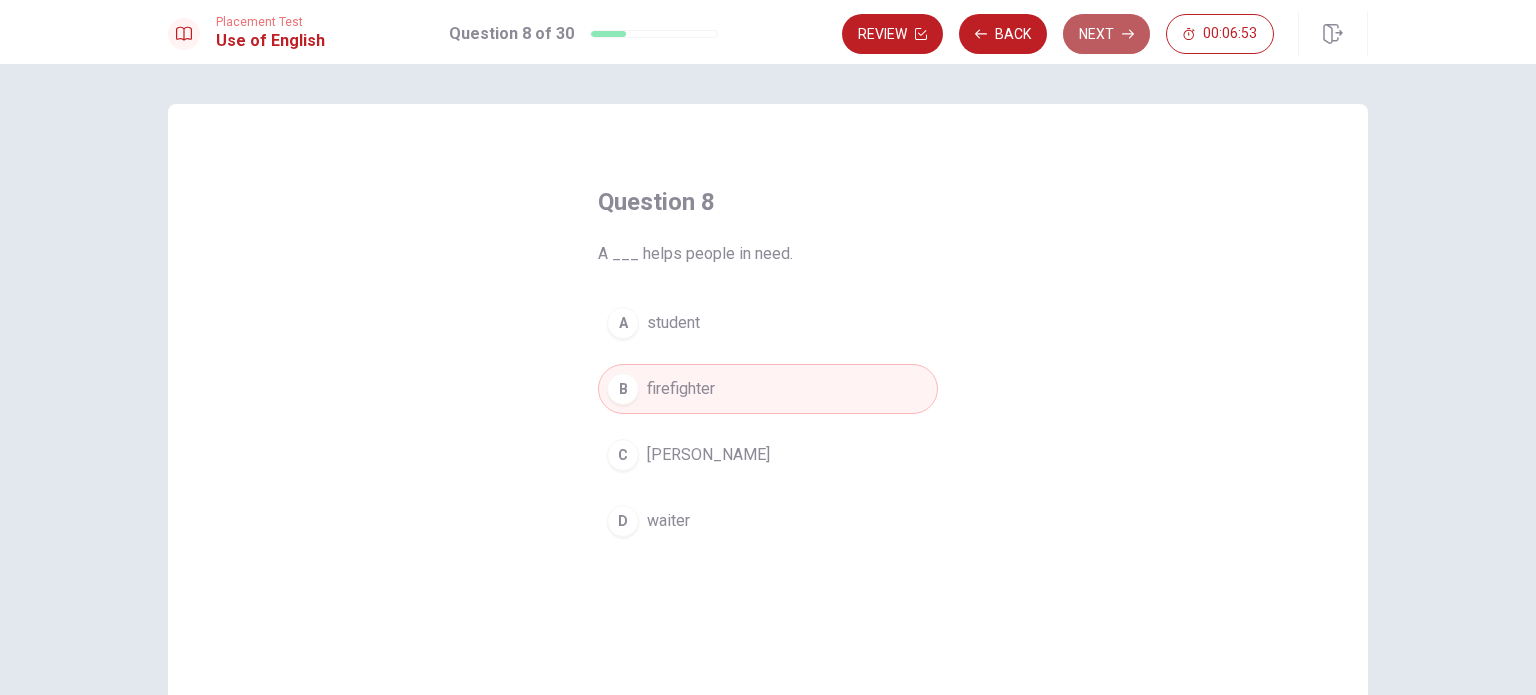 click on "Next" at bounding box center [1106, 34] 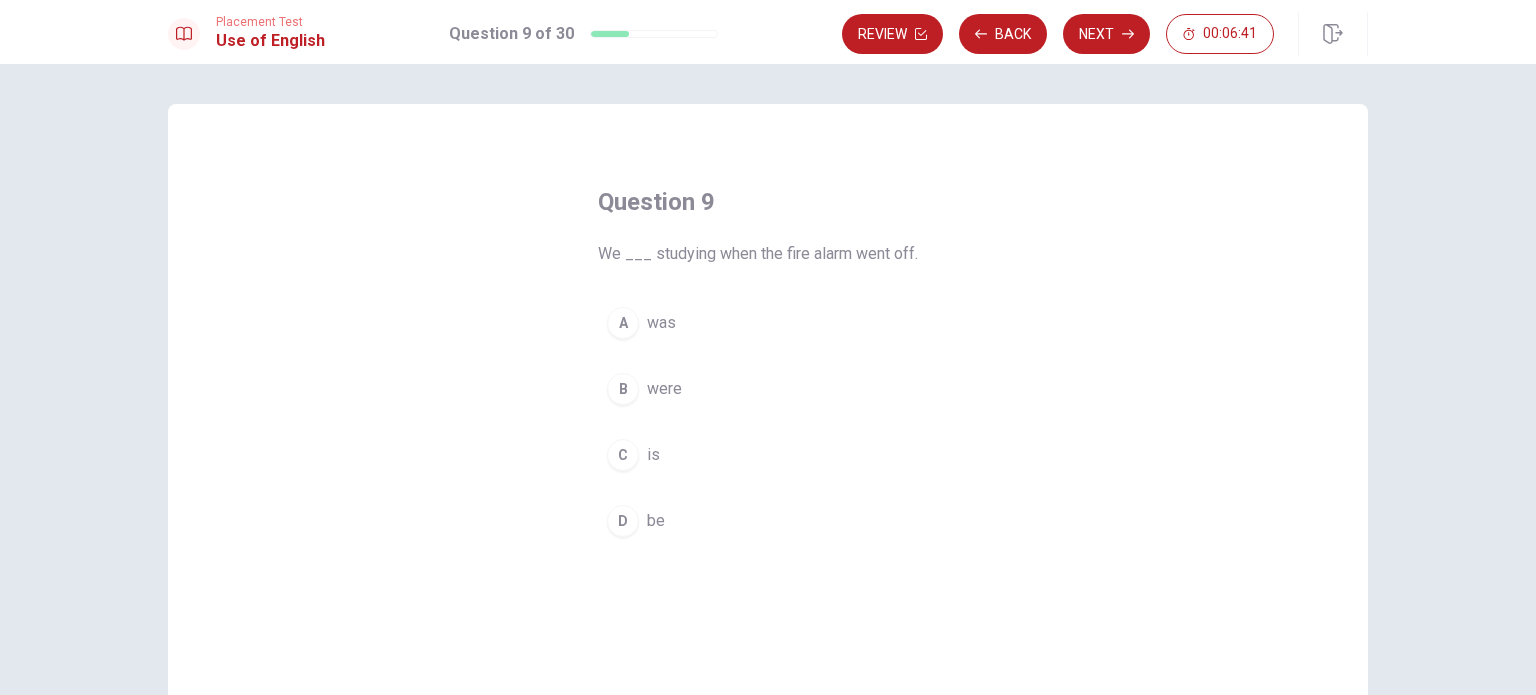 click on "were" at bounding box center (664, 389) 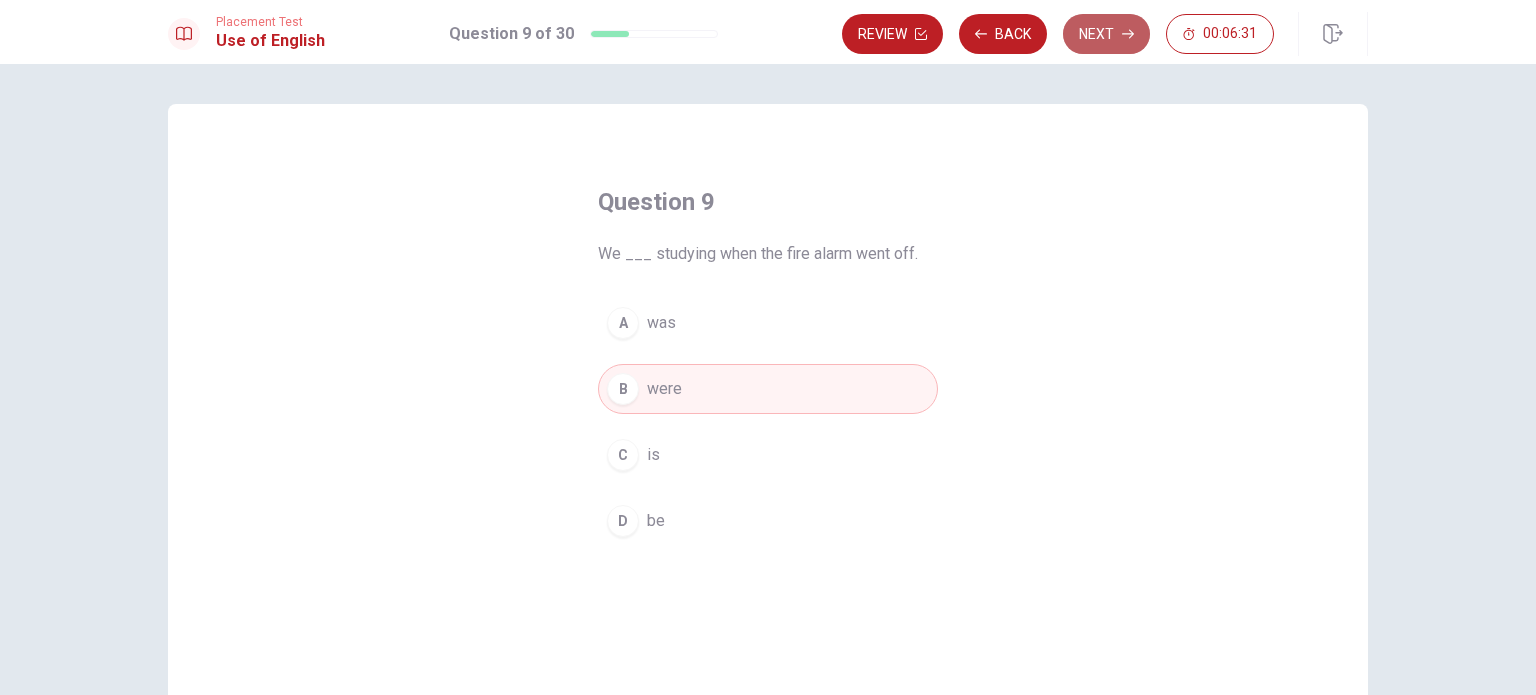 click on "Next" at bounding box center (1106, 34) 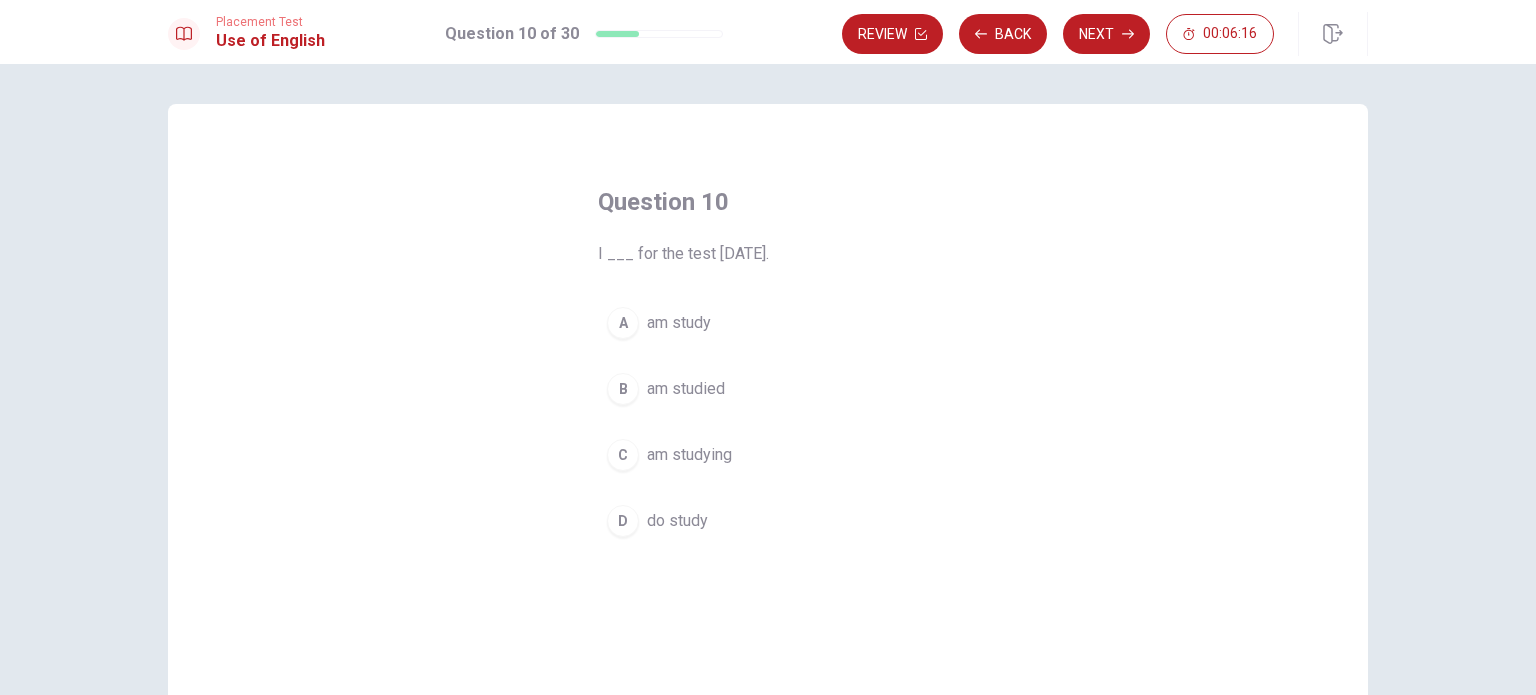 click on "am studying" at bounding box center [689, 455] 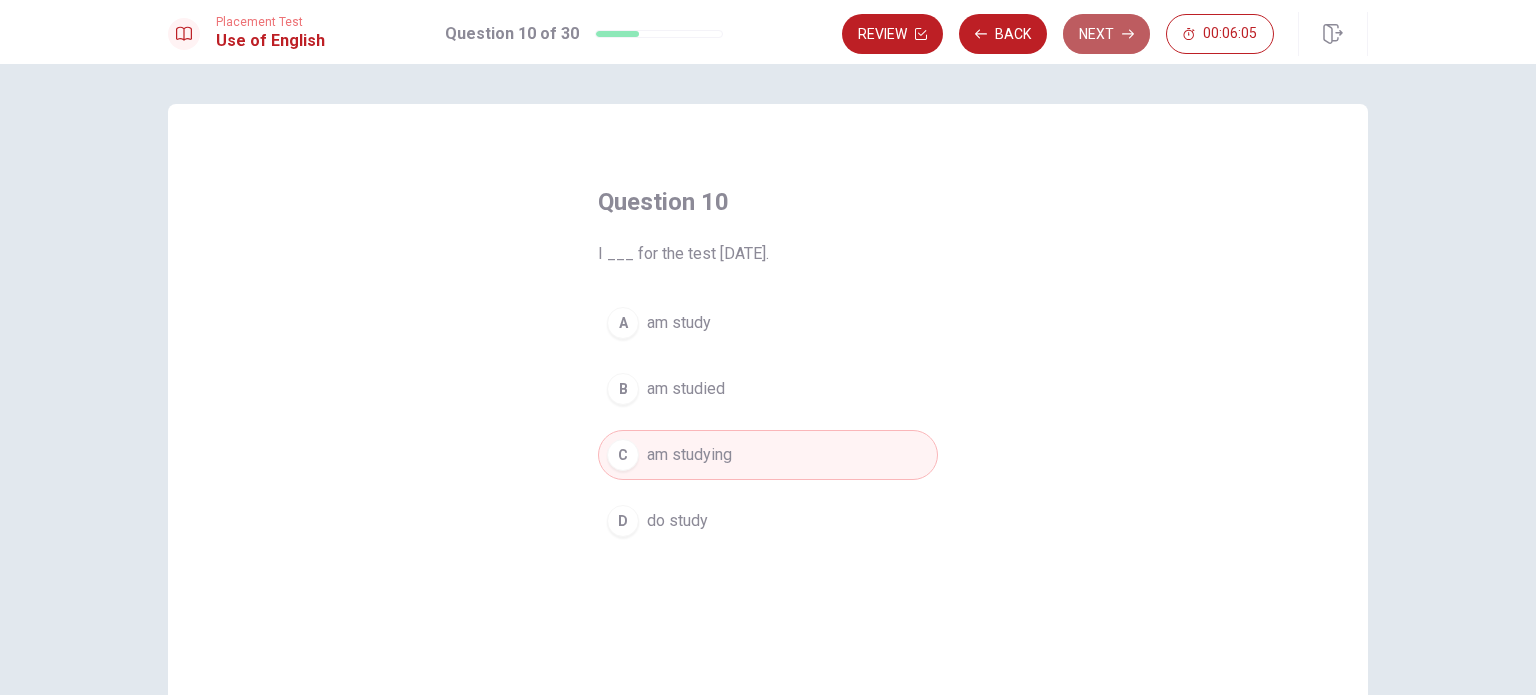 click on "Next" at bounding box center (1106, 34) 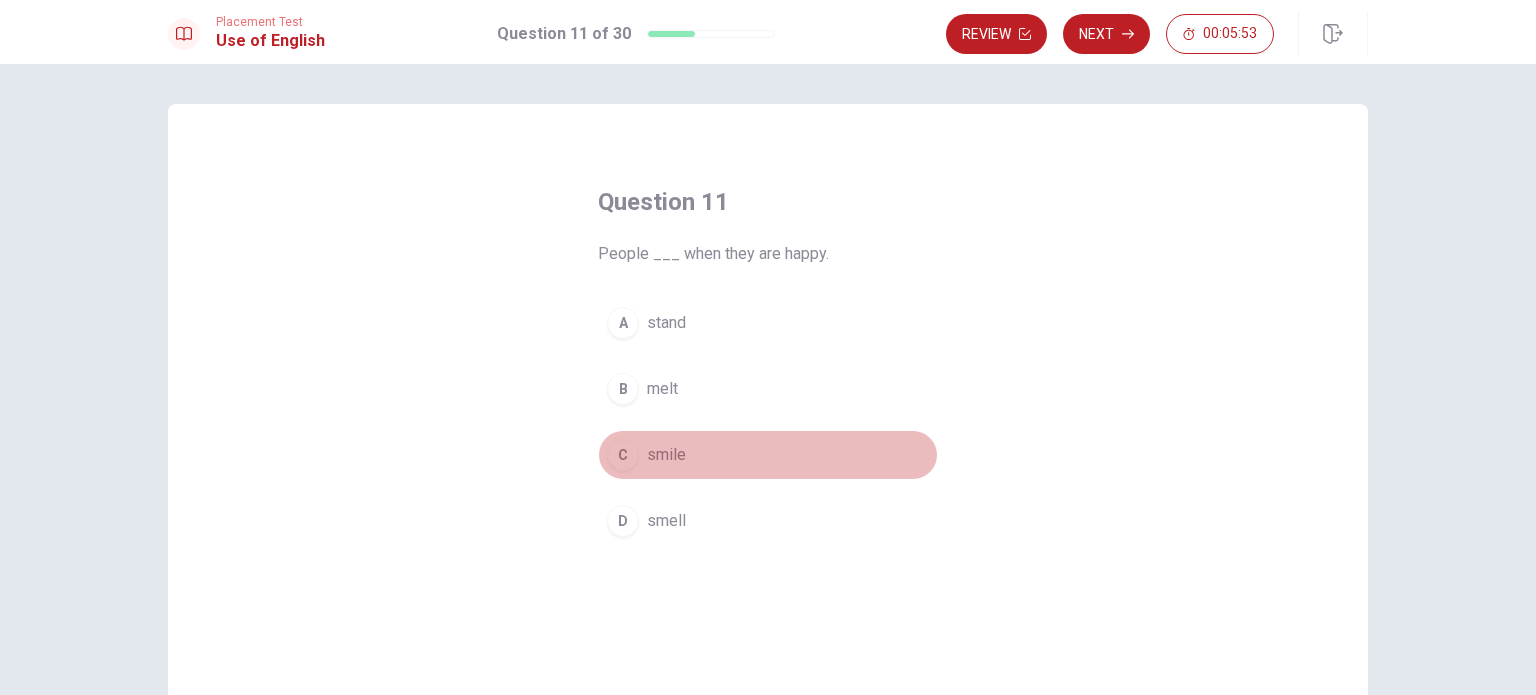 click on "smile" at bounding box center (666, 455) 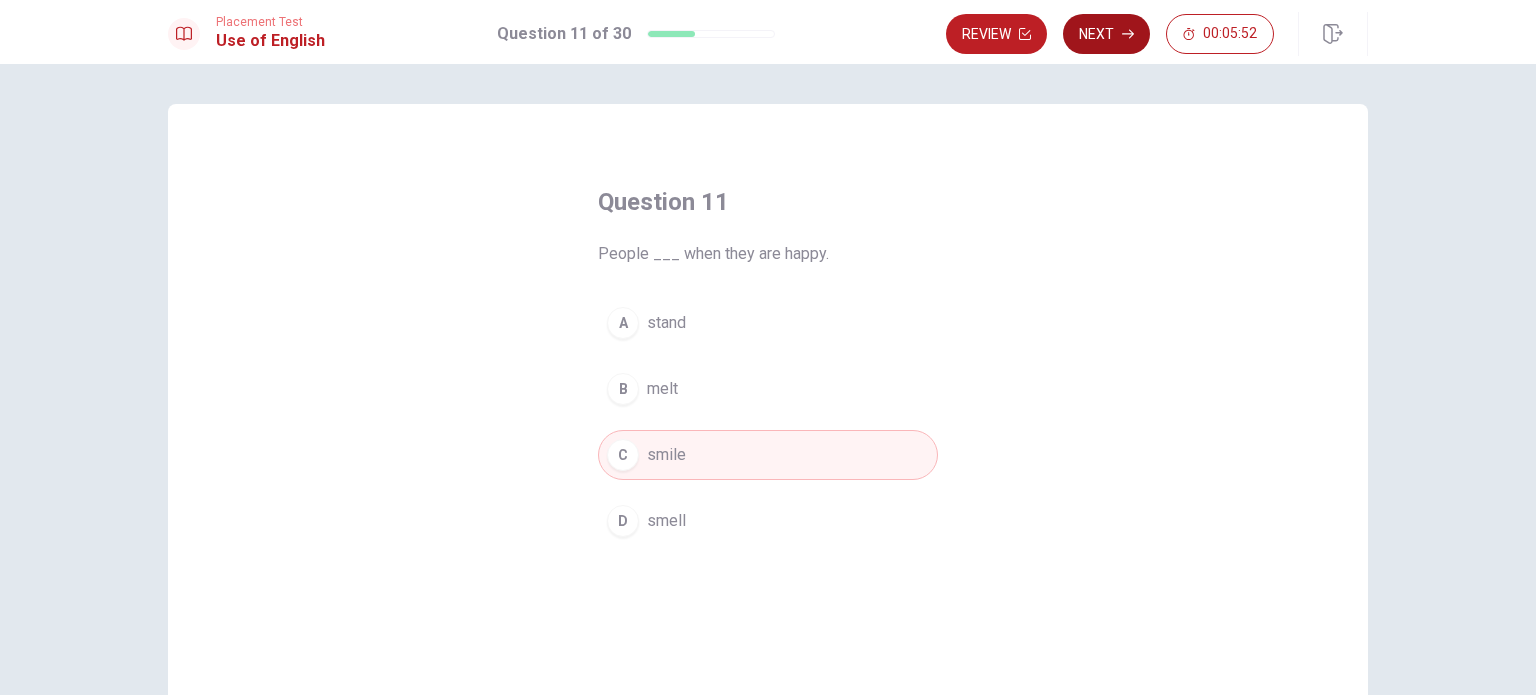 click 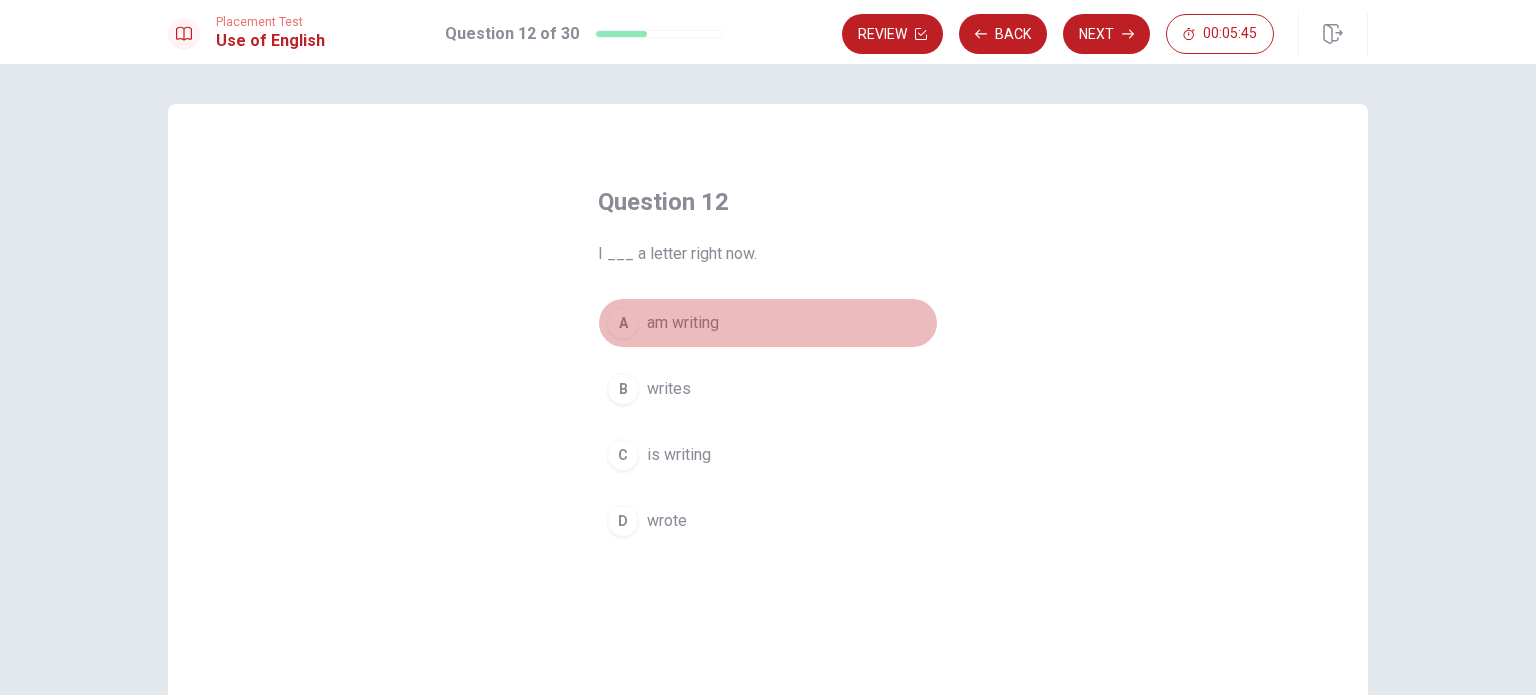 click on "am writing" at bounding box center (683, 323) 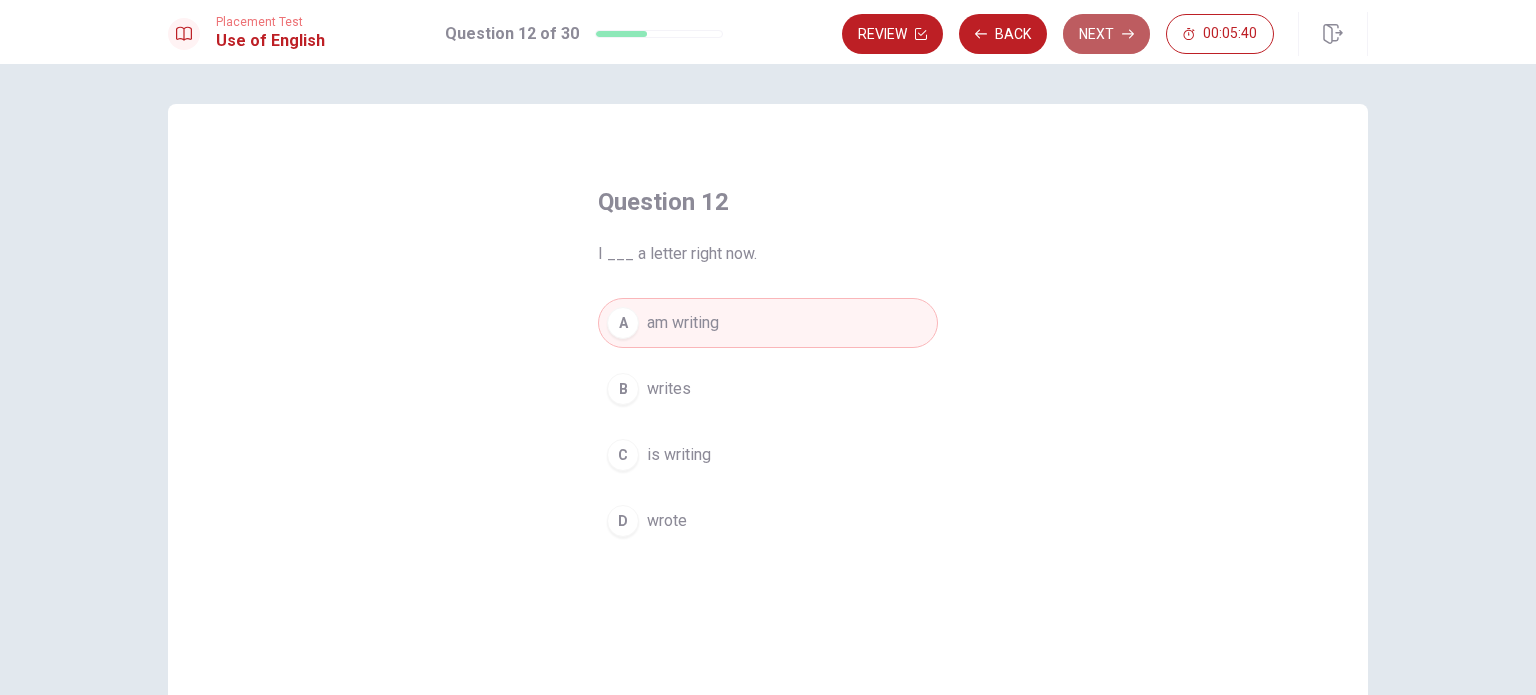 click on "Next" at bounding box center (1106, 34) 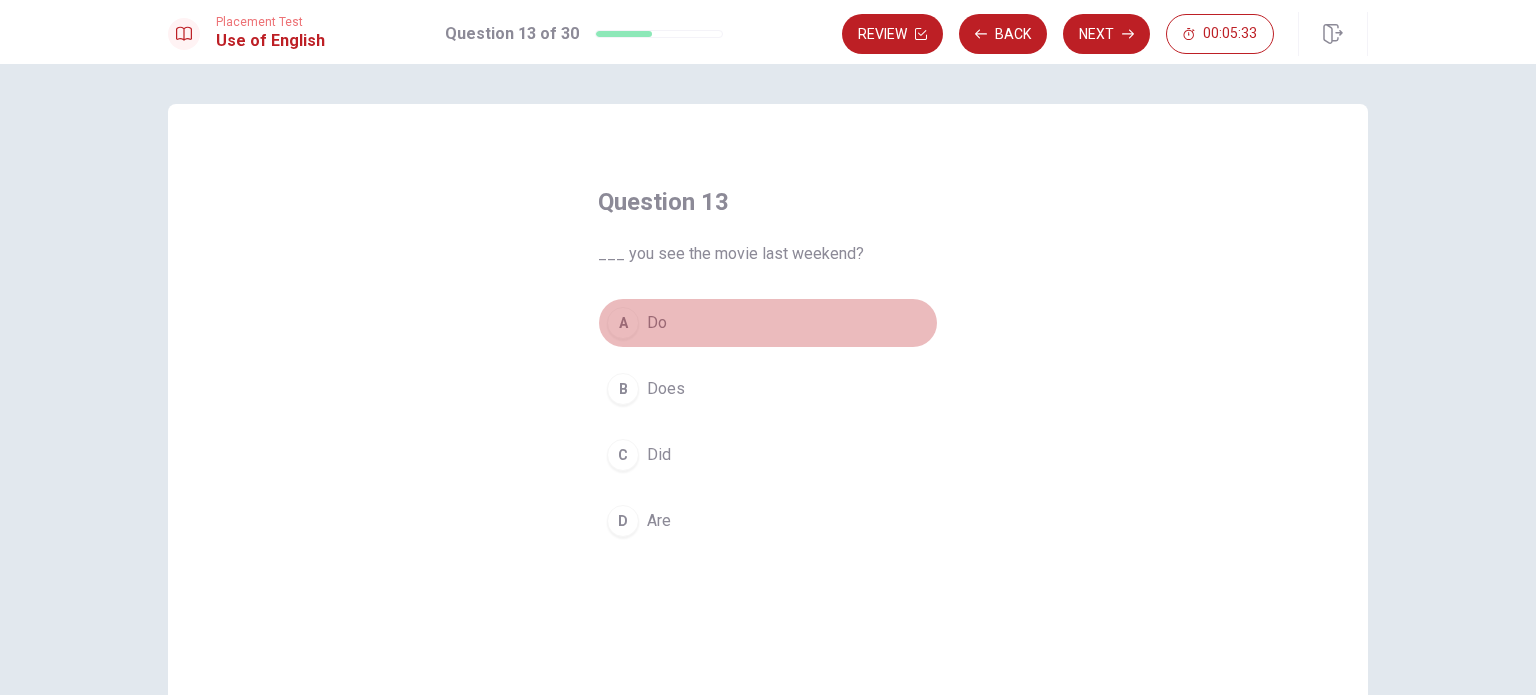 click on "Do" at bounding box center (657, 323) 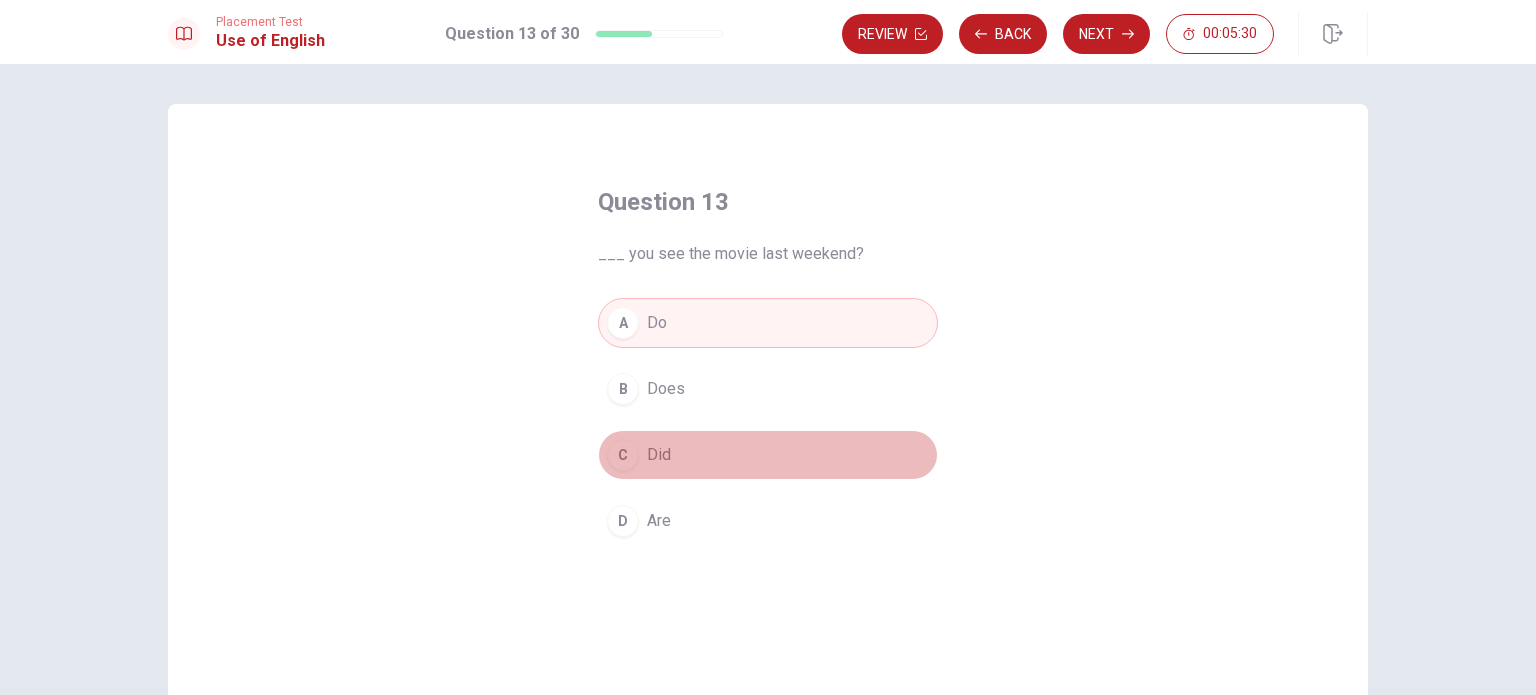 click on "Did" at bounding box center [659, 455] 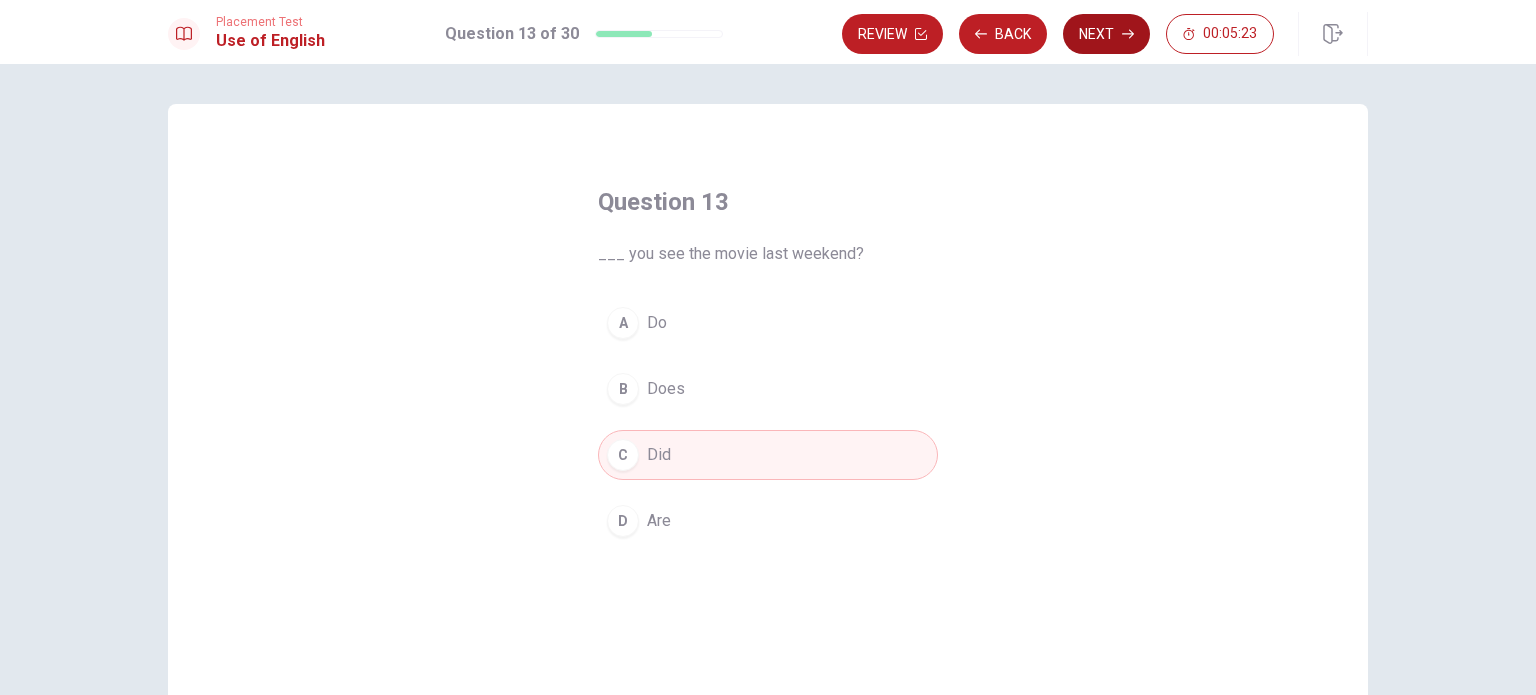 click on "Next" at bounding box center [1106, 34] 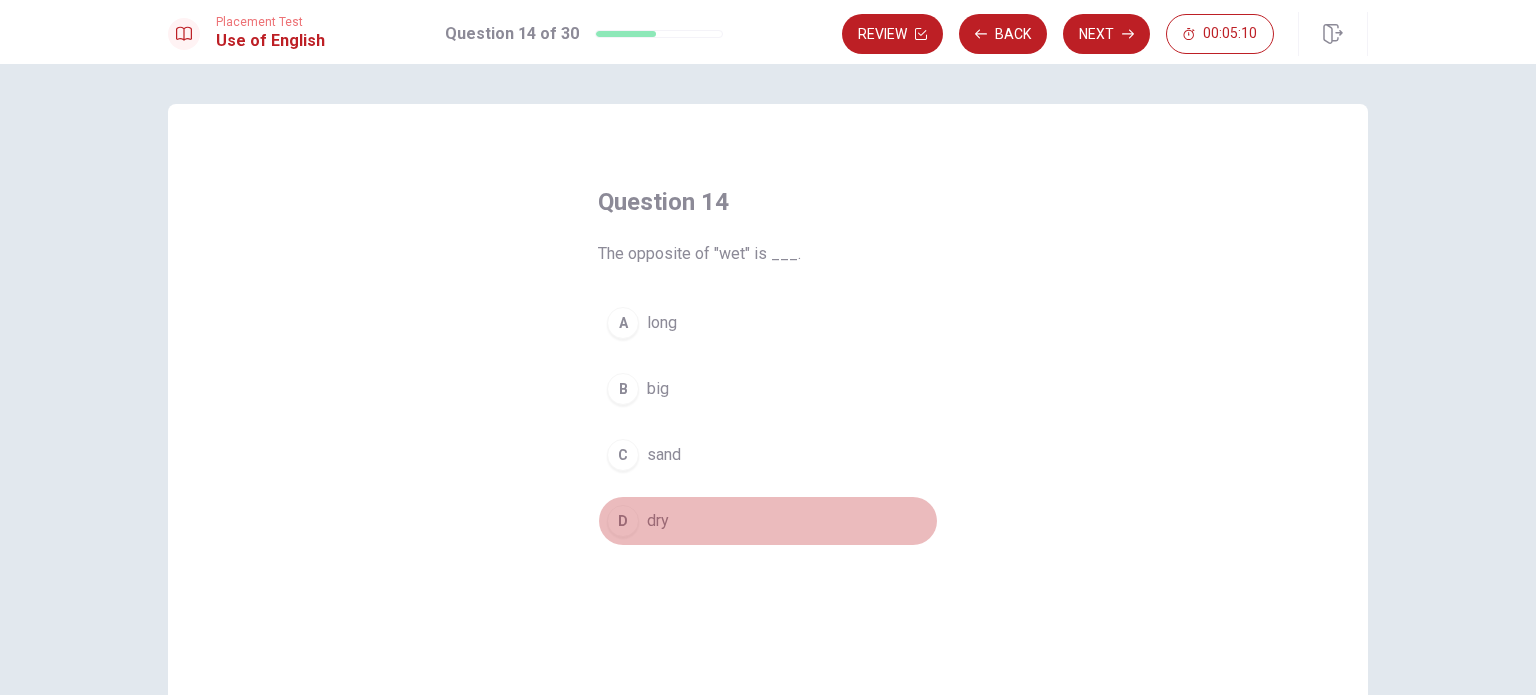 click on "D dry" at bounding box center (768, 521) 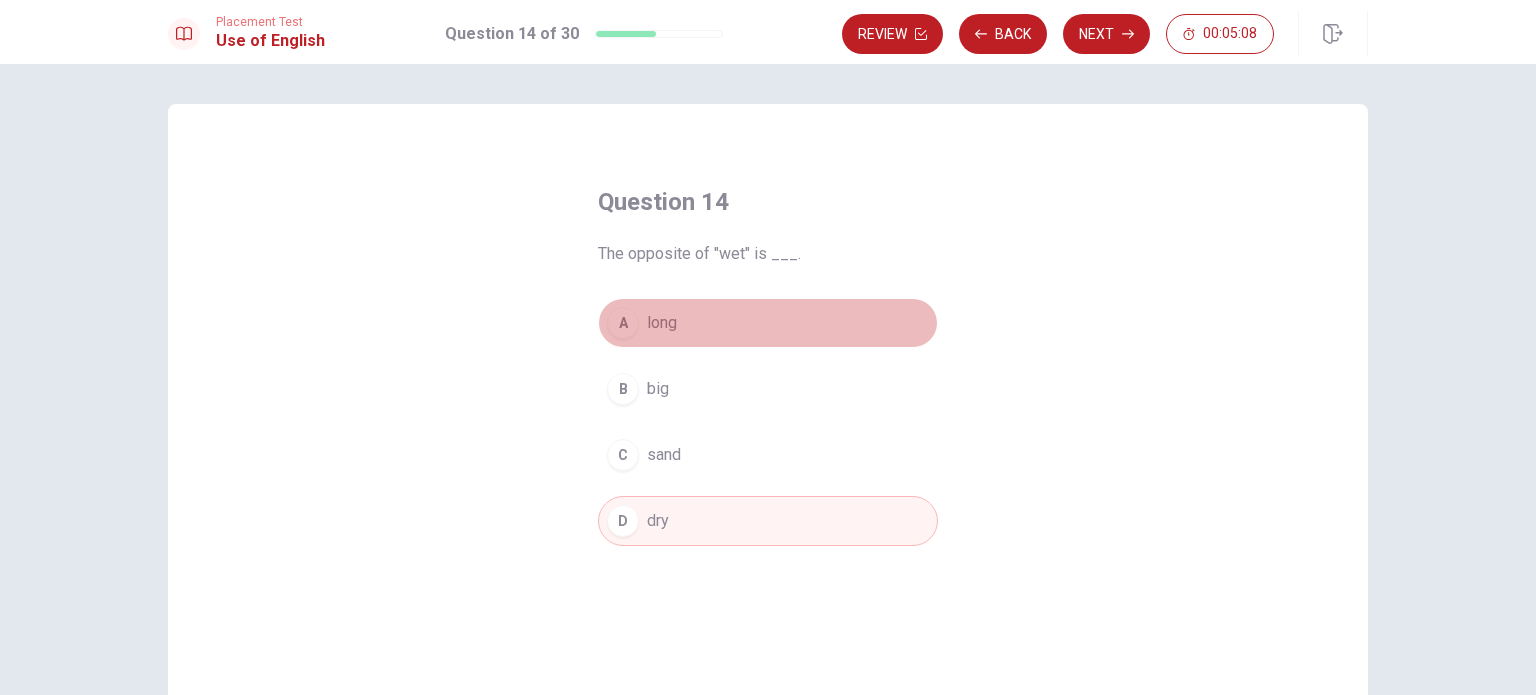click on "A long" at bounding box center [768, 323] 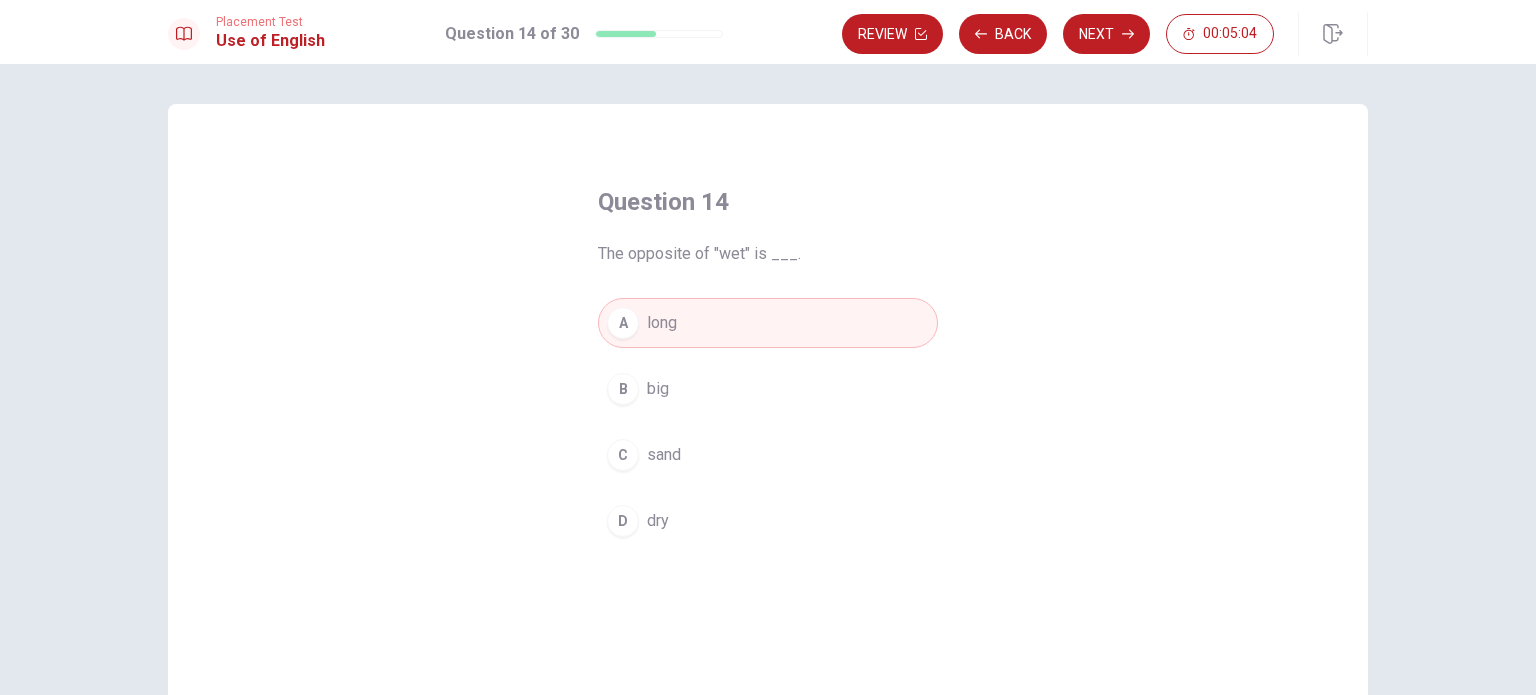 click on "D dry" at bounding box center (768, 521) 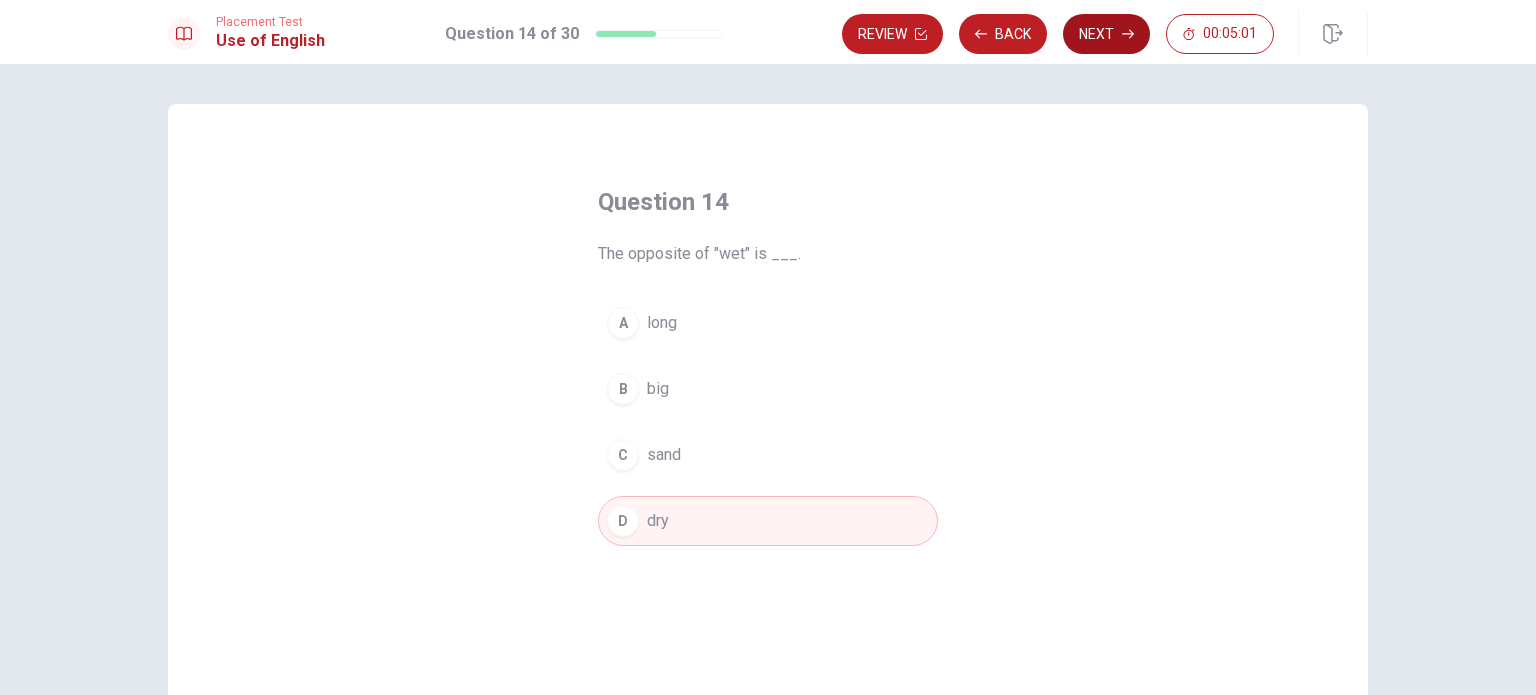 click on "Next" at bounding box center [1106, 34] 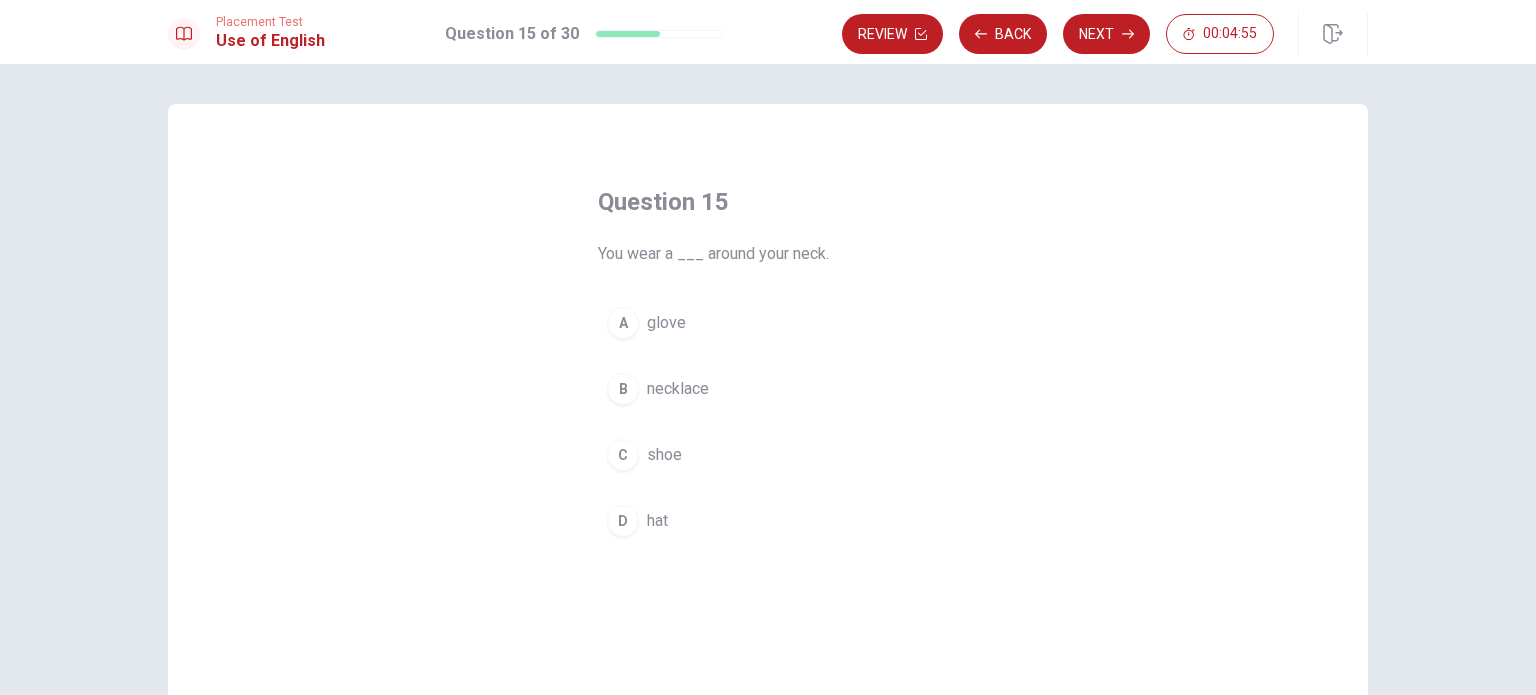 click on "necklace" at bounding box center (678, 389) 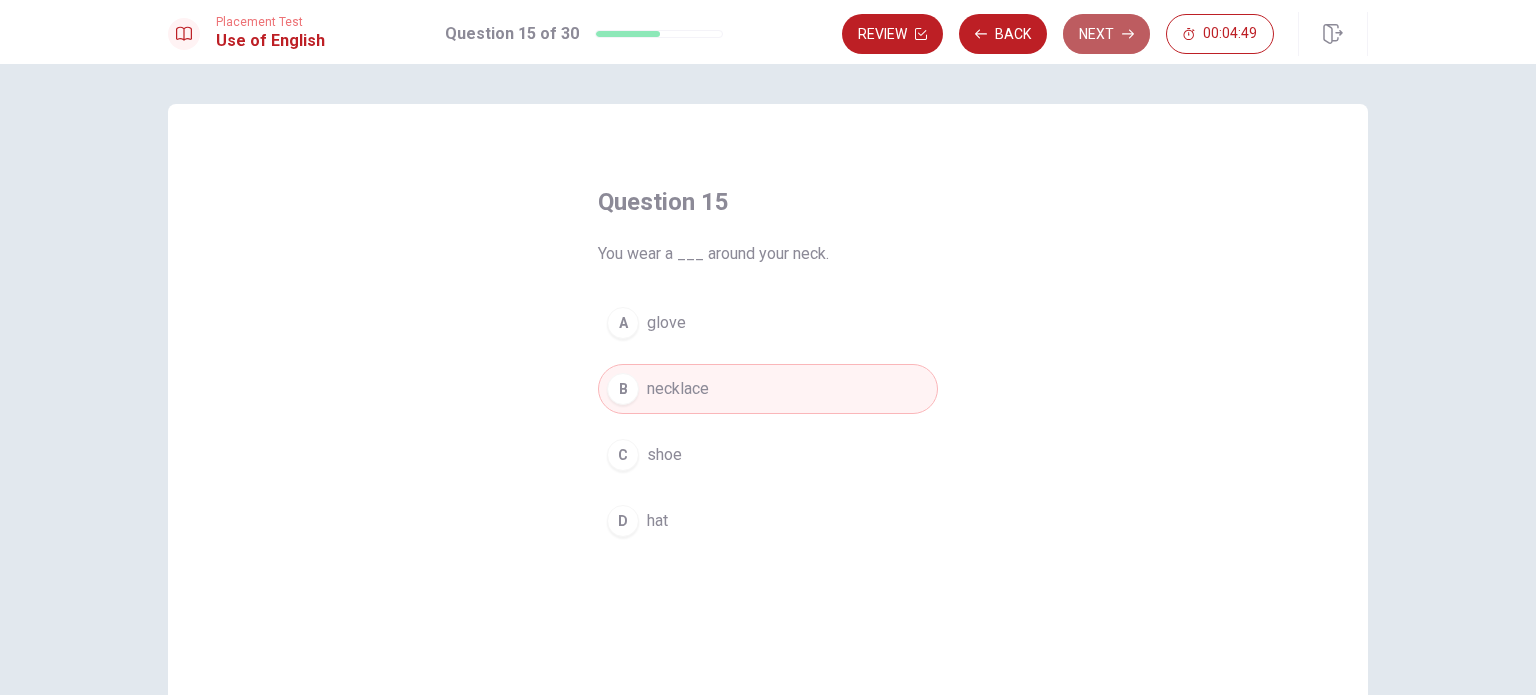 click on "Next" at bounding box center [1106, 34] 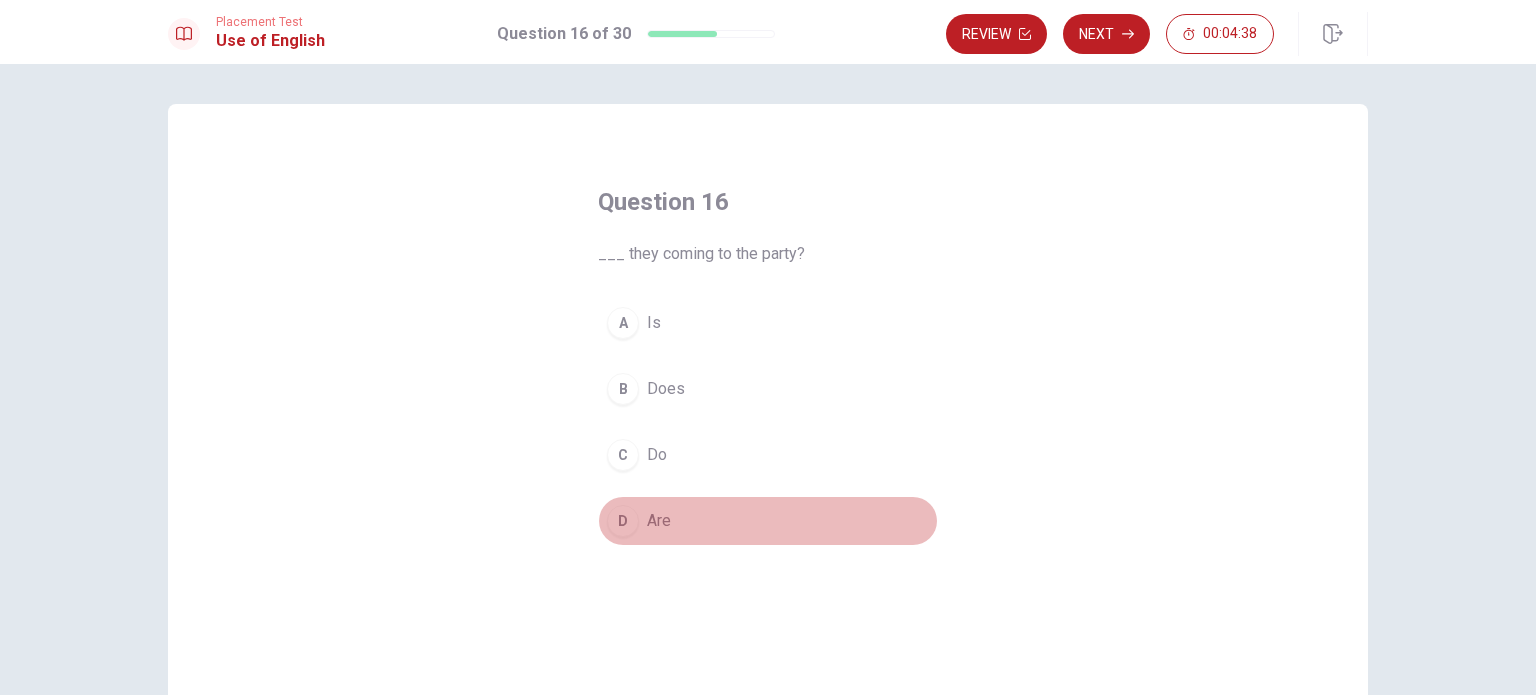 click on "Are" at bounding box center (659, 521) 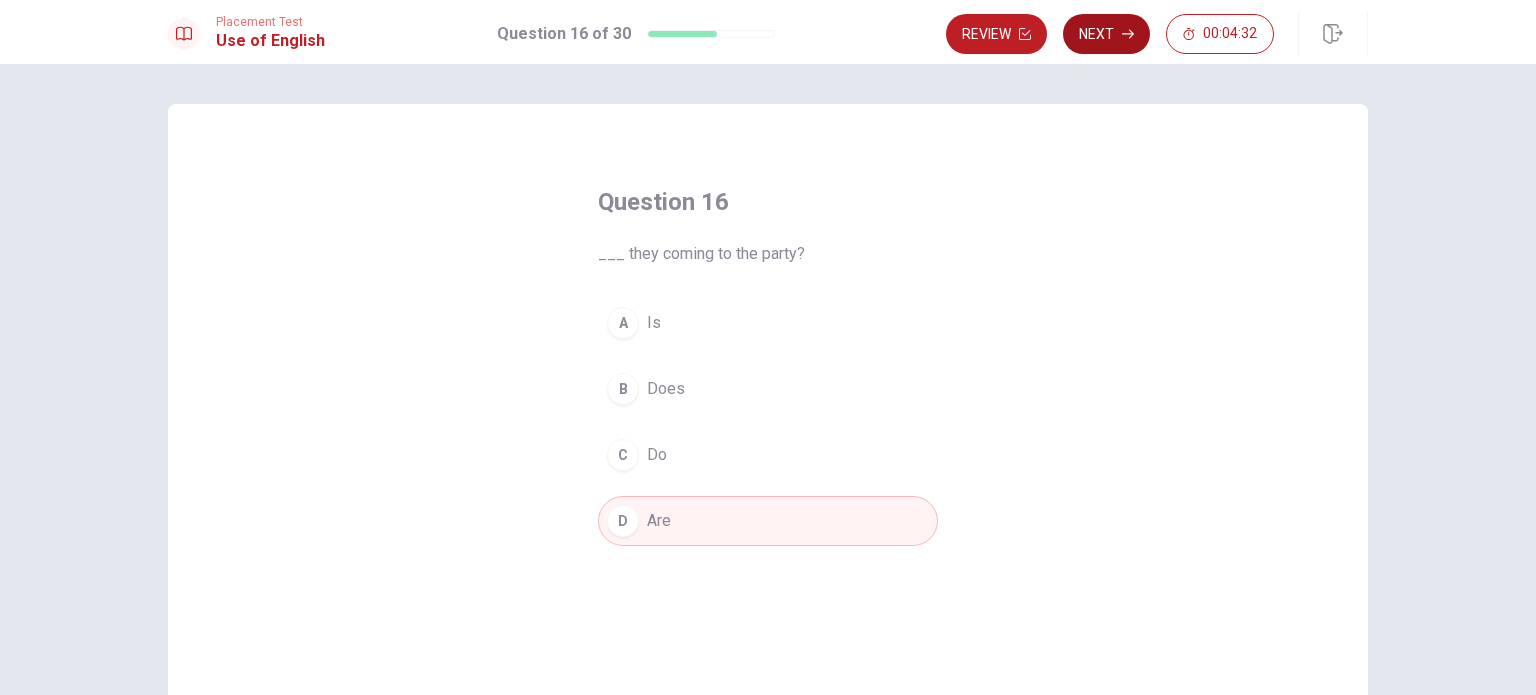 click on "Next" at bounding box center (1106, 34) 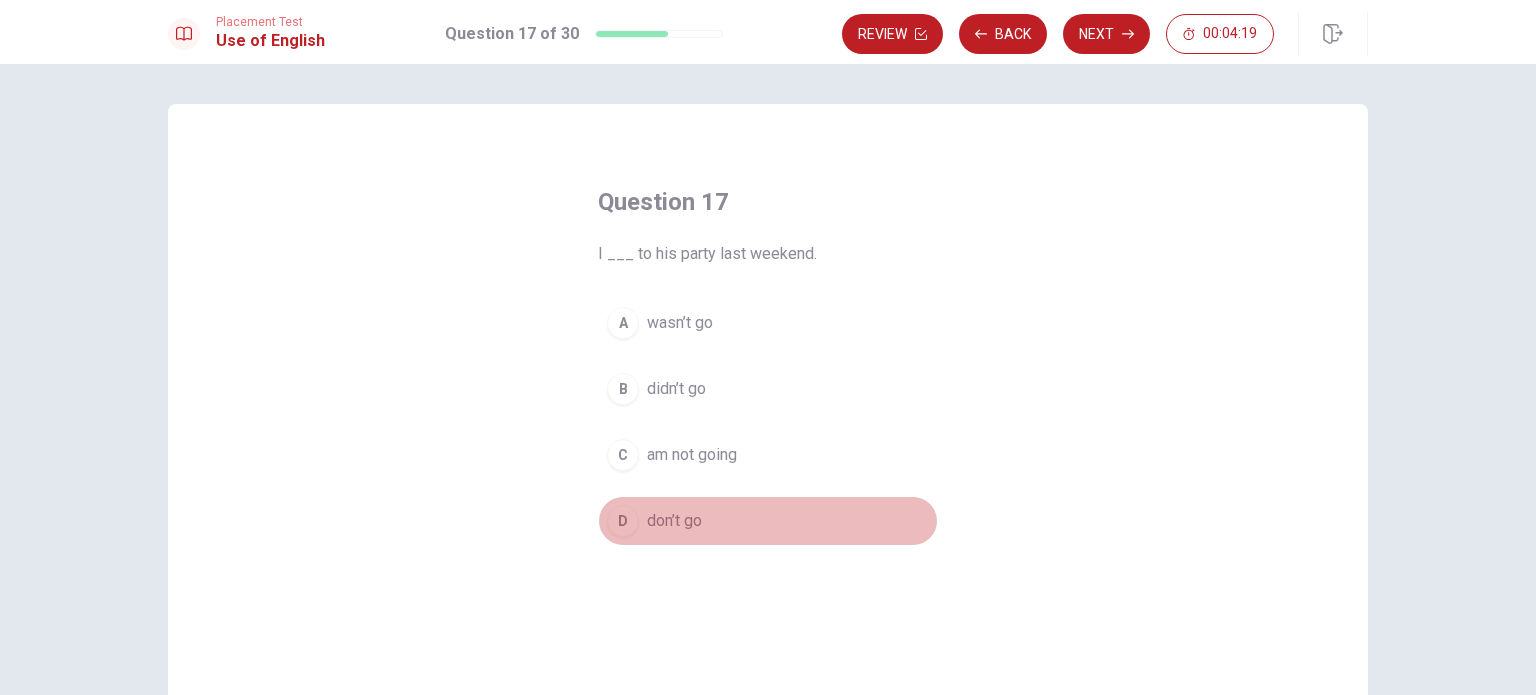 click on "don’t go" at bounding box center (674, 521) 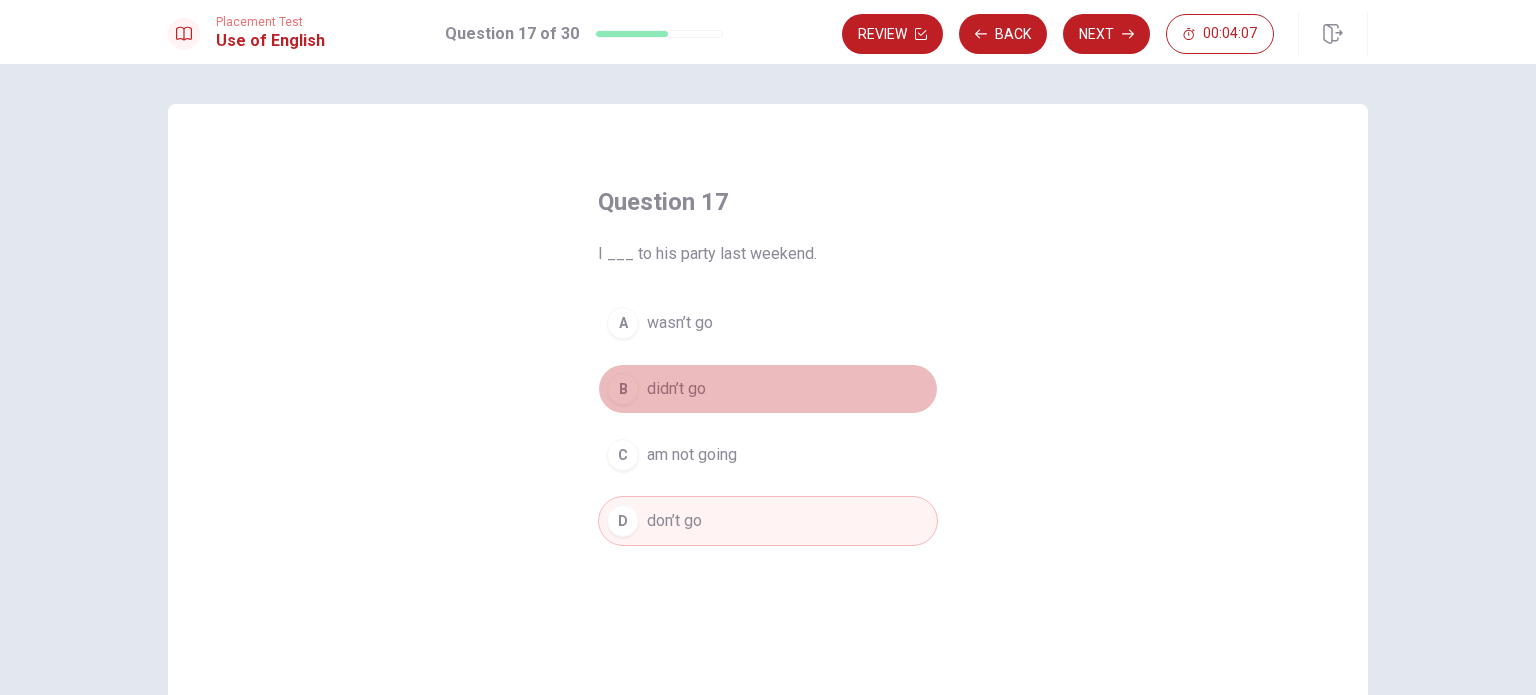 click on "didn’t go" at bounding box center [676, 389] 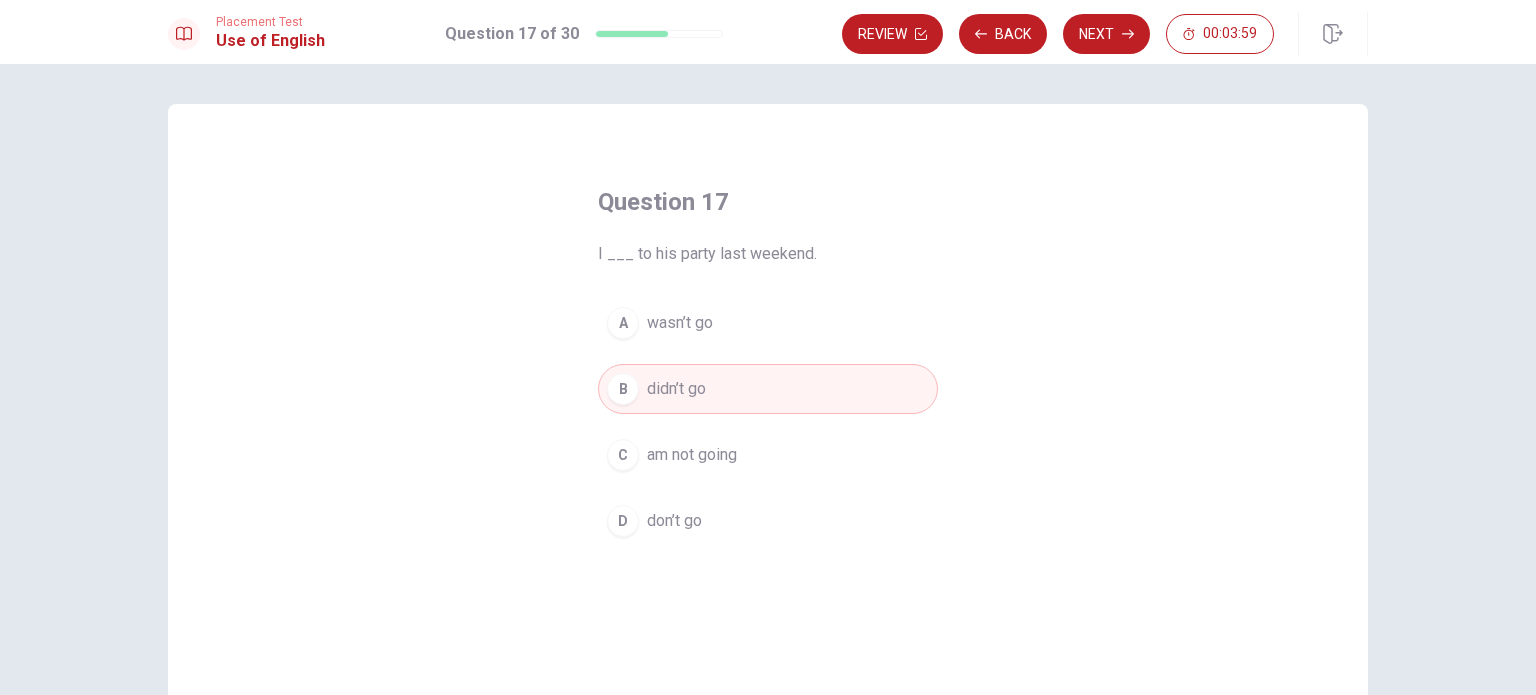 click on "don’t go" at bounding box center [674, 521] 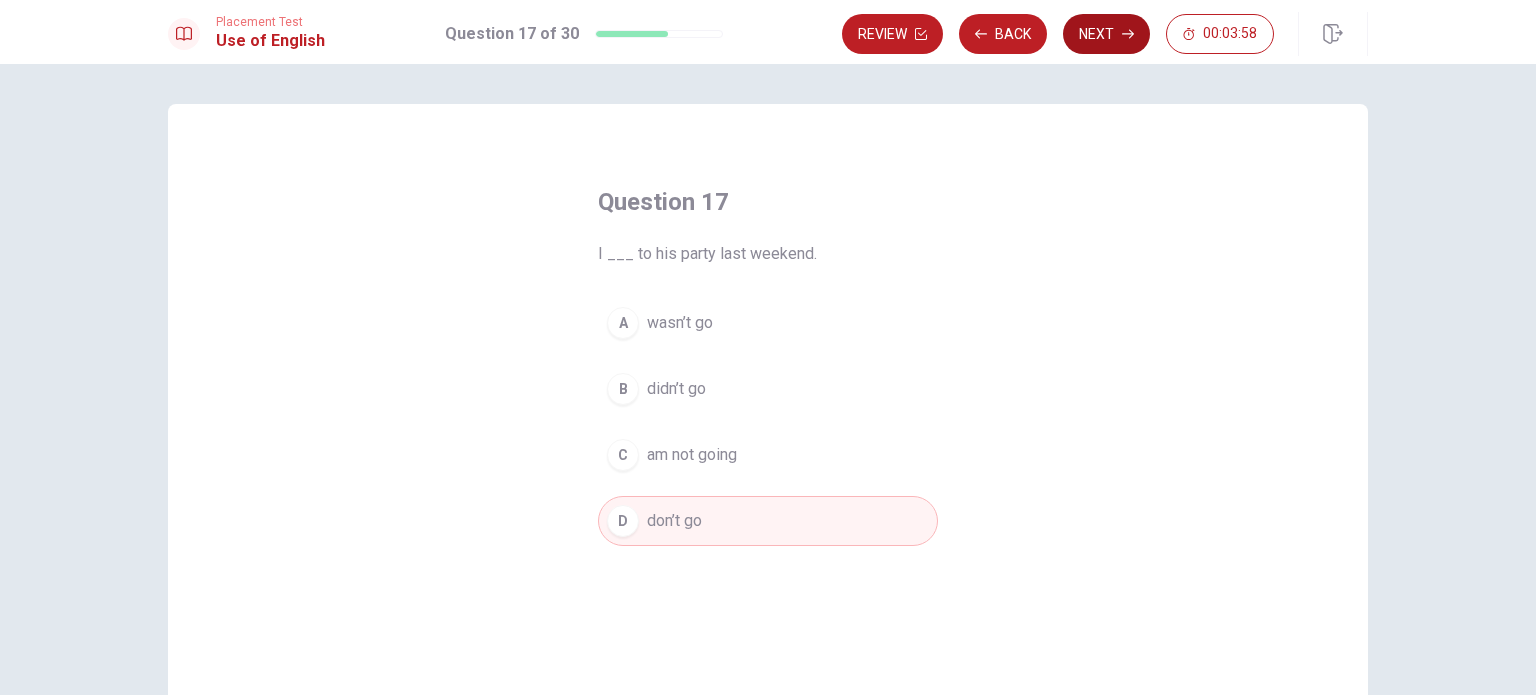 click on "Next" at bounding box center (1106, 34) 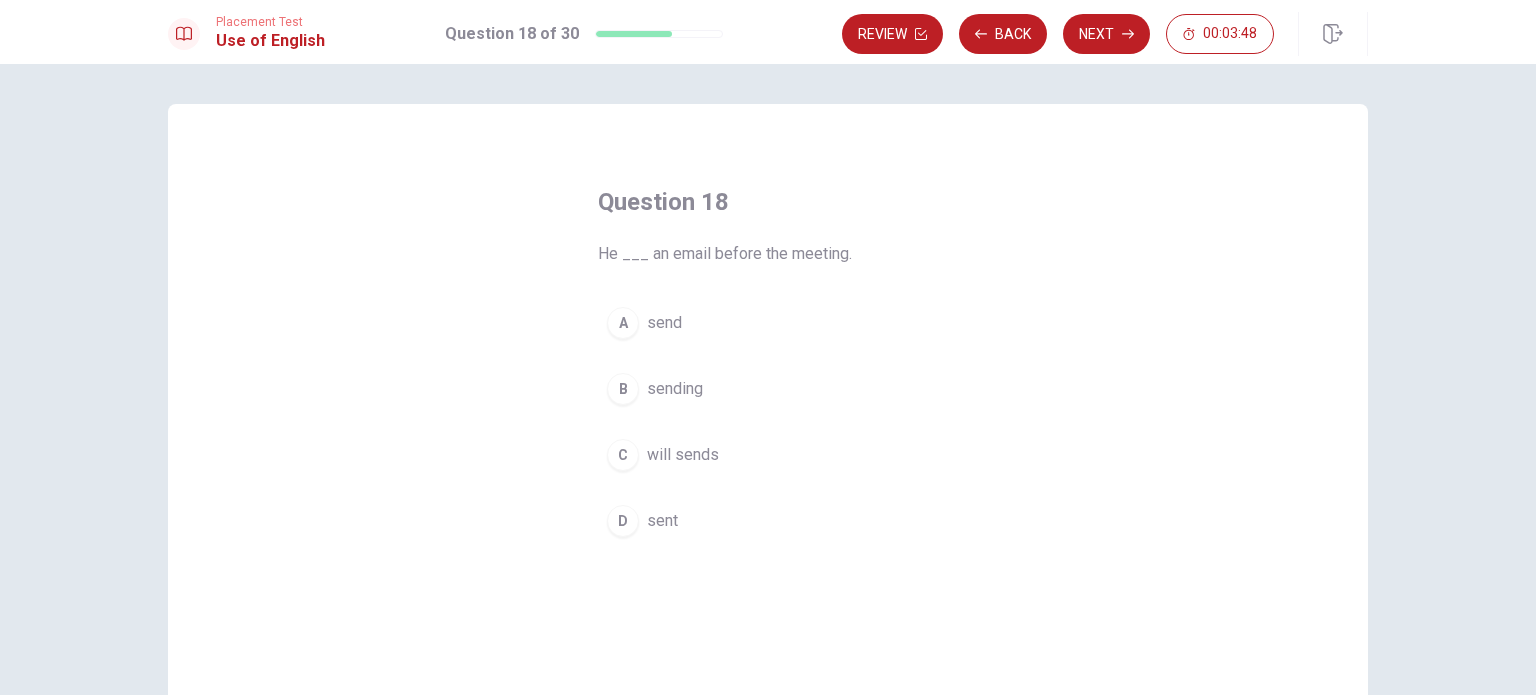 click on "sent" at bounding box center [662, 521] 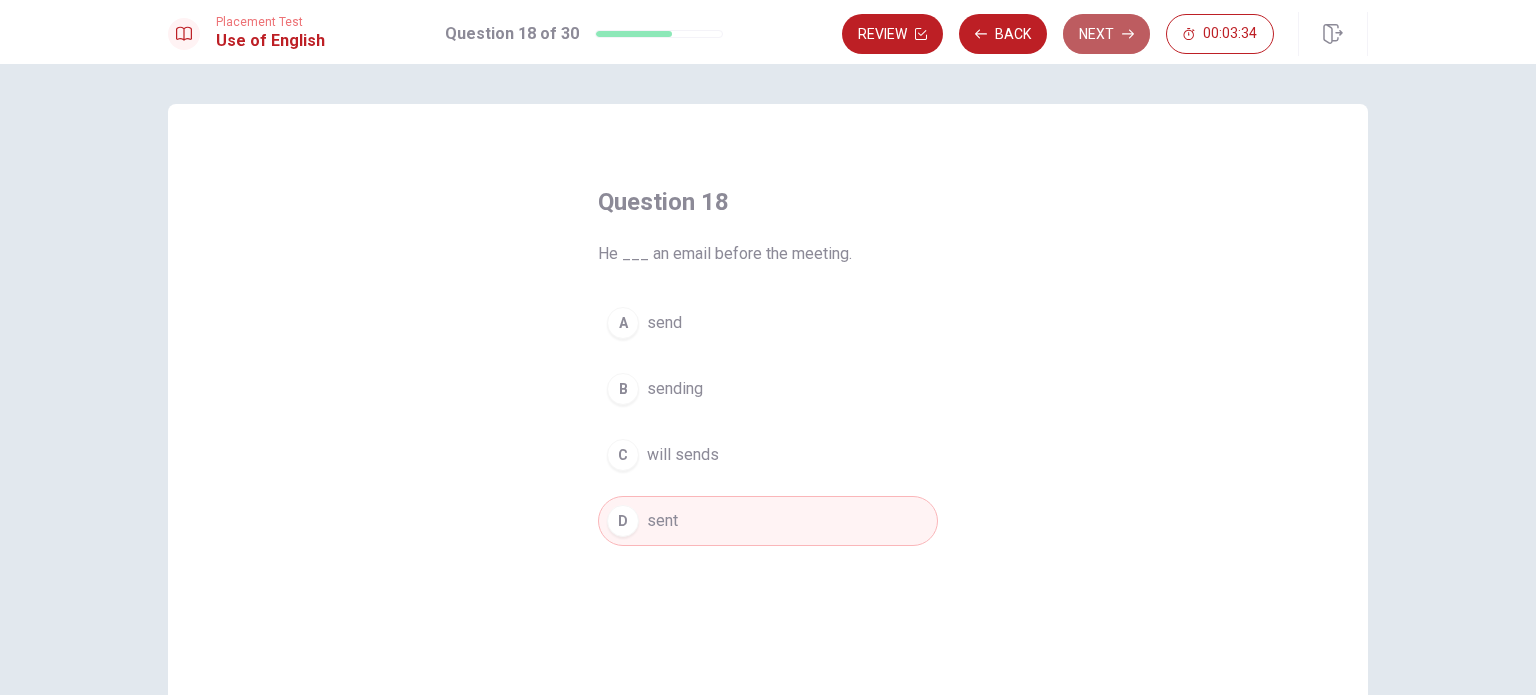 click on "Next" at bounding box center [1106, 34] 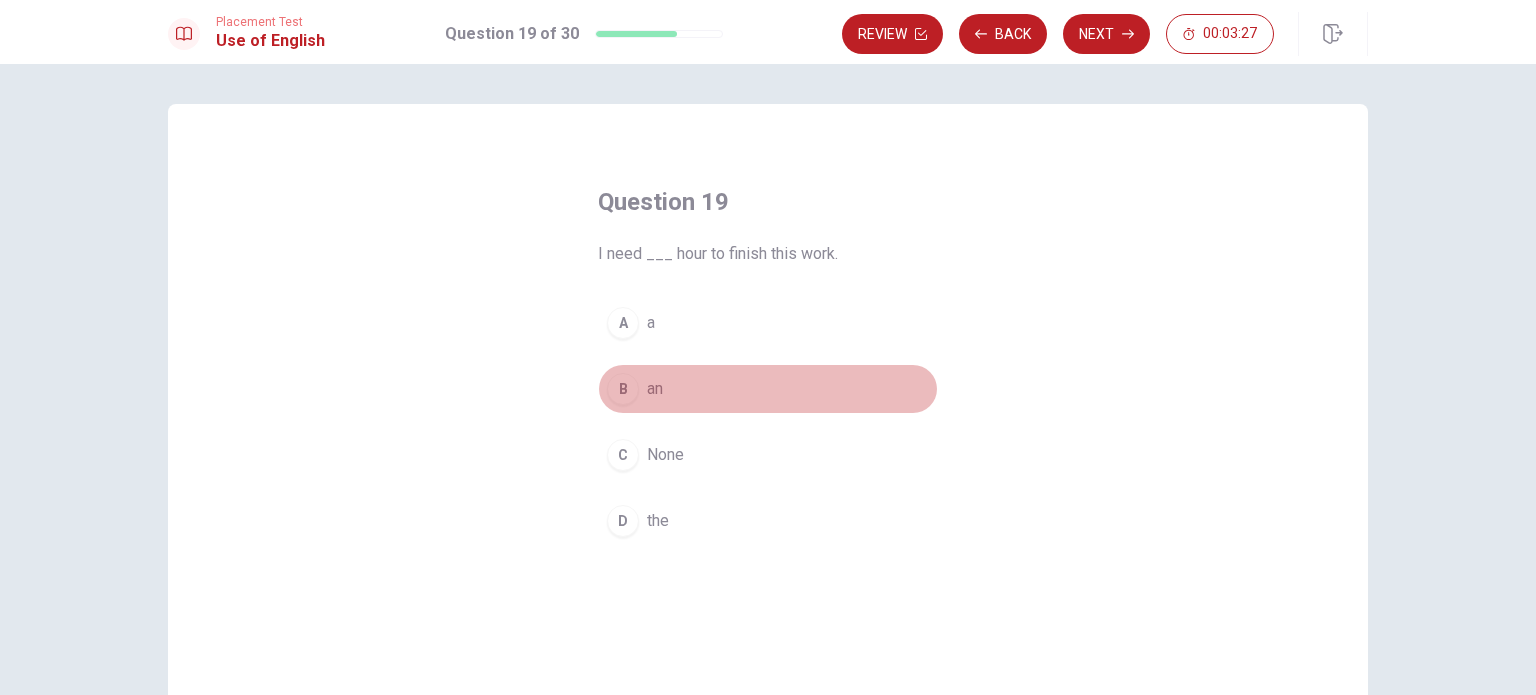 click on "an" at bounding box center [655, 389] 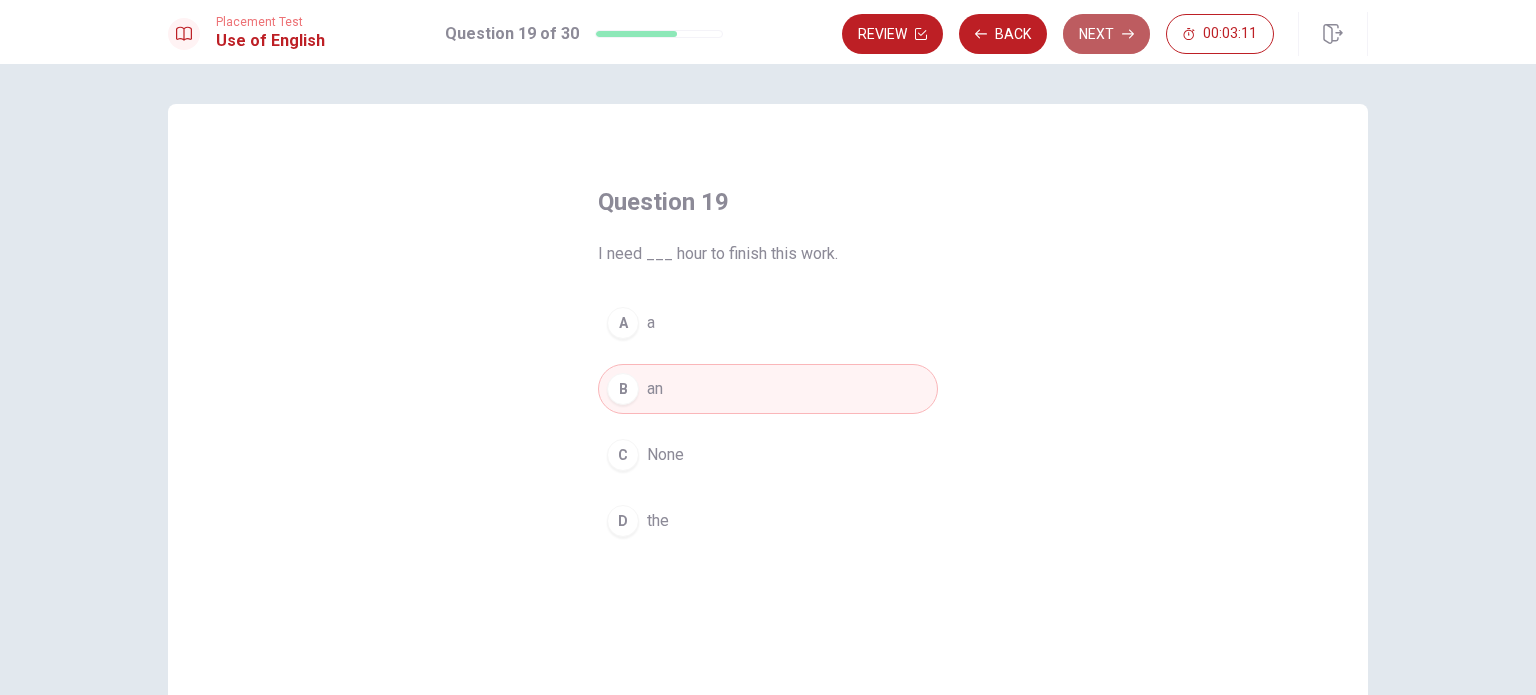 click on "Next" at bounding box center [1106, 34] 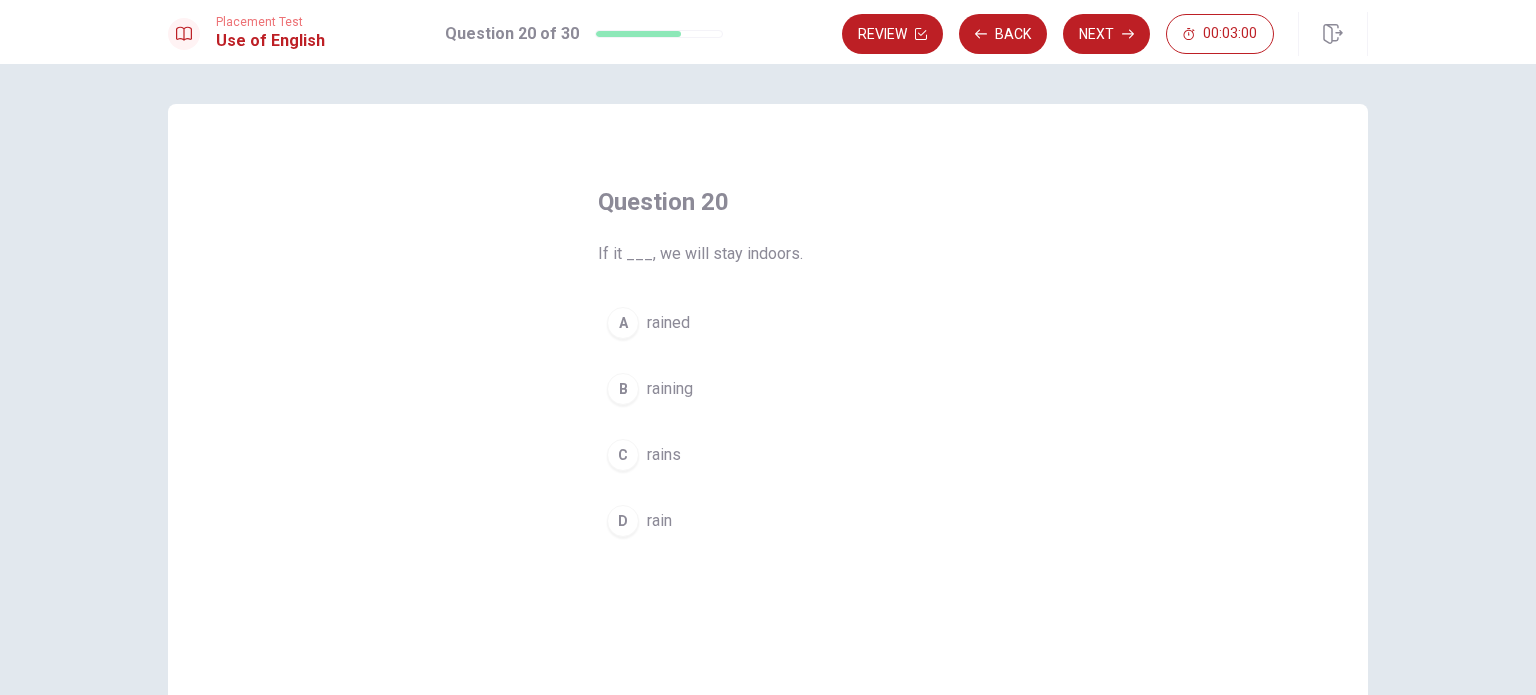 click on "raining" at bounding box center [670, 389] 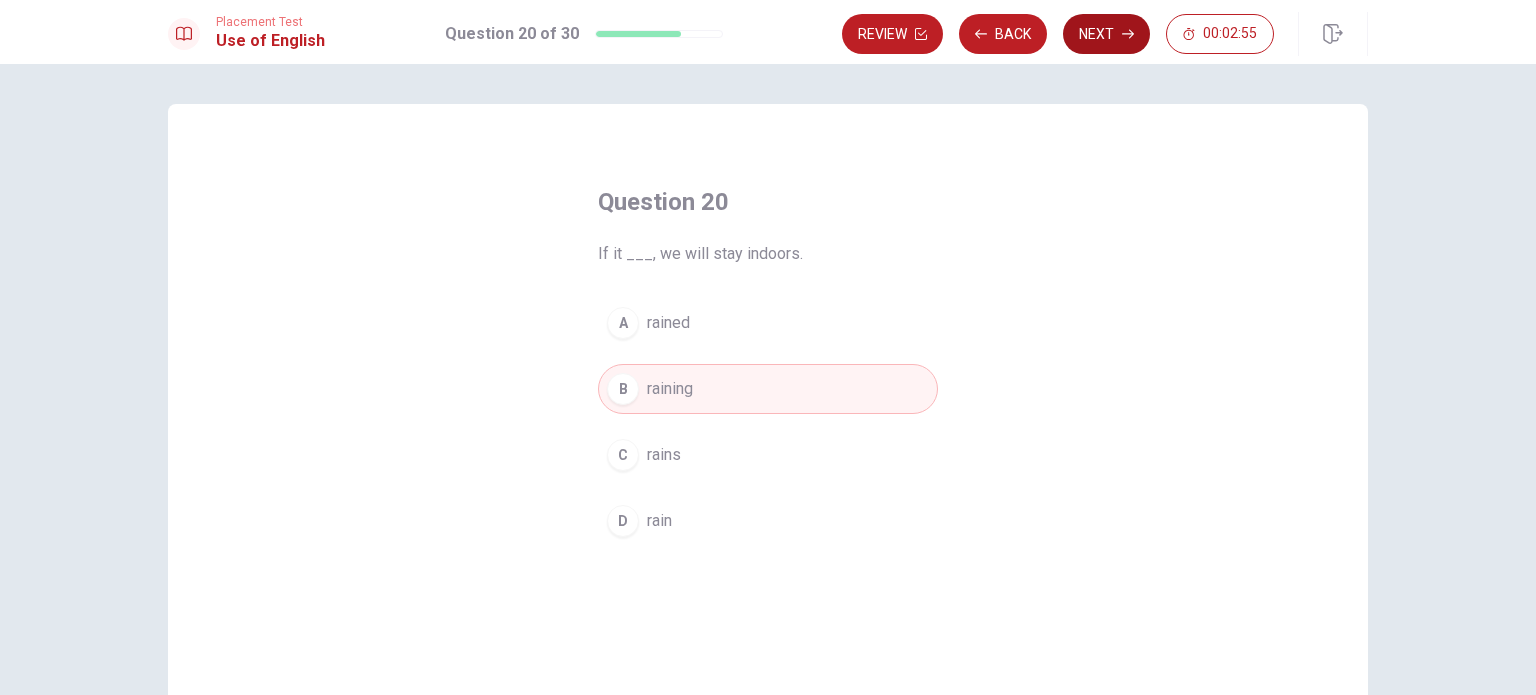 click on "Next" at bounding box center [1106, 34] 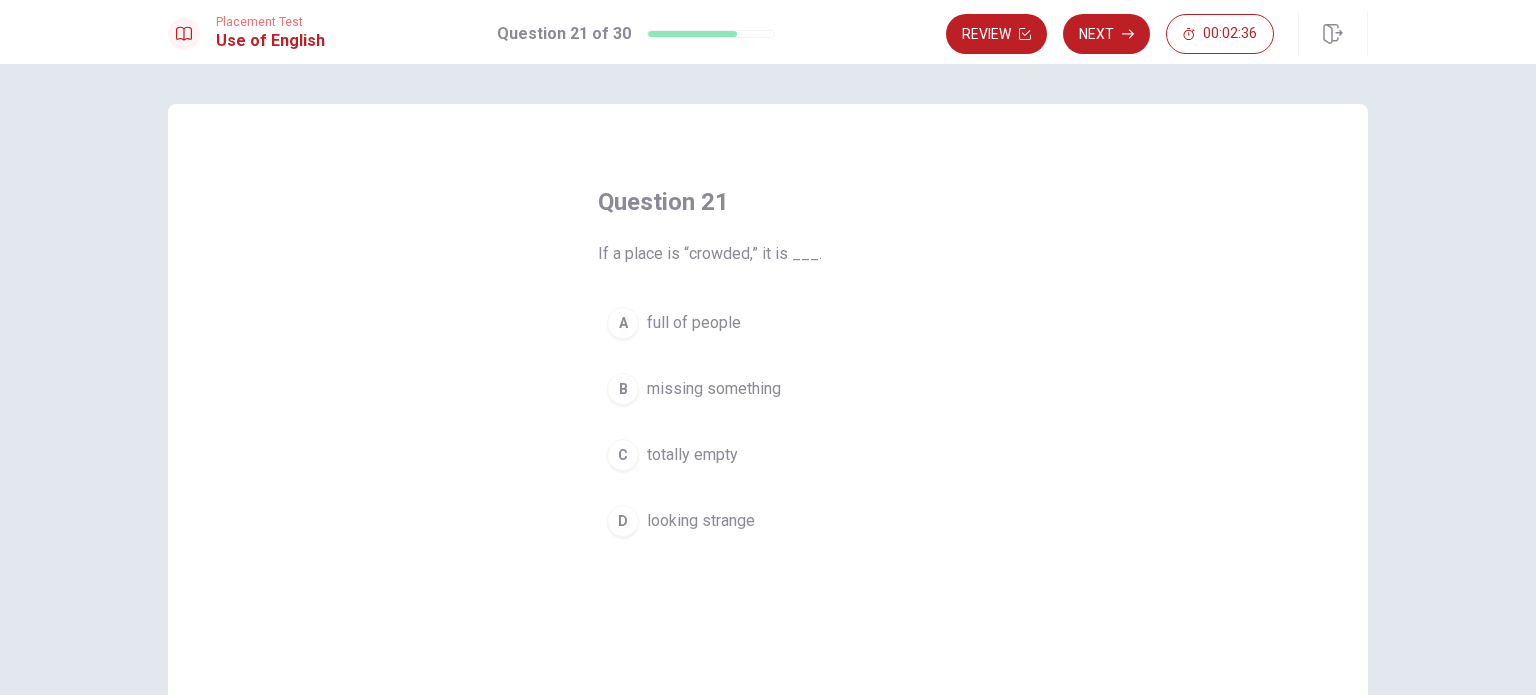 click on "A full of people" at bounding box center (768, 323) 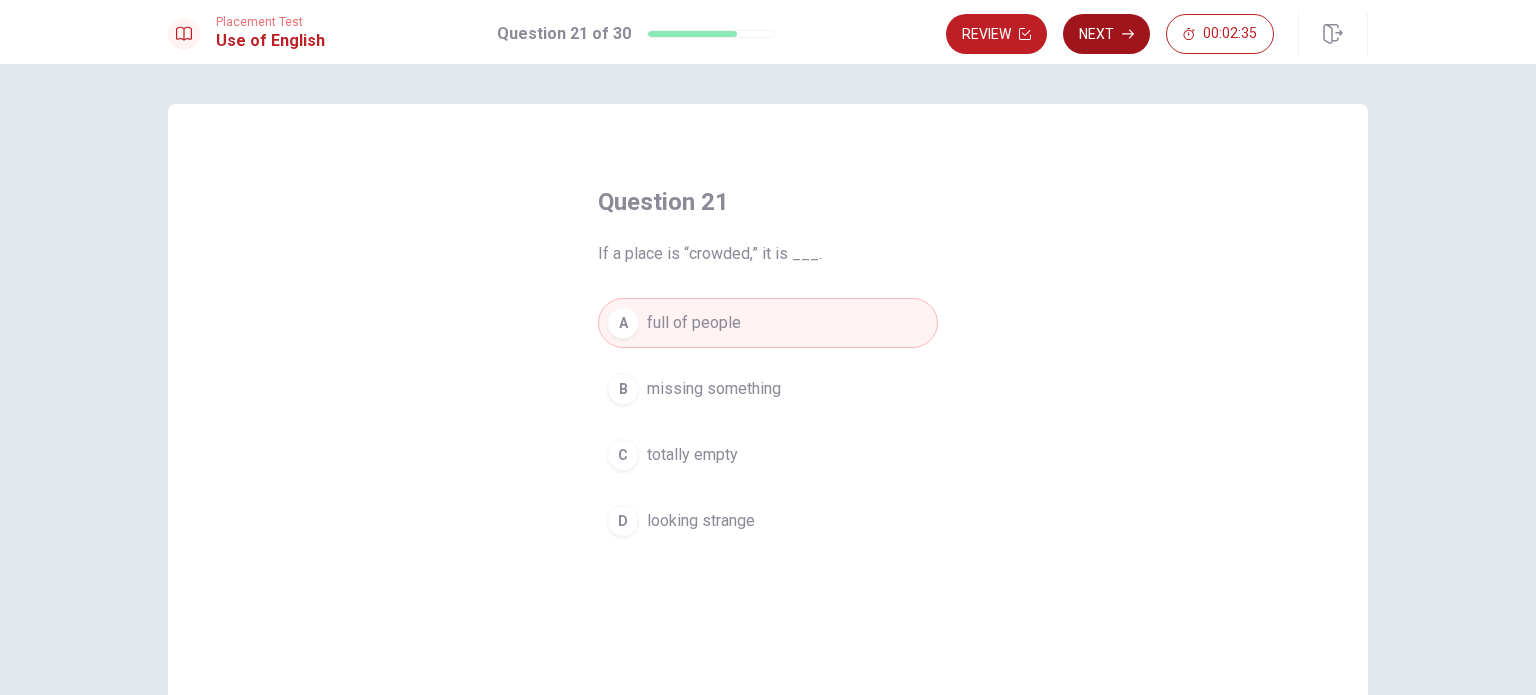 click on "Next" at bounding box center (1106, 34) 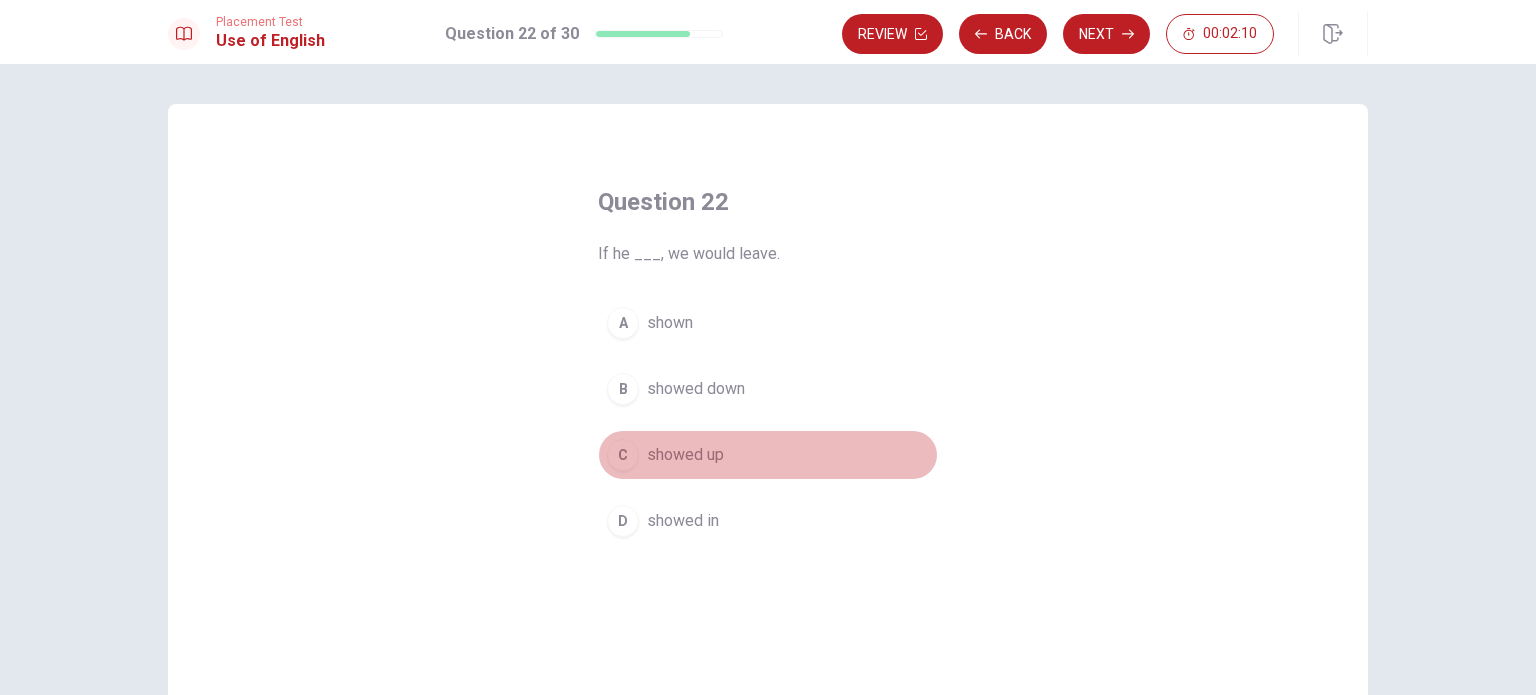 click on "showed up" at bounding box center [685, 455] 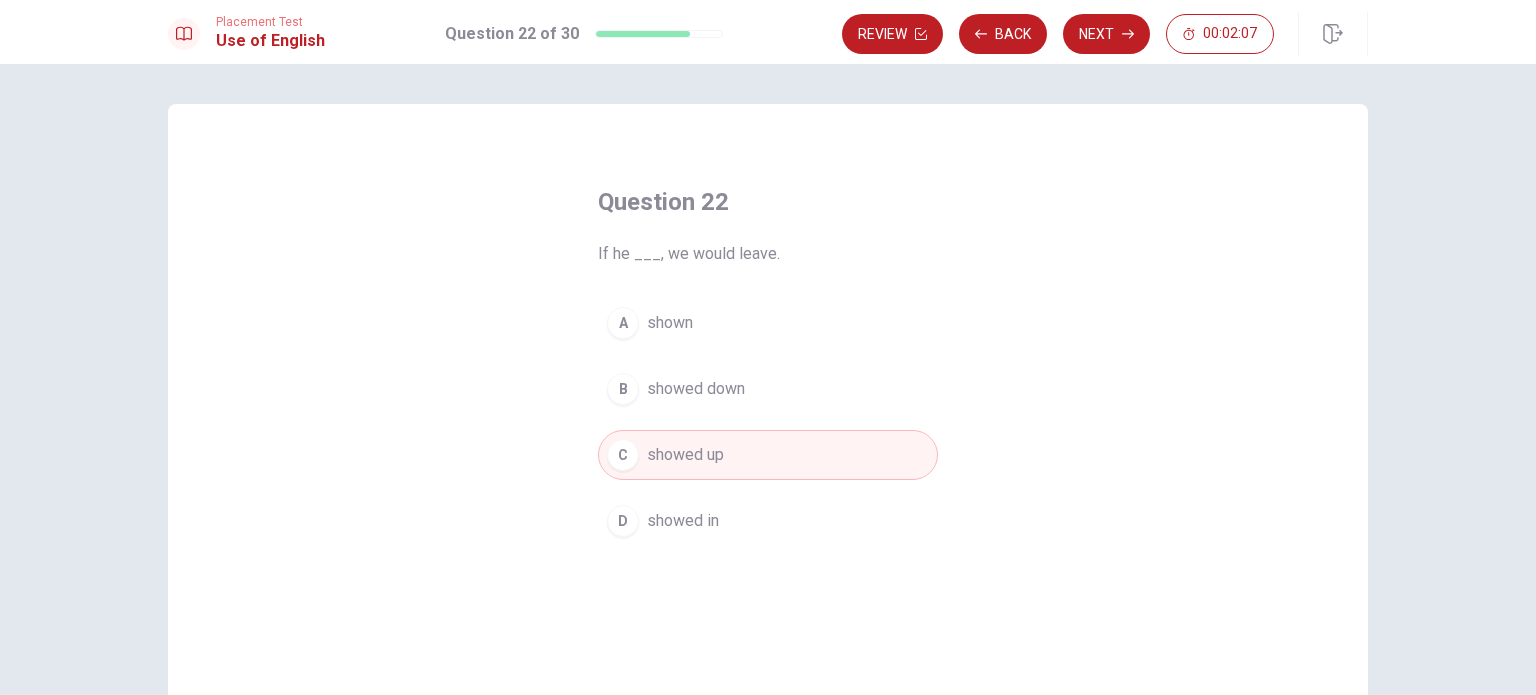 click on "showed down" at bounding box center (696, 389) 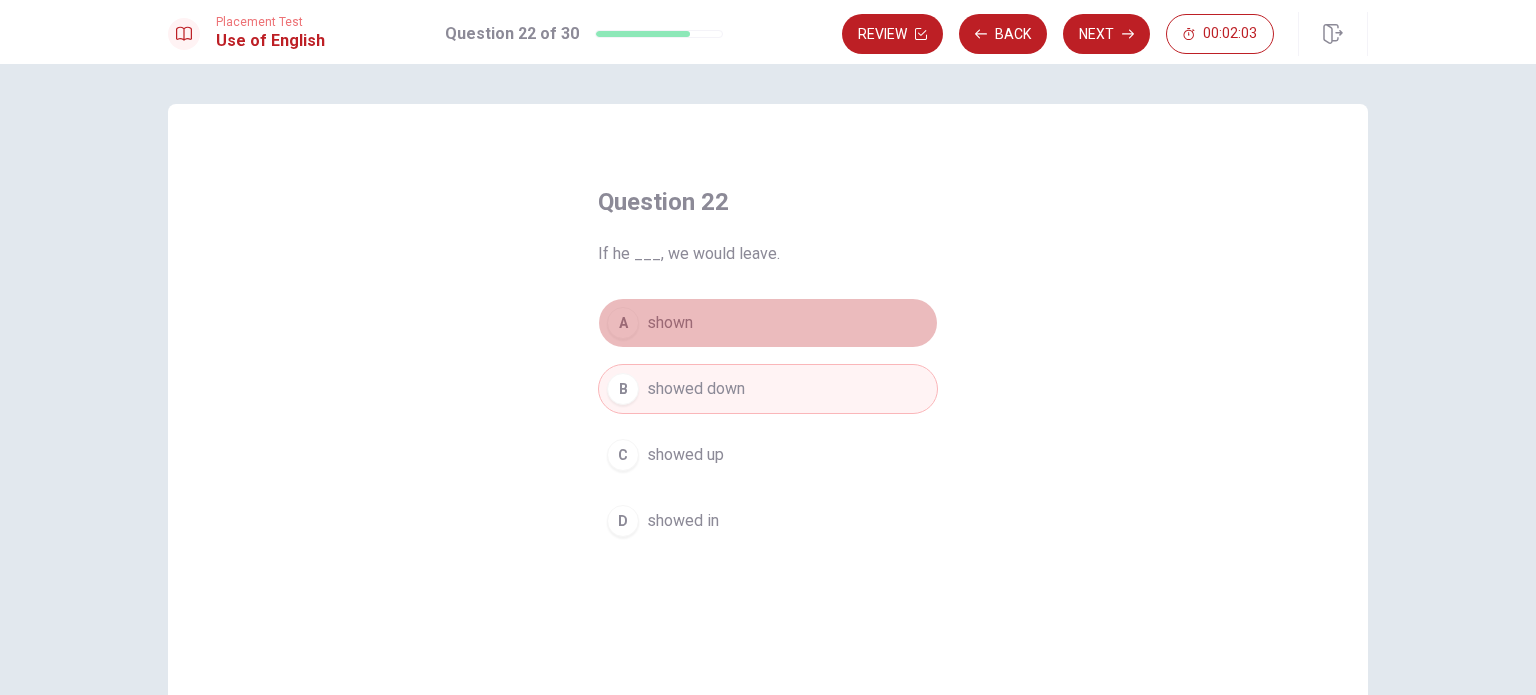 click on "A shown" at bounding box center (768, 323) 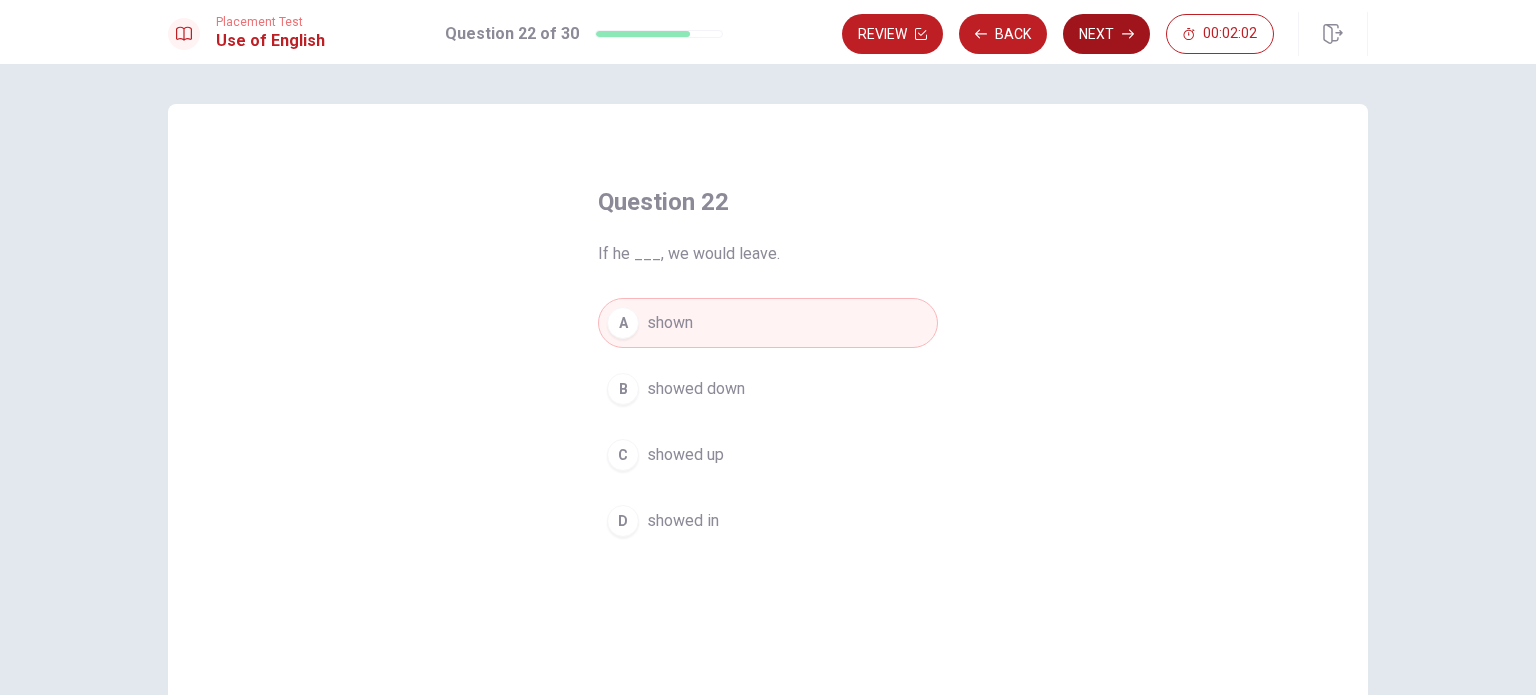 click on "Next" at bounding box center (1106, 34) 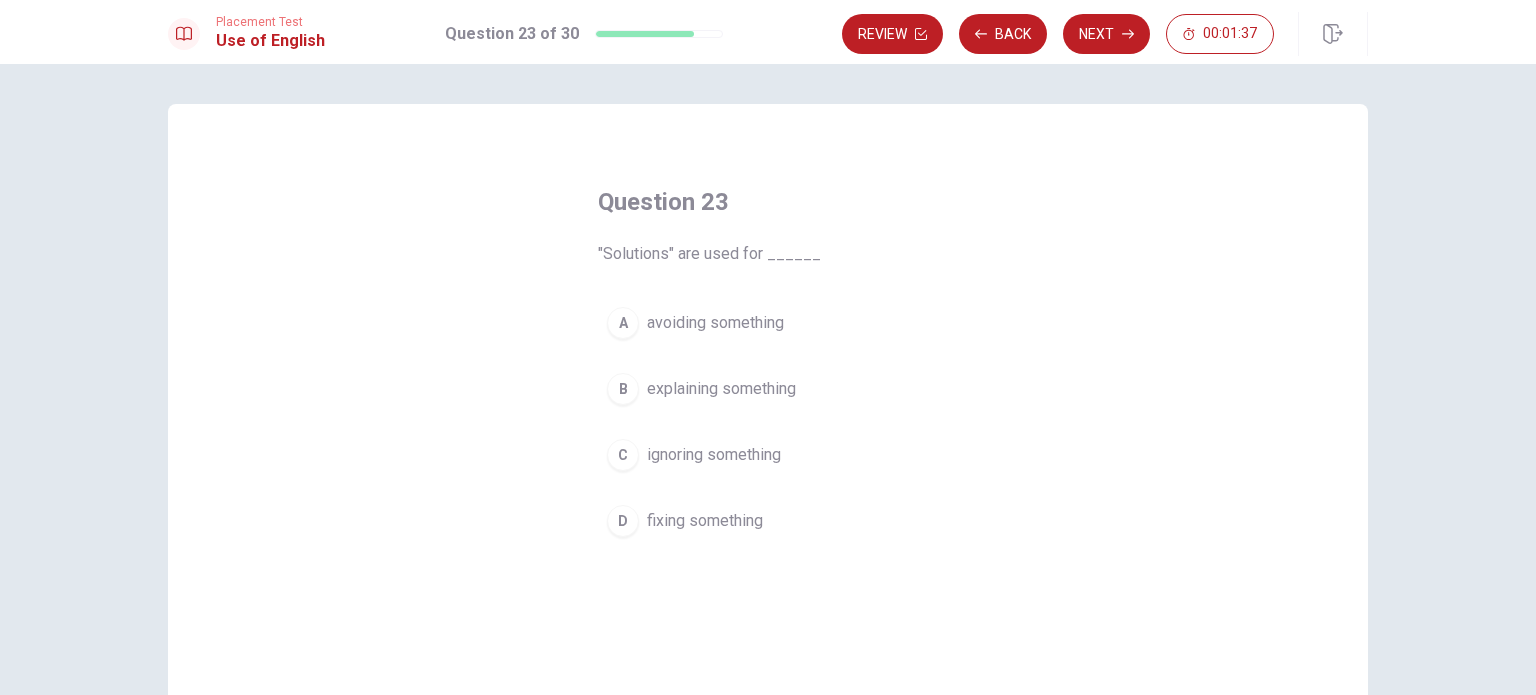 click on "fixing something" at bounding box center (705, 521) 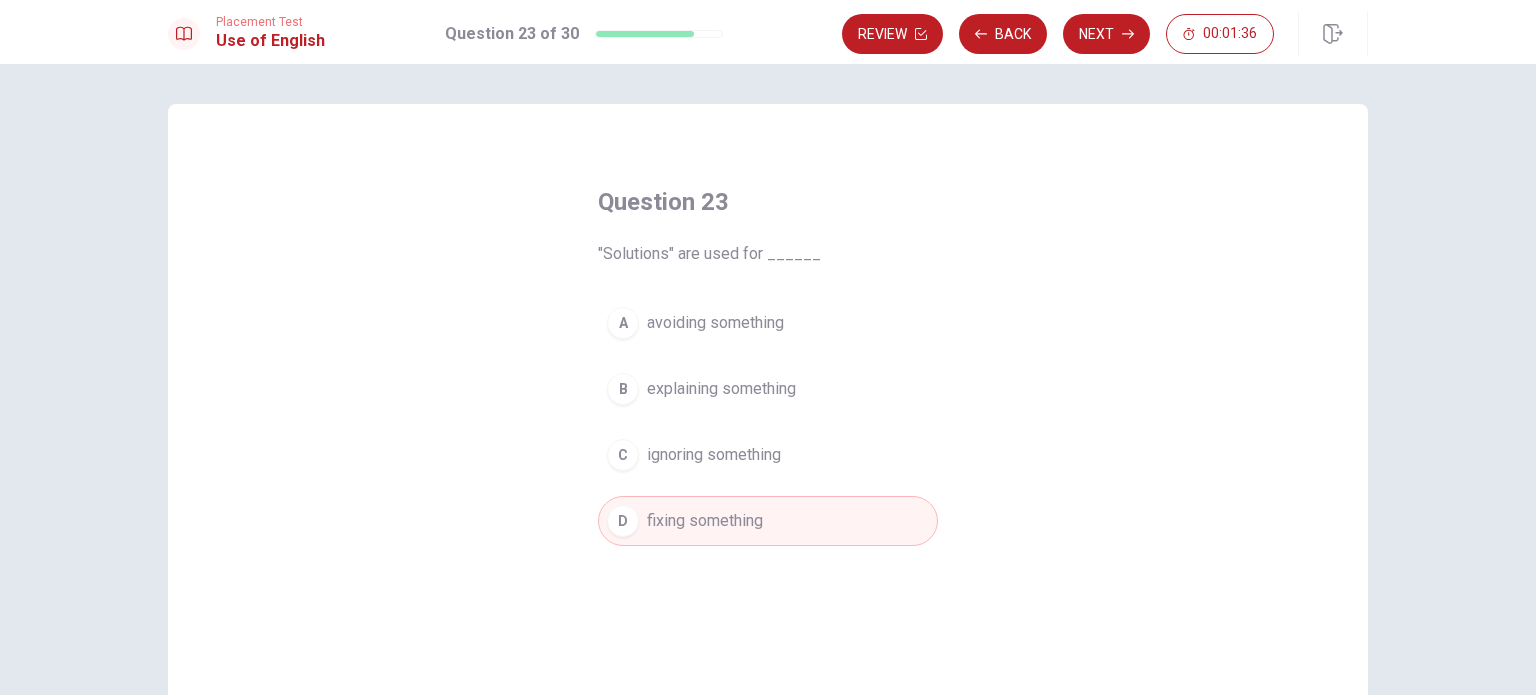 click on "avoiding something" at bounding box center [715, 323] 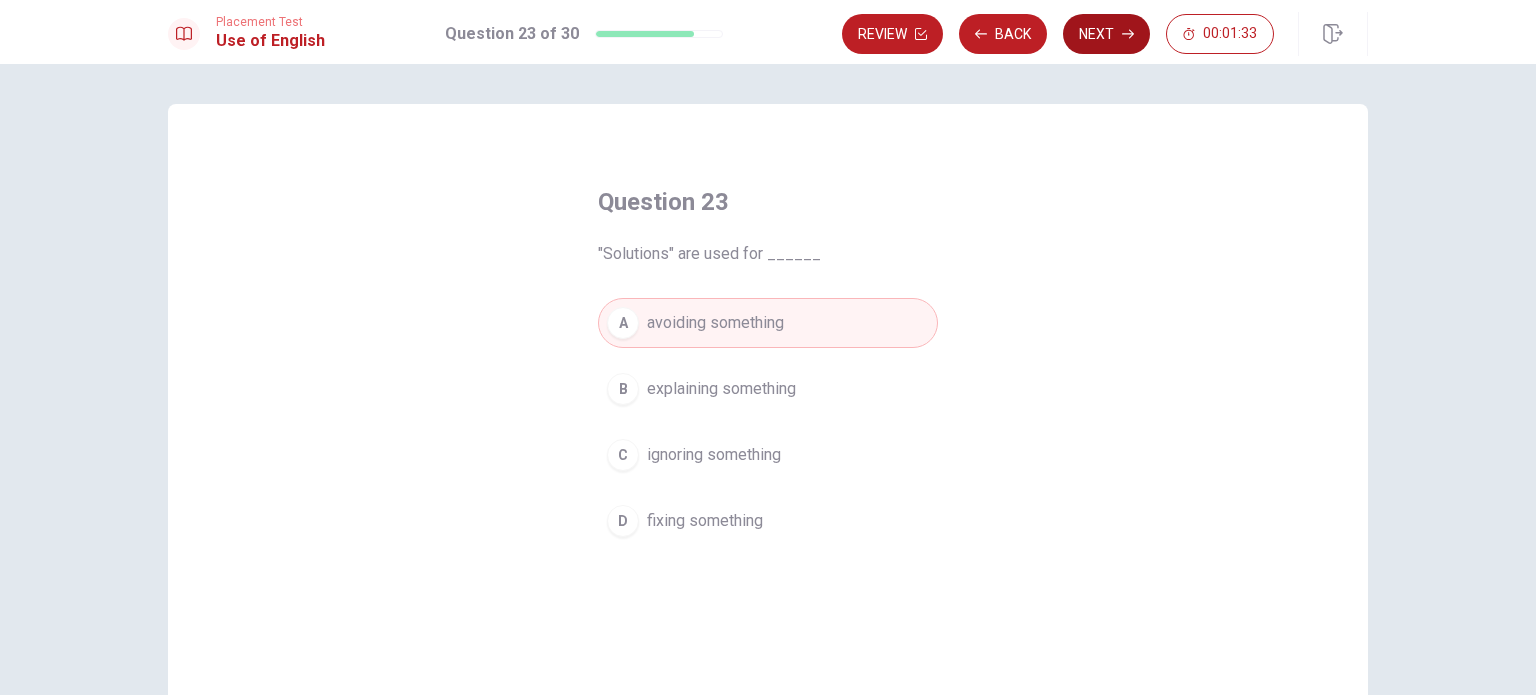 click on "Next" at bounding box center (1106, 34) 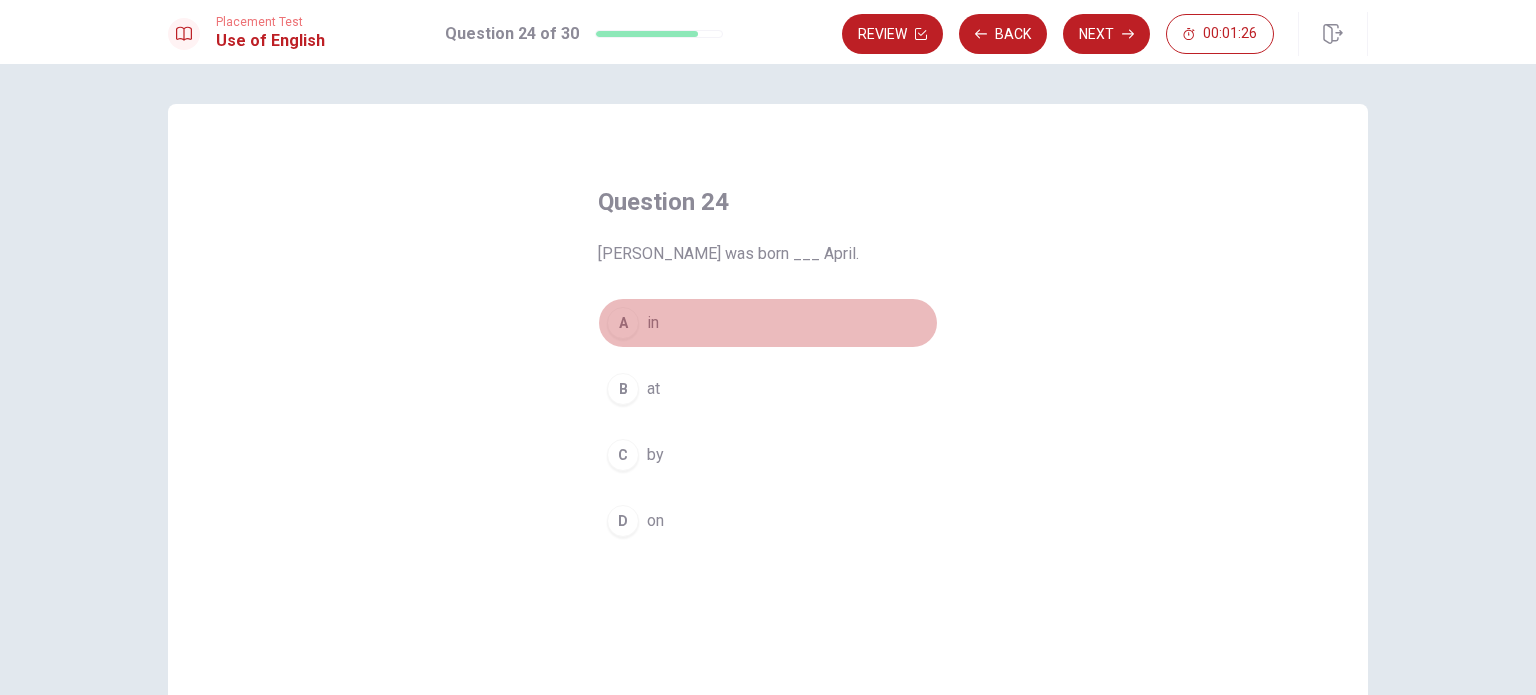 click on "in" at bounding box center (653, 323) 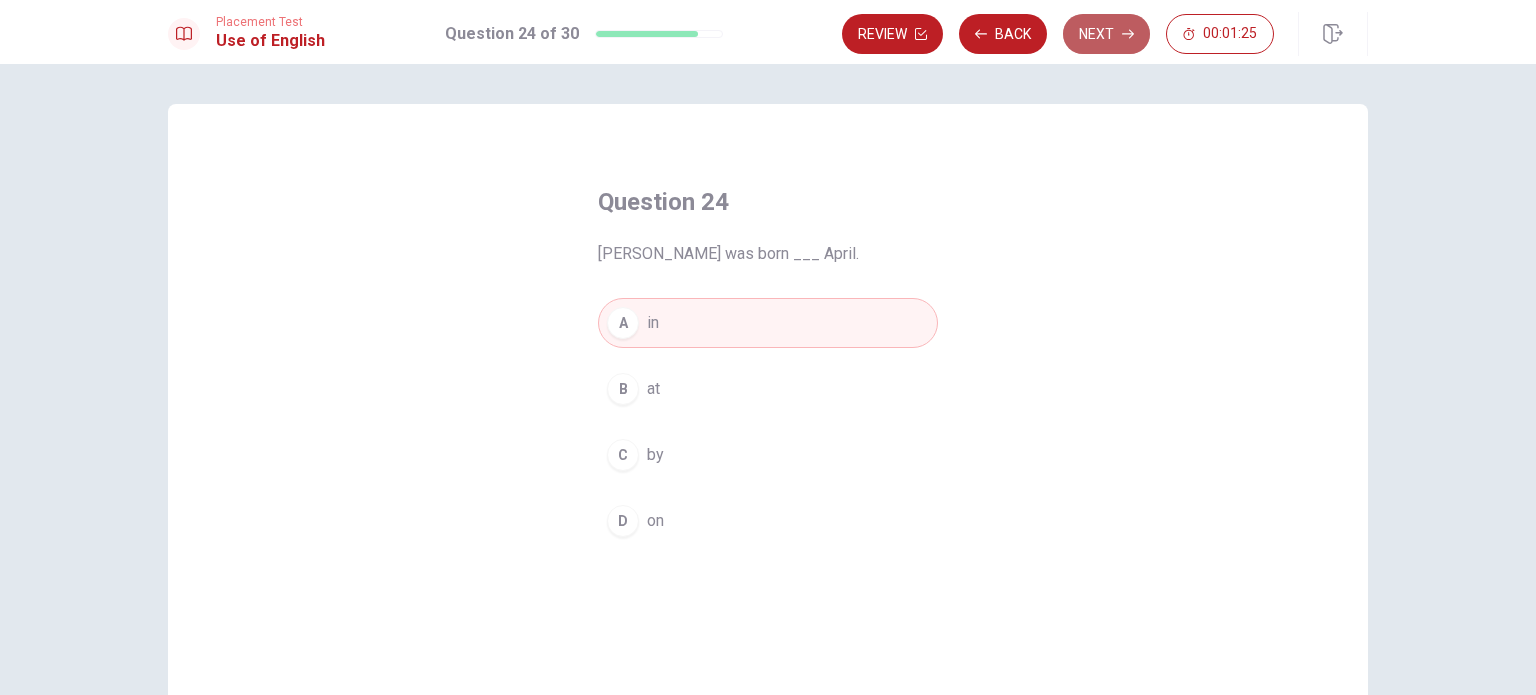 click on "Next" at bounding box center (1106, 34) 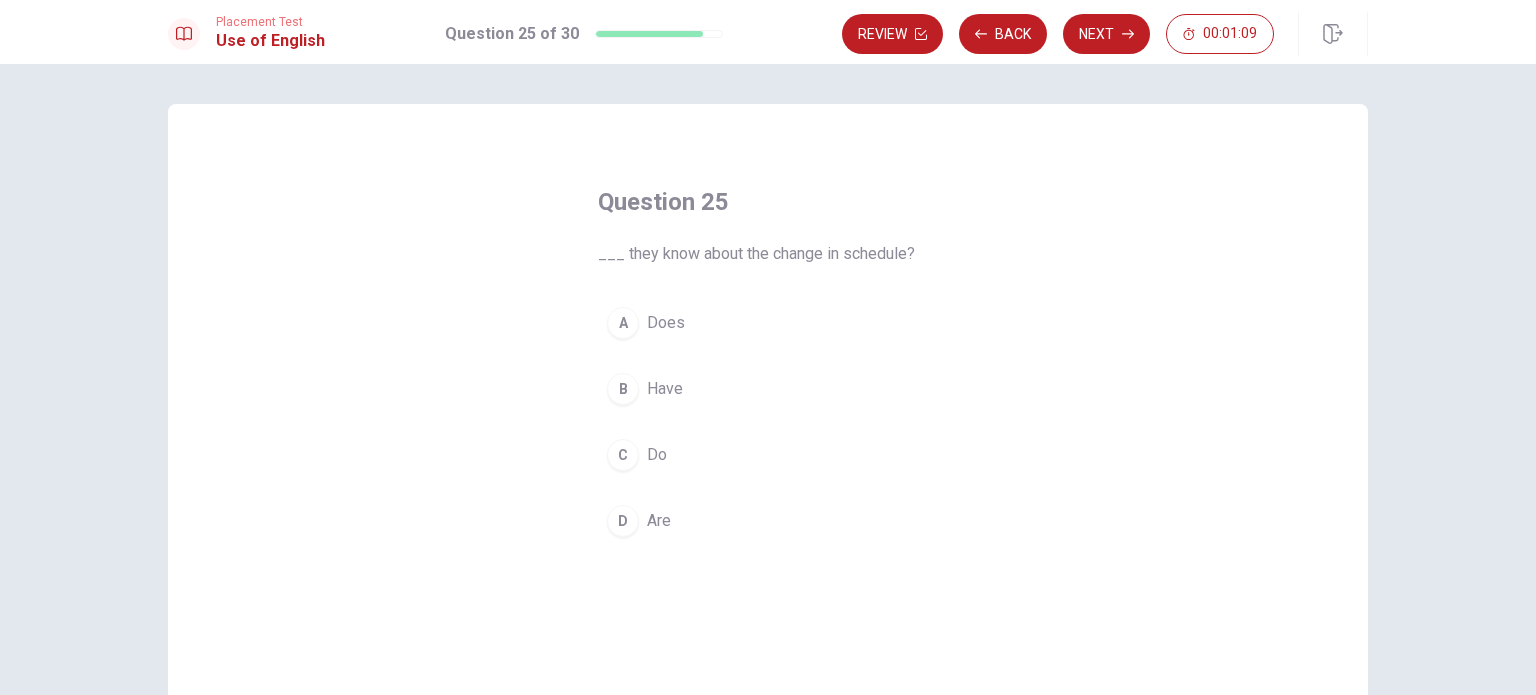 click on "Do" at bounding box center [657, 455] 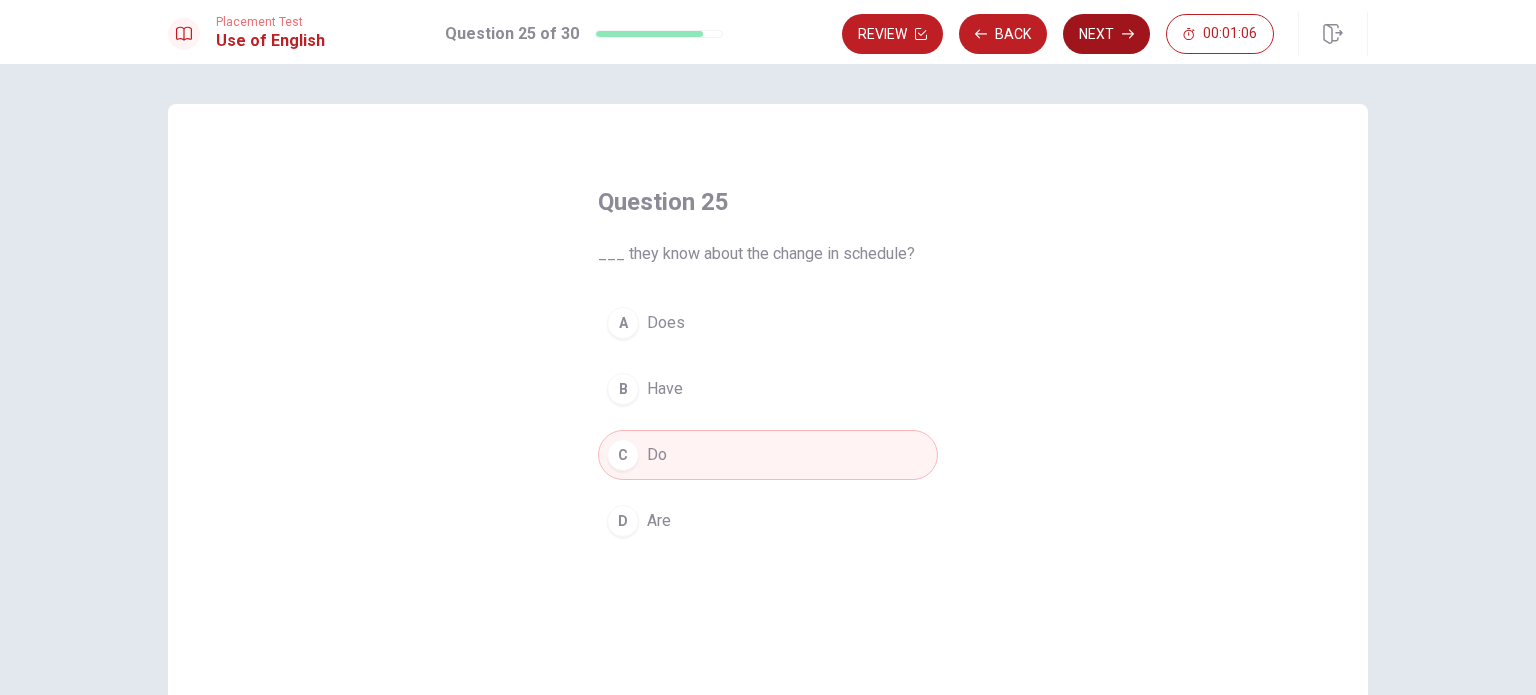 click on "Next" at bounding box center [1106, 34] 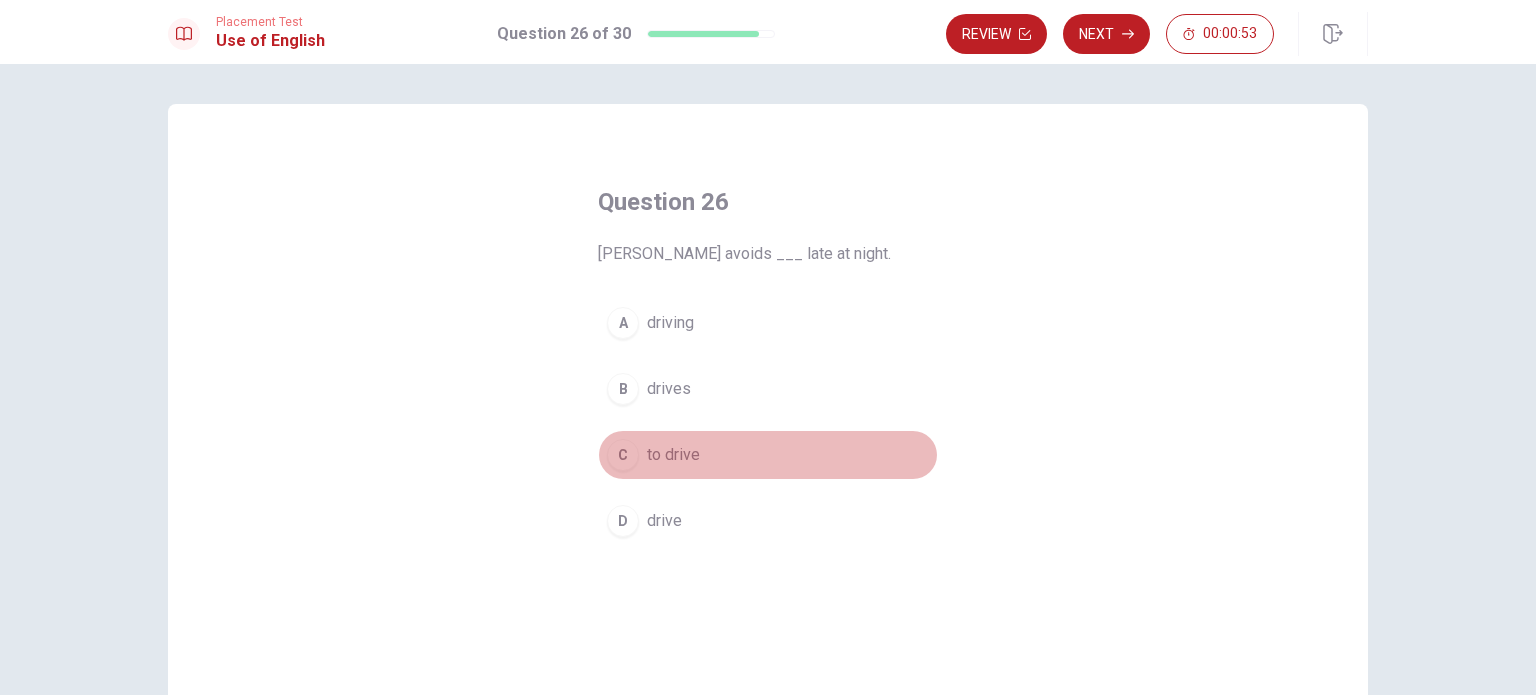 click on "to drive" at bounding box center [673, 455] 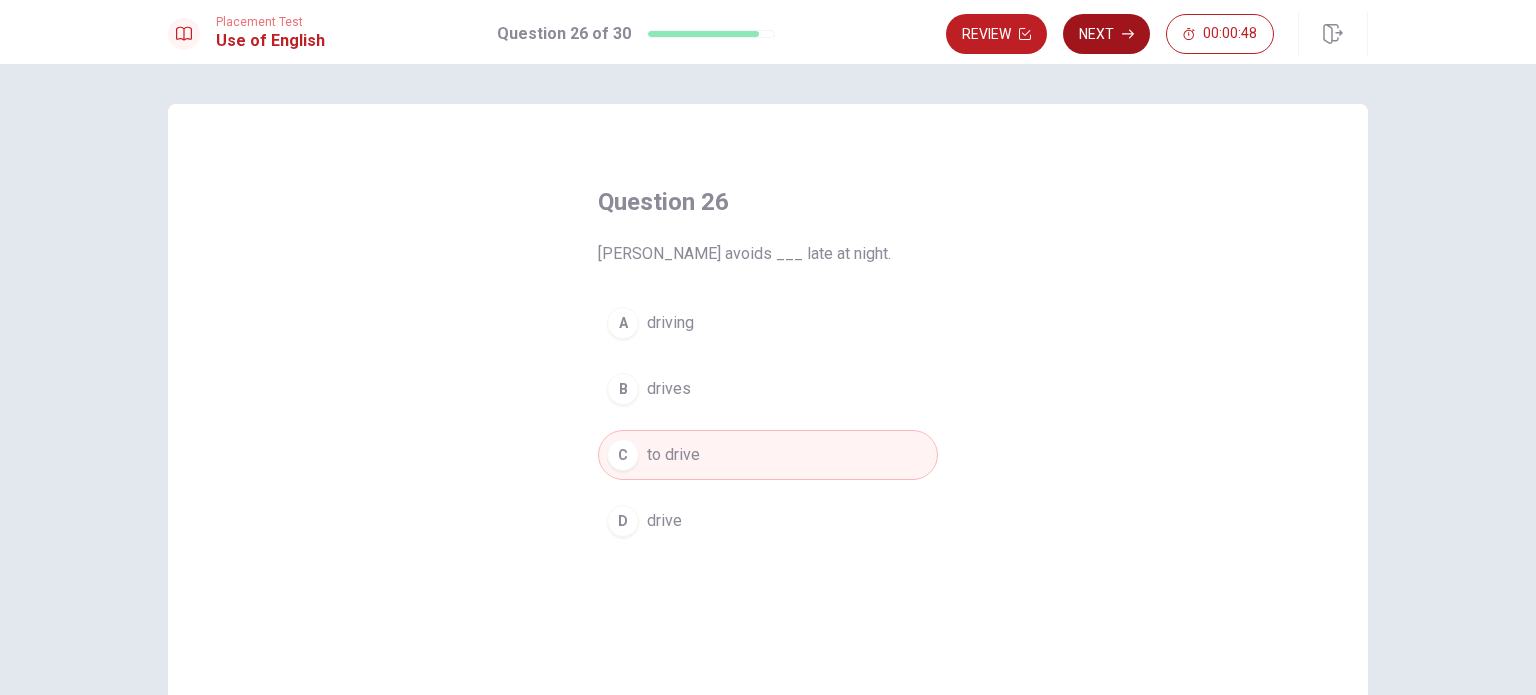 click on "Next" at bounding box center (1106, 34) 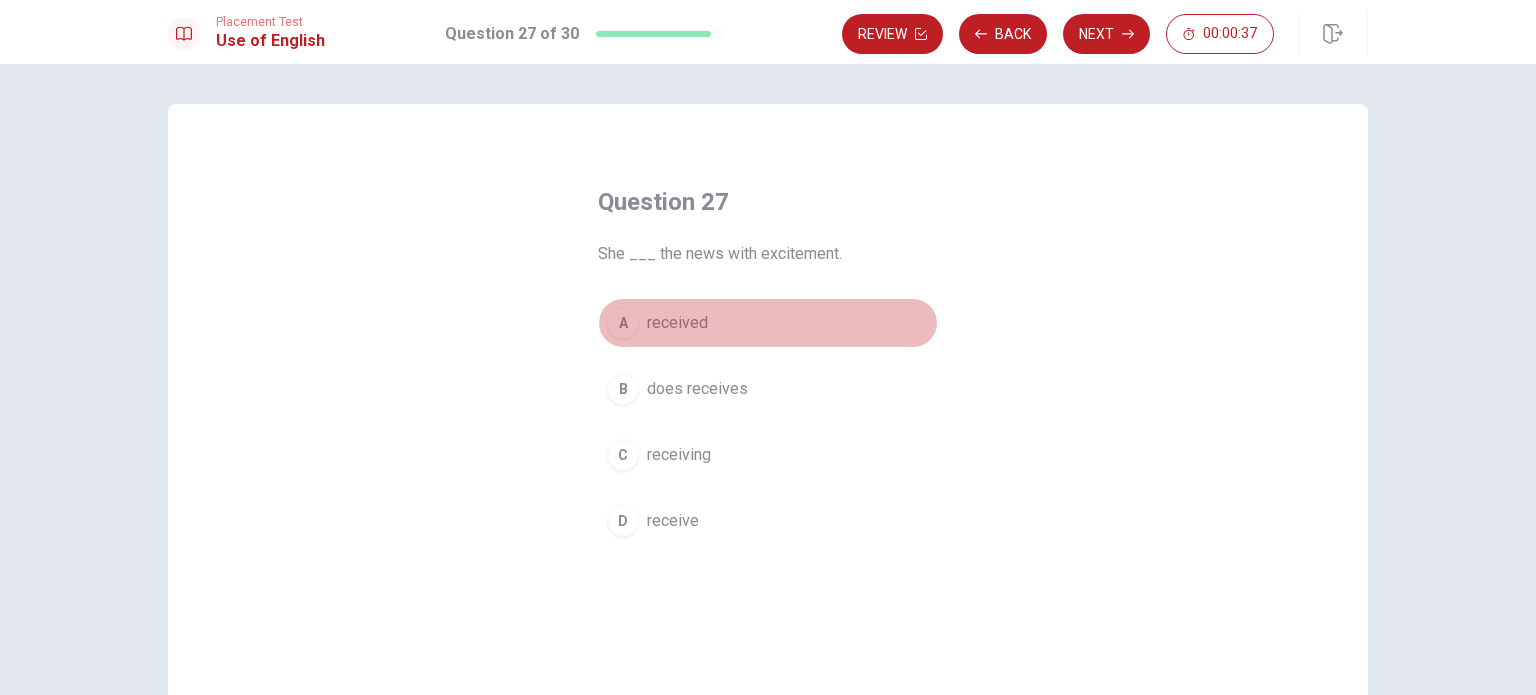 click on "received" at bounding box center [677, 323] 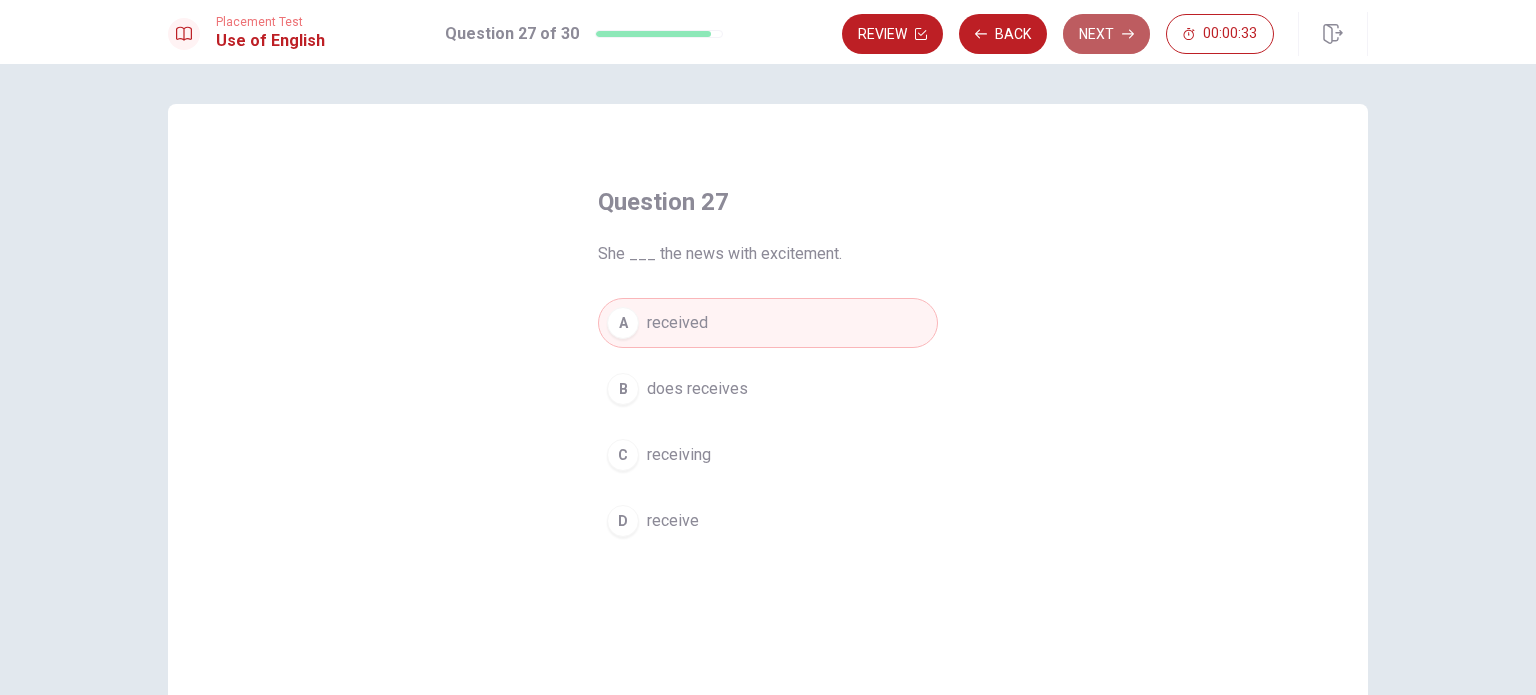 click on "Next" at bounding box center [1106, 34] 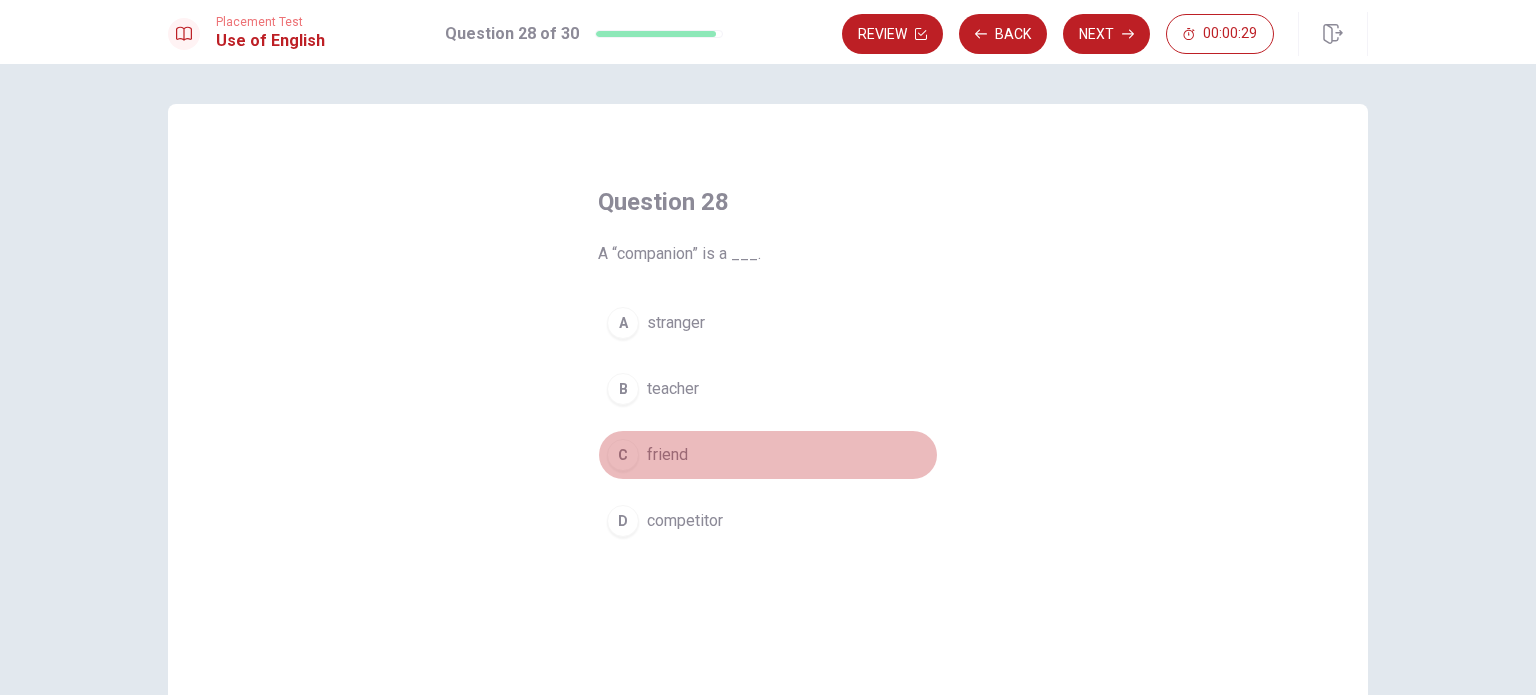 click on "C friend" at bounding box center [768, 455] 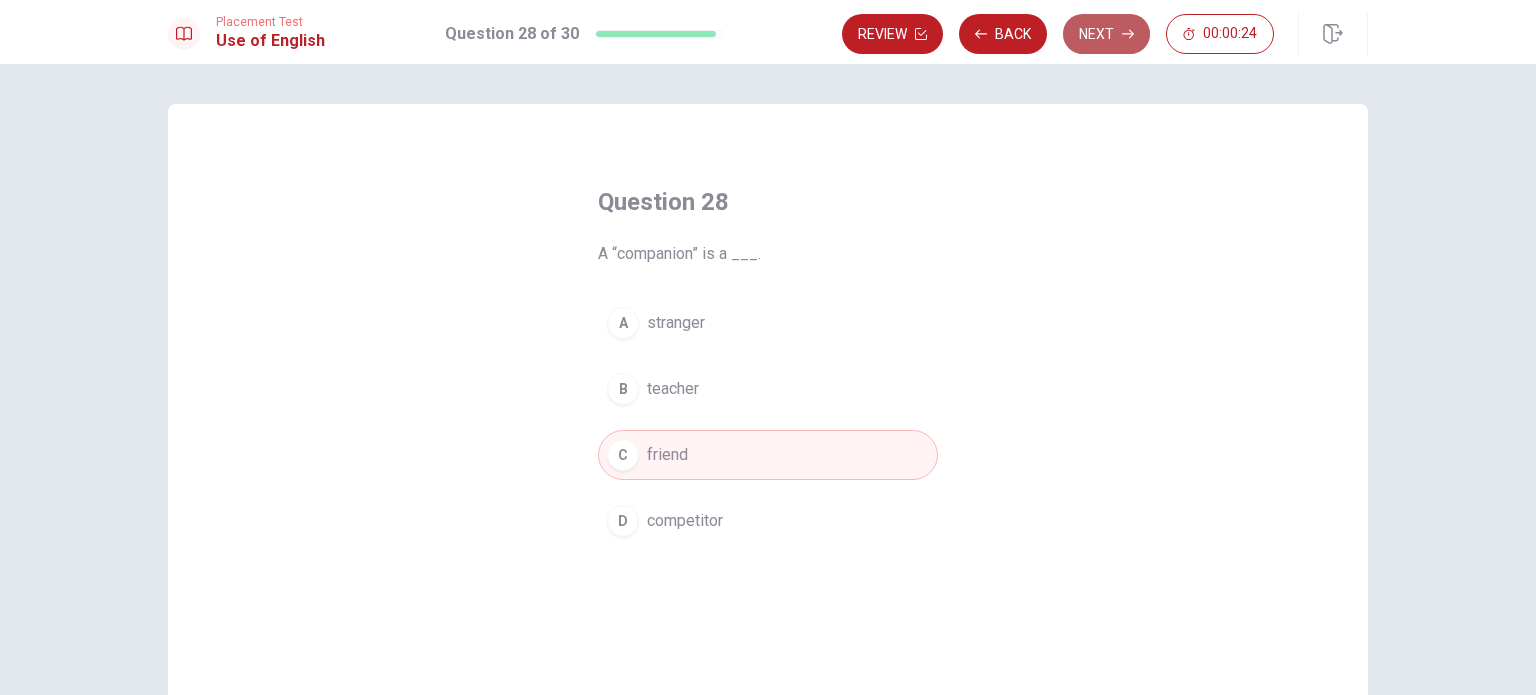 click on "Next" at bounding box center (1106, 34) 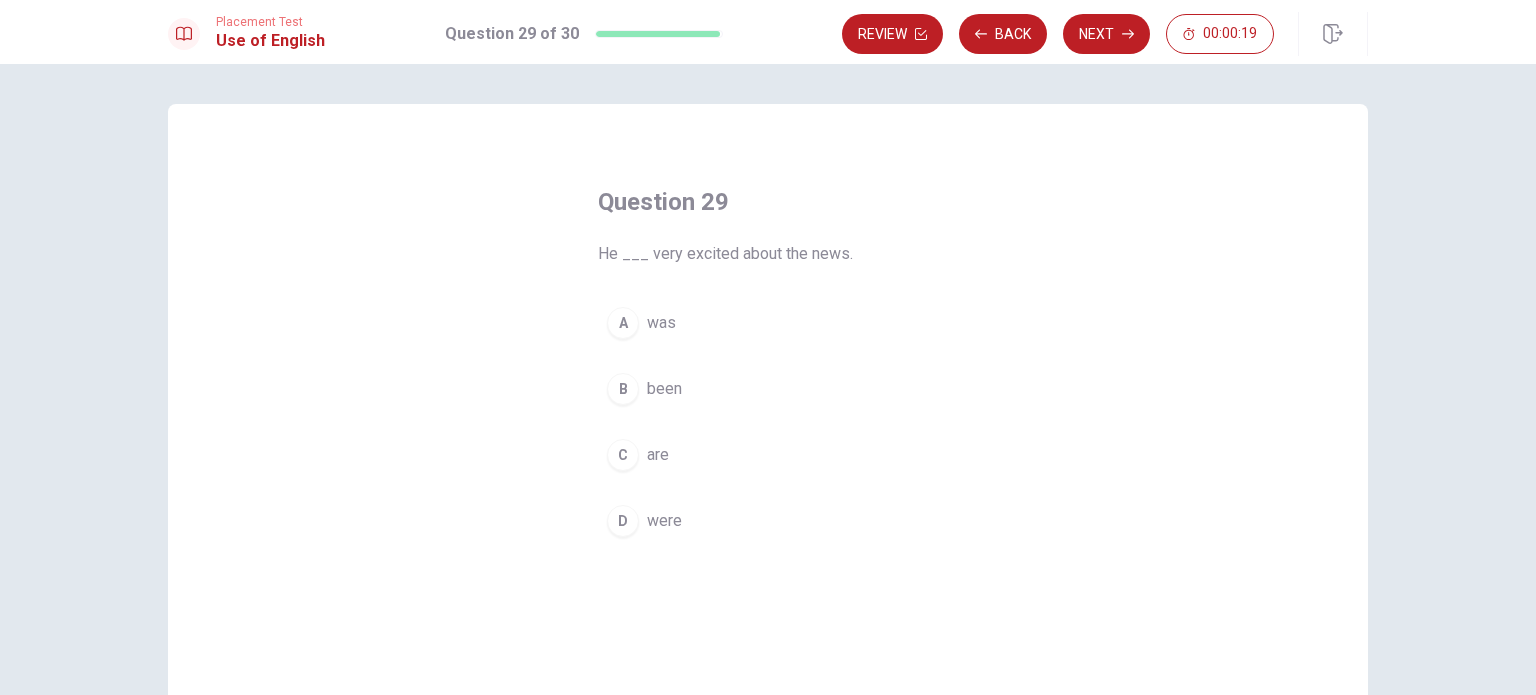 click on "was" at bounding box center [661, 323] 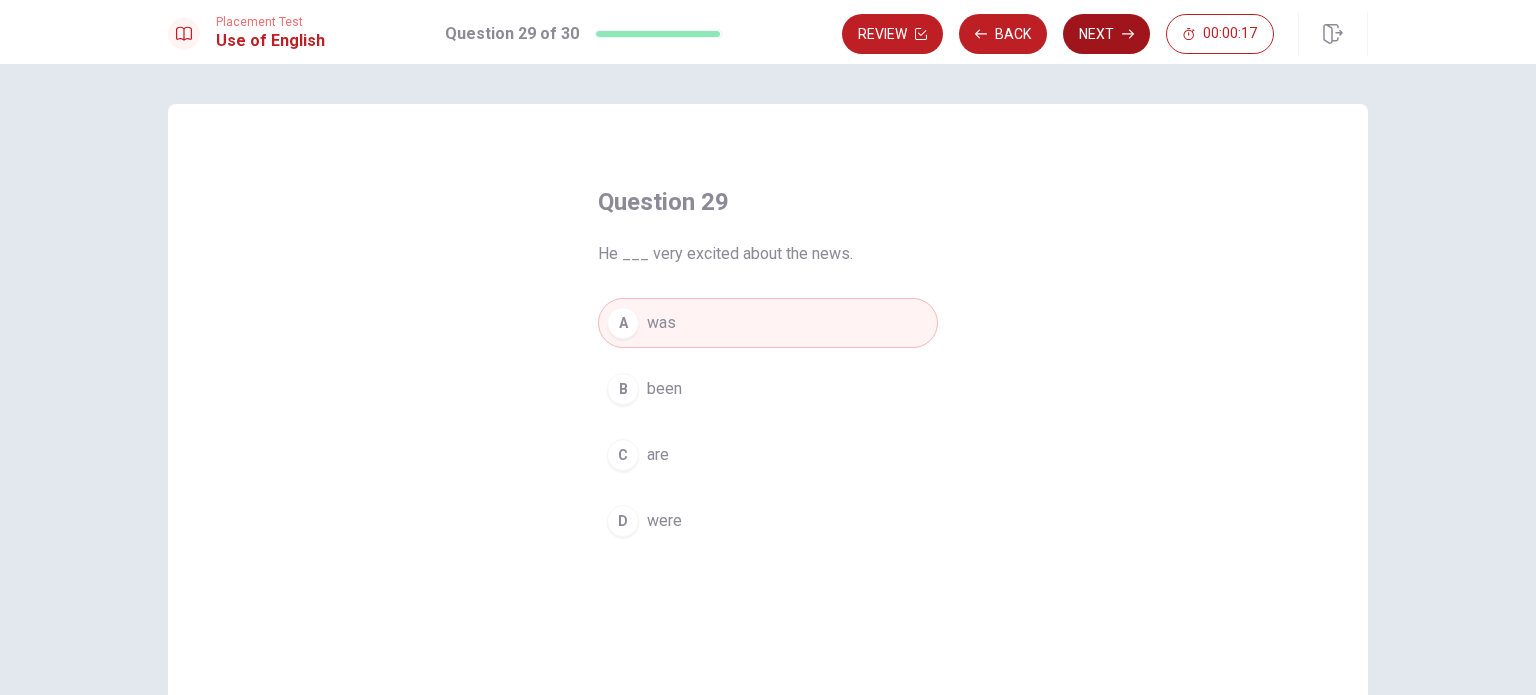 click on "Next" at bounding box center (1106, 34) 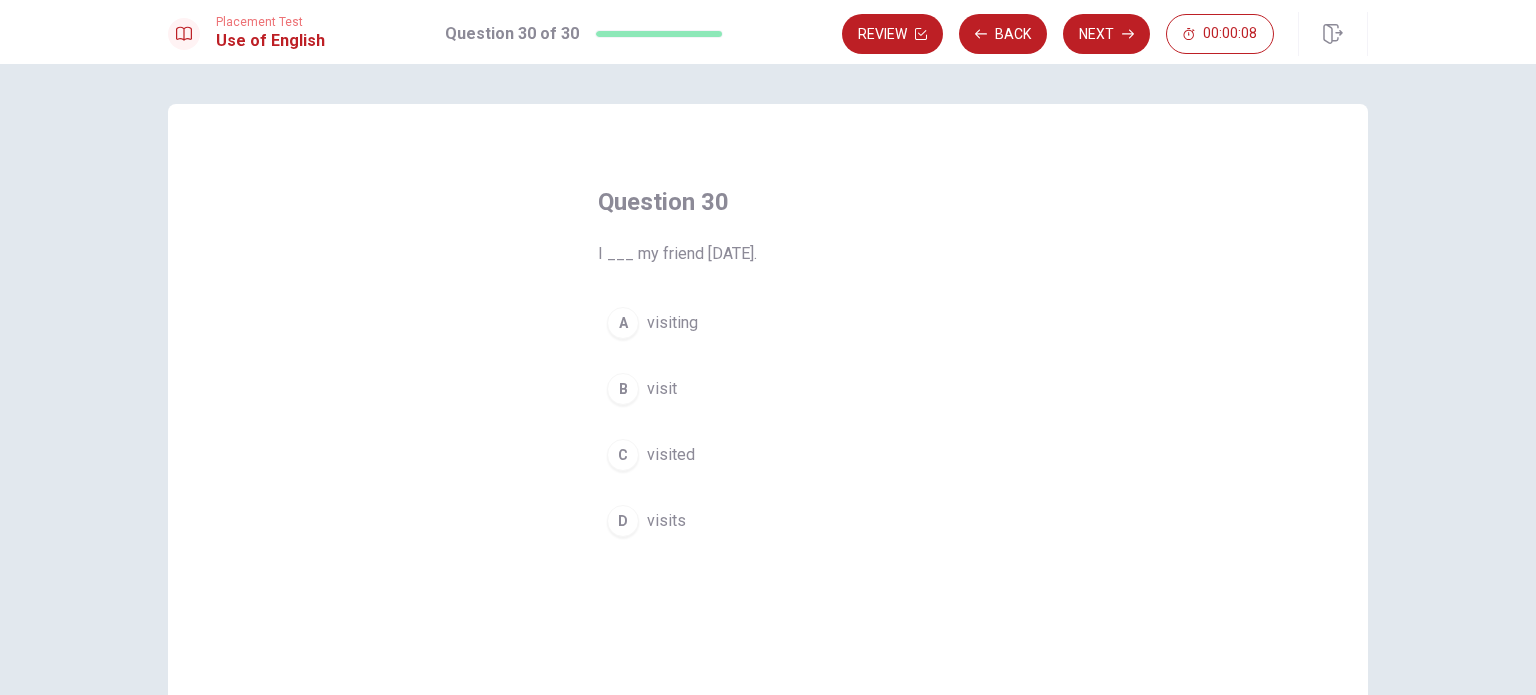 click on "visited" at bounding box center (671, 455) 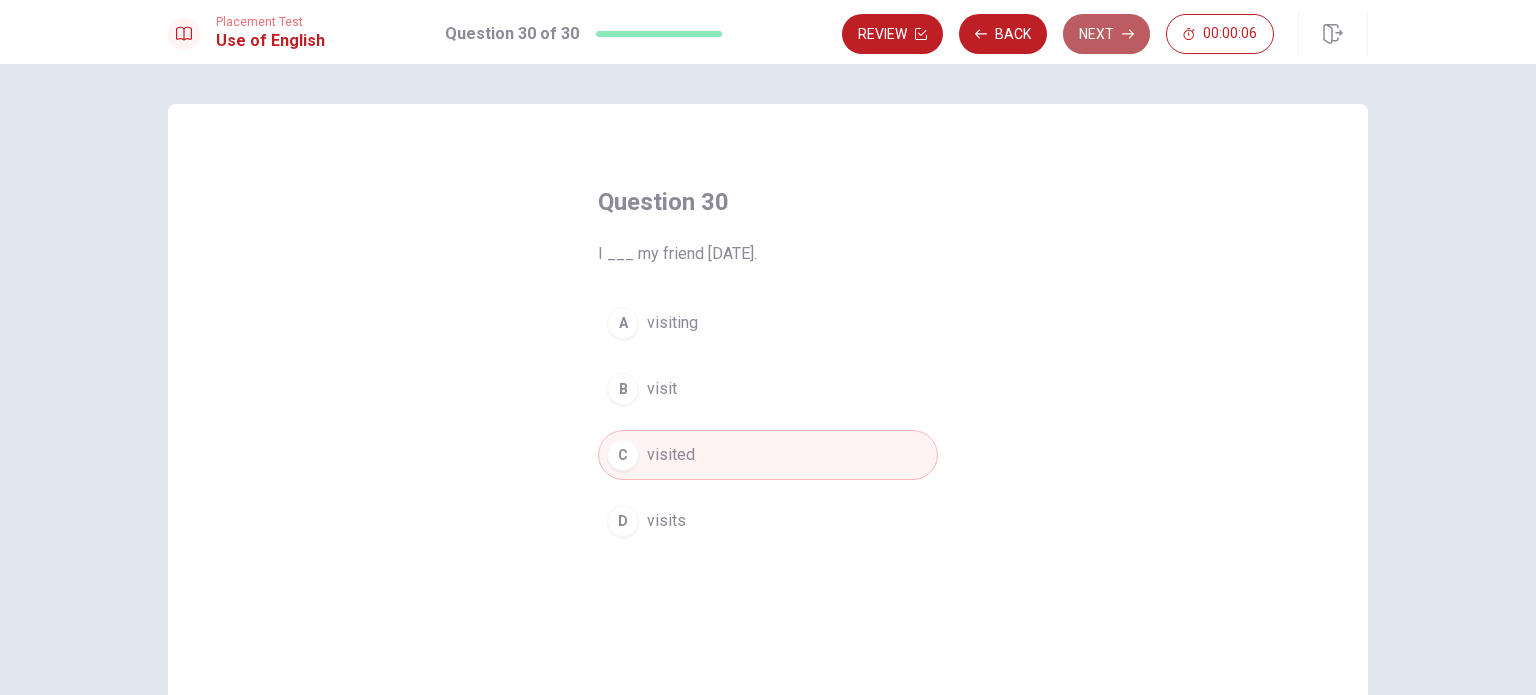 click on "Next" at bounding box center [1106, 34] 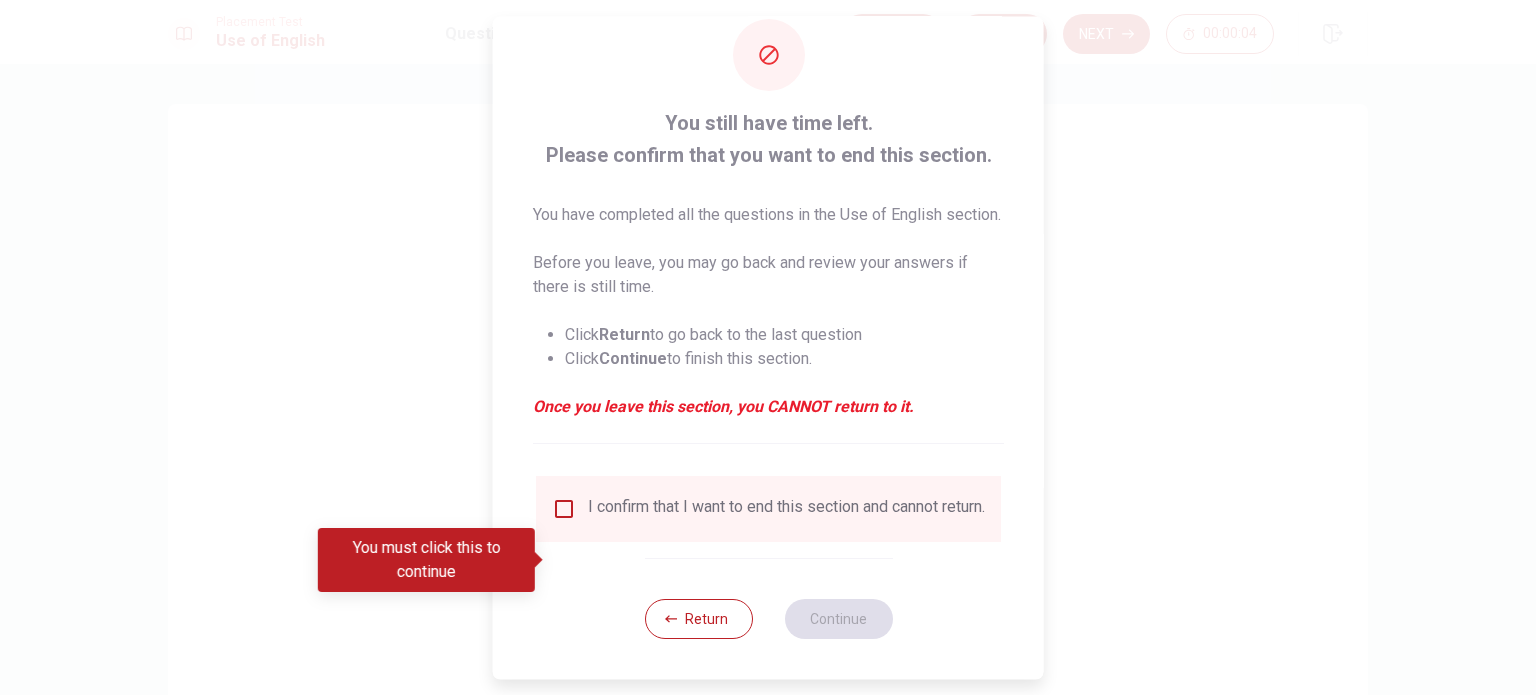scroll, scrollTop: 74, scrollLeft: 0, axis: vertical 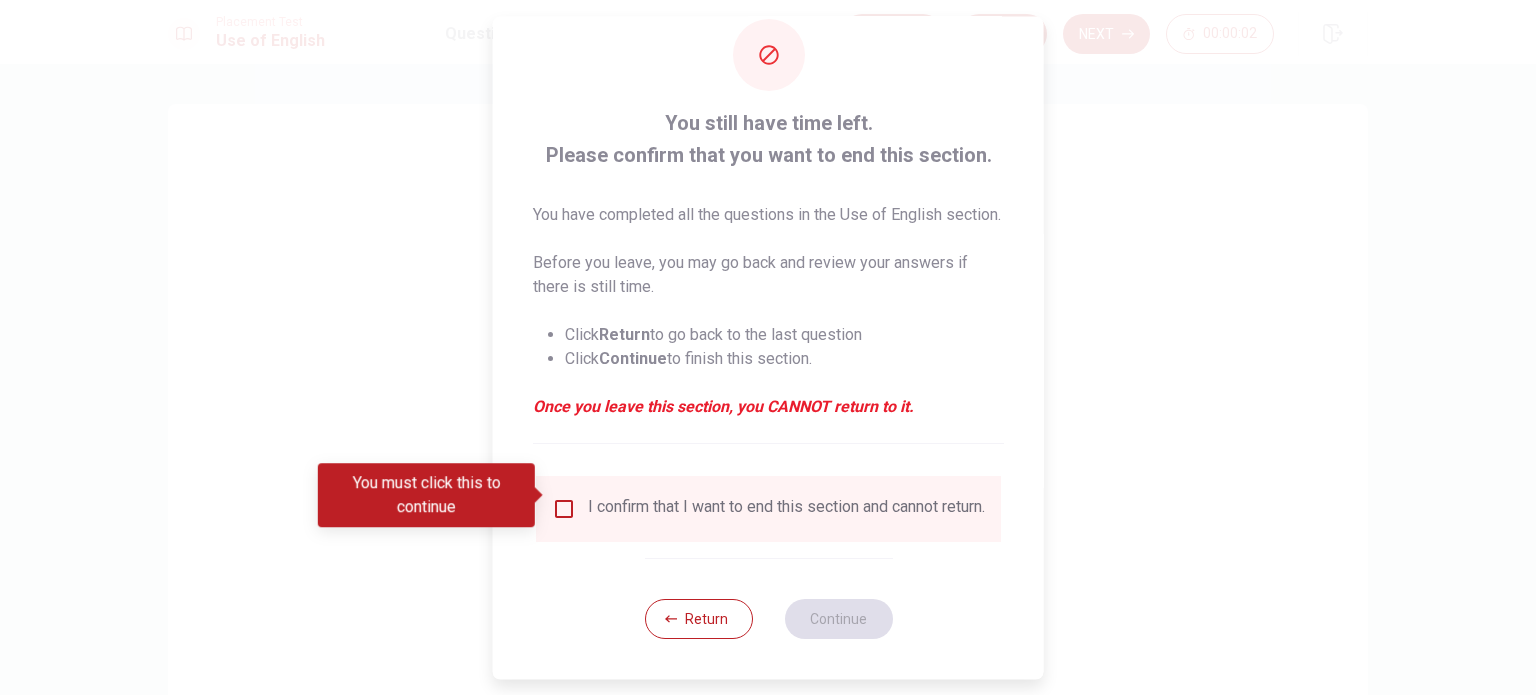 click at bounding box center [564, 509] 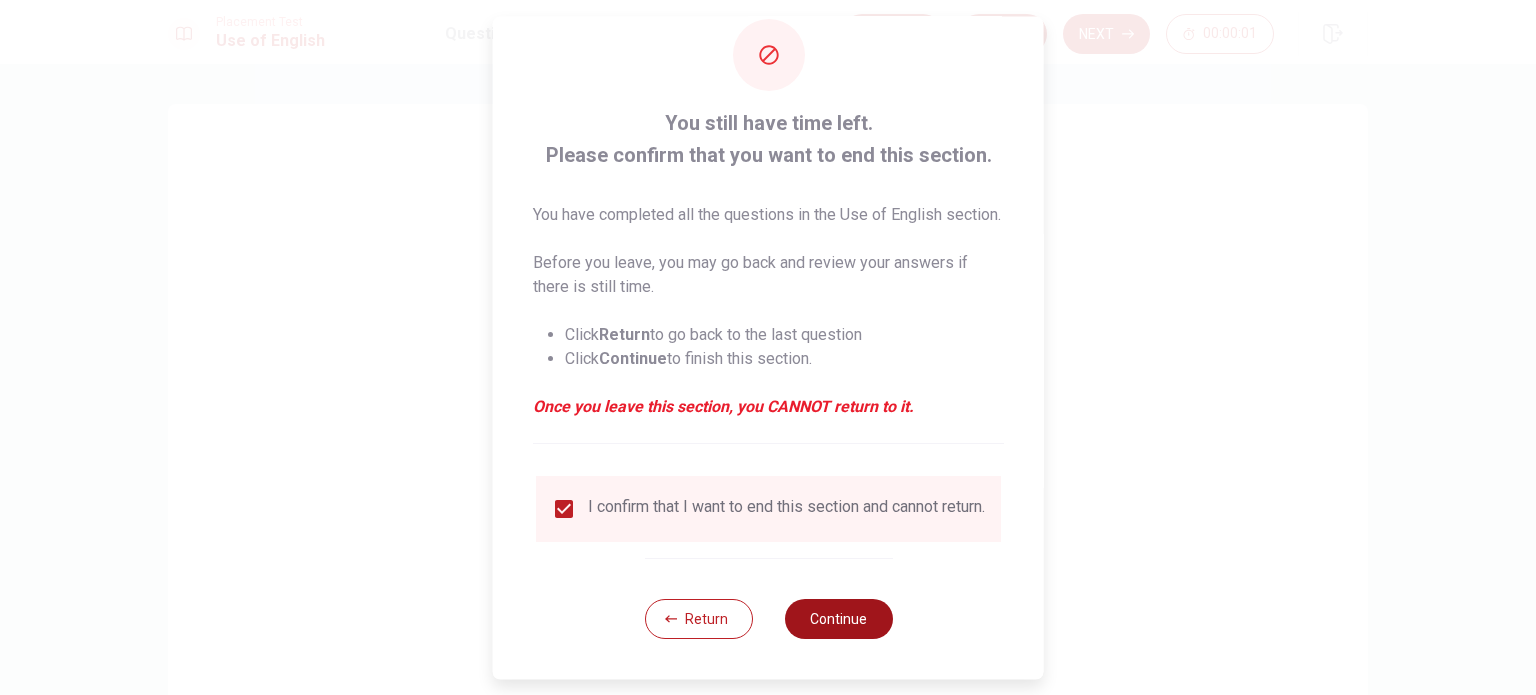 click on "Continue" at bounding box center (838, 619) 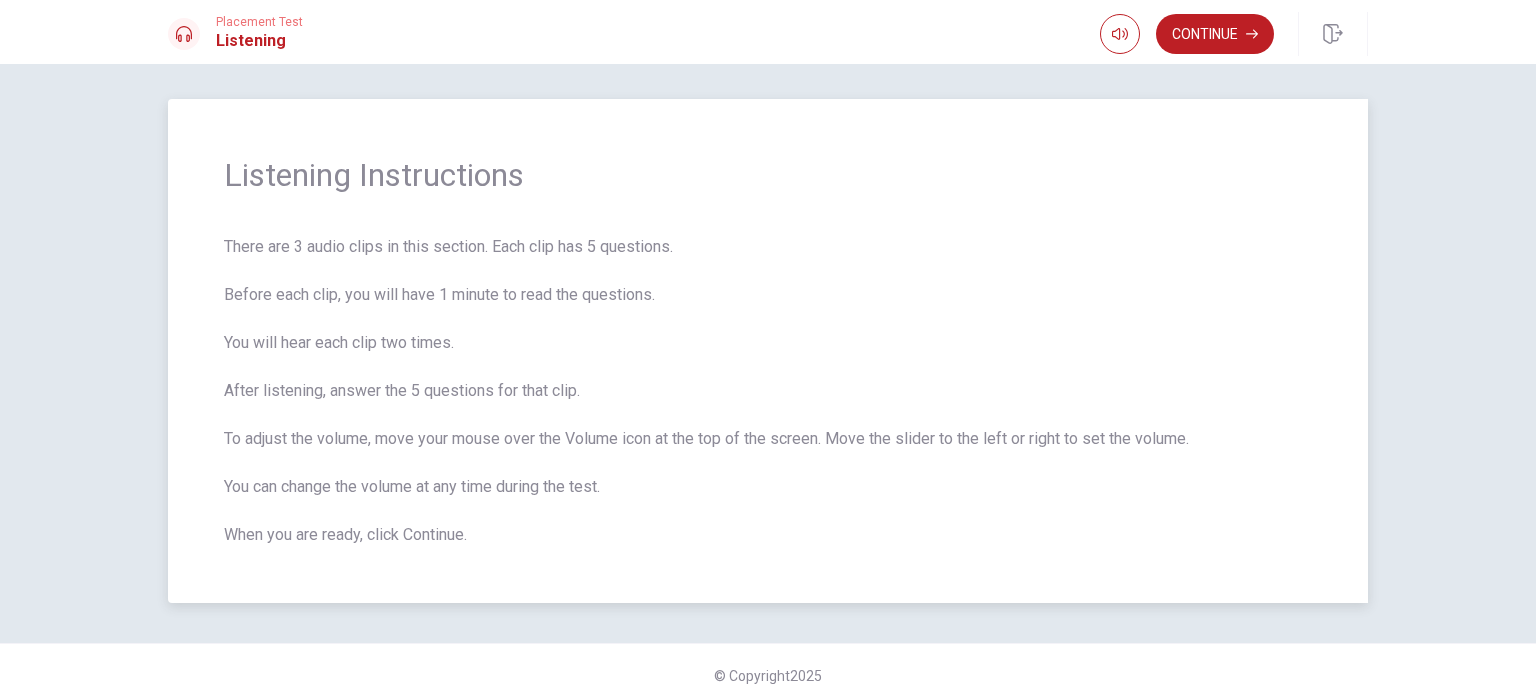 scroll, scrollTop: 0, scrollLeft: 0, axis: both 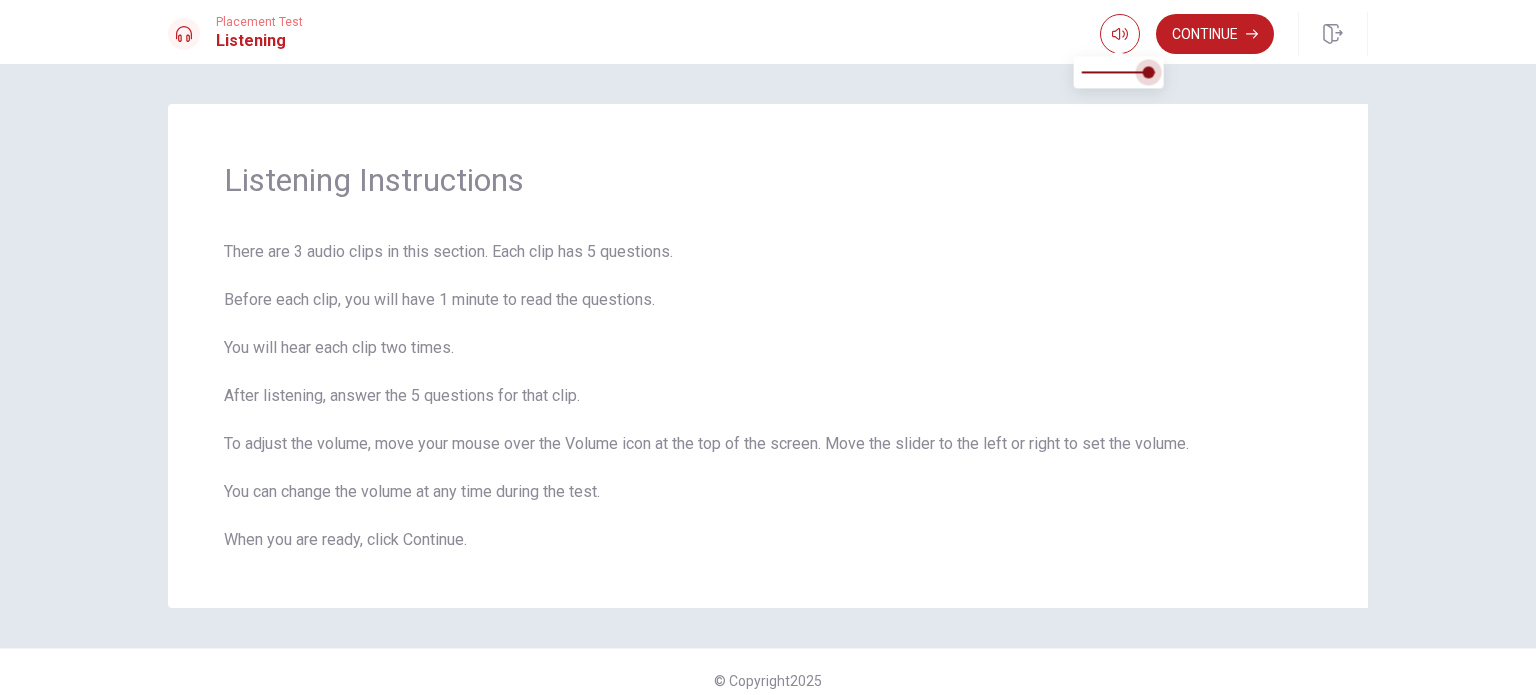 type on "1" 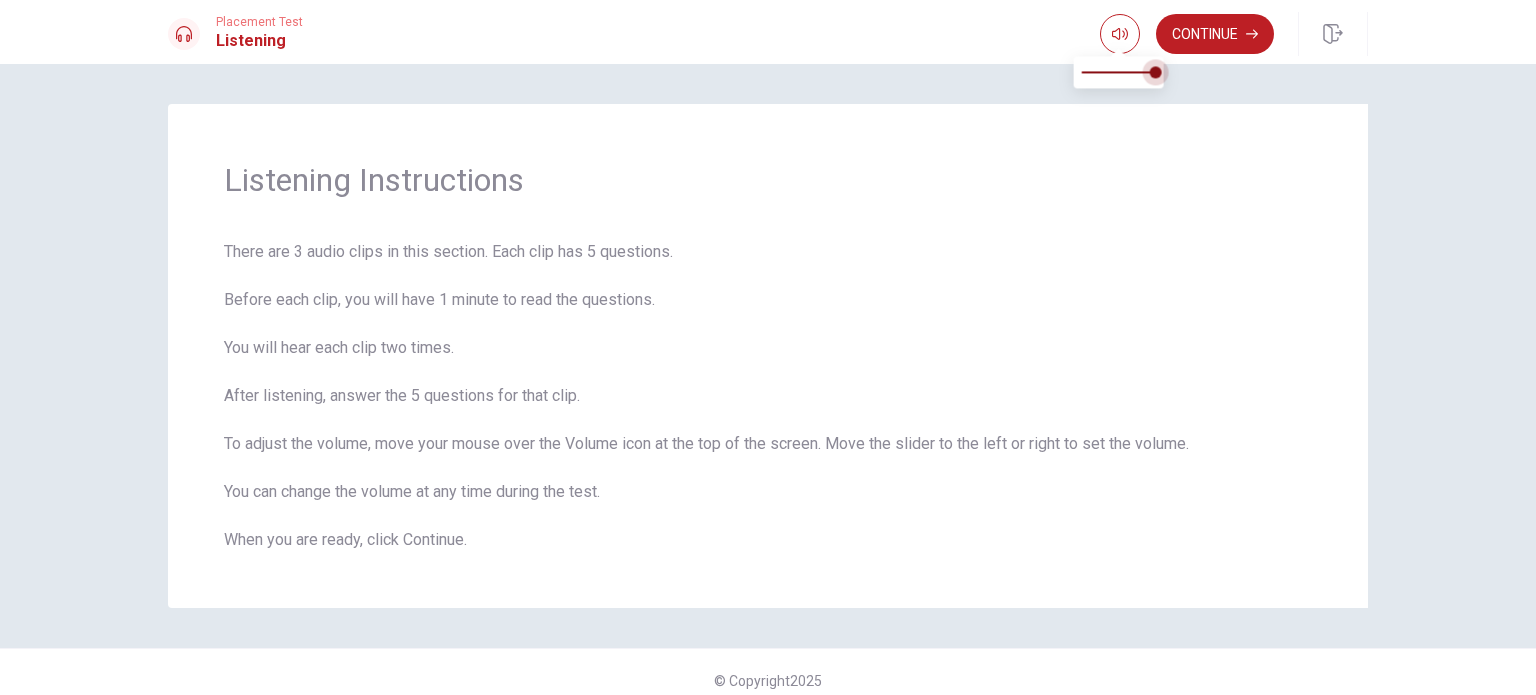drag, startPoint x: 1132, startPoint y: 69, endPoint x: 1166, endPoint y: 72, distance: 34.132095 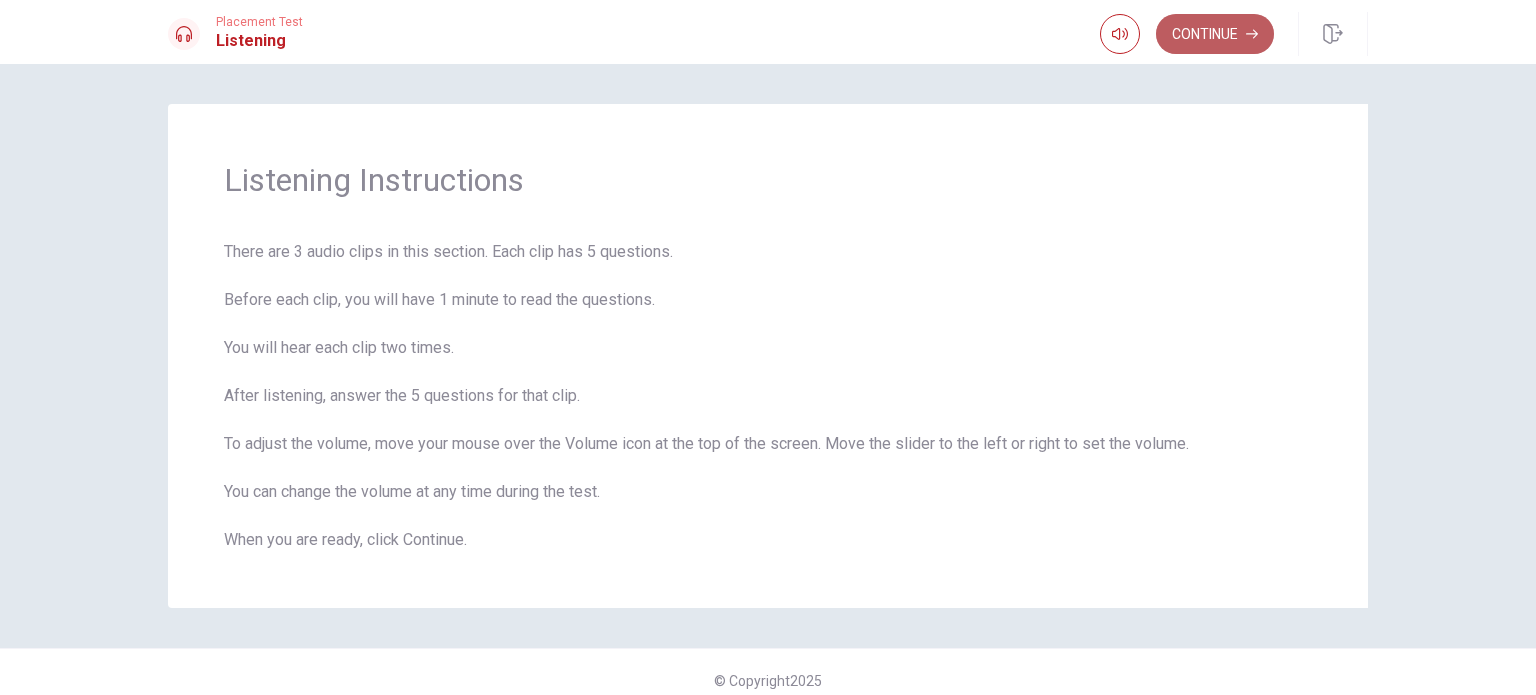 click on "Continue" at bounding box center [1215, 34] 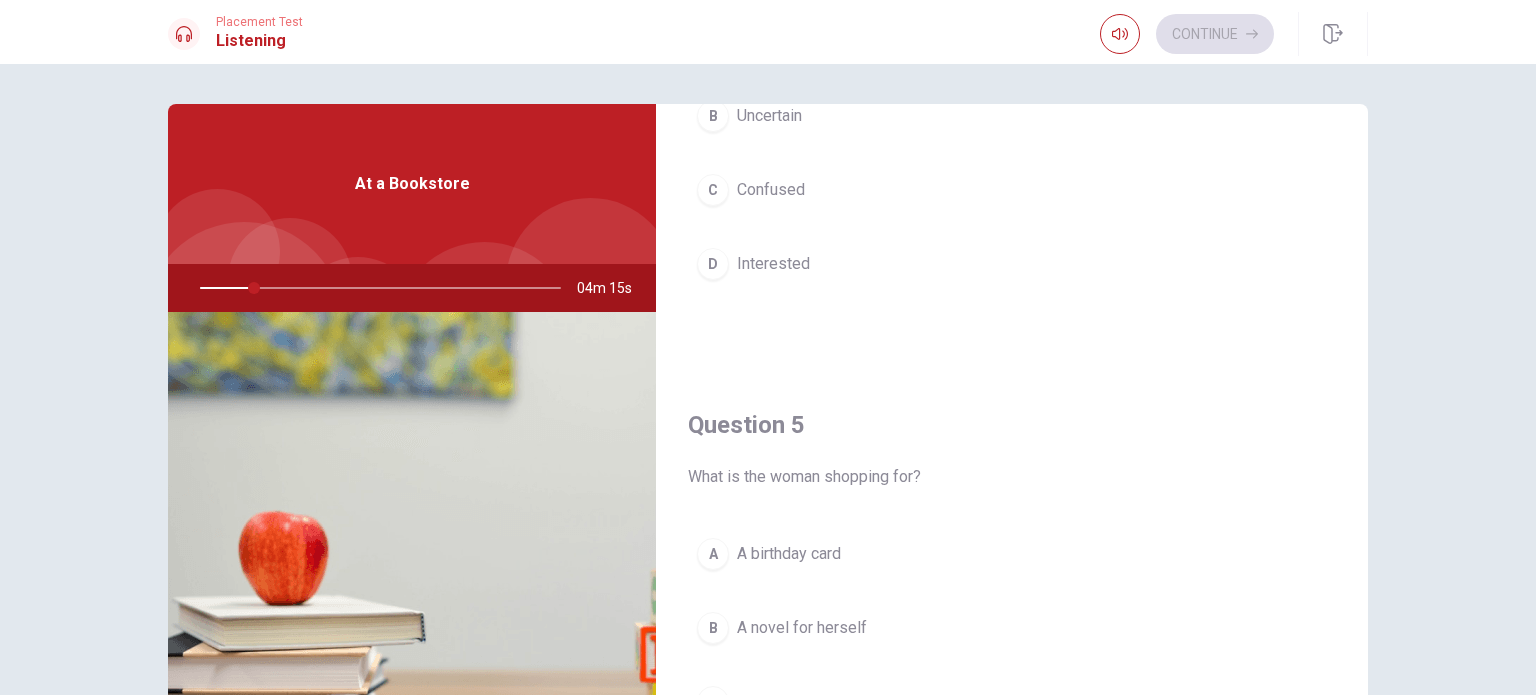 scroll, scrollTop: 1856, scrollLeft: 0, axis: vertical 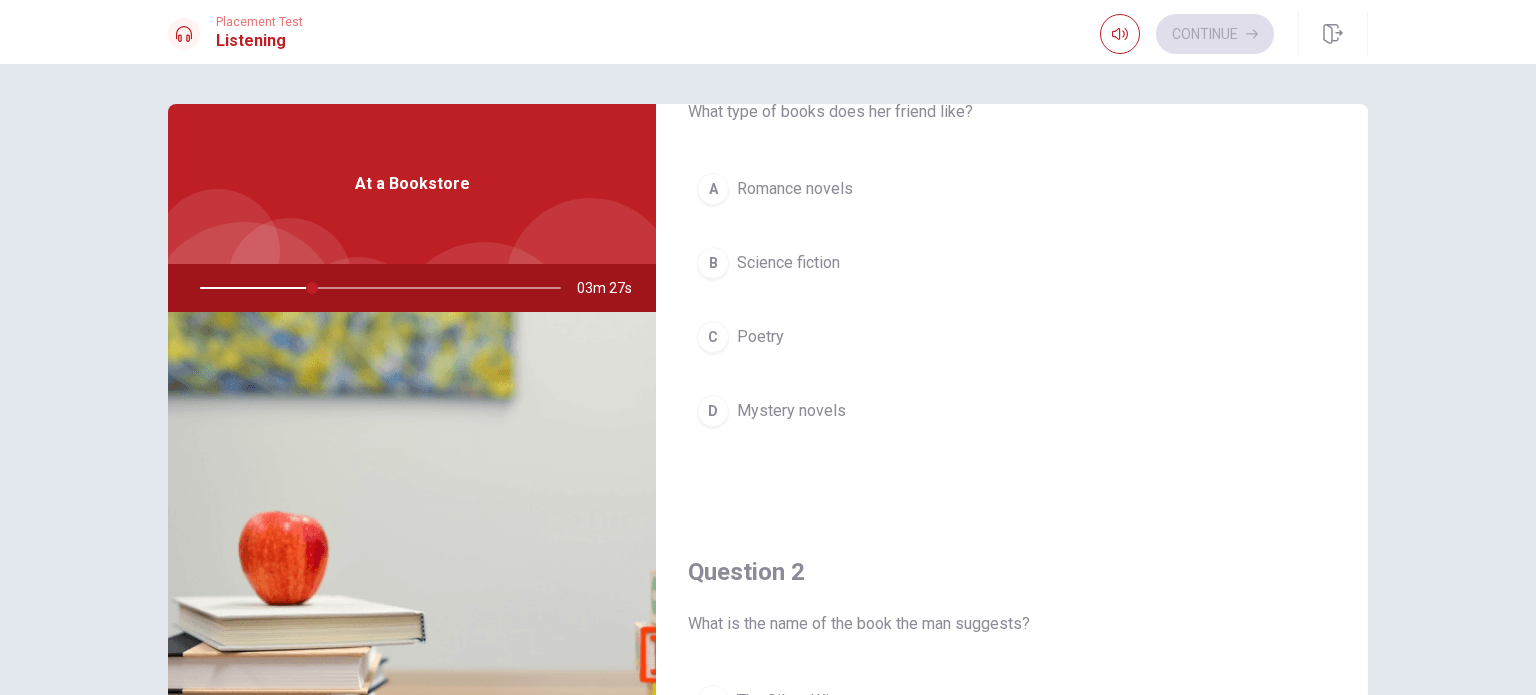 click on "D Mystery novels" at bounding box center (1012, 411) 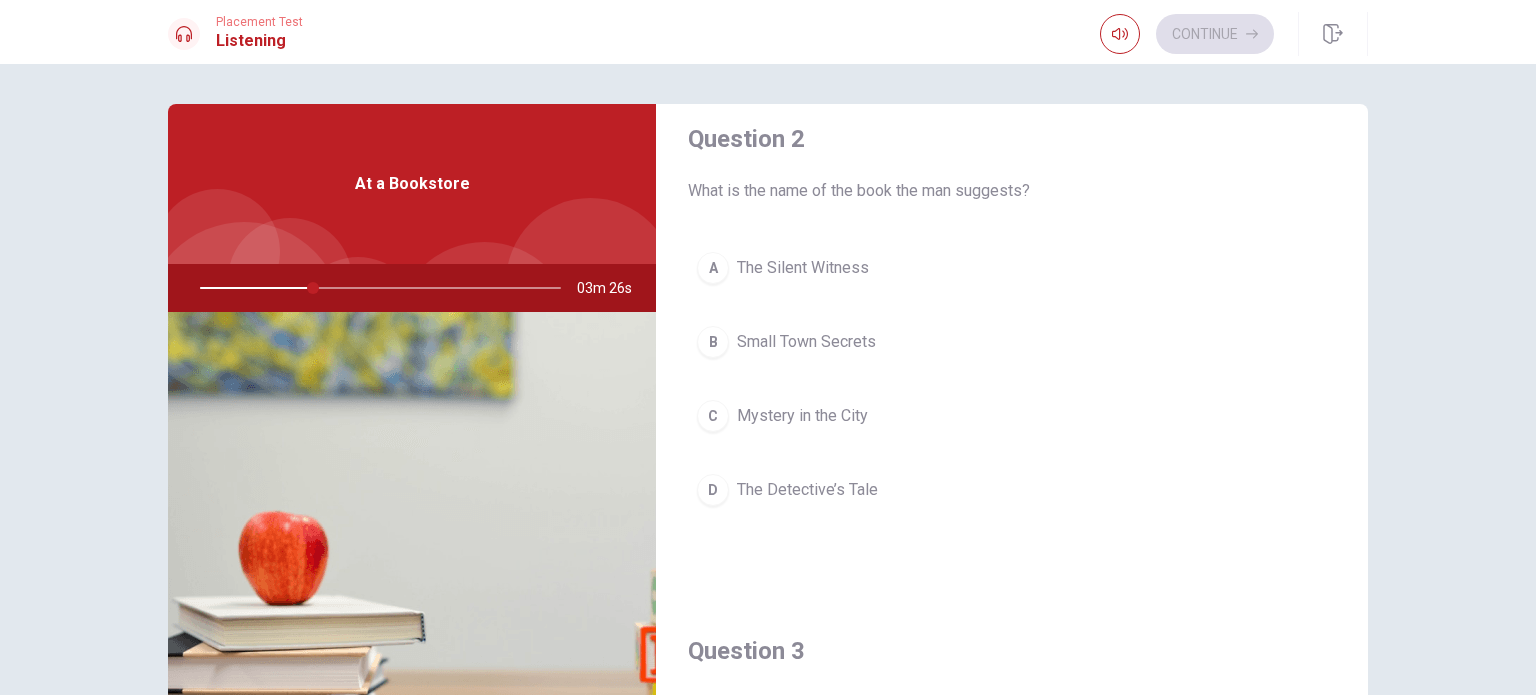 scroll, scrollTop: 500, scrollLeft: 0, axis: vertical 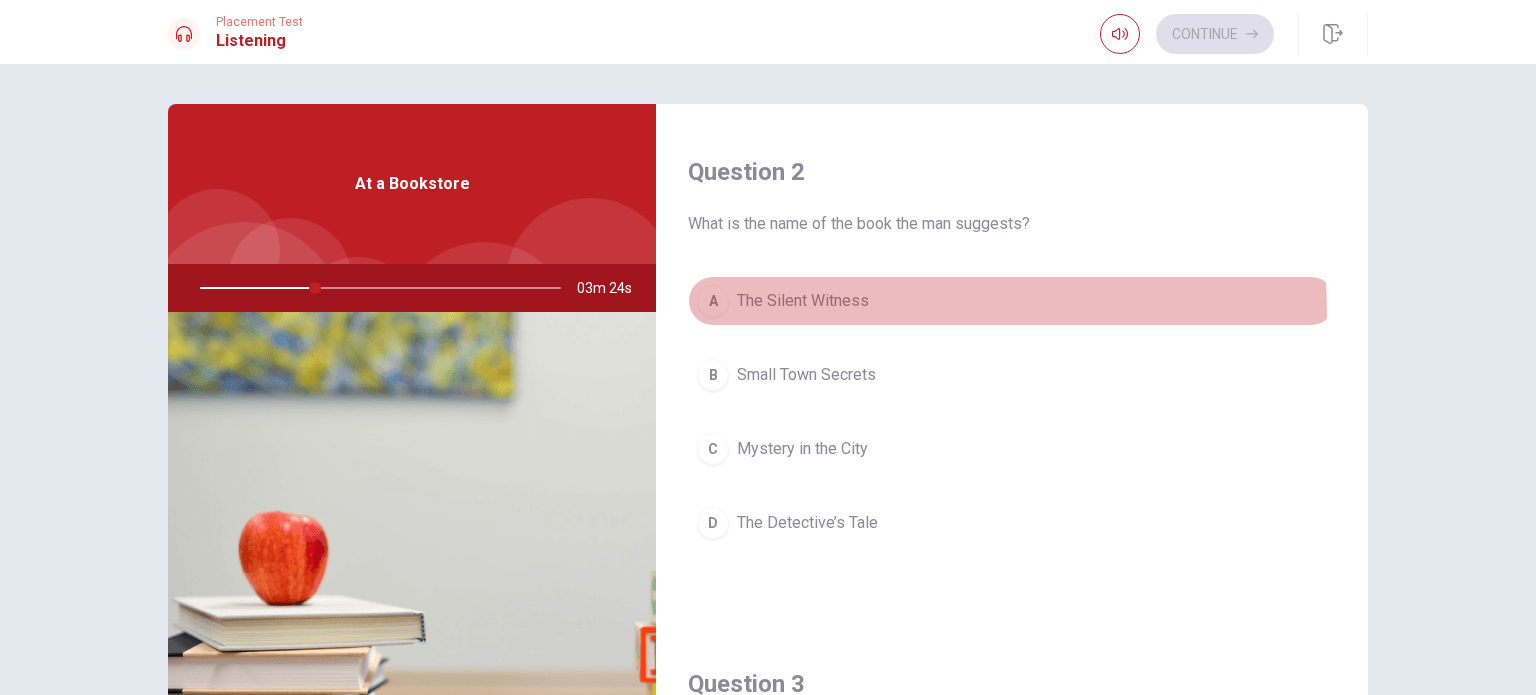 click on "A The Silent Witness" at bounding box center [1012, 301] 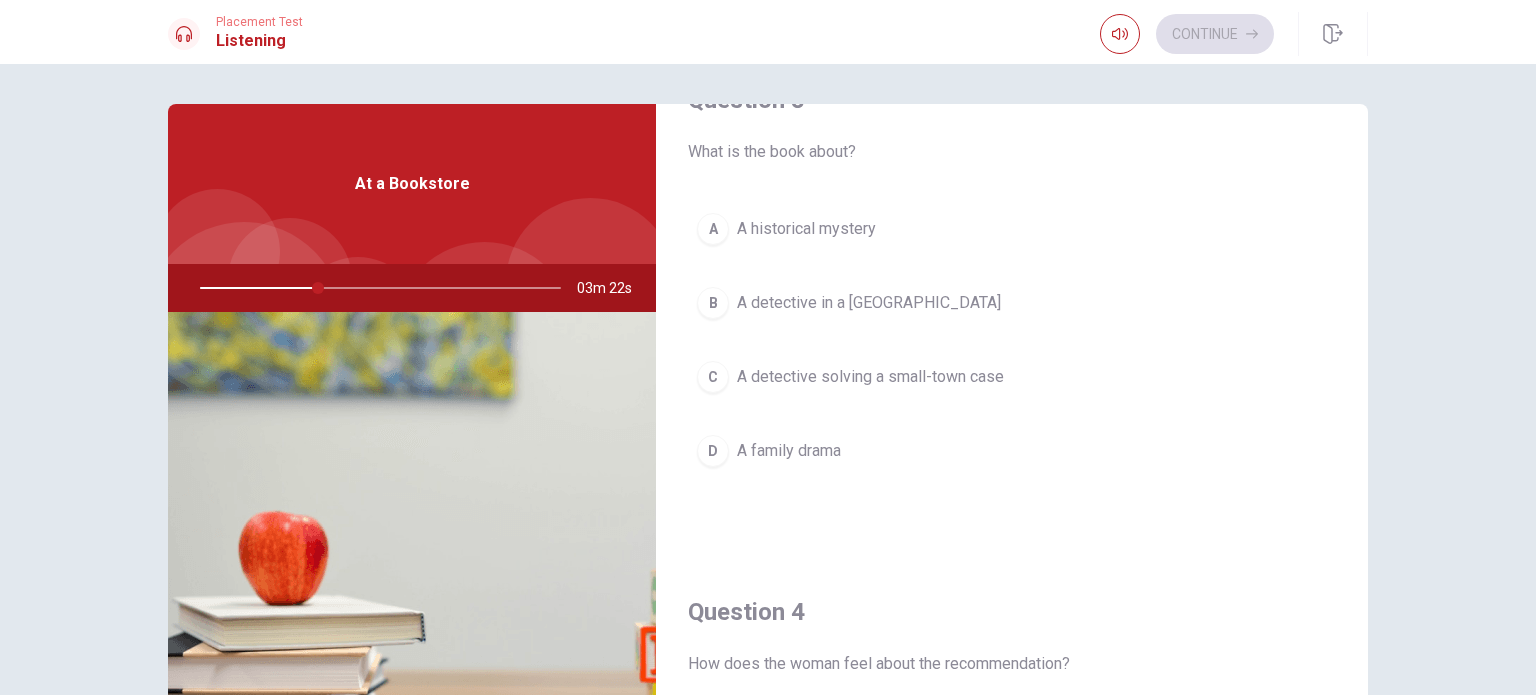 scroll, scrollTop: 1100, scrollLeft: 0, axis: vertical 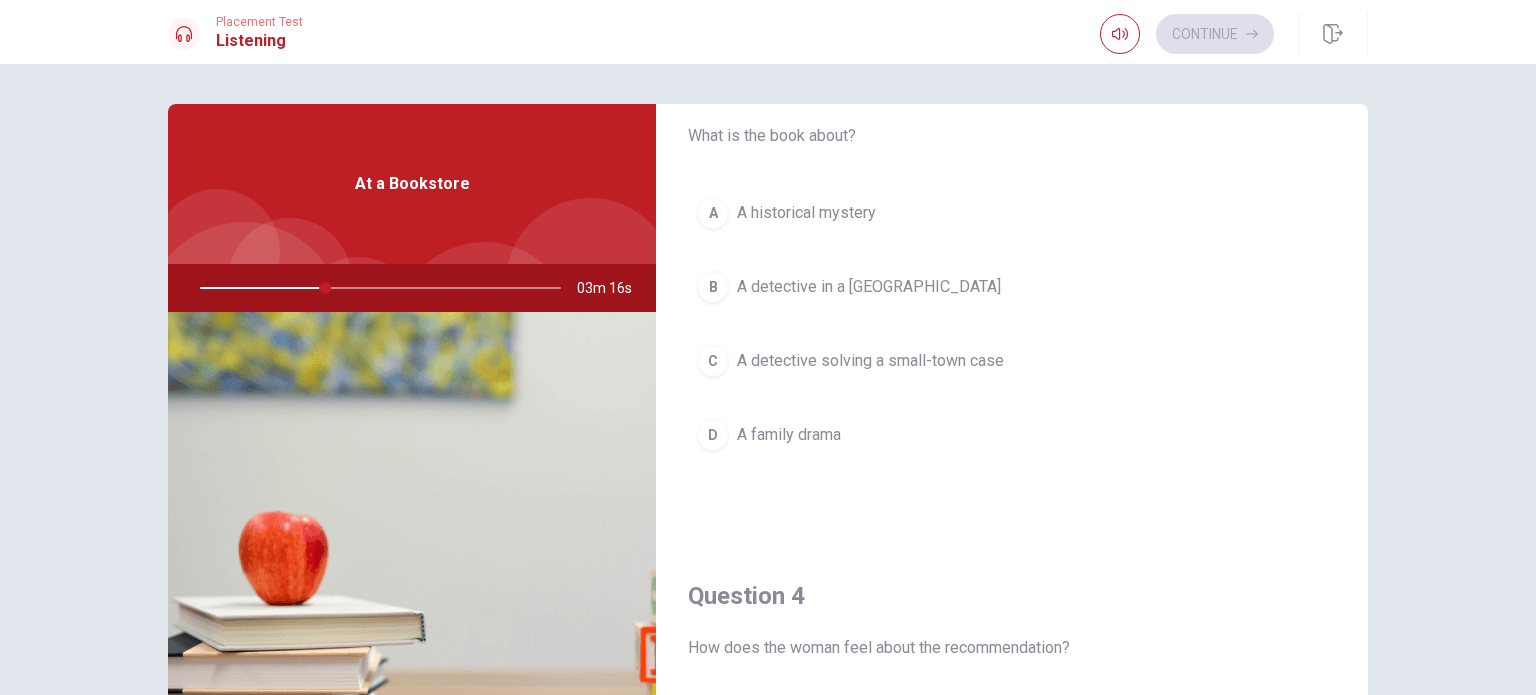 click on "C A detective solving a small-town case" at bounding box center (1012, 361) 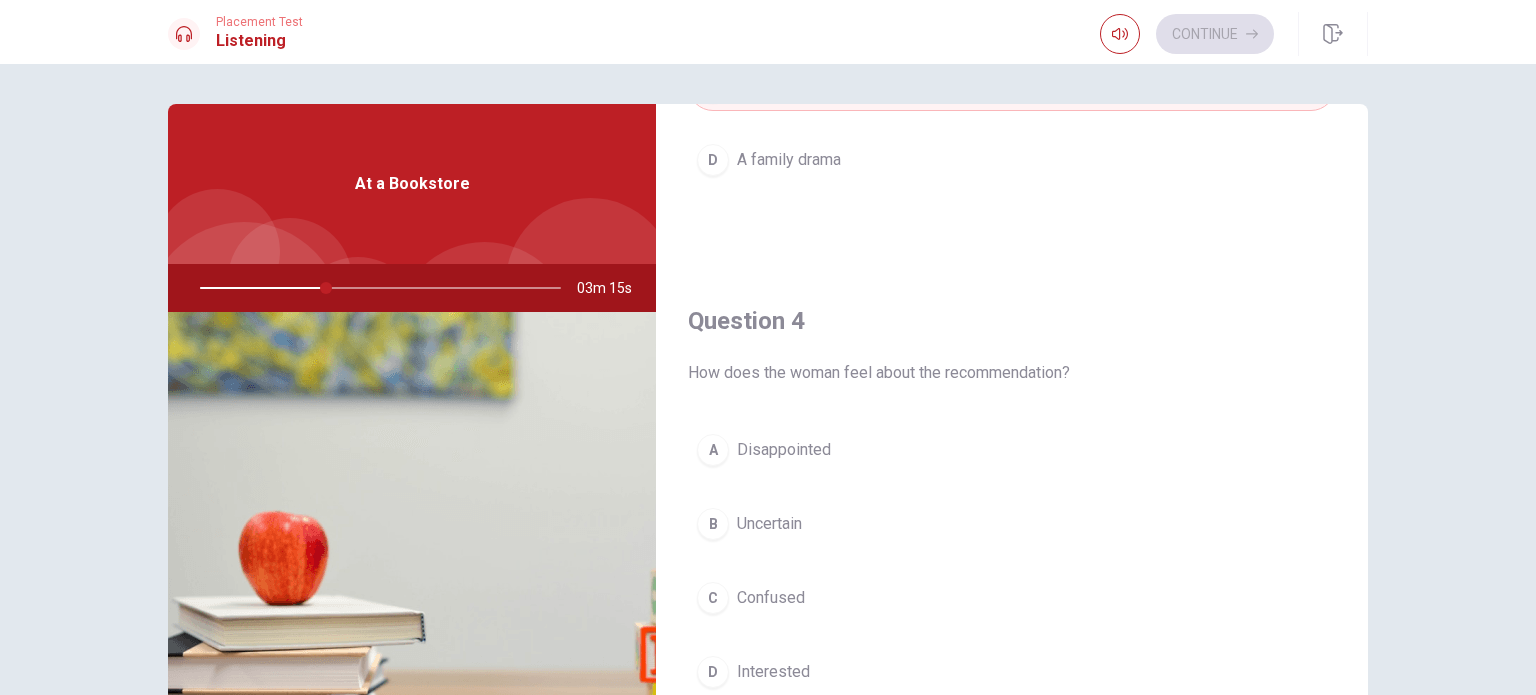 scroll, scrollTop: 1500, scrollLeft: 0, axis: vertical 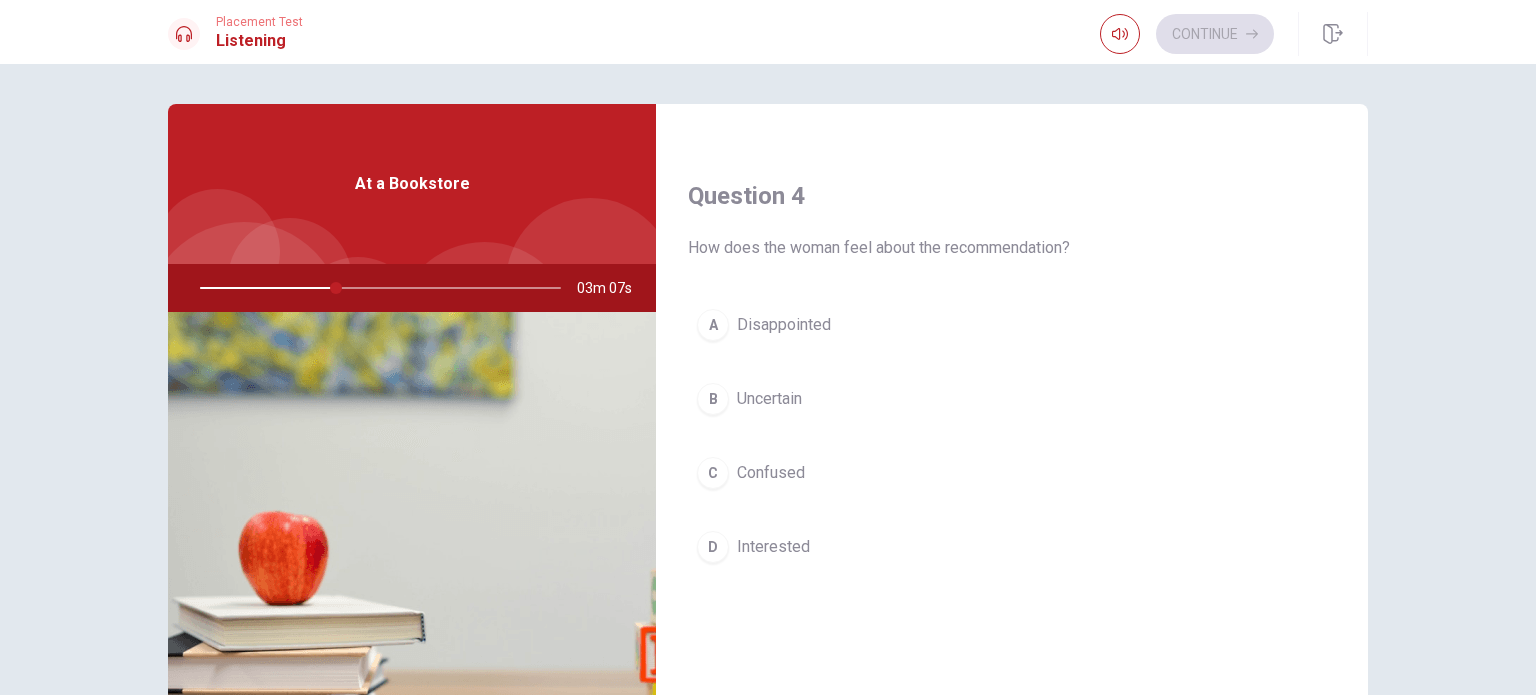 click on "Interested" at bounding box center [773, 547] 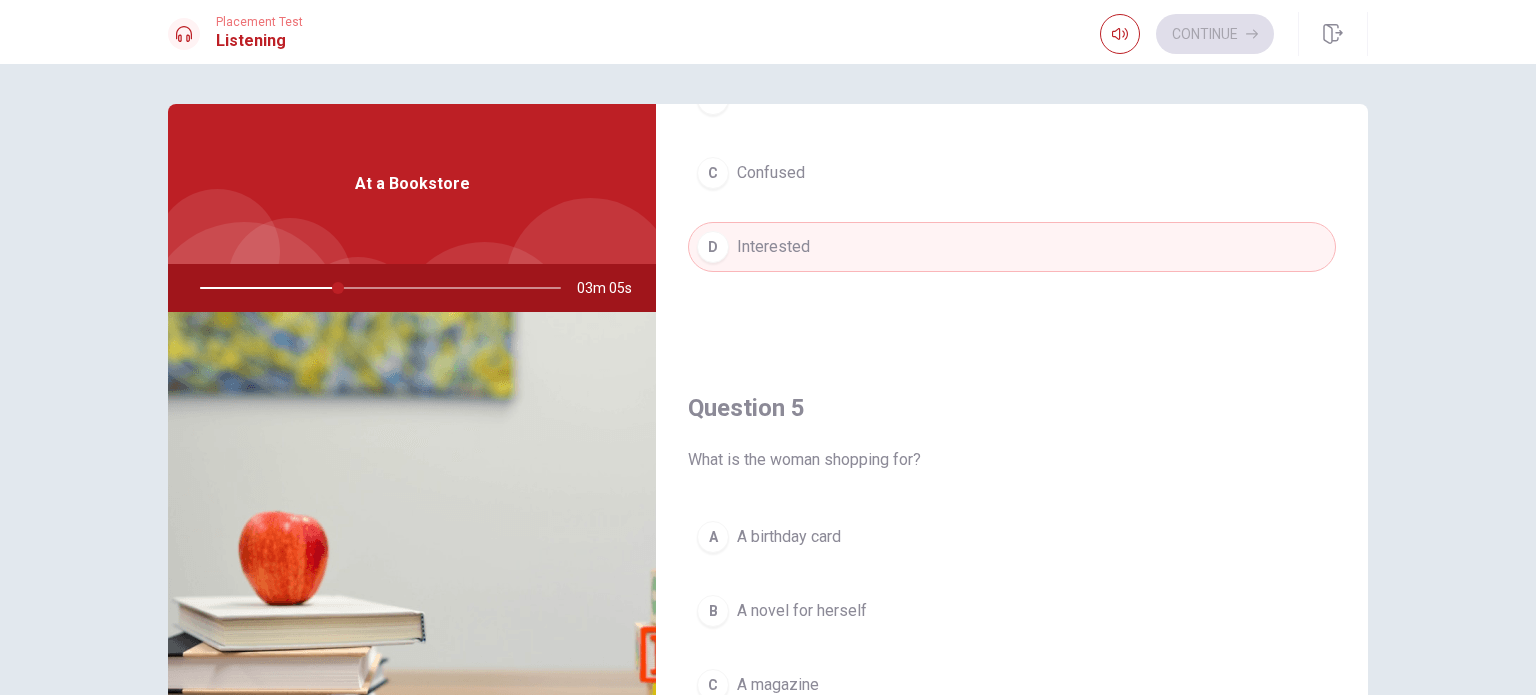 scroll, scrollTop: 1856, scrollLeft: 0, axis: vertical 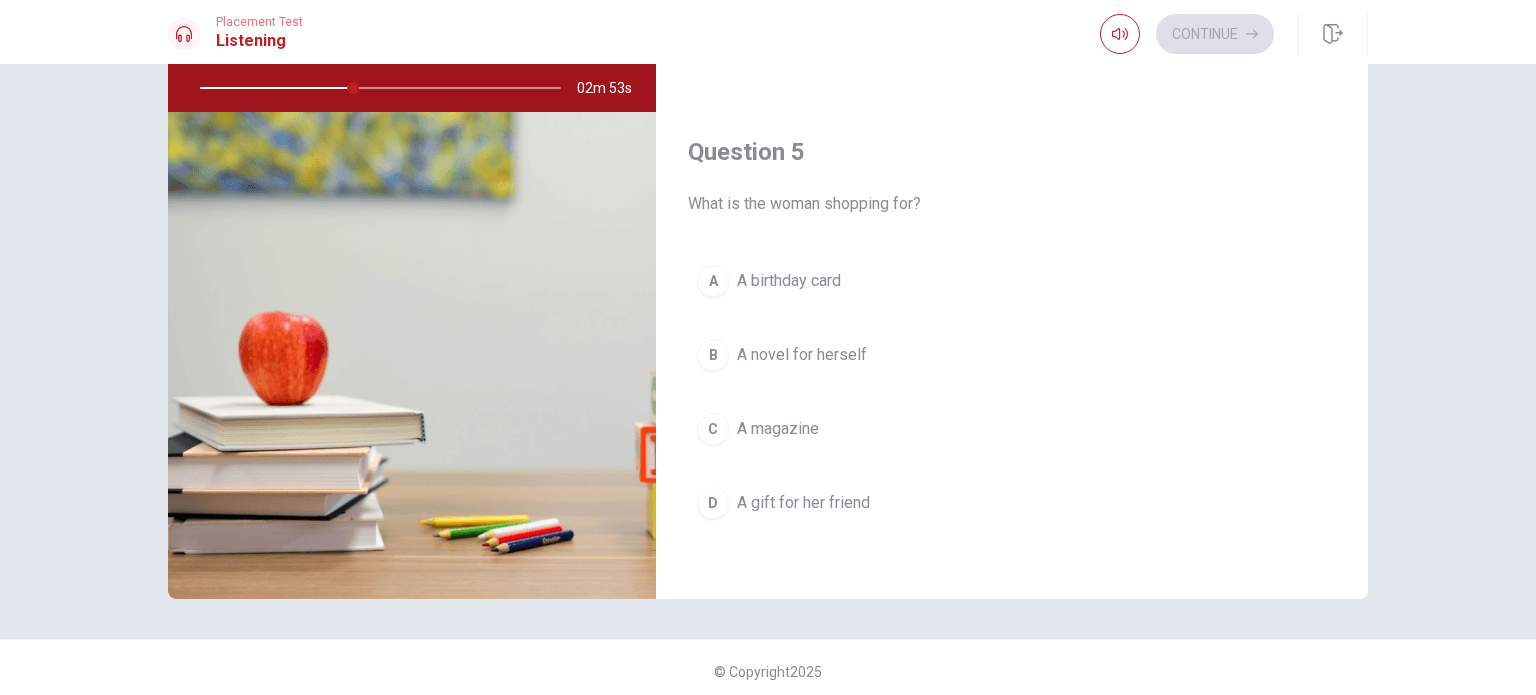 click on "A gift for her friend" at bounding box center (803, 503) 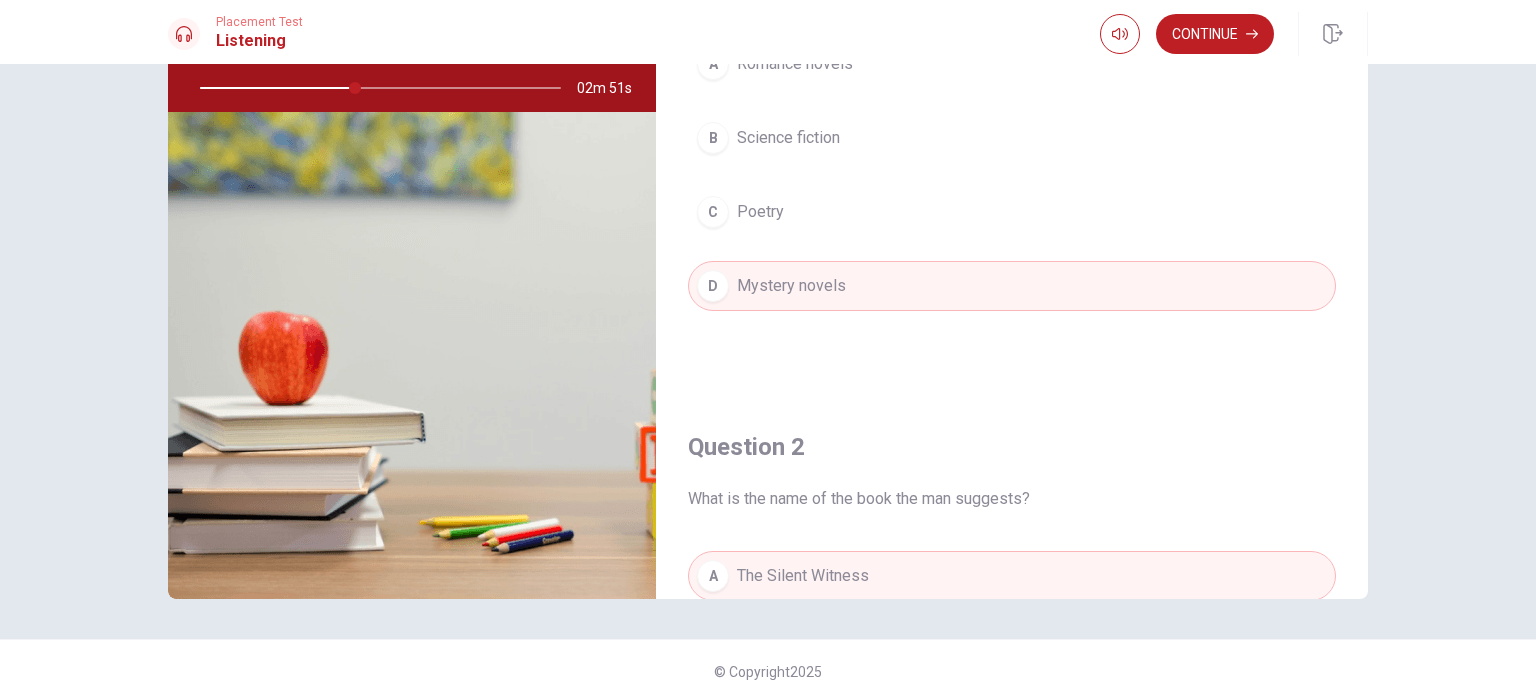 scroll, scrollTop: 0, scrollLeft: 0, axis: both 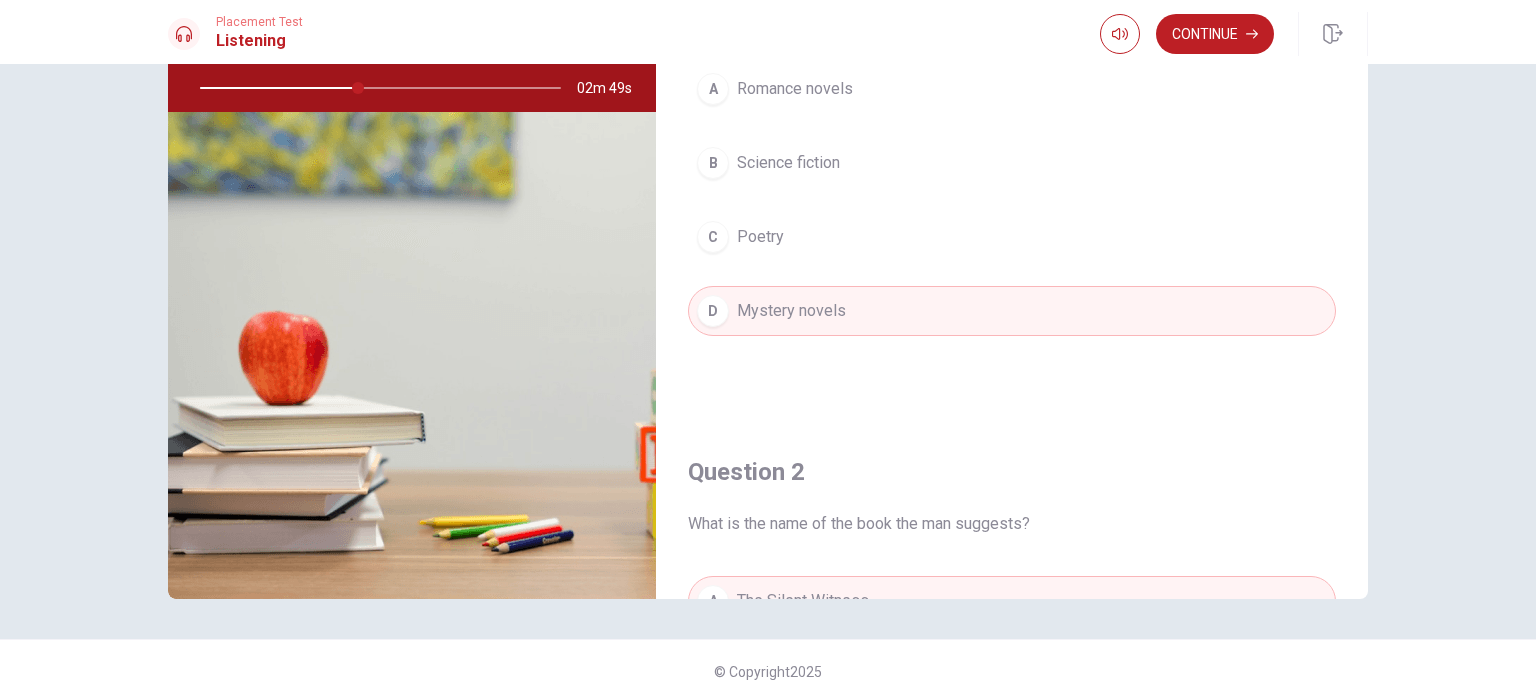 drag, startPoint x: 1000, startPoint y: 402, endPoint x: 1002, endPoint y: 466, distance: 64.03124 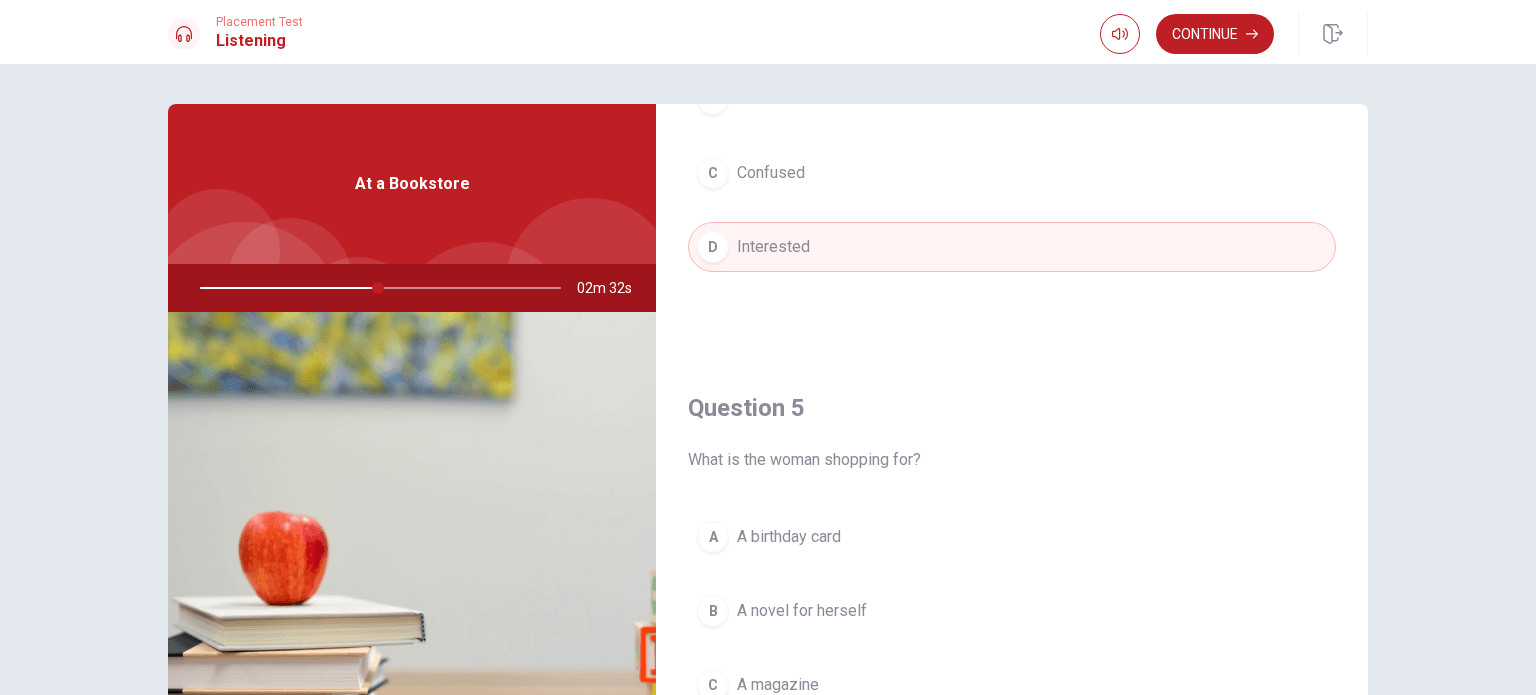 scroll, scrollTop: 1856, scrollLeft: 0, axis: vertical 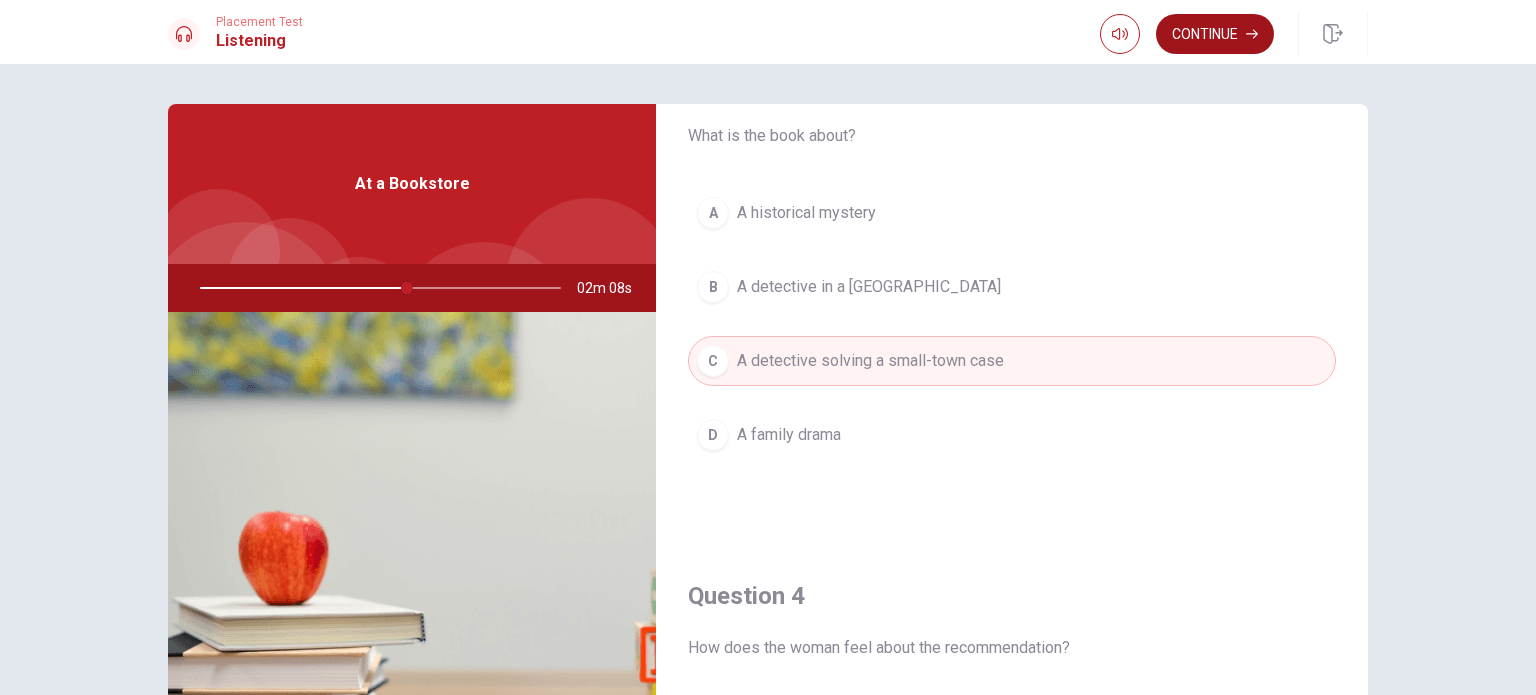 click on "Continue" at bounding box center [1215, 34] 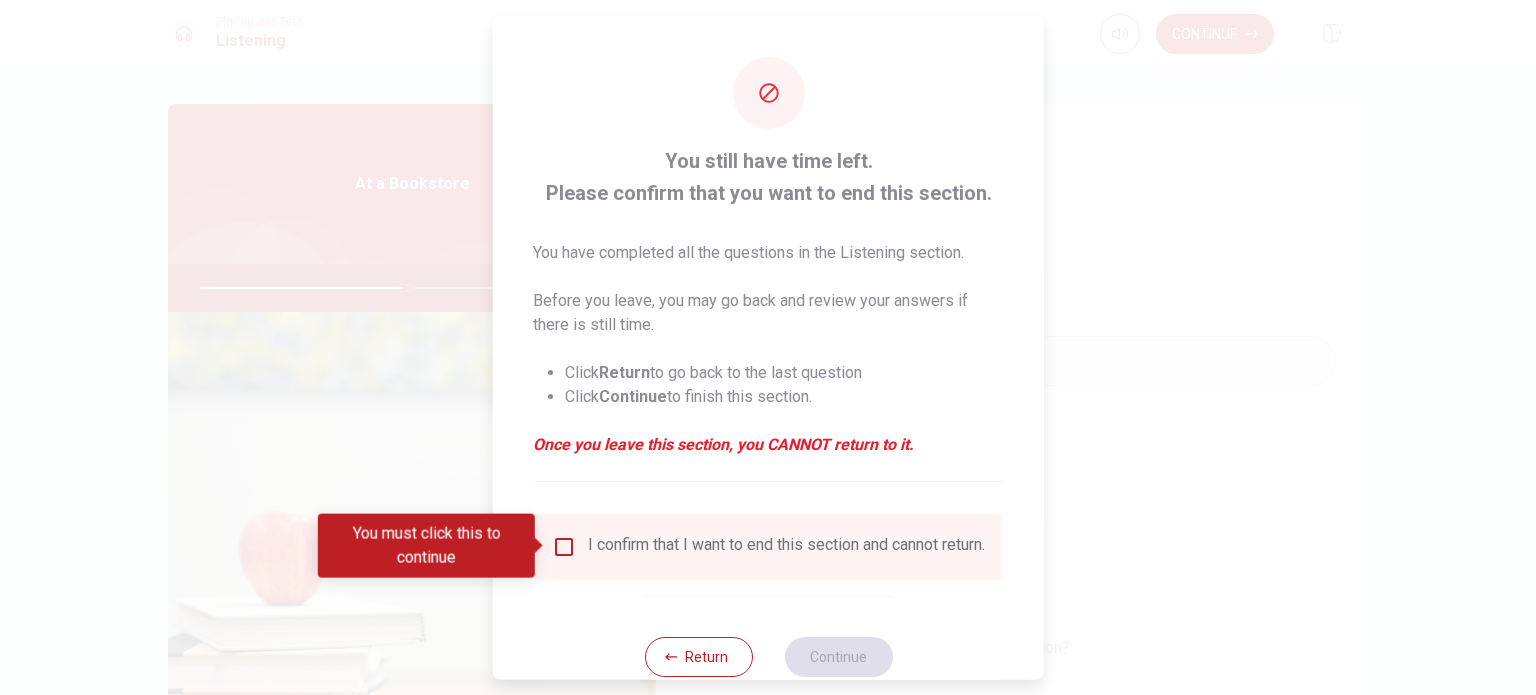 click at bounding box center (564, 546) 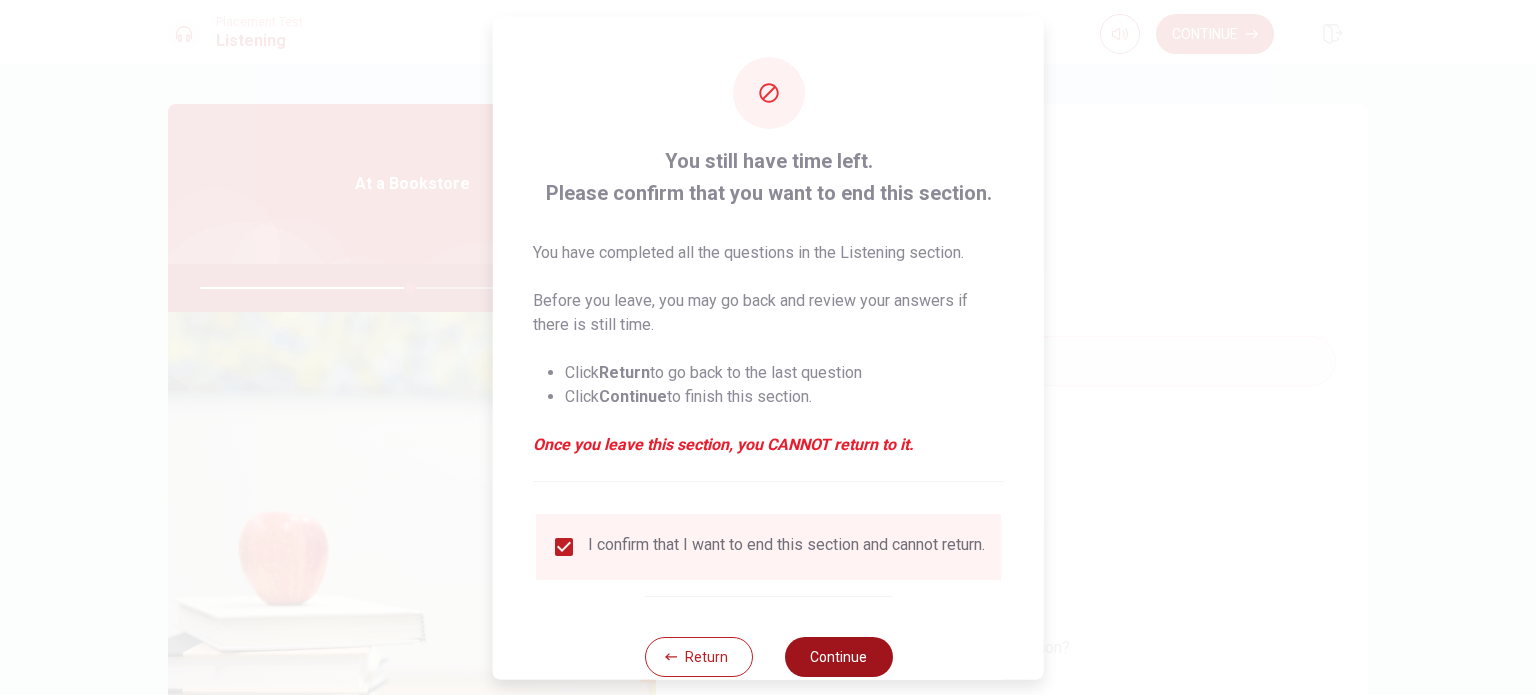 click on "Continue" at bounding box center (838, 656) 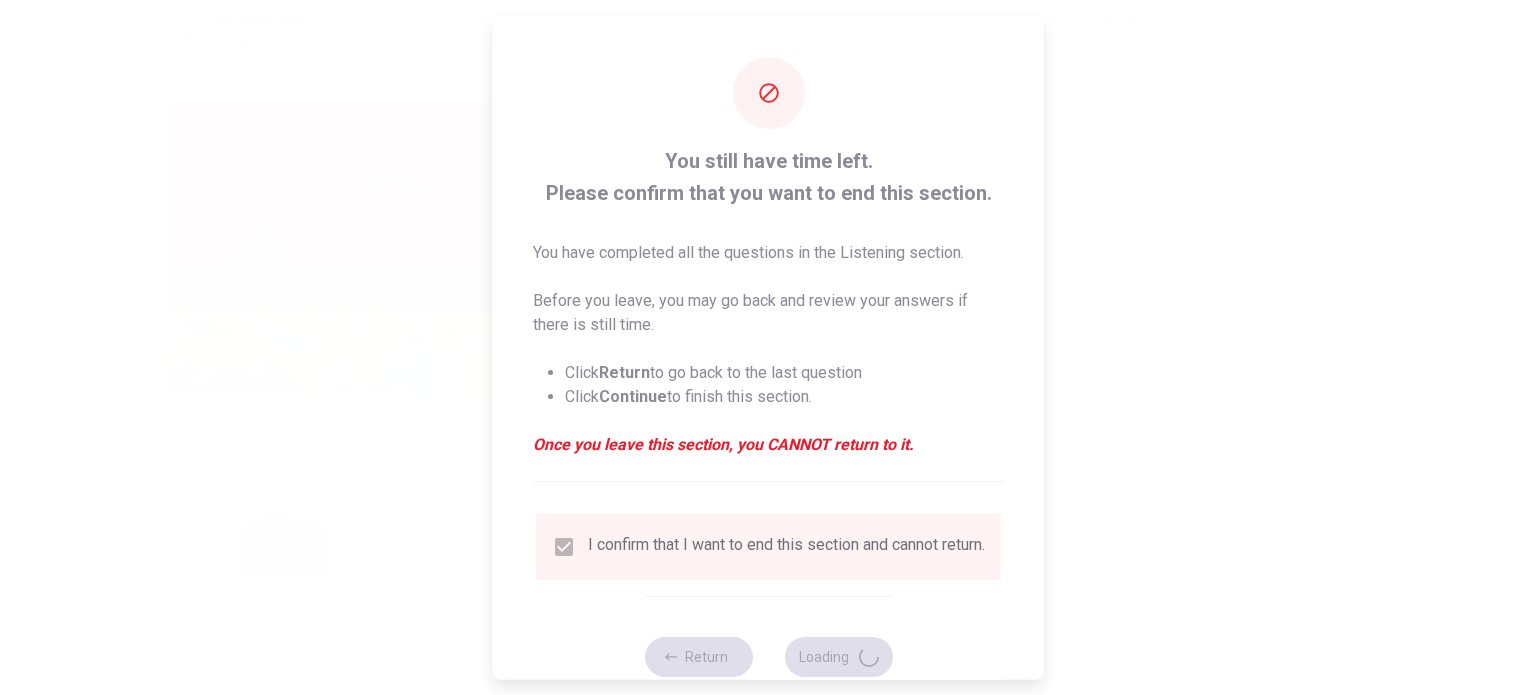 type on "59" 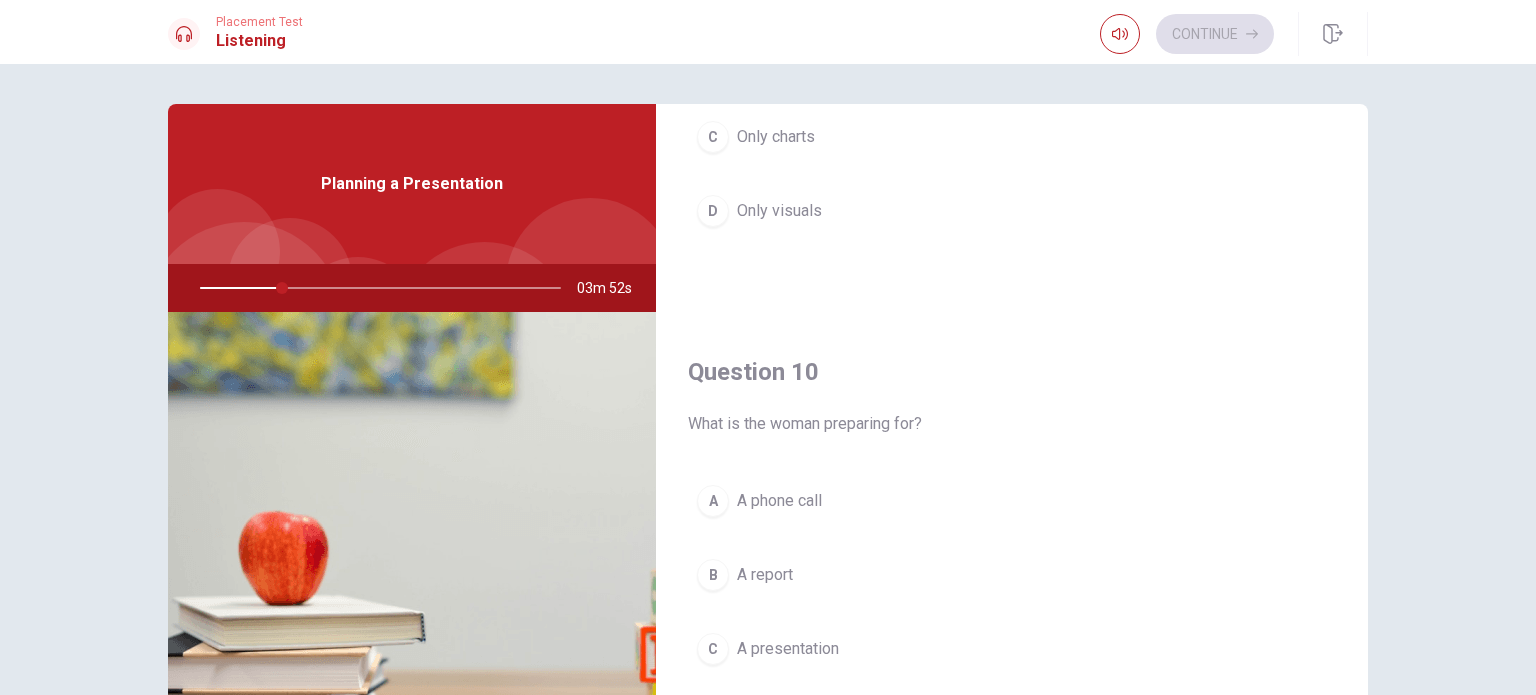 scroll, scrollTop: 1856, scrollLeft: 0, axis: vertical 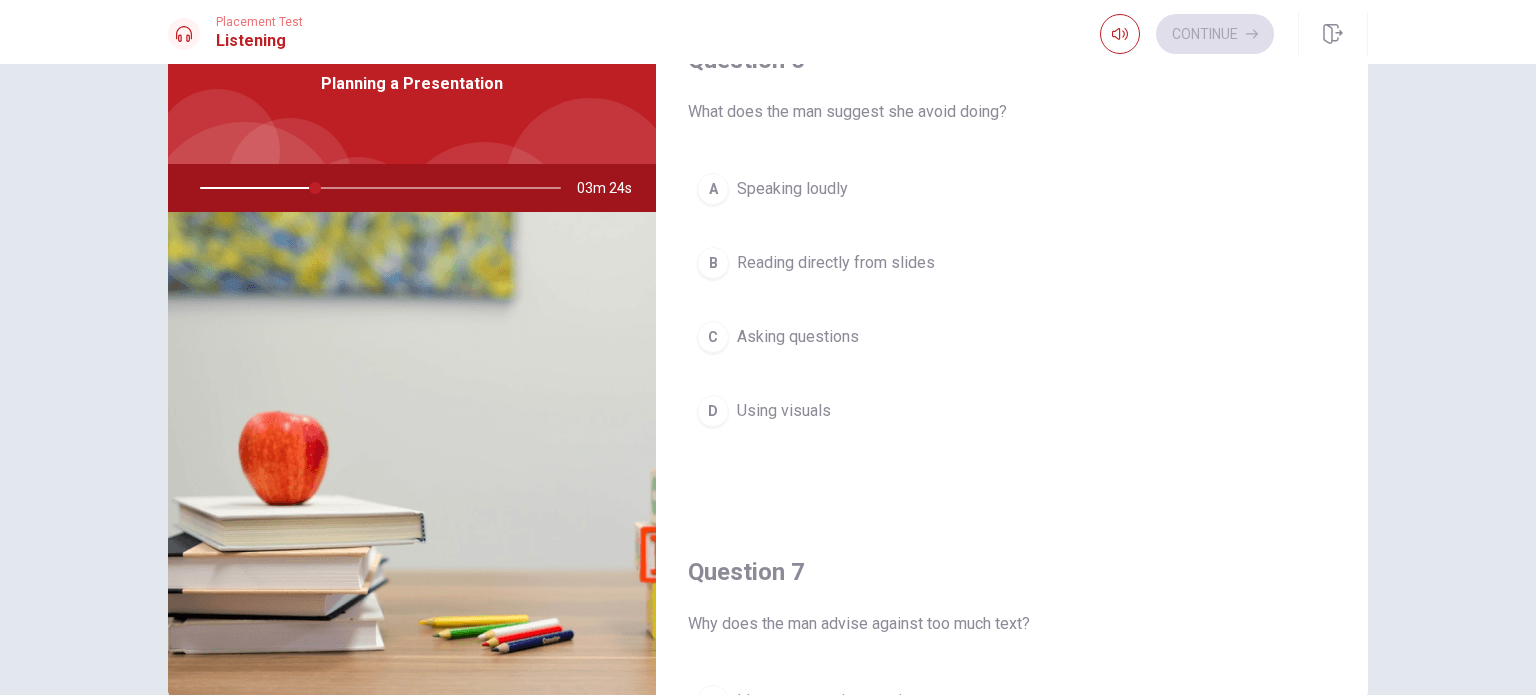 click on "Reading directly from slides" at bounding box center [836, 263] 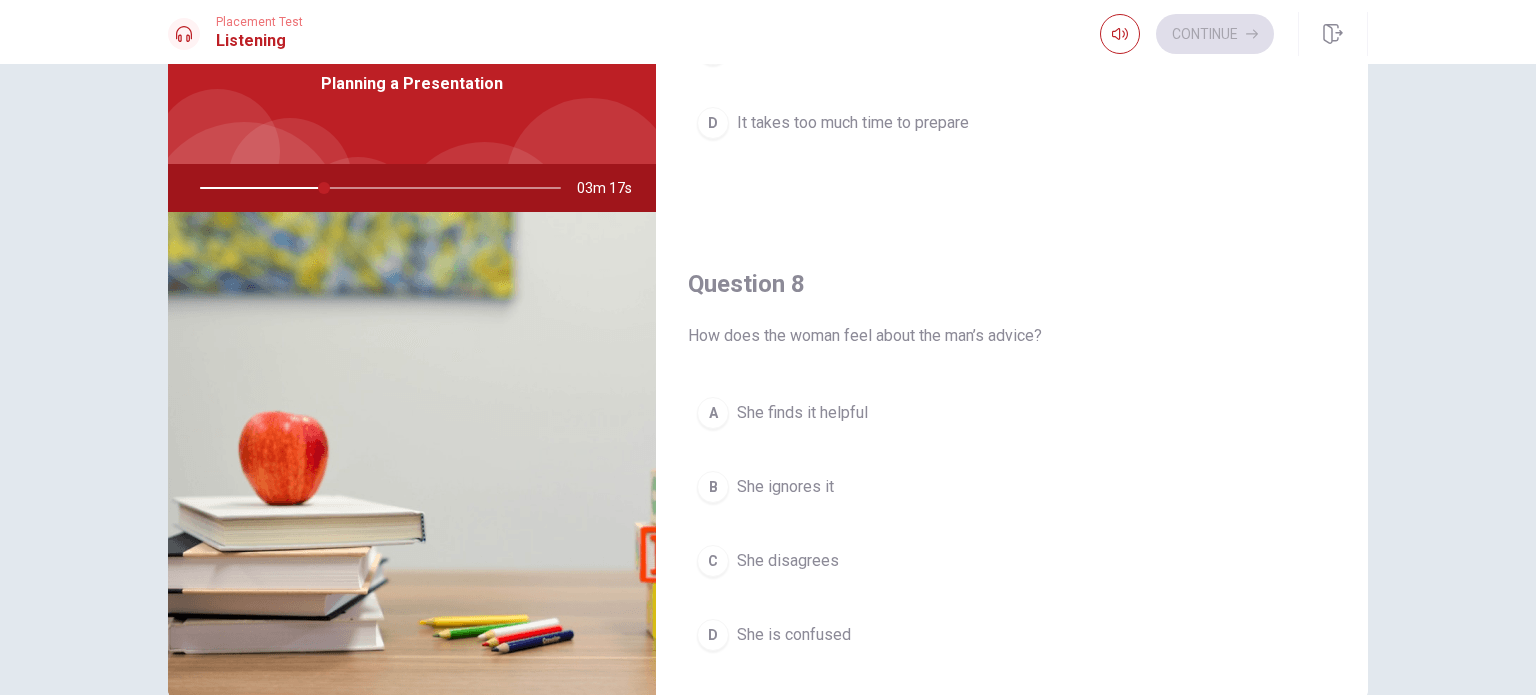 scroll, scrollTop: 600, scrollLeft: 0, axis: vertical 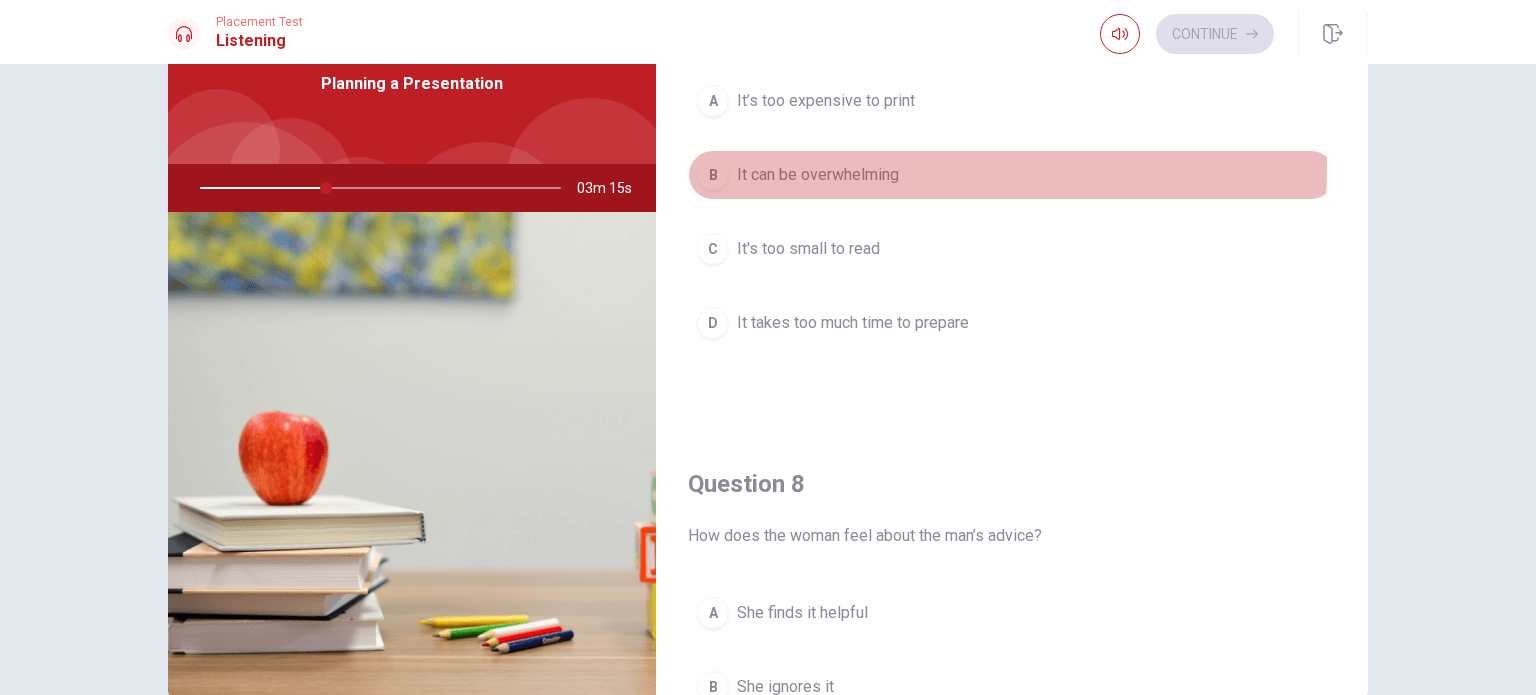 click on "It can be overwhelming" at bounding box center (818, 175) 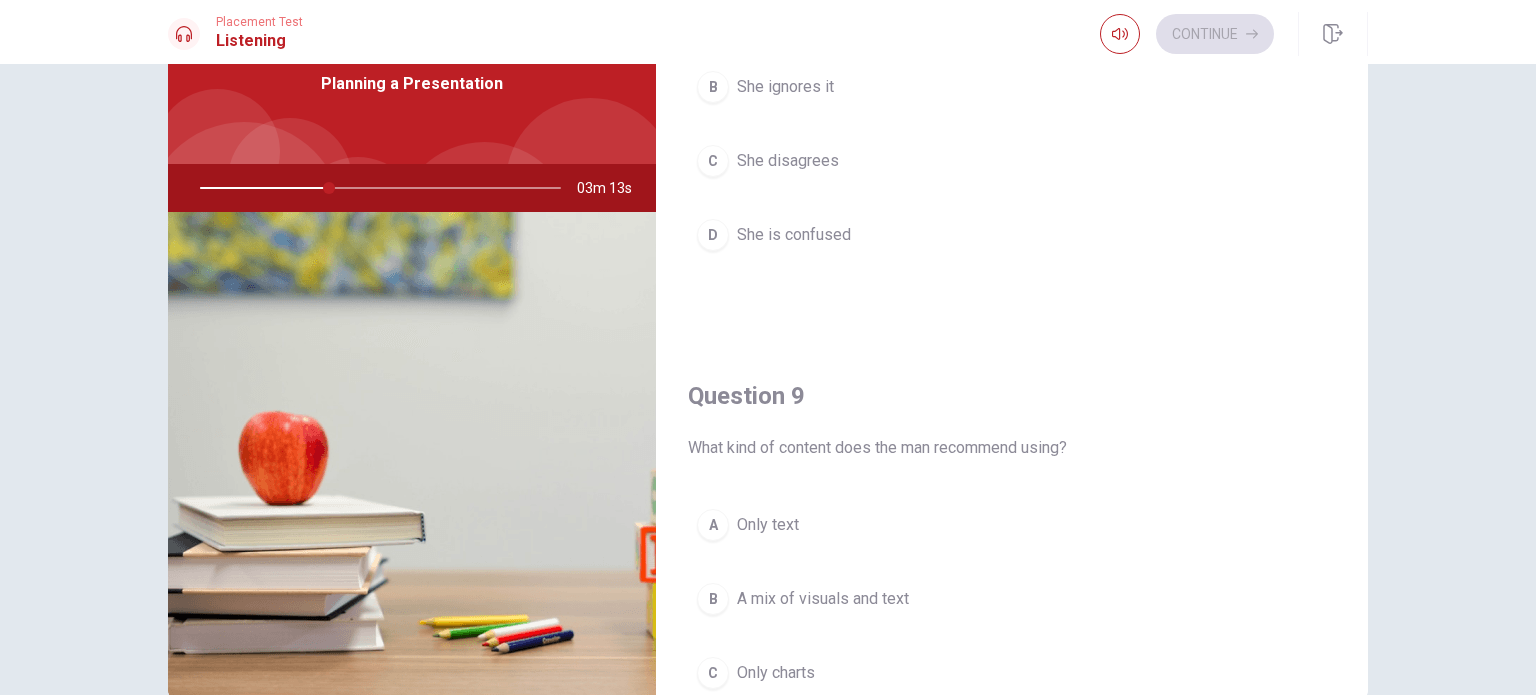 scroll, scrollTop: 1300, scrollLeft: 0, axis: vertical 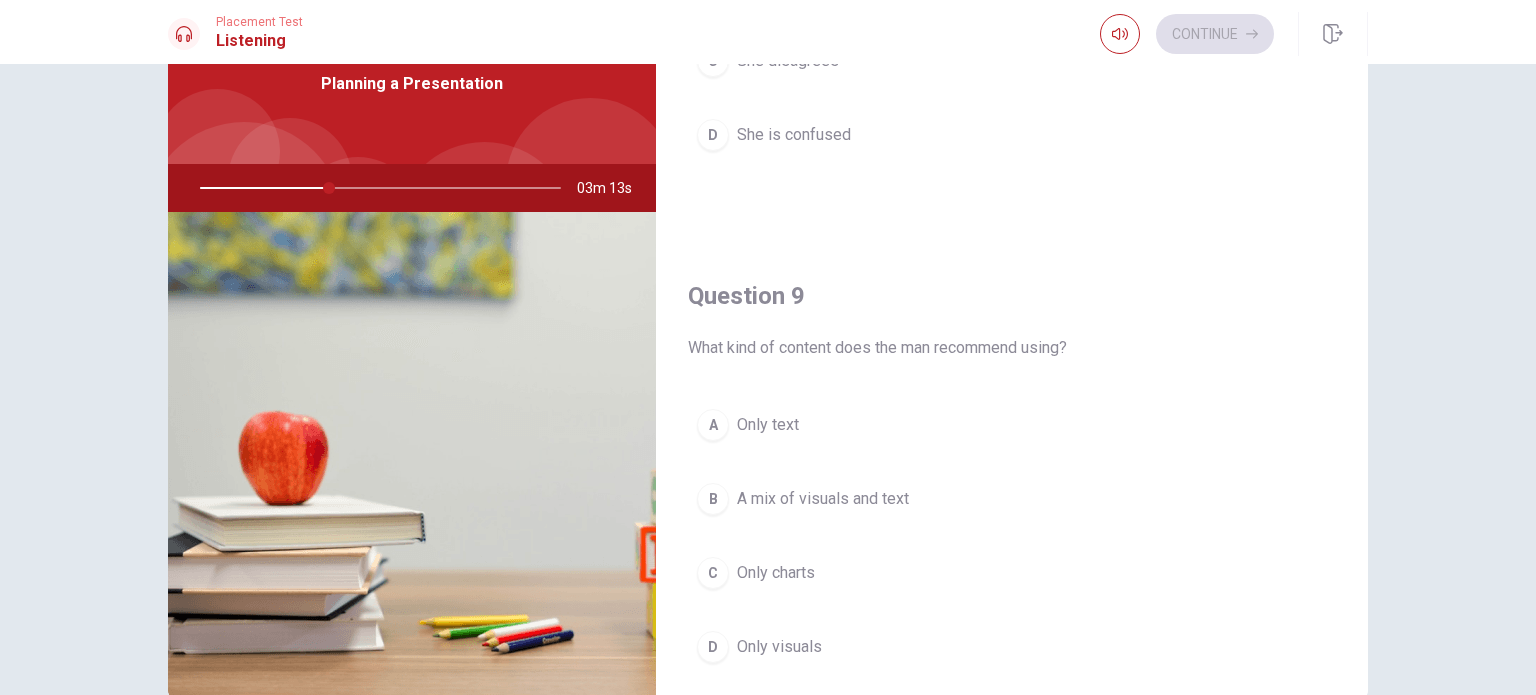 click on "B A mix of visuals and text" at bounding box center (1012, 499) 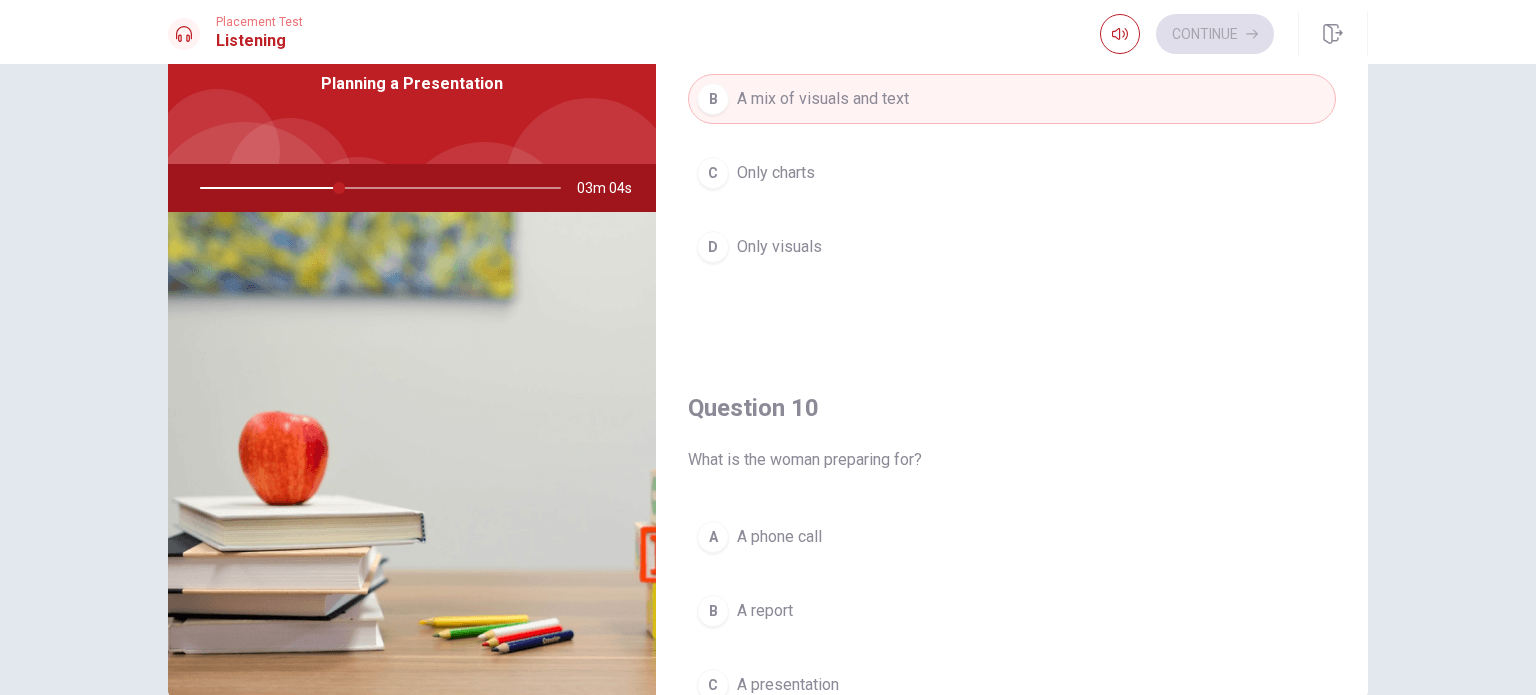 scroll, scrollTop: 1800, scrollLeft: 0, axis: vertical 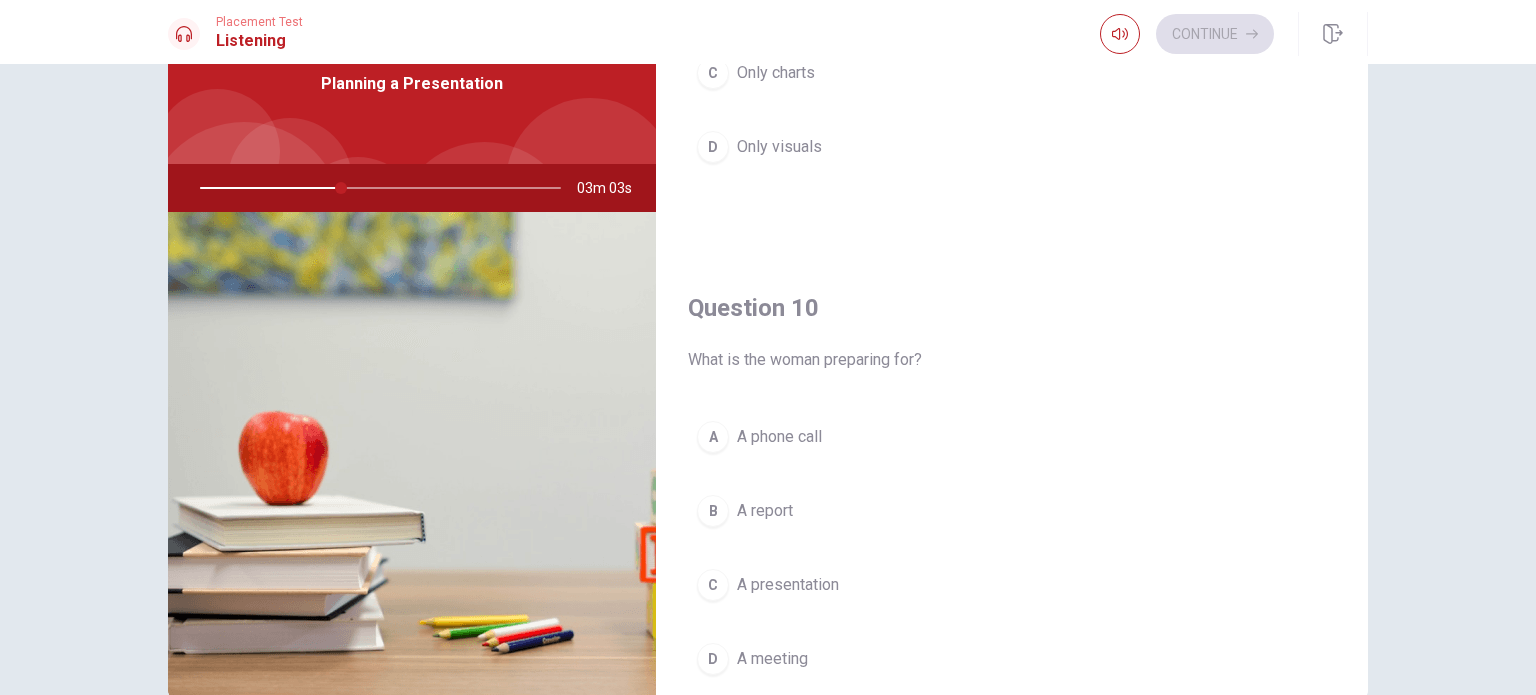 click on "C A presentation" at bounding box center [1012, 585] 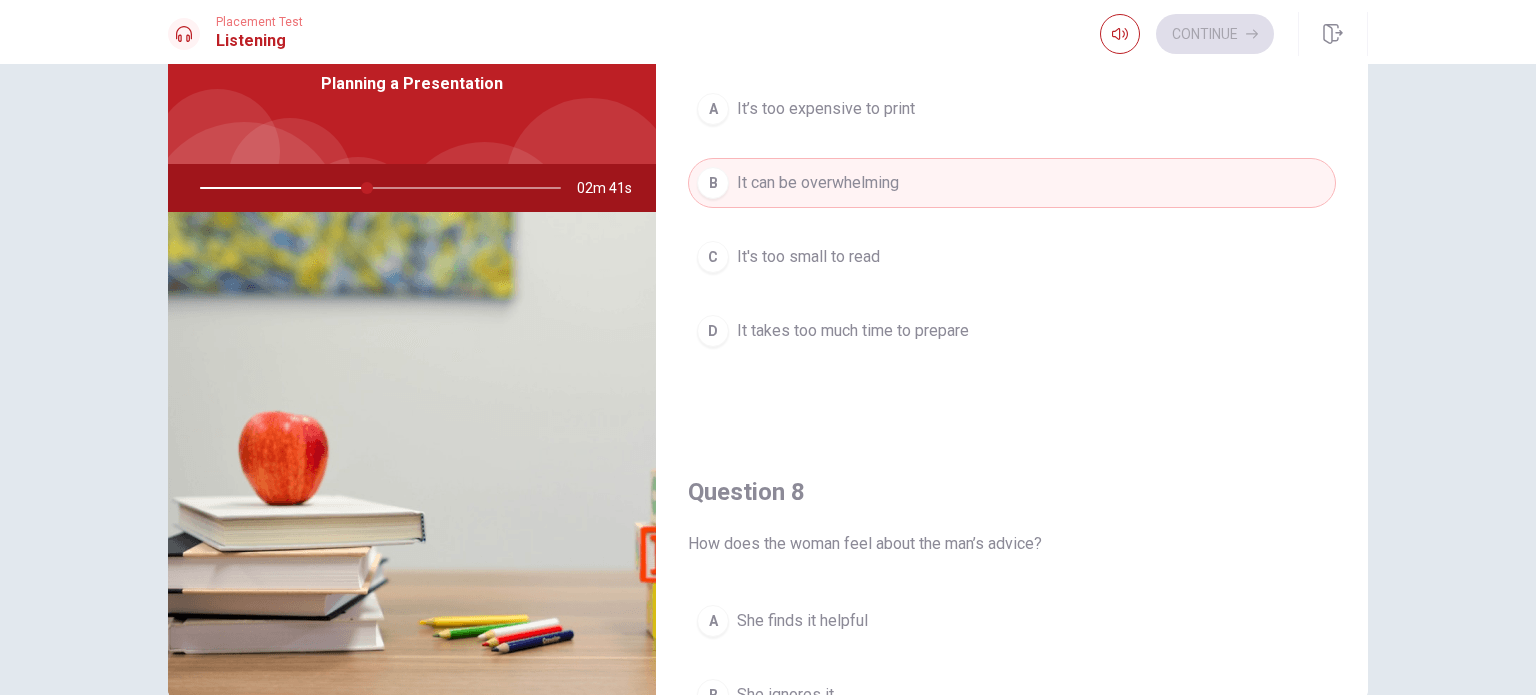 scroll, scrollTop: 800, scrollLeft: 0, axis: vertical 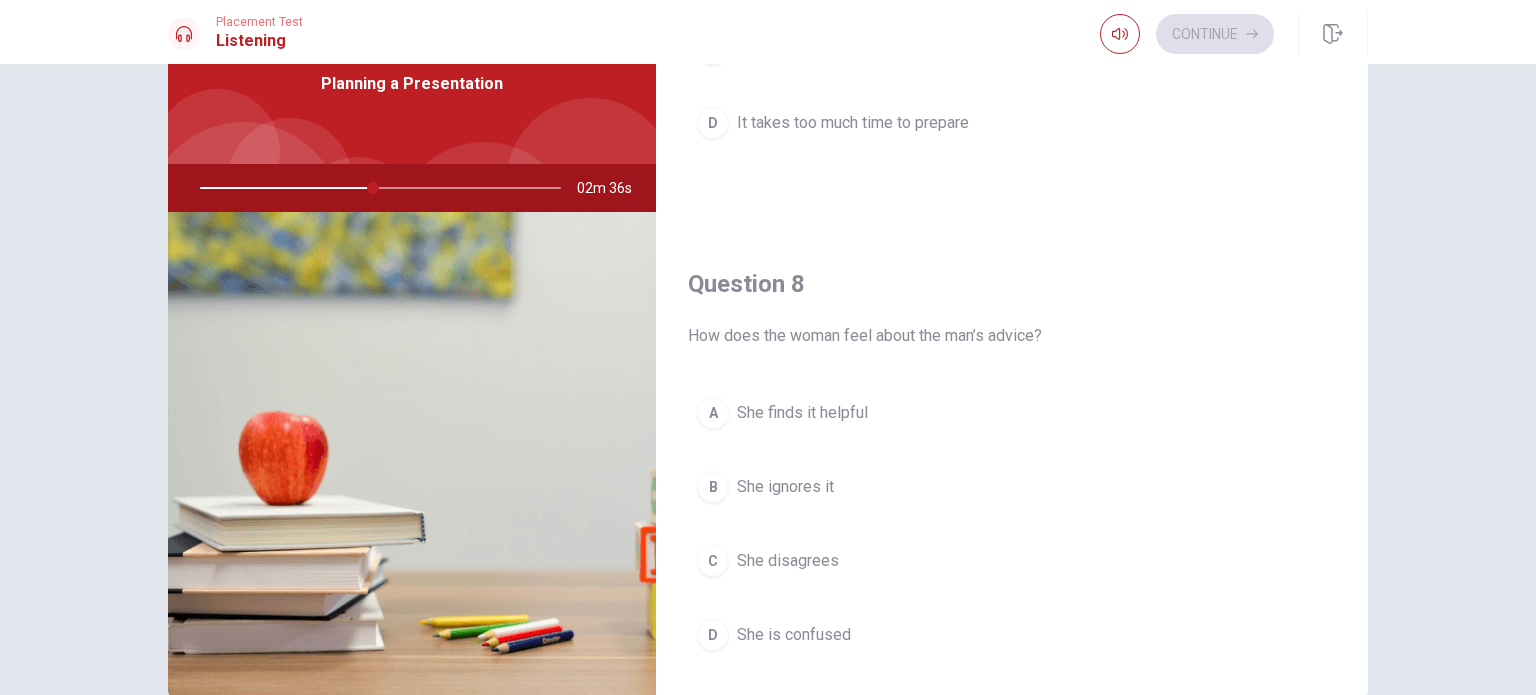 click on "She finds it helpful" at bounding box center [802, 413] 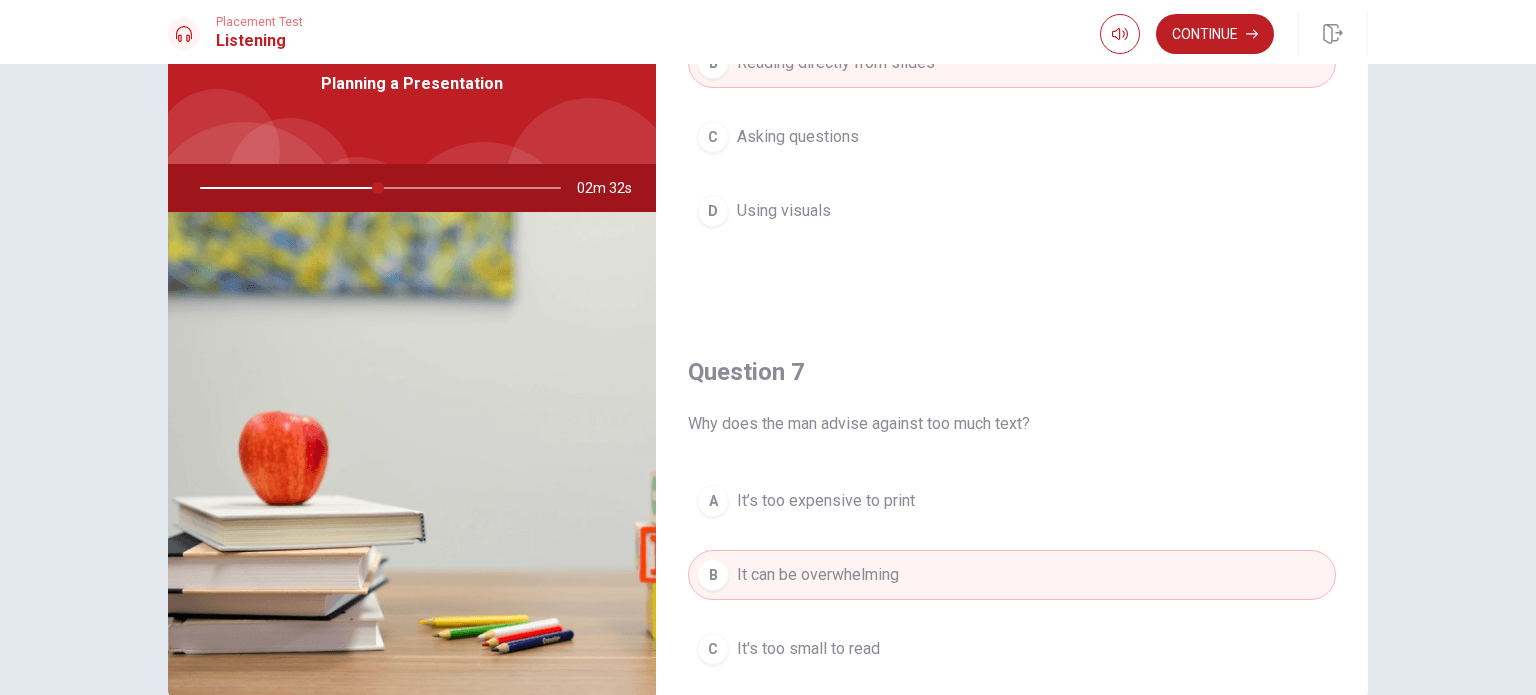 scroll, scrollTop: 0, scrollLeft: 0, axis: both 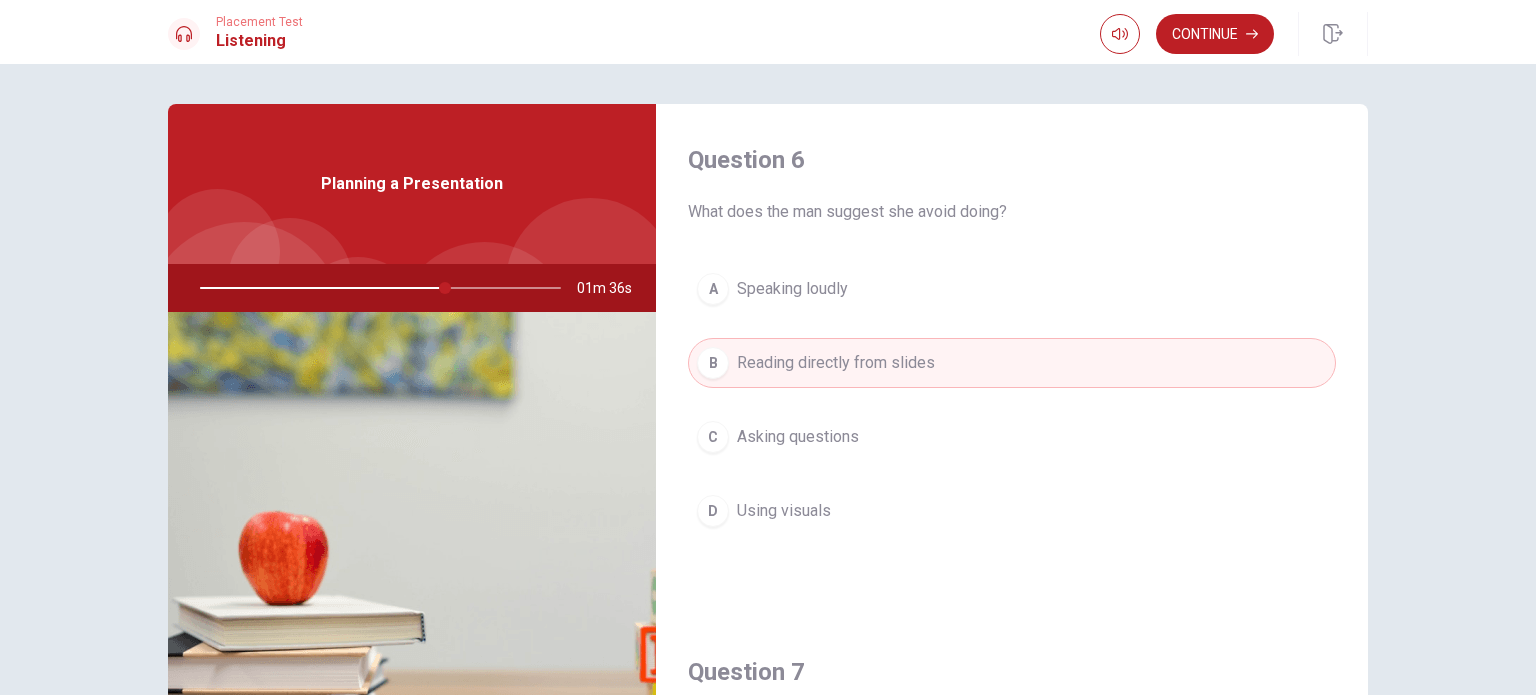 click on "Speaking loudly" at bounding box center (792, 289) 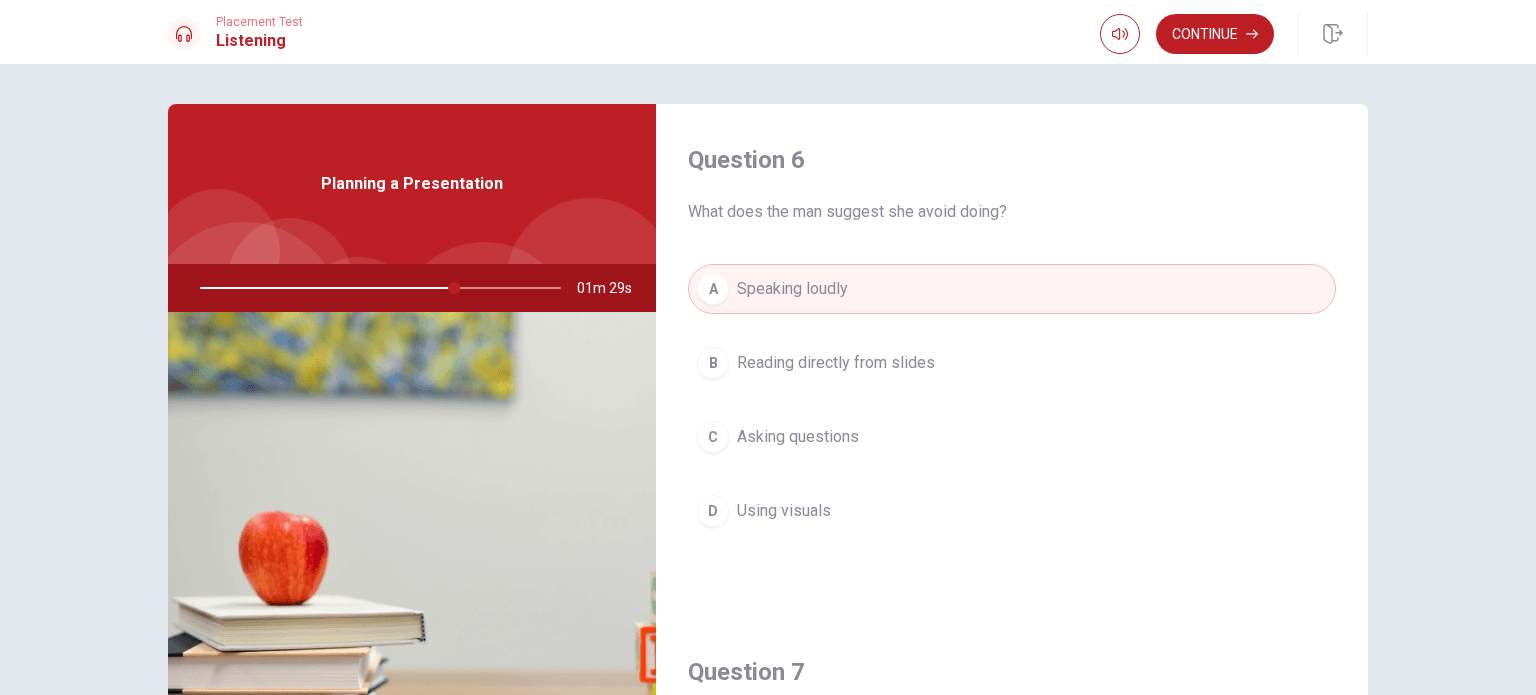 drag, startPoint x: 440, startPoint y: 288, endPoint x: 424, endPoint y: 287, distance: 16.03122 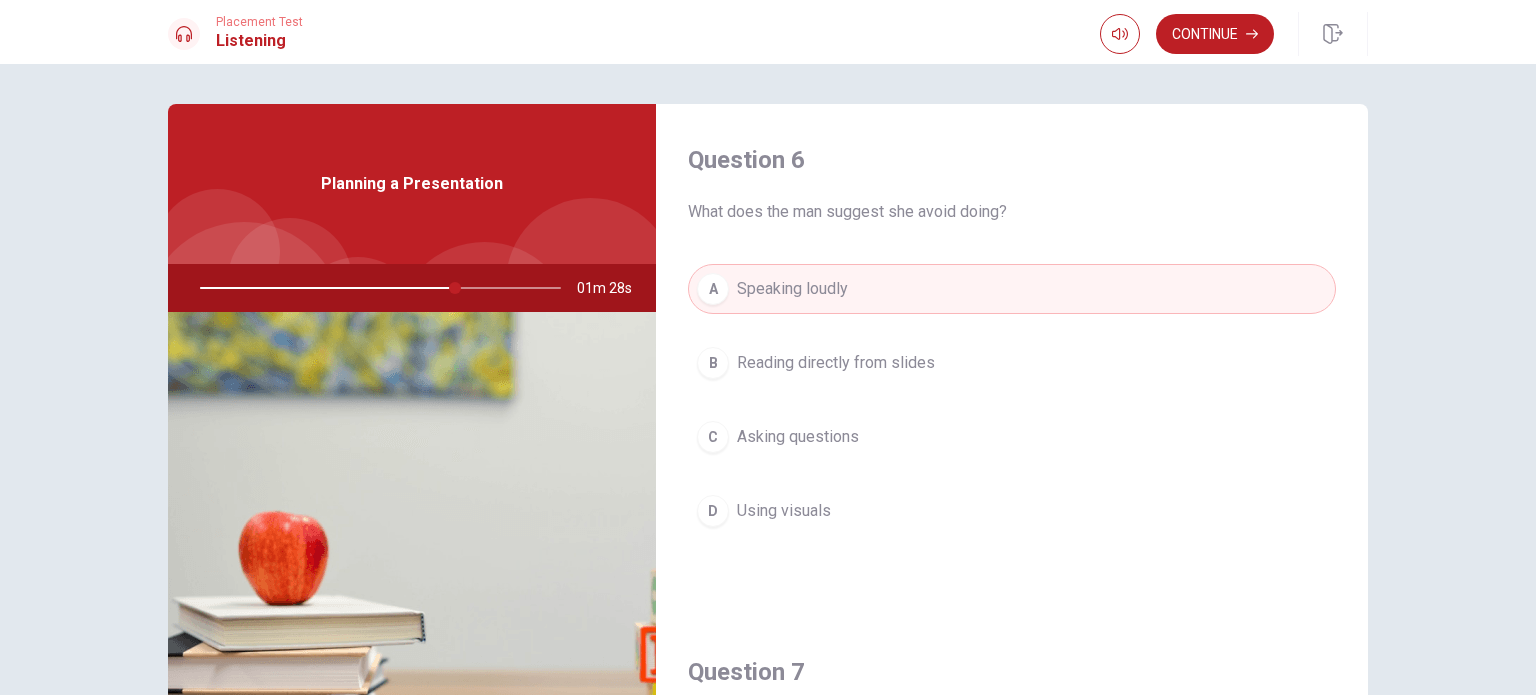 drag, startPoint x: 424, startPoint y: 287, endPoint x: 391, endPoint y: 290, distance: 33.13608 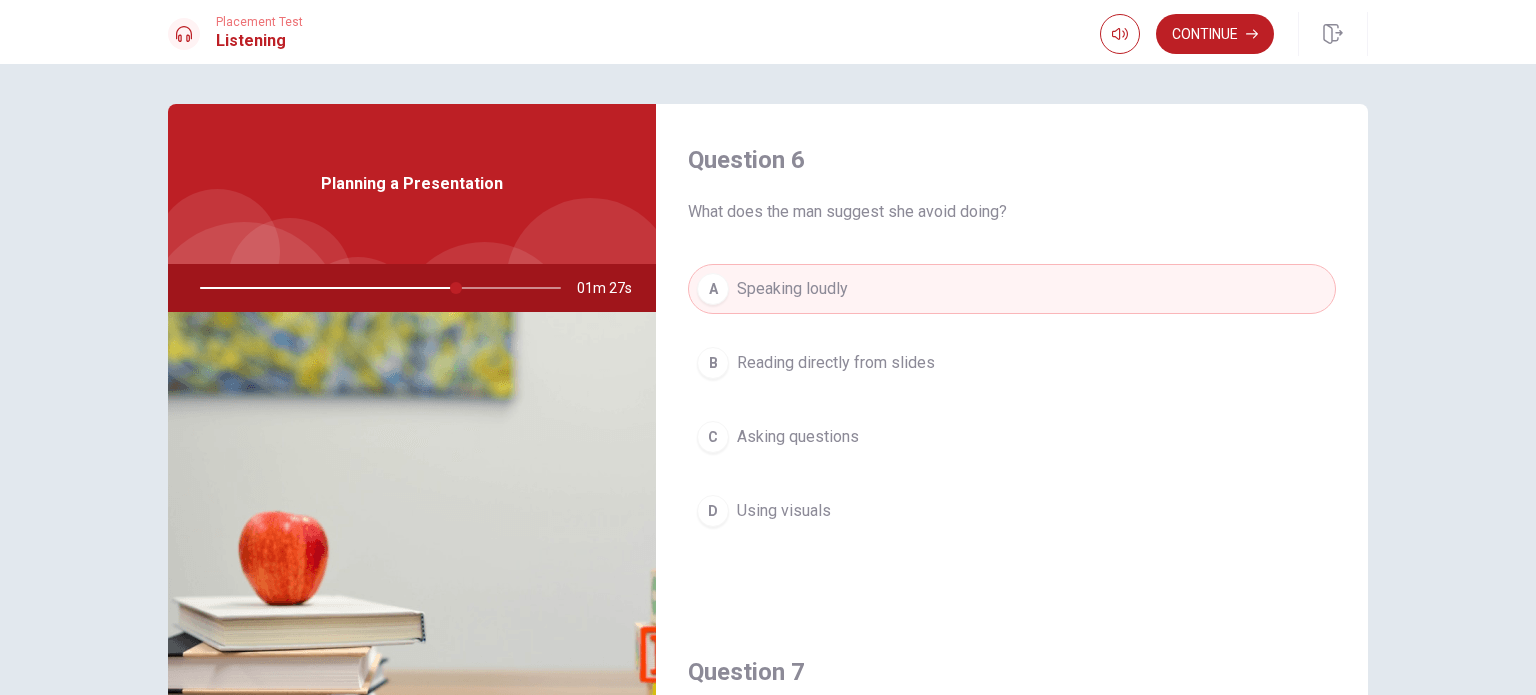 drag, startPoint x: 455, startPoint y: 287, endPoint x: 372, endPoint y: 280, distance: 83.294655 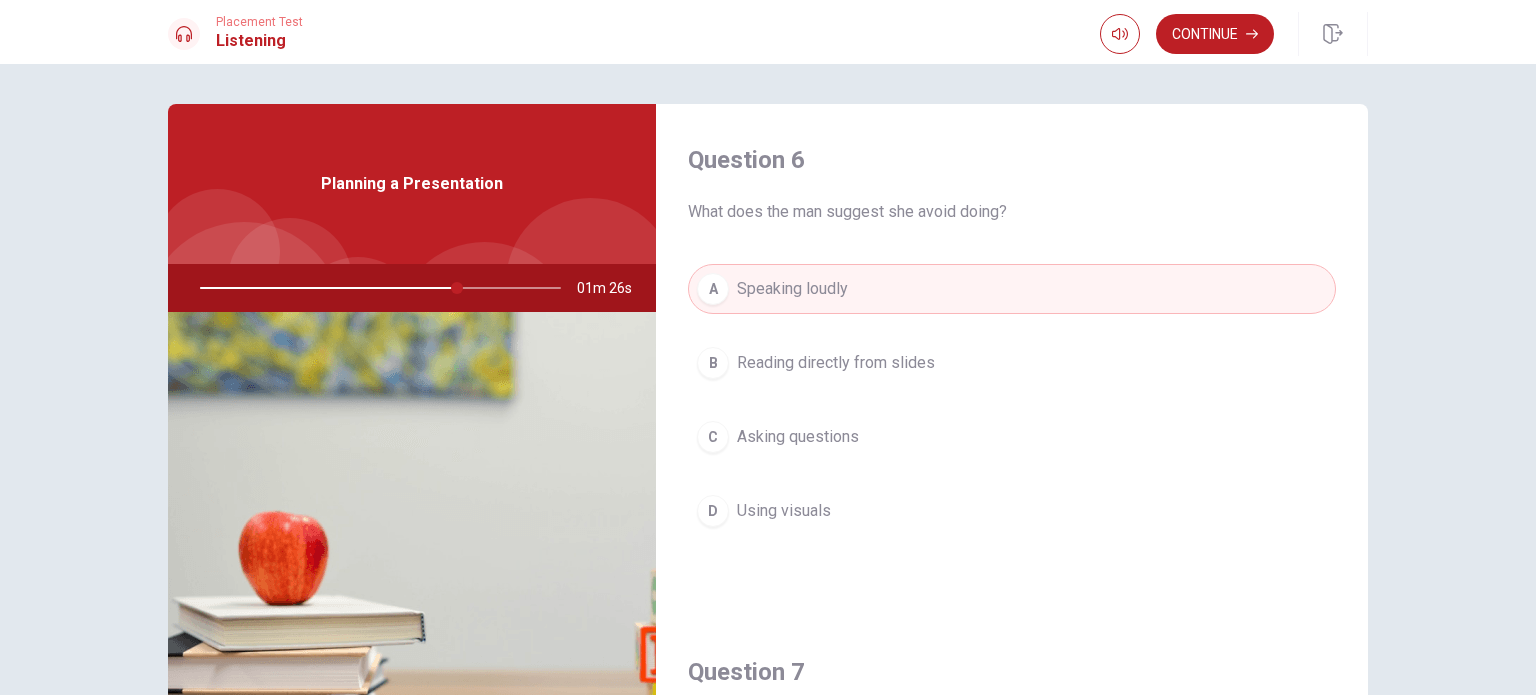 drag, startPoint x: 372, startPoint y: 280, endPoint x: 319, endPoint y: 277, distance: 53.08484 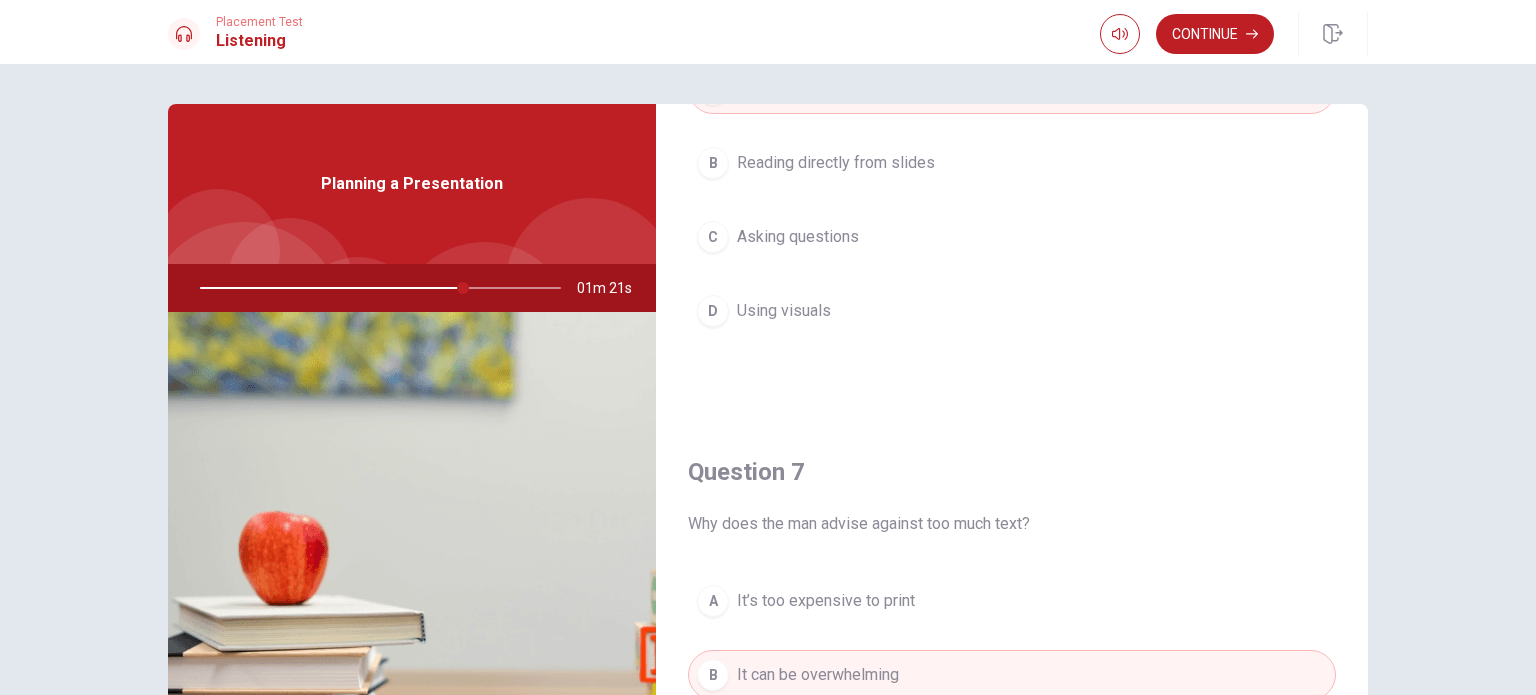 scroll, scrollTop: 0, scrollLeft: 0, axis: both 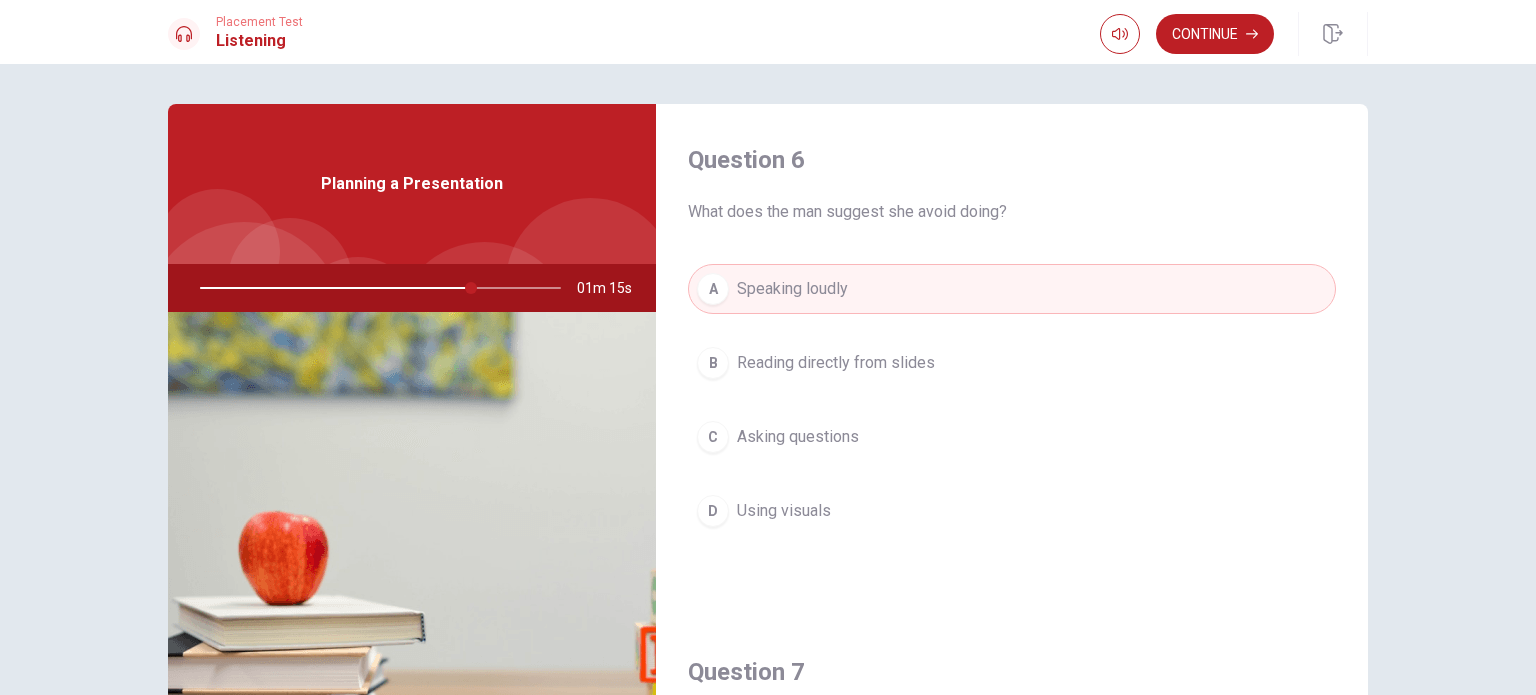 click on "B Reading directly from slides" at bounding box center (1012, 363) 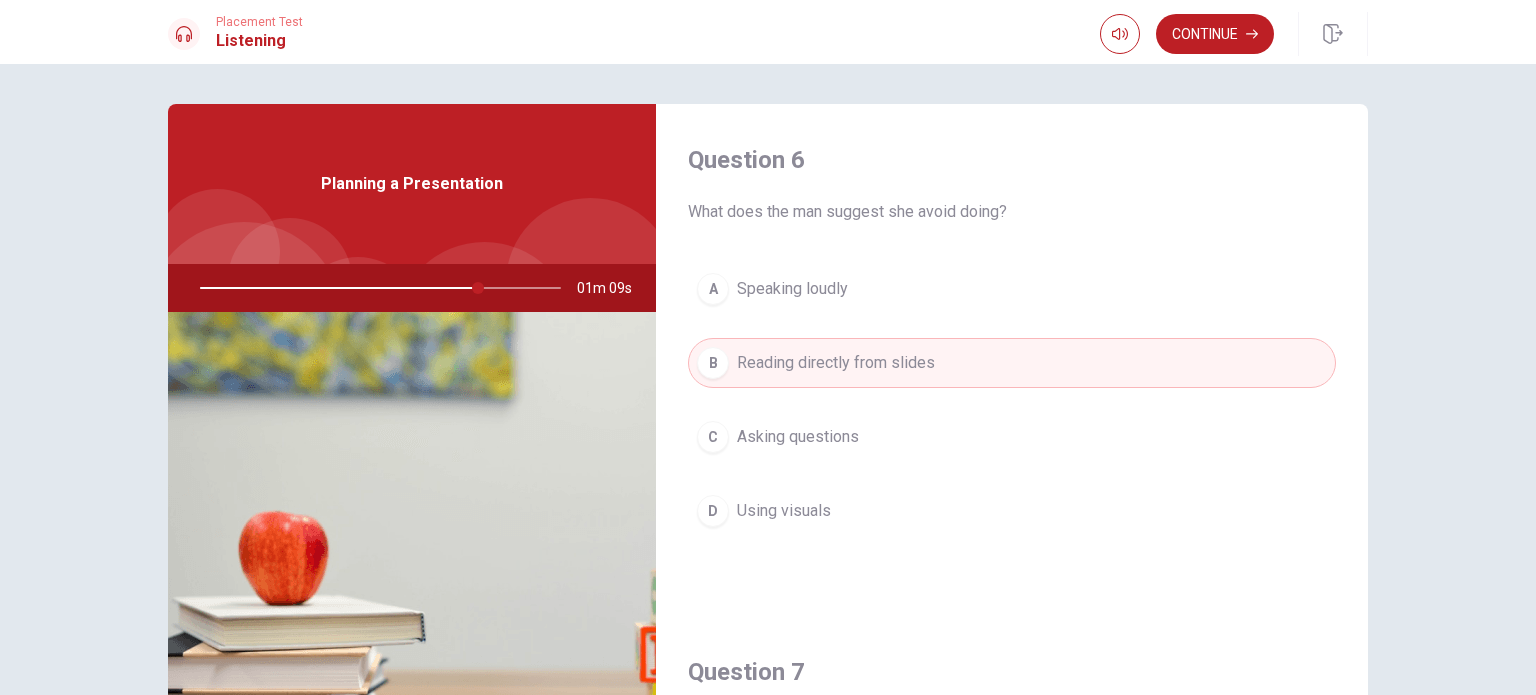 click on "Asking questions" at bounding box center (798, 437) 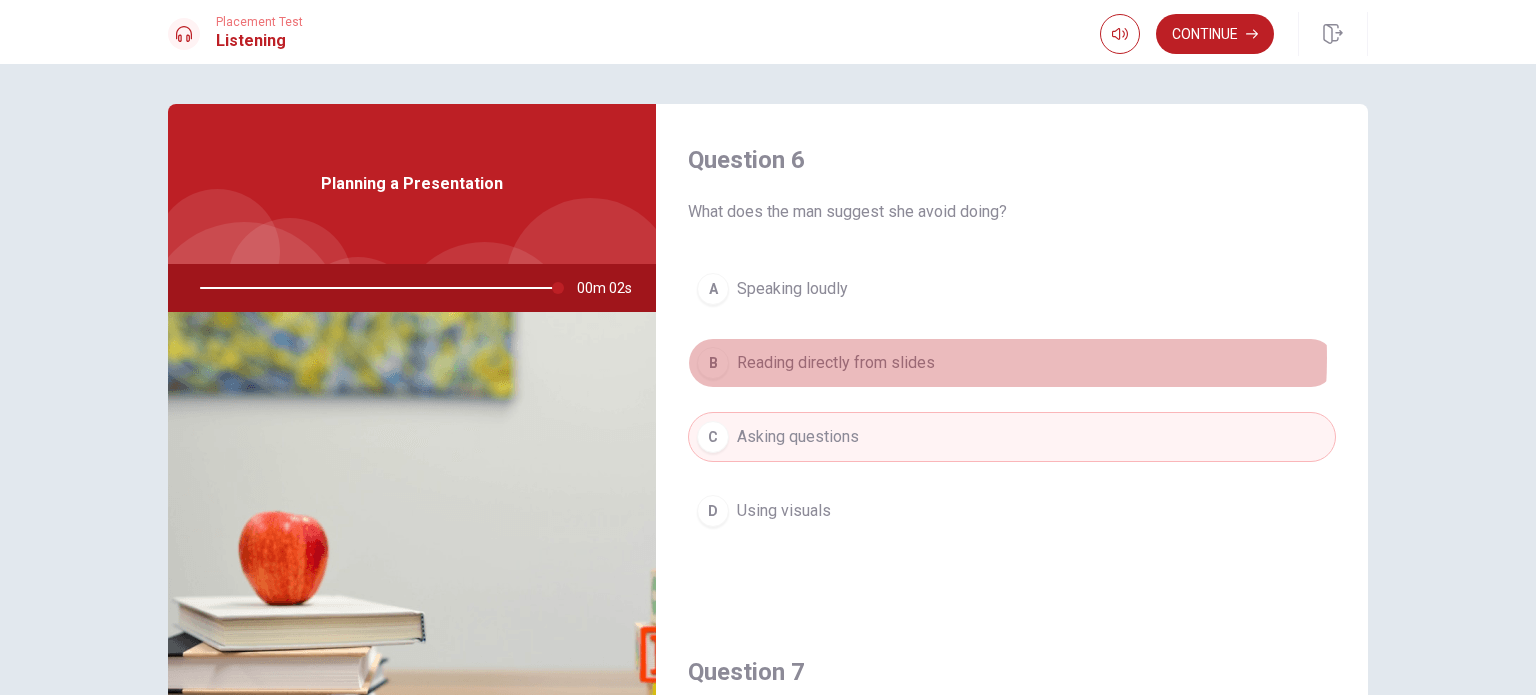 click on "Reading directly from slides" at bounding box center [836, 363] 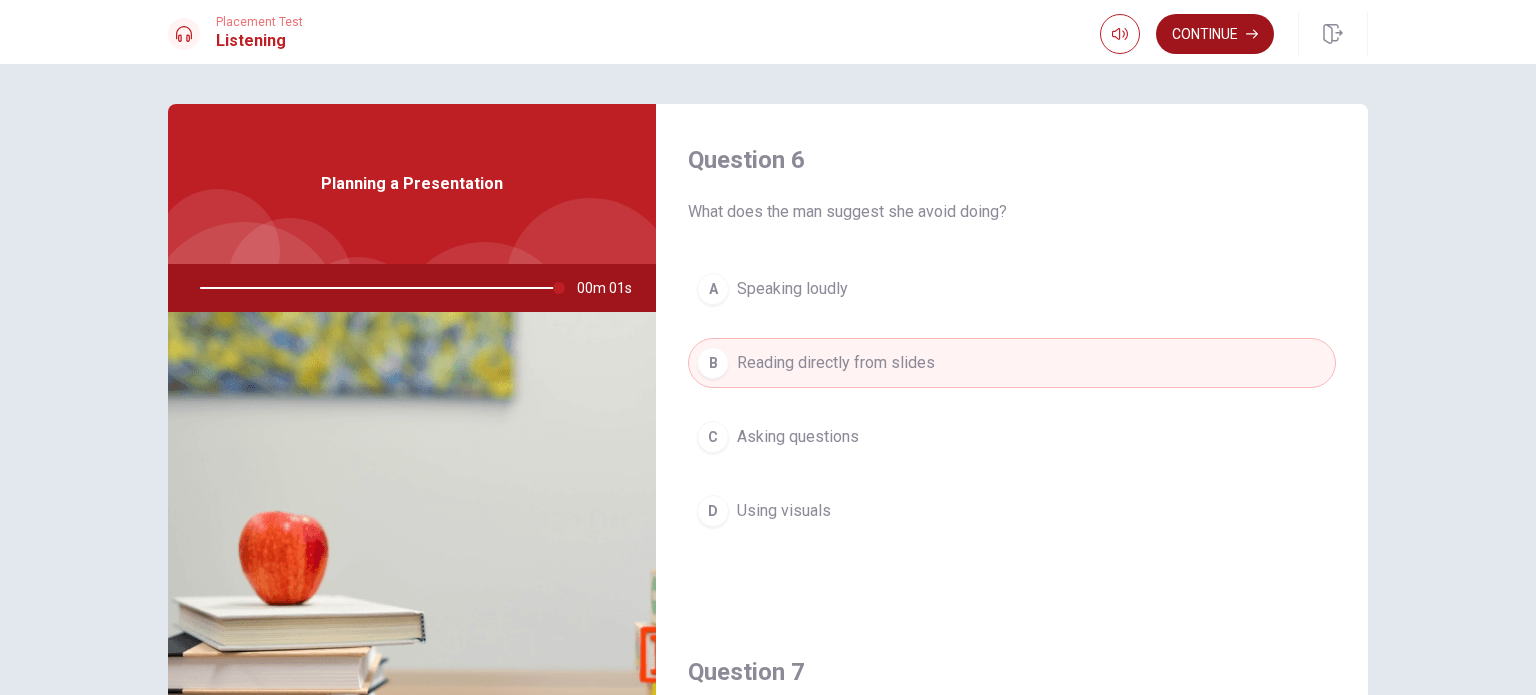 click on "Continue" at bounding box center [1215, 34] 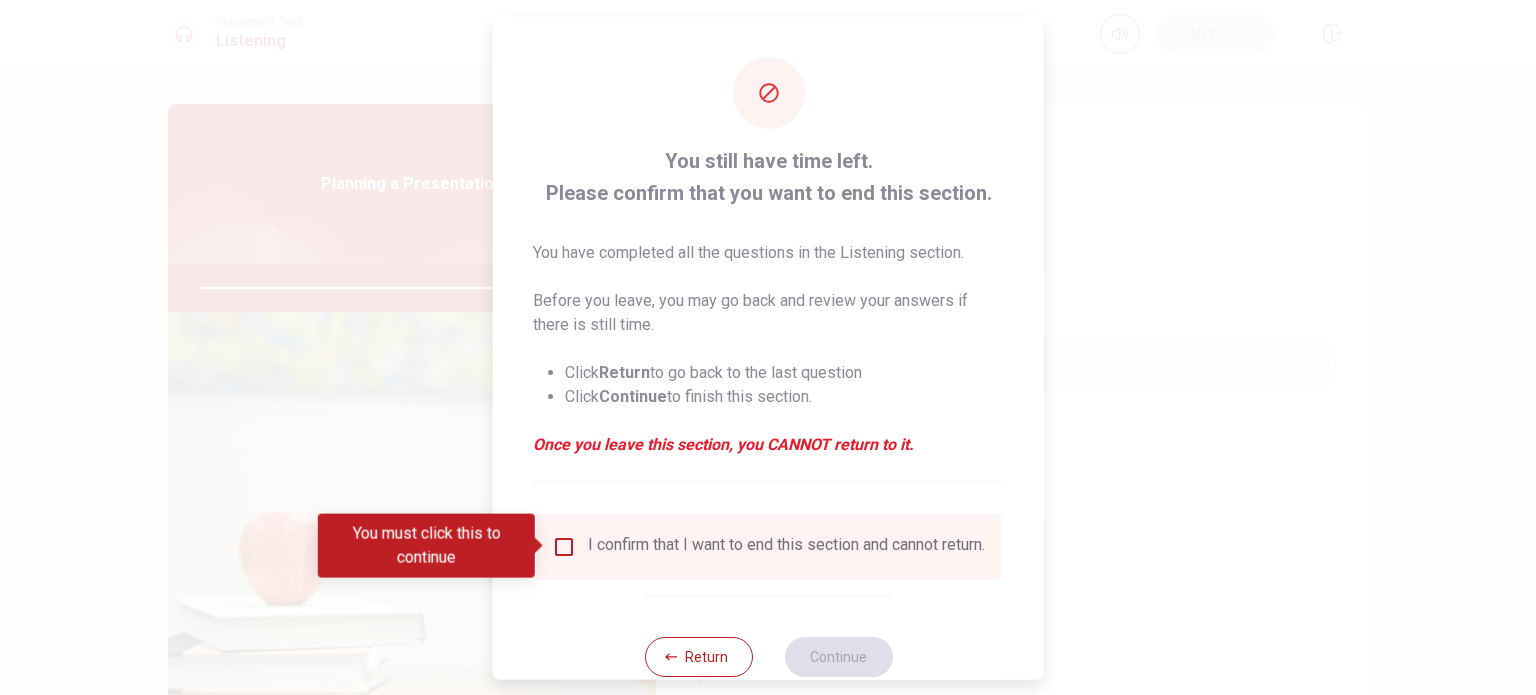 type on "0" 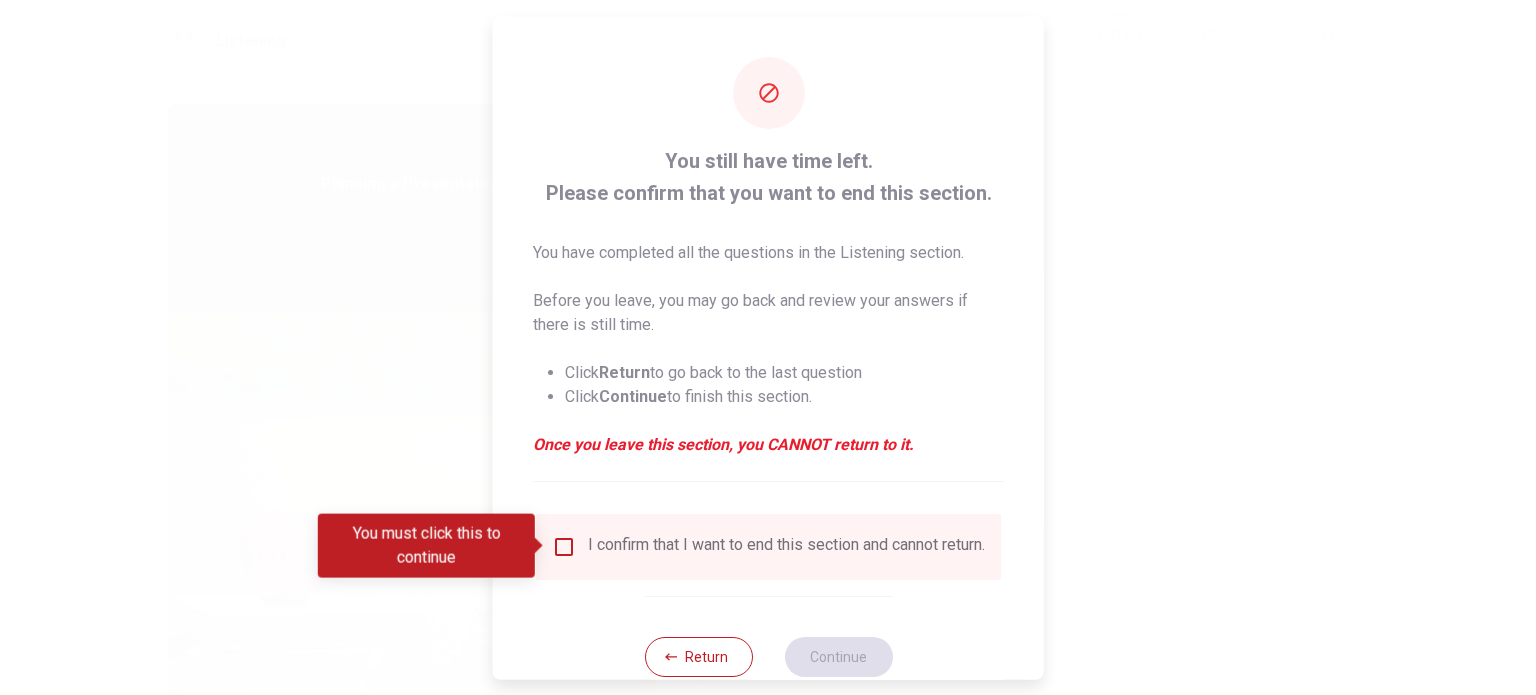 click at bounding box center (564, 546) 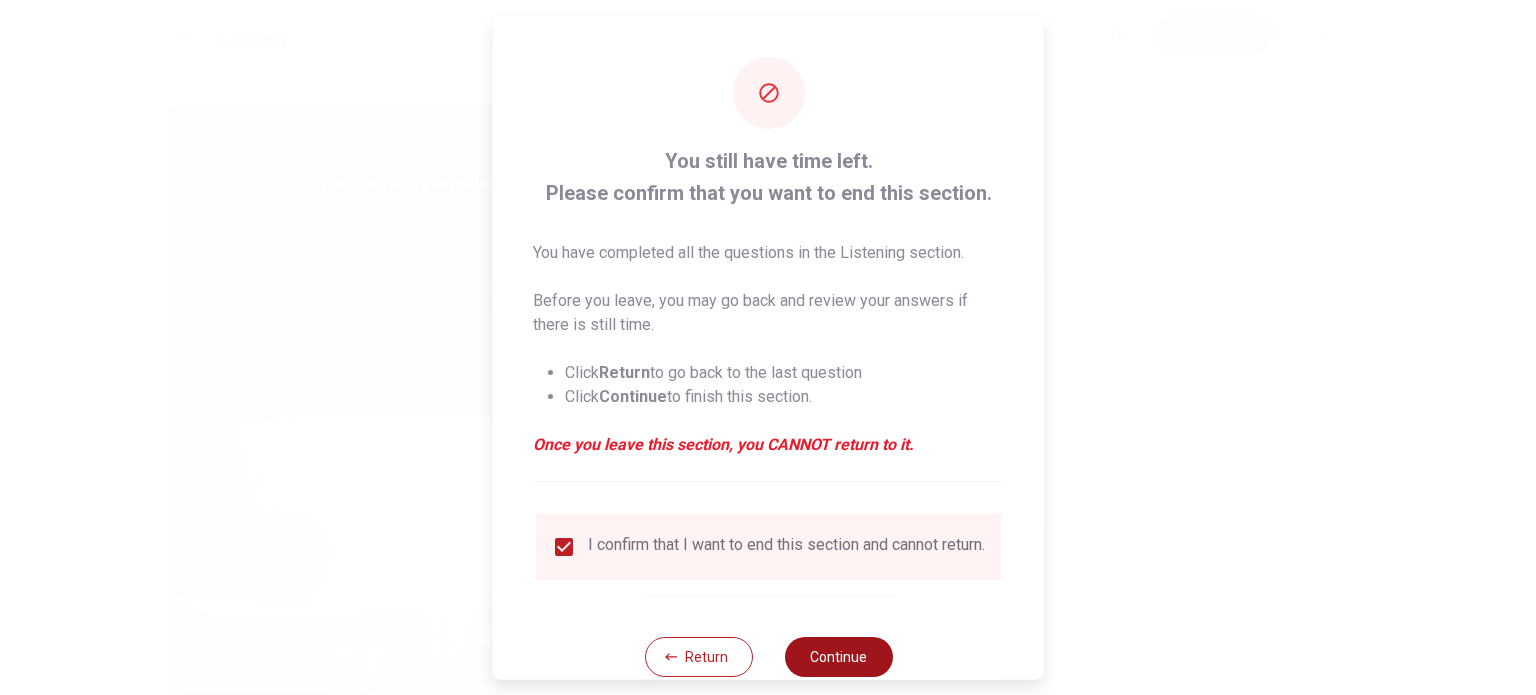 click on "Continue" at bounding box center [838, 656] 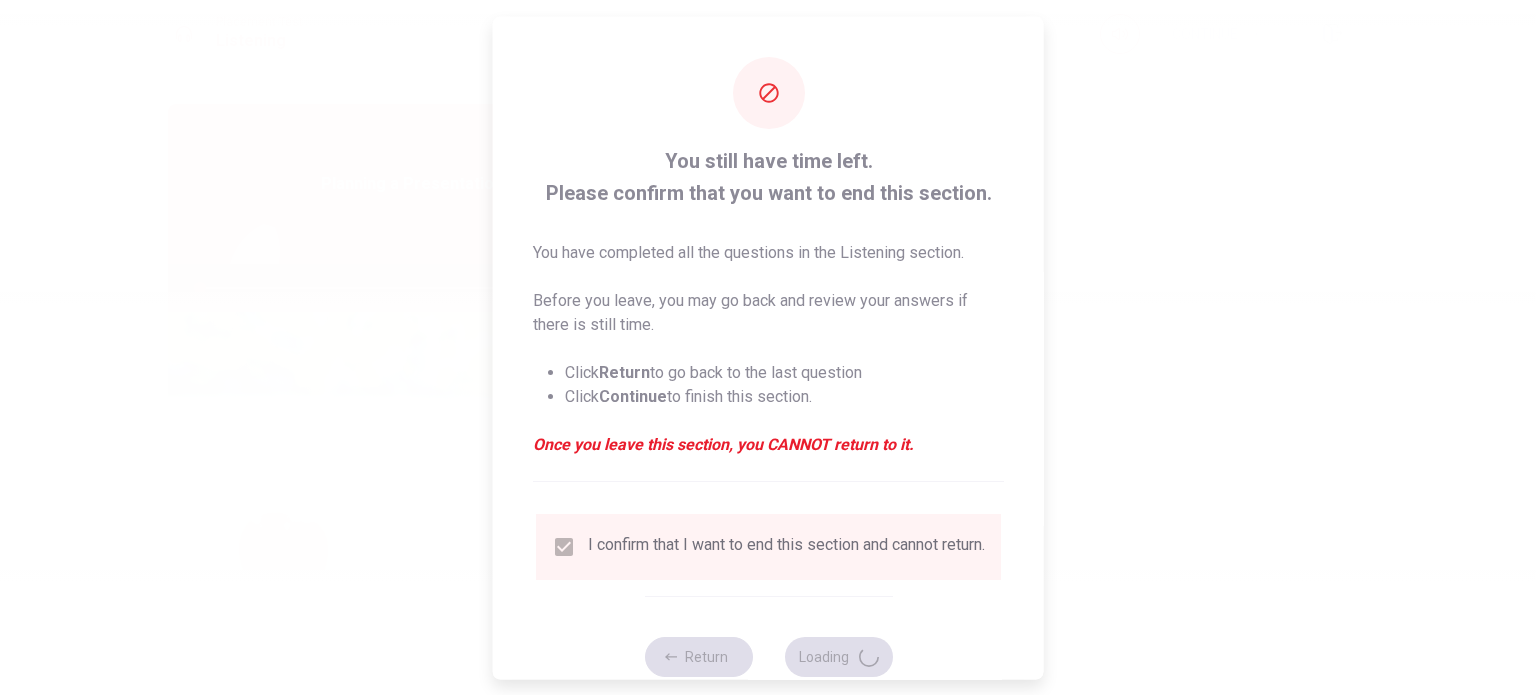 scroll, scrollTop: 50, scrollLeft: 0, axis: vertical 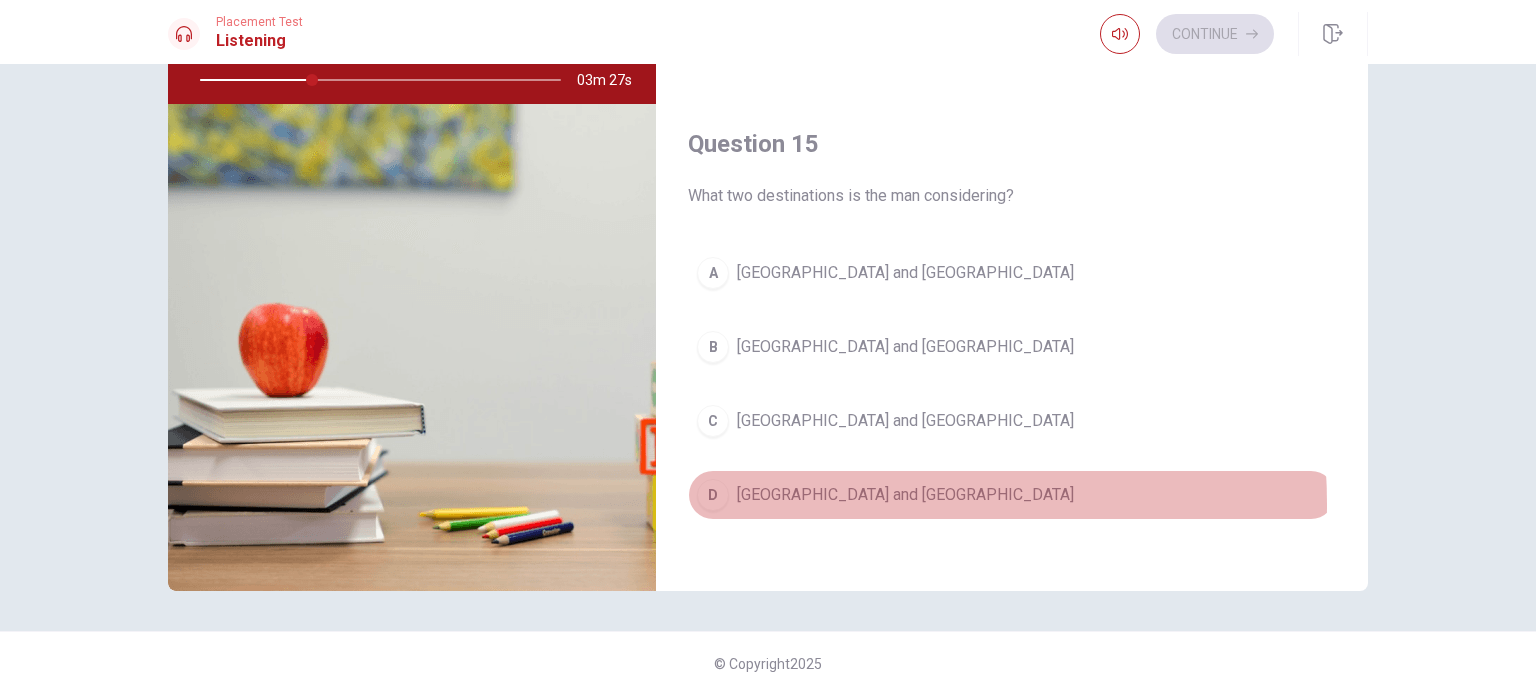 click on "[GEOGRAPHIC_DATA] and [GEOGRAPHIC_DATA]" at bounding box center (905, 495) 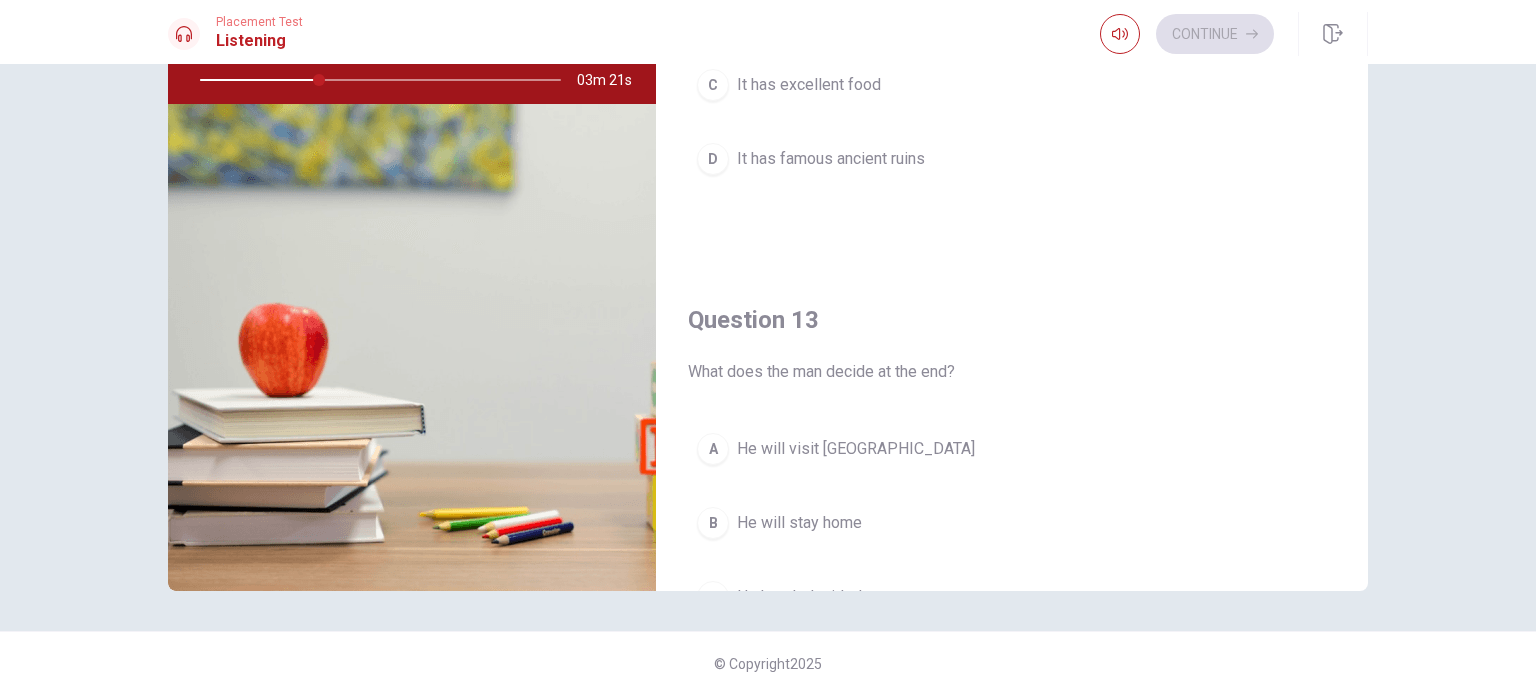 scroll, scrollTop: 356, scrollLeft: 0, axis: vertical 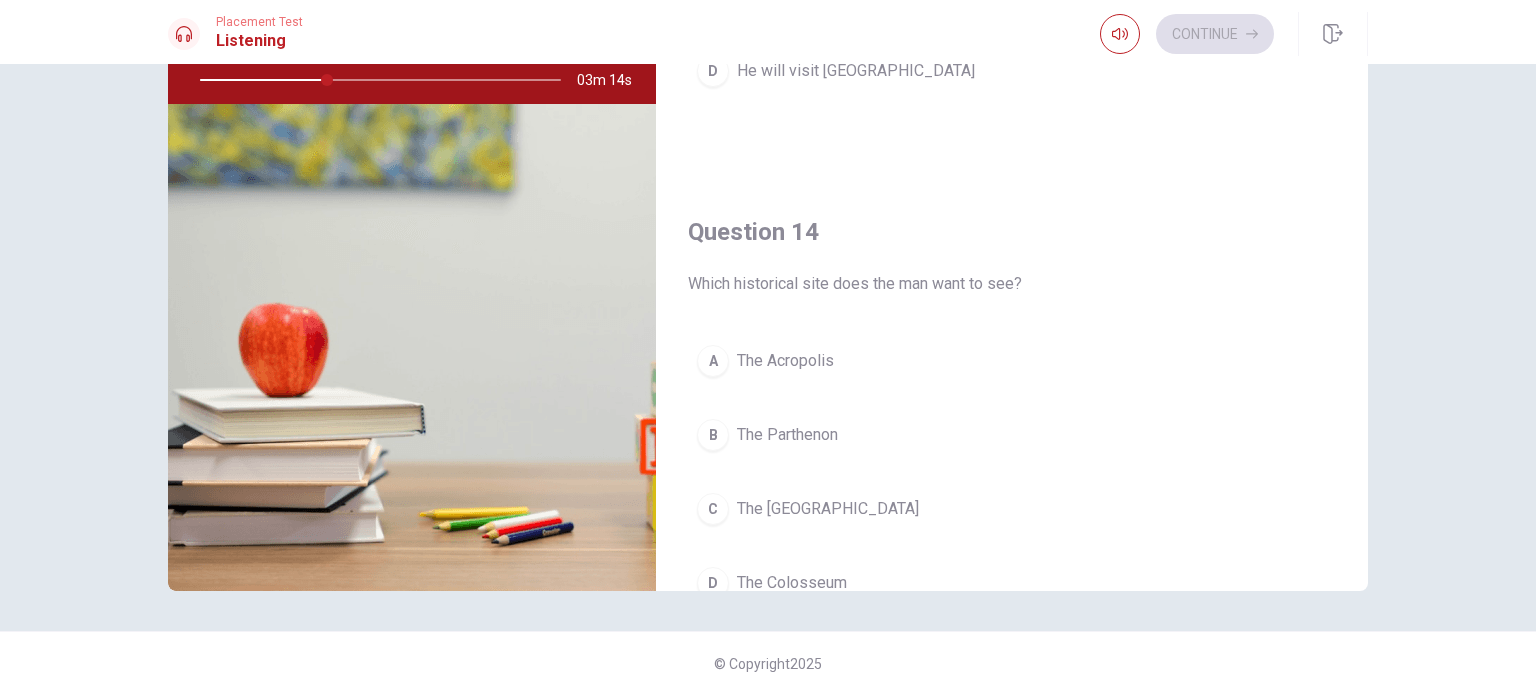 click on "The Parthenon" at bounding box center [787, 435] 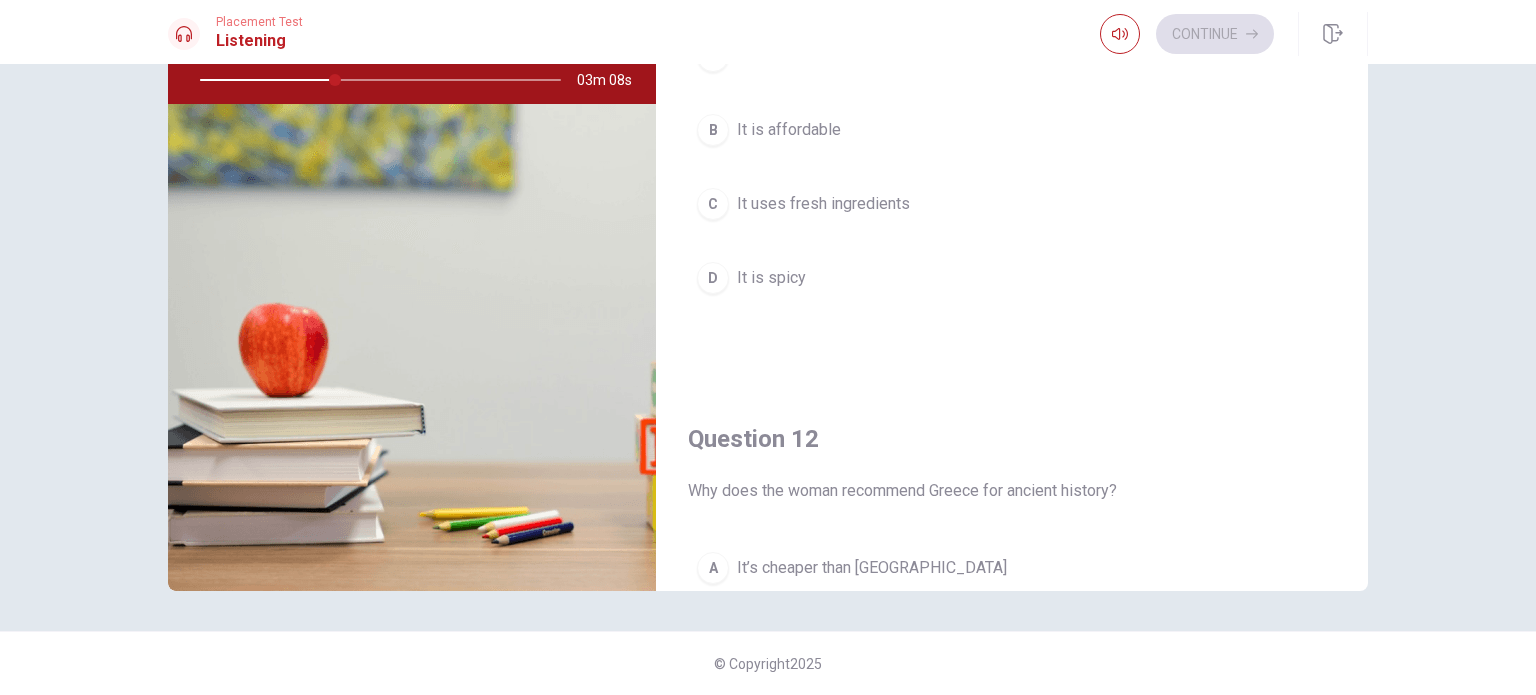 scroll, scrollTop: 0, scrollLeft: 0, axis: both 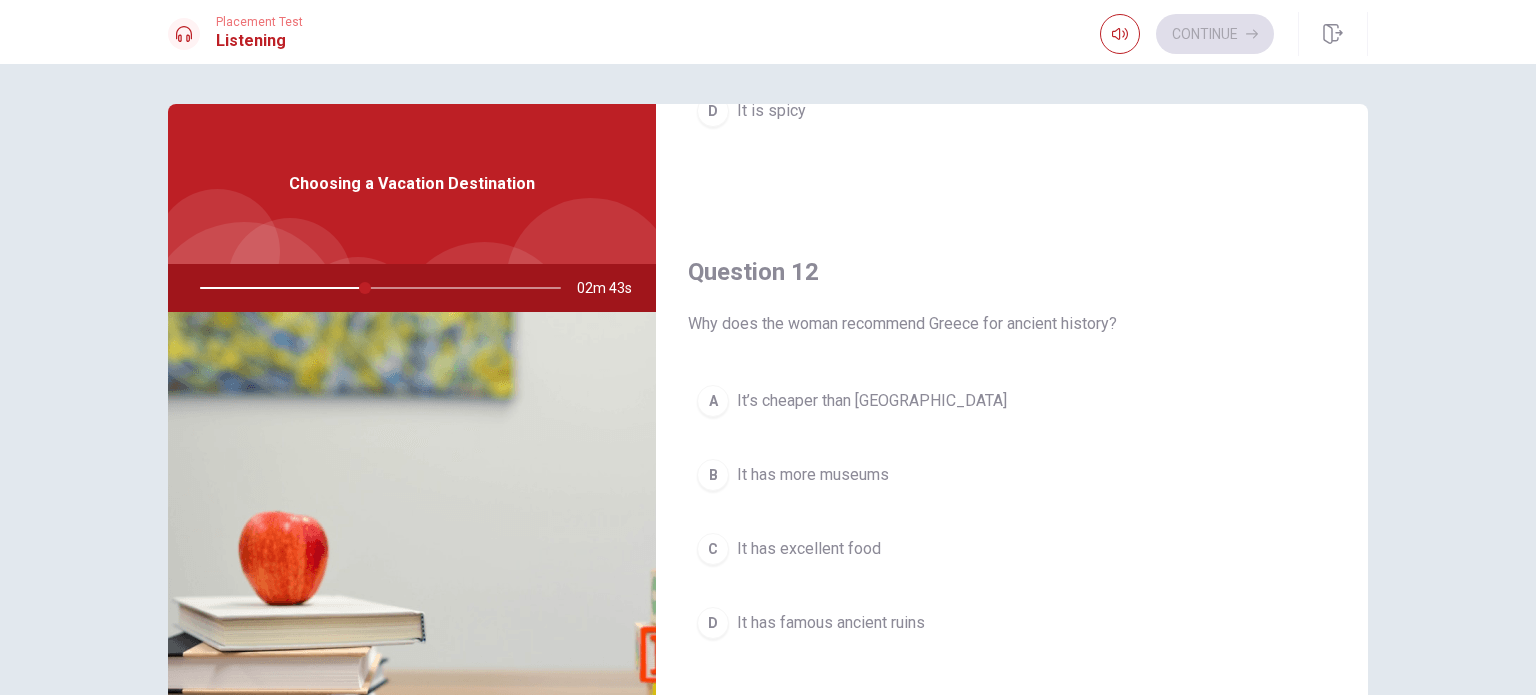 click on "It has excellent food" at bounding box center [809, 549] 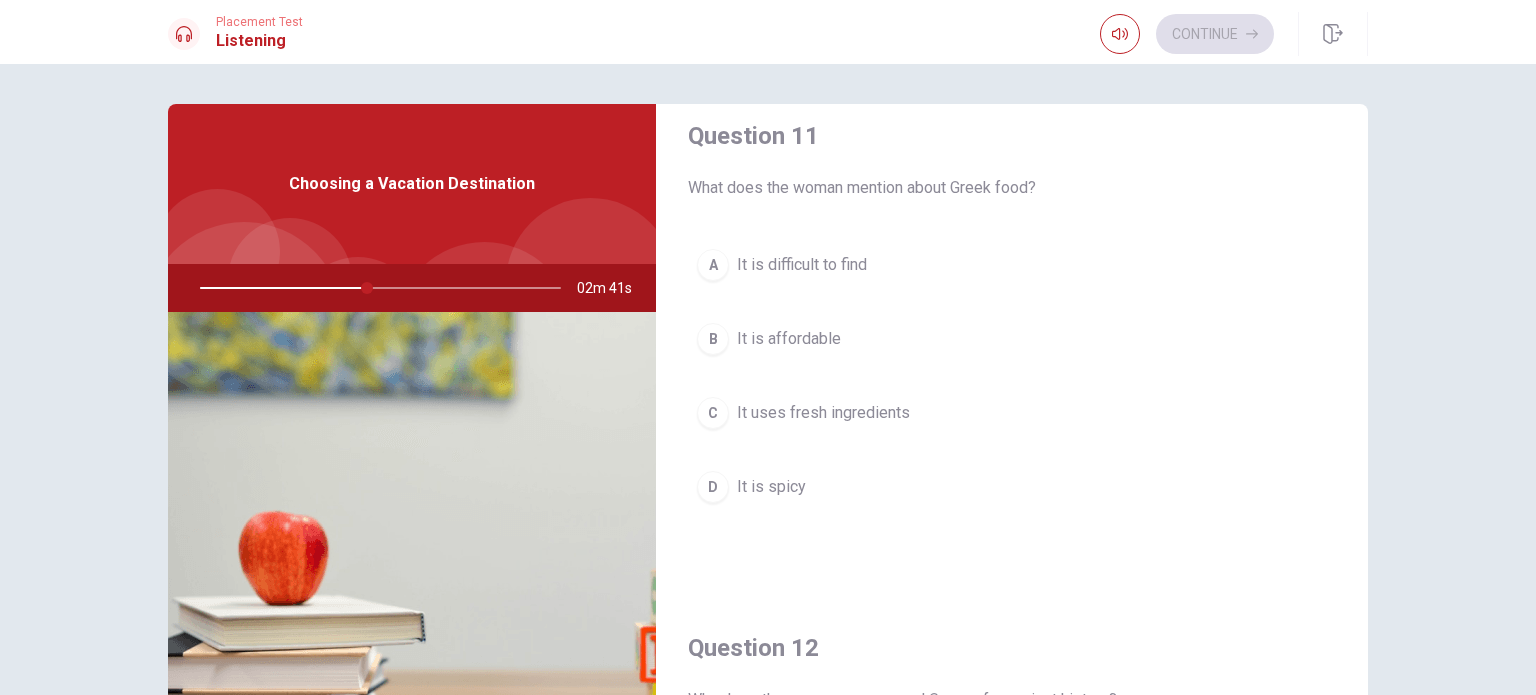 scroll, scrollTop: 0, scrollLeft: 0, axis: both 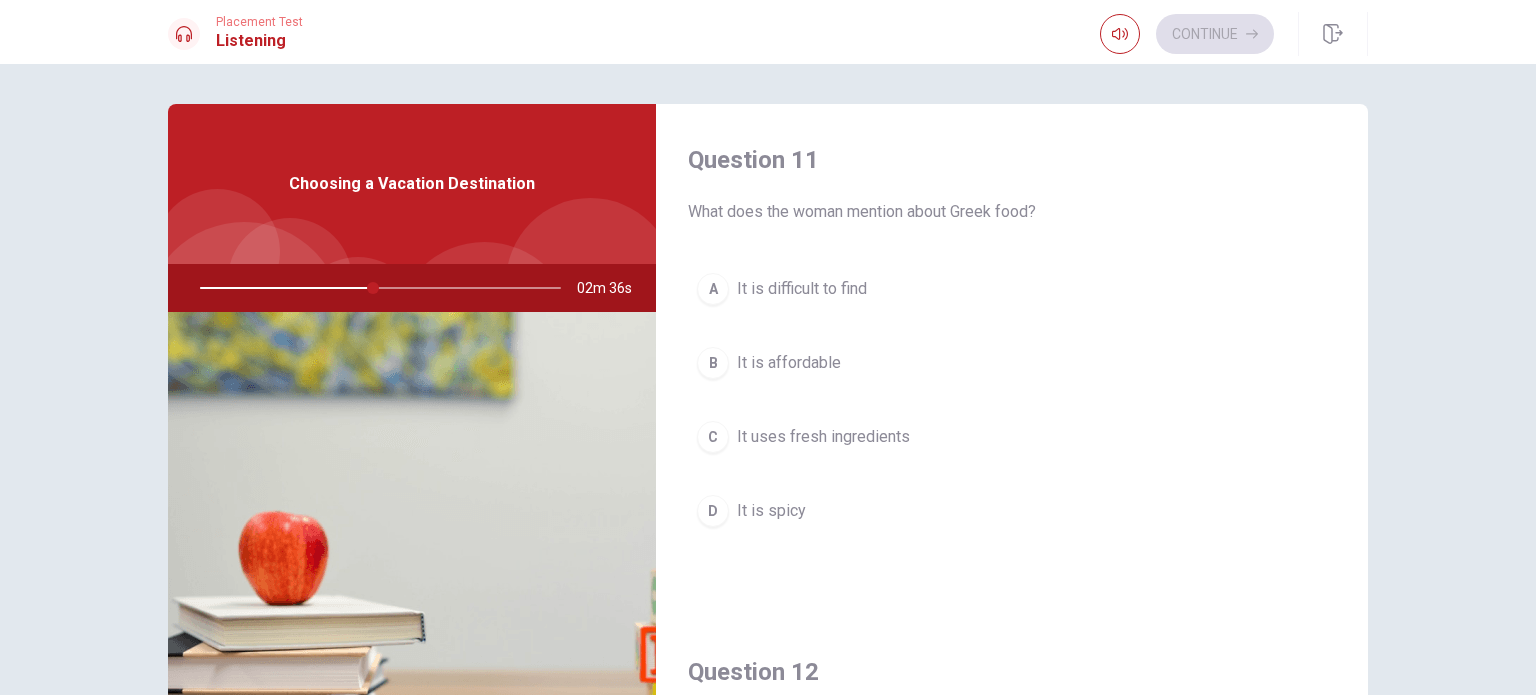 click on "It uses fresh ingredients" at bounding box center [823, 437] 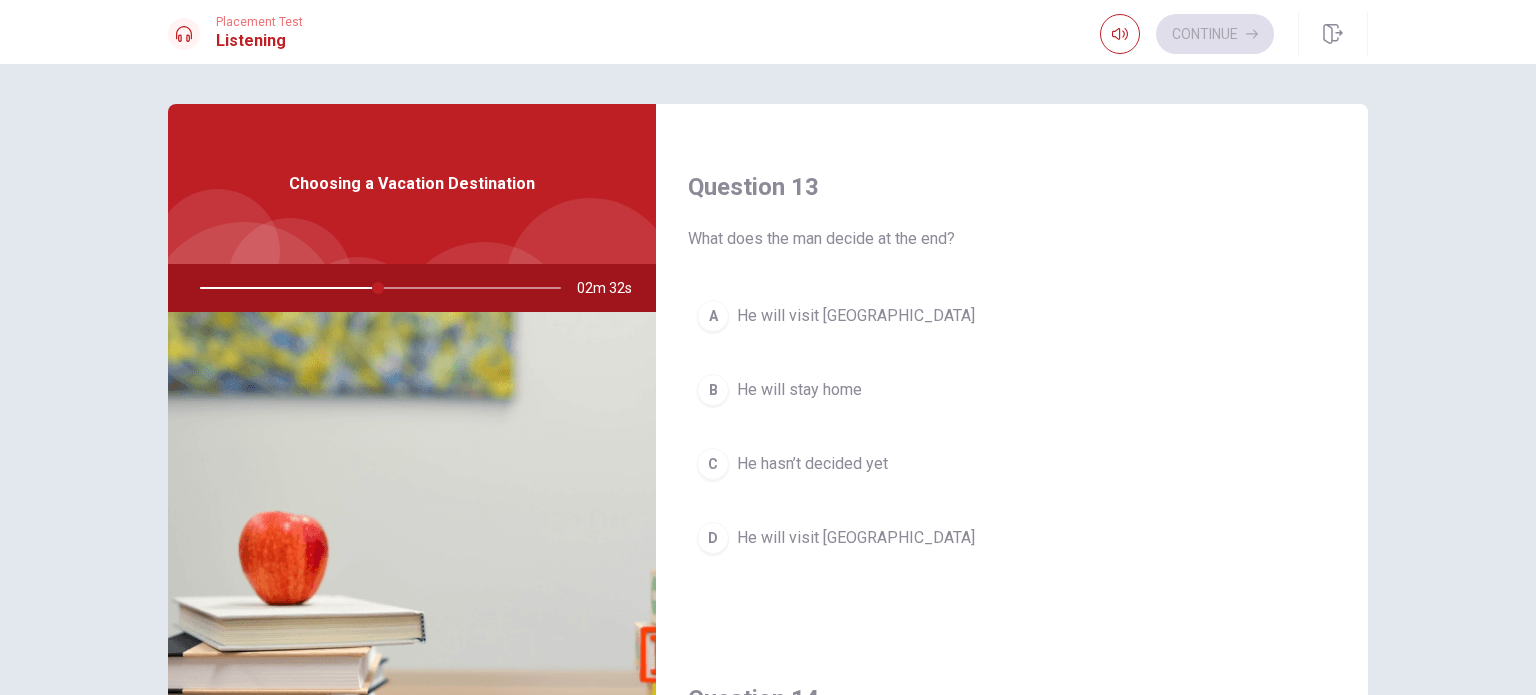 scroll, scrollTop: 1000, scrollLeft: 0, axis: vertical 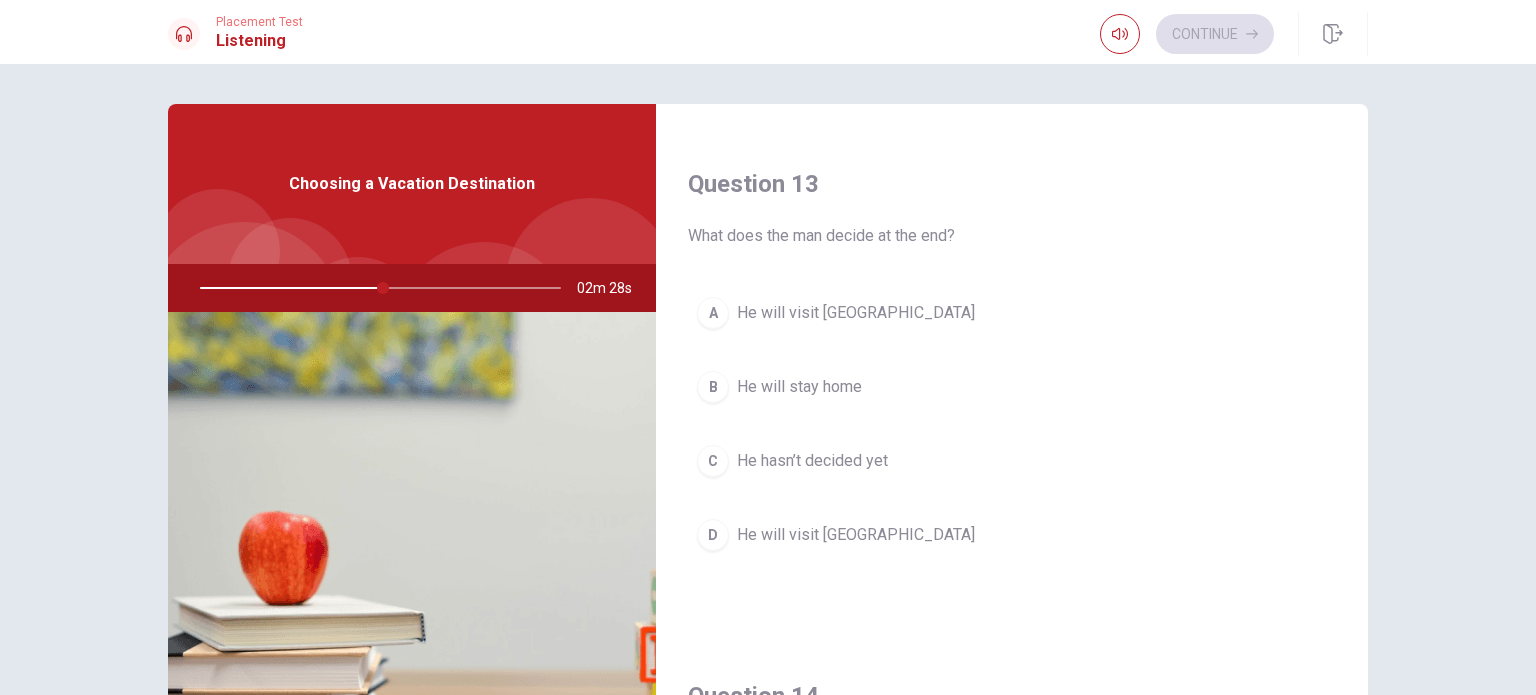 click on "He will visit [GEOGRAPHIC_DATA]" at bounding box center (856, 313) 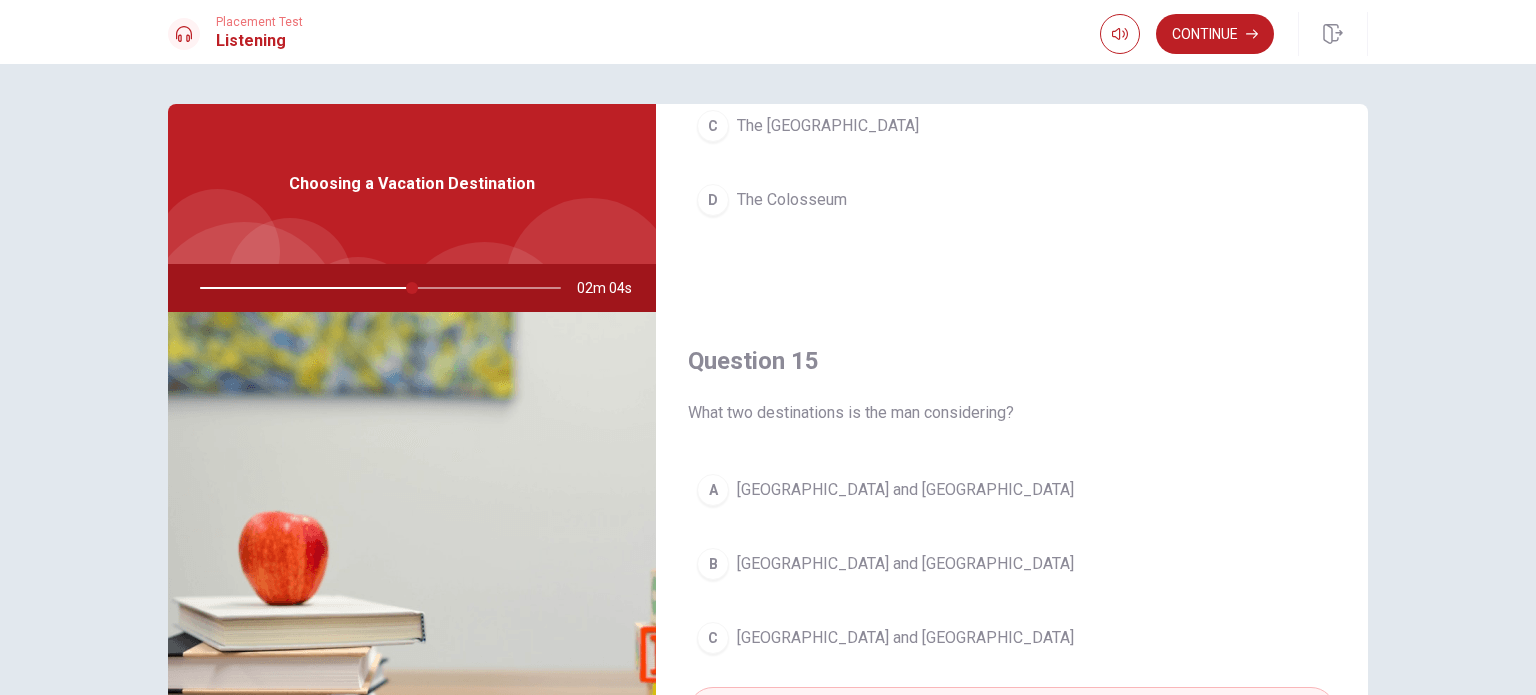 scroll, scrollTop: 1856, scrollLeft: 0, axis: vertical 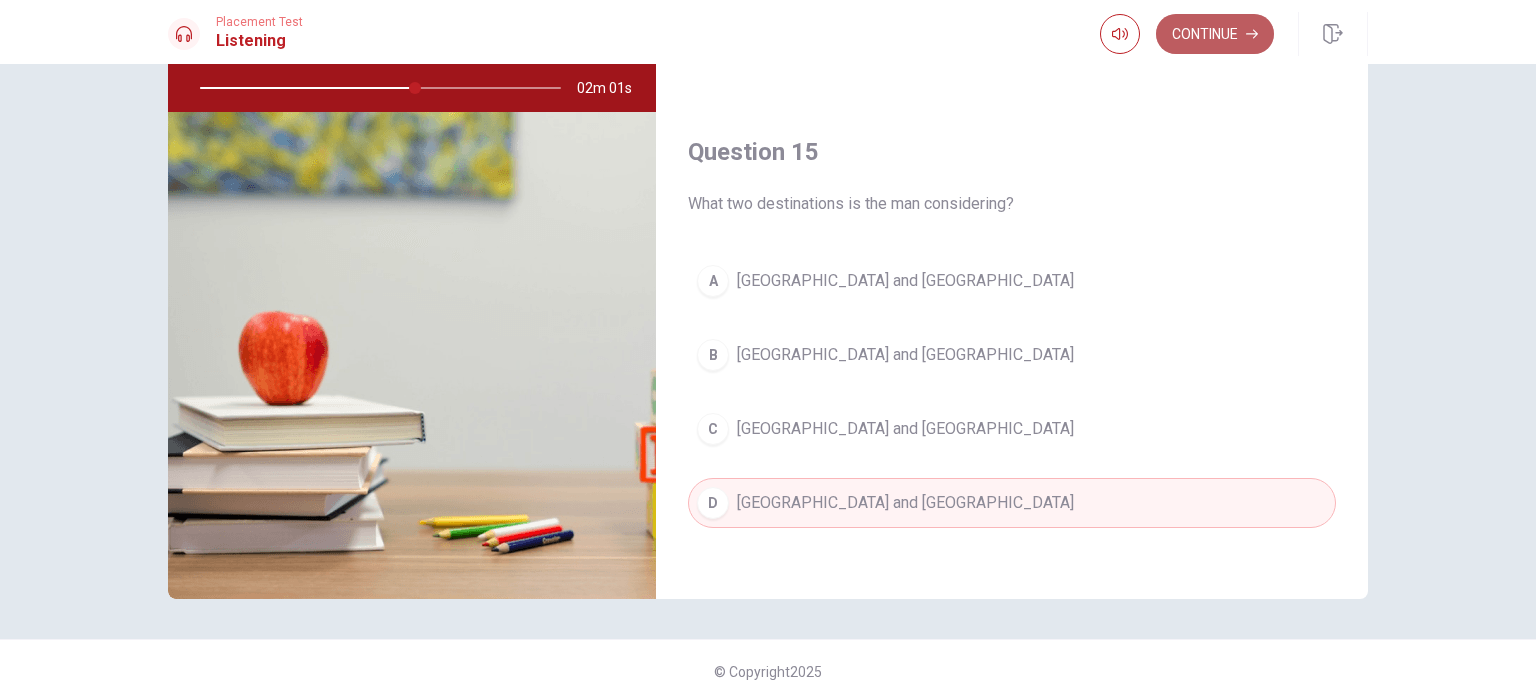 click on "Continue" at bounding box center (1215, 34) 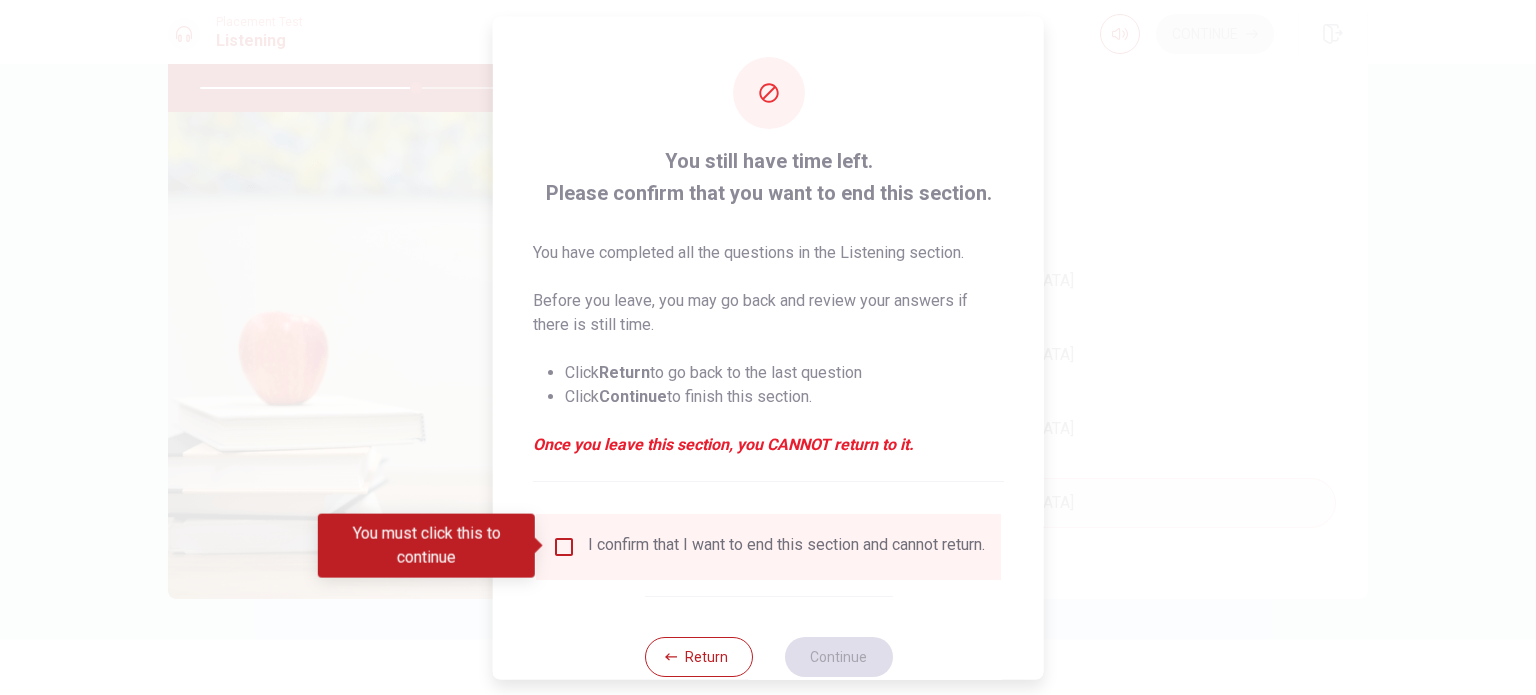 click on "I confirm that I want to end this section and cannot return." at bounding box center [768, 546] 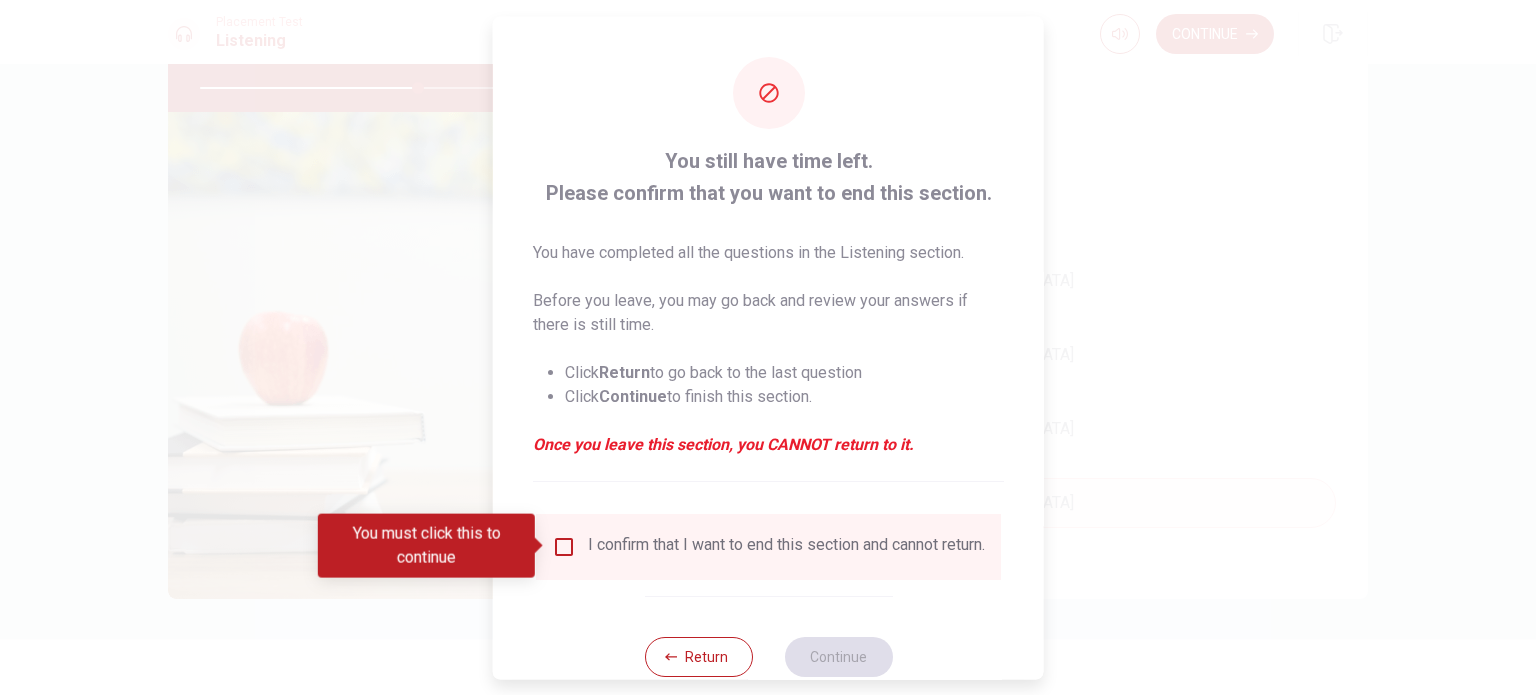 click at bounding box center (564, 546) 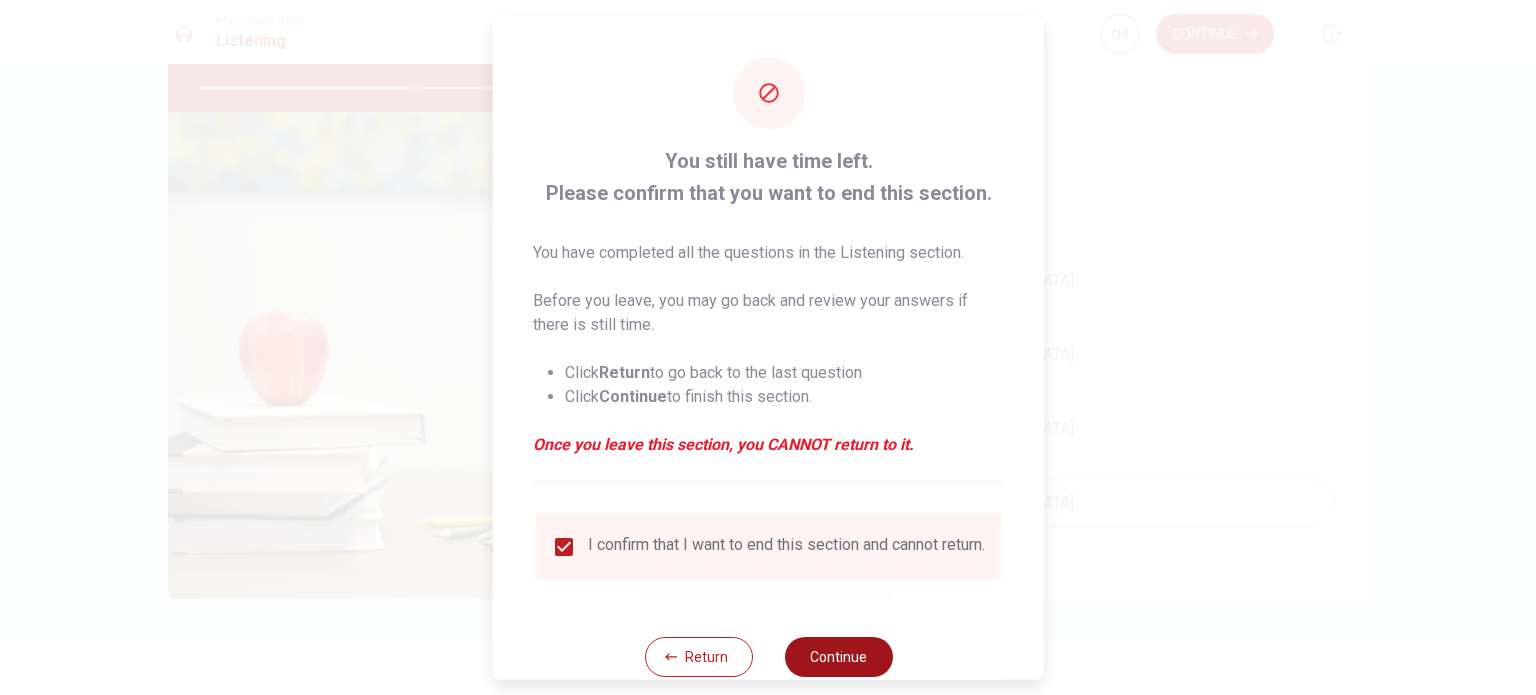click on "Continue" at bounding box center (838, 656) 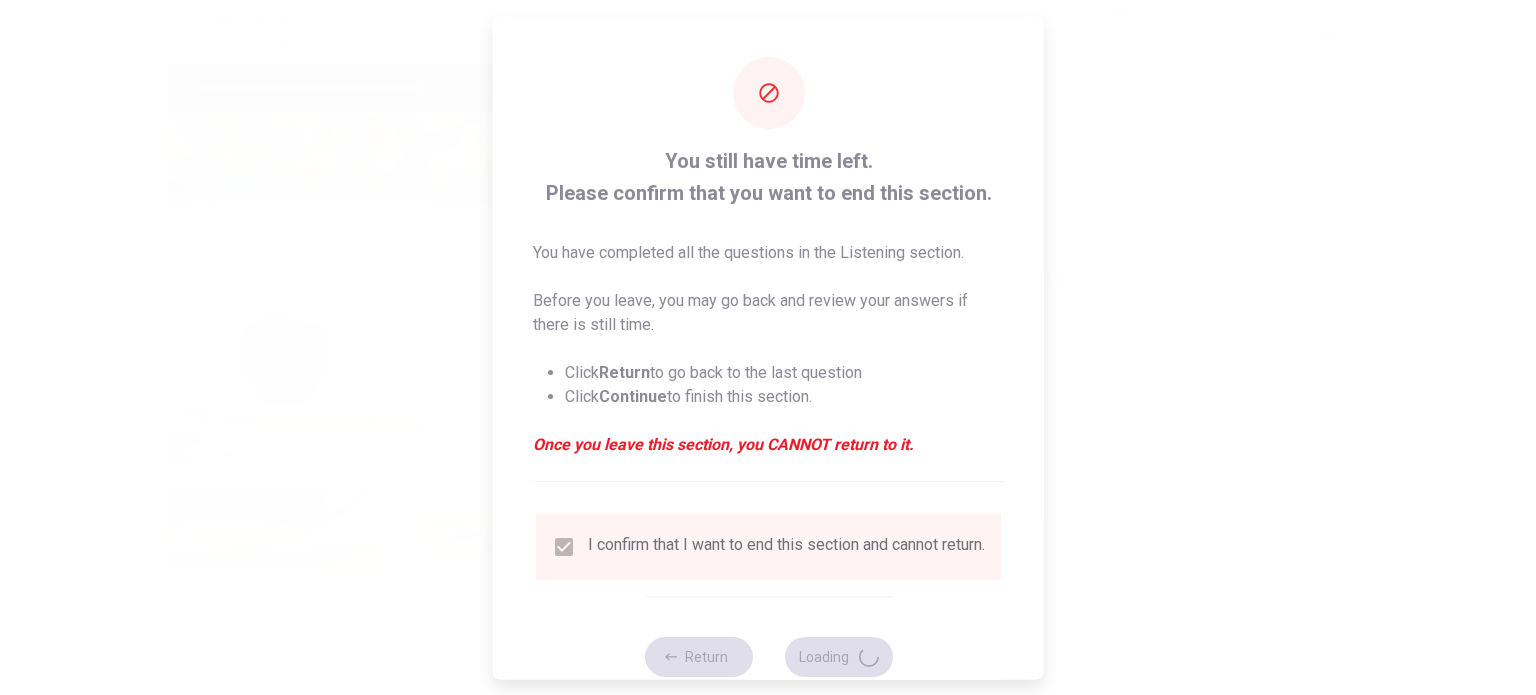 type on "61" 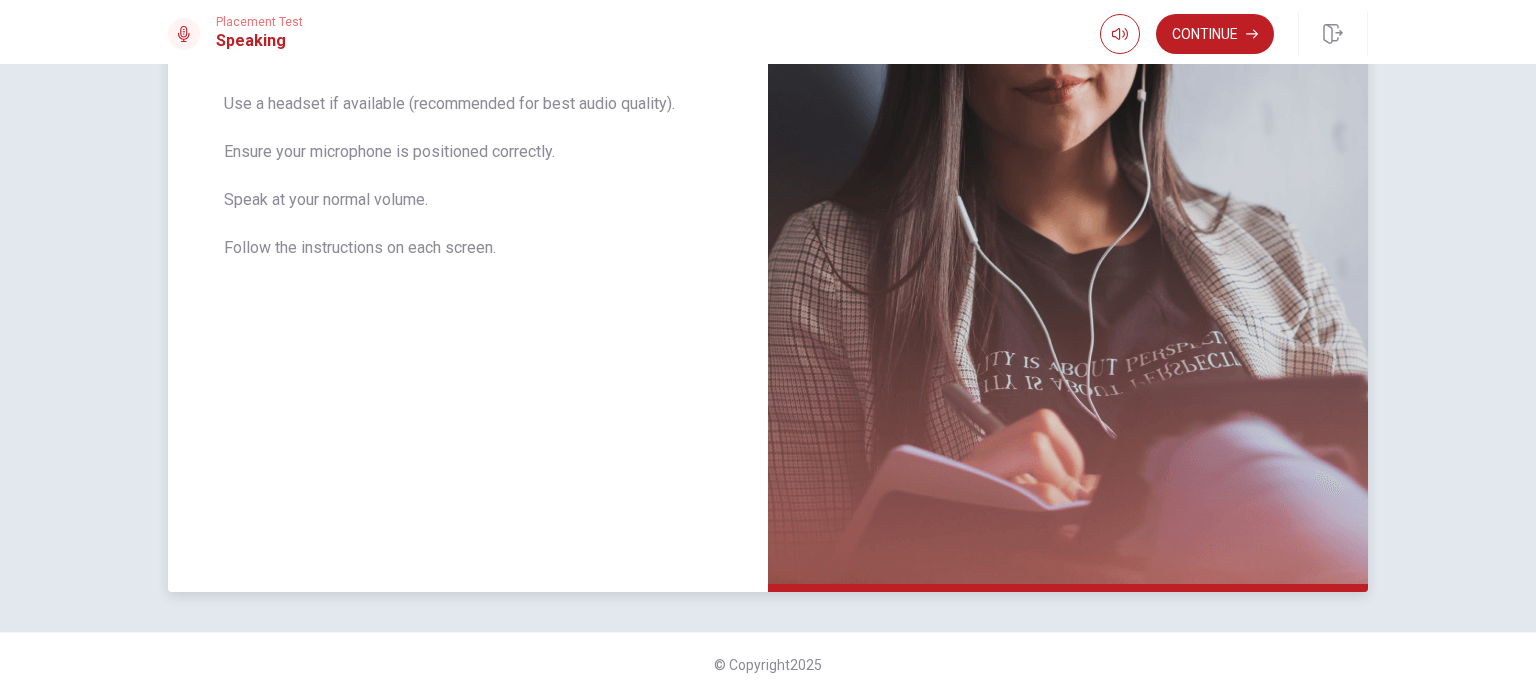 scroll, scrollTop: 384, scrollLeft: 0, axis: vertical 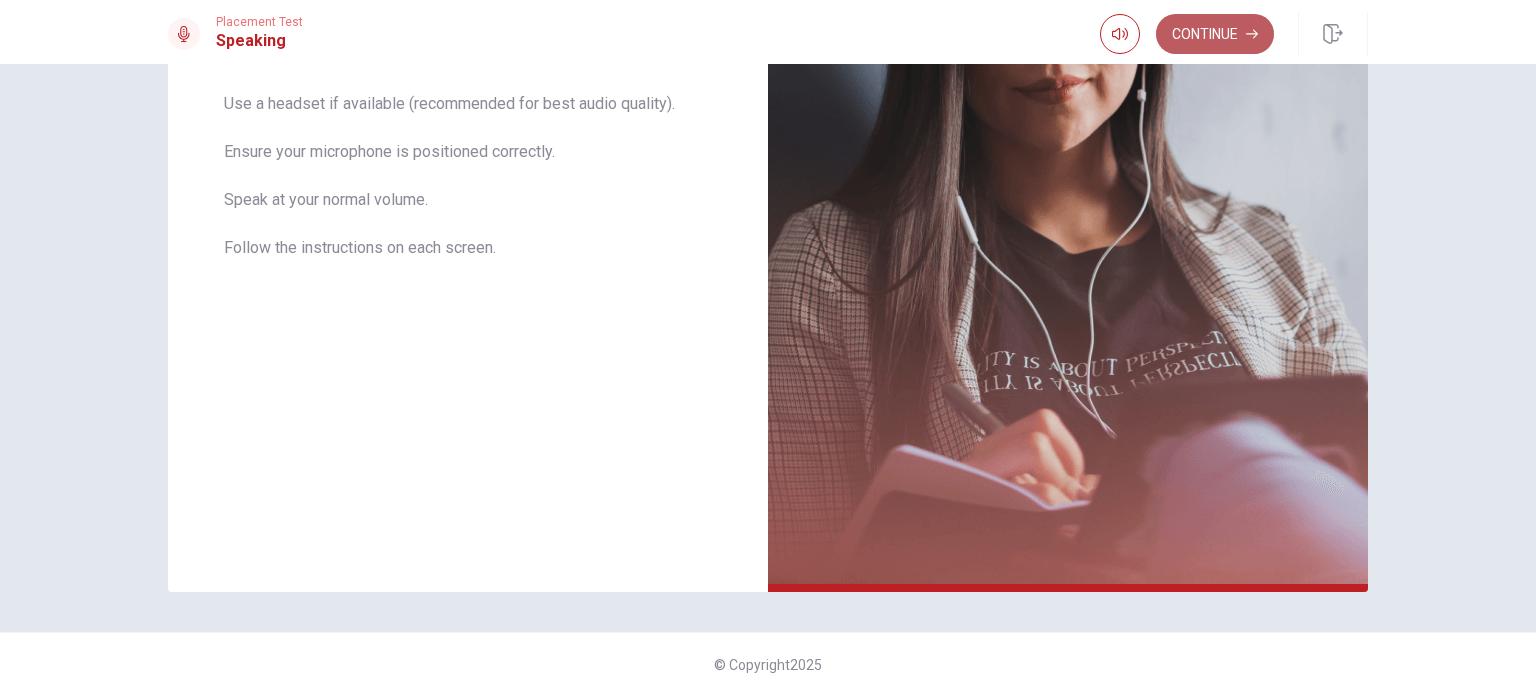 click on "Continue" at bounding box center (1215, 34) 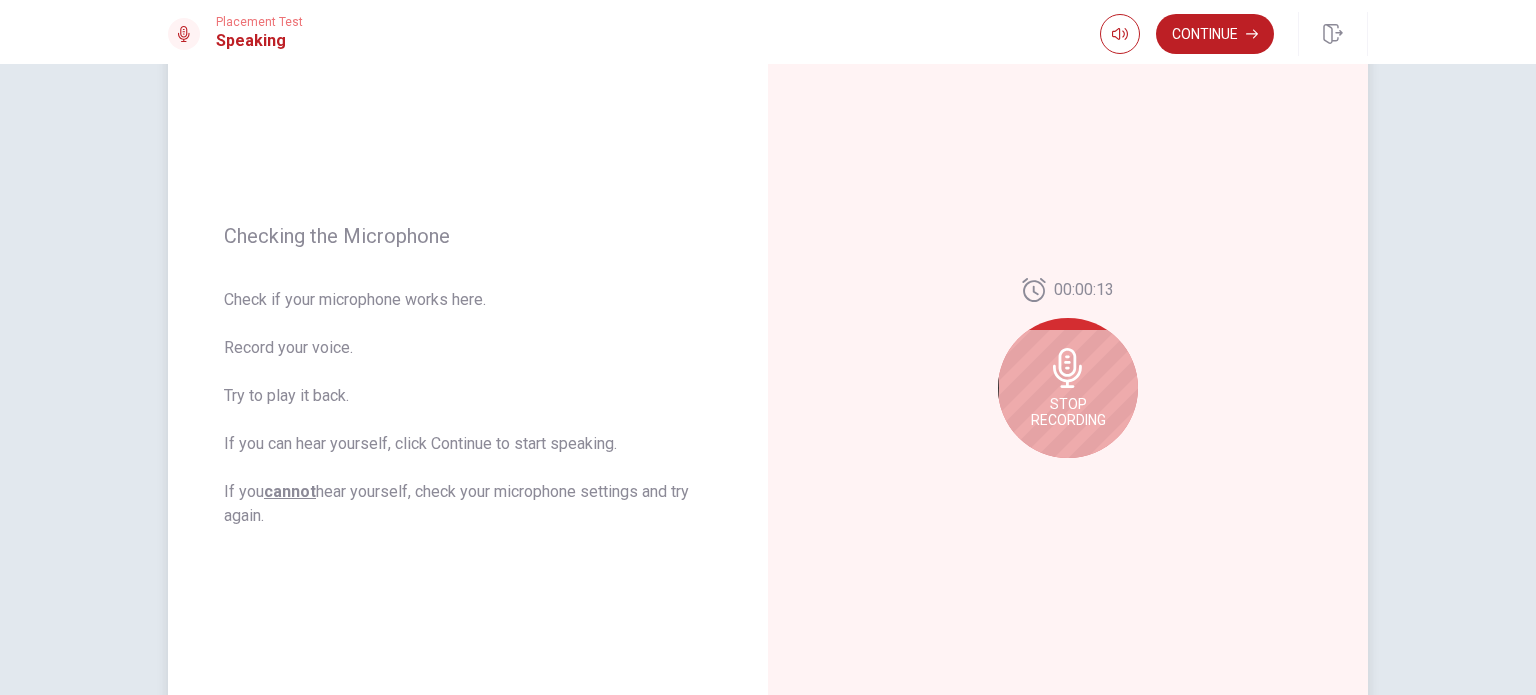 scroll, scrollTop: 184, scrollLeft: 0, axis: vertical 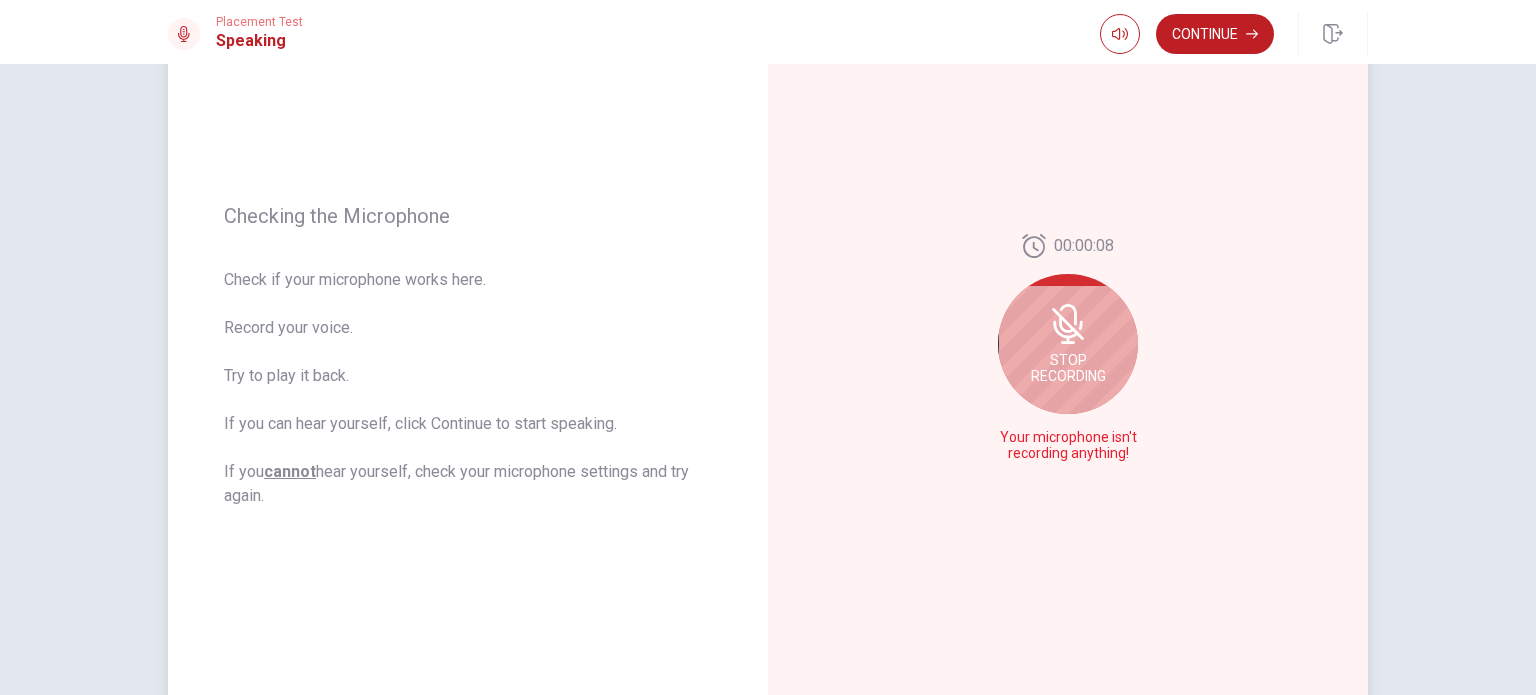 click on "Stop   Recording" at bounding box center (1068, 344) 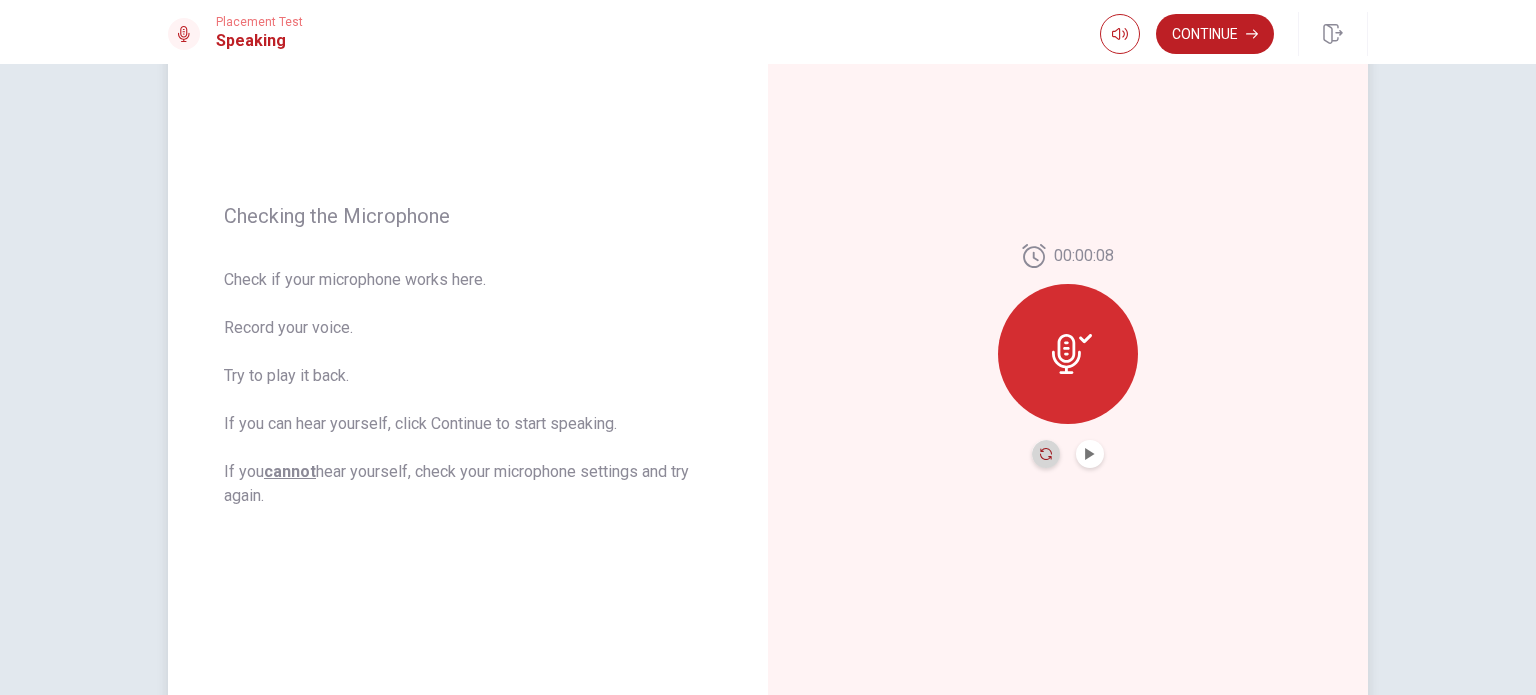 click 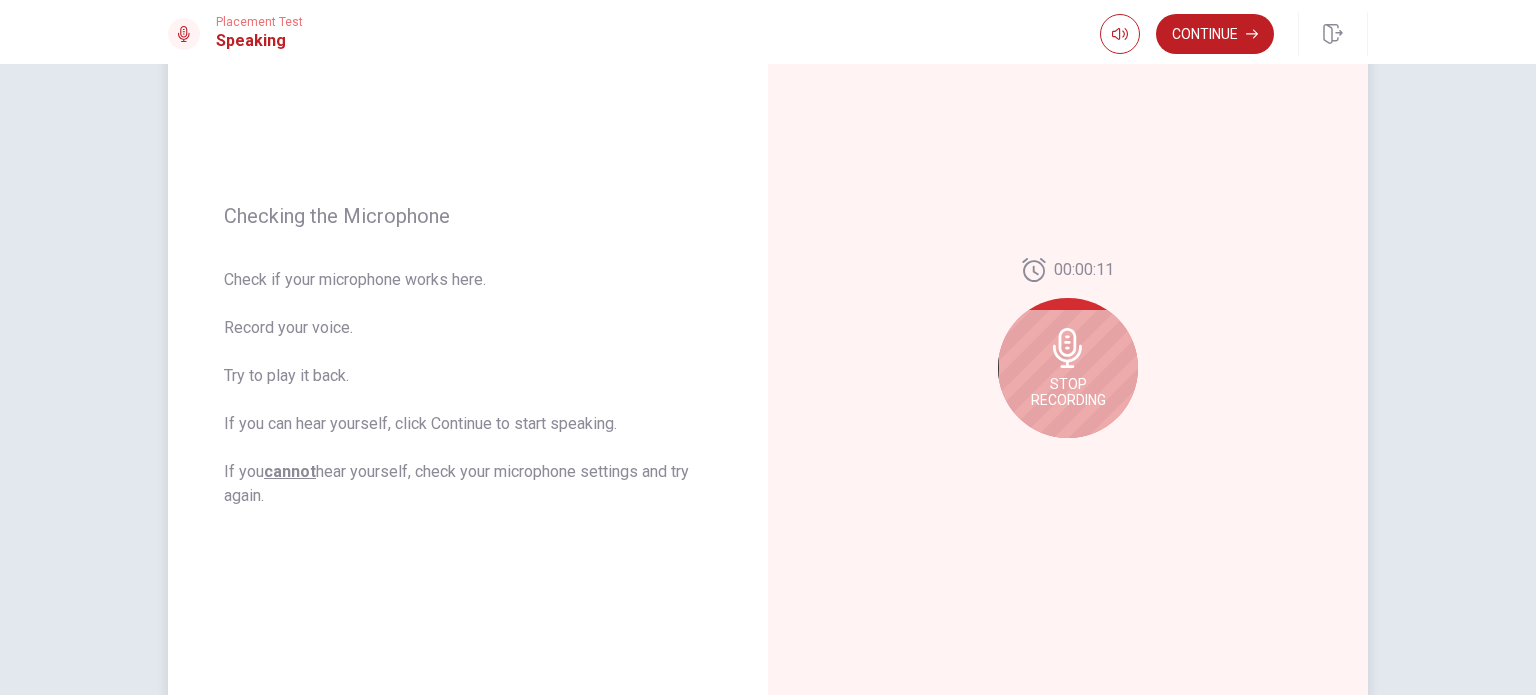 click on "Stop   Recording" at bounding box center (1068, 392) 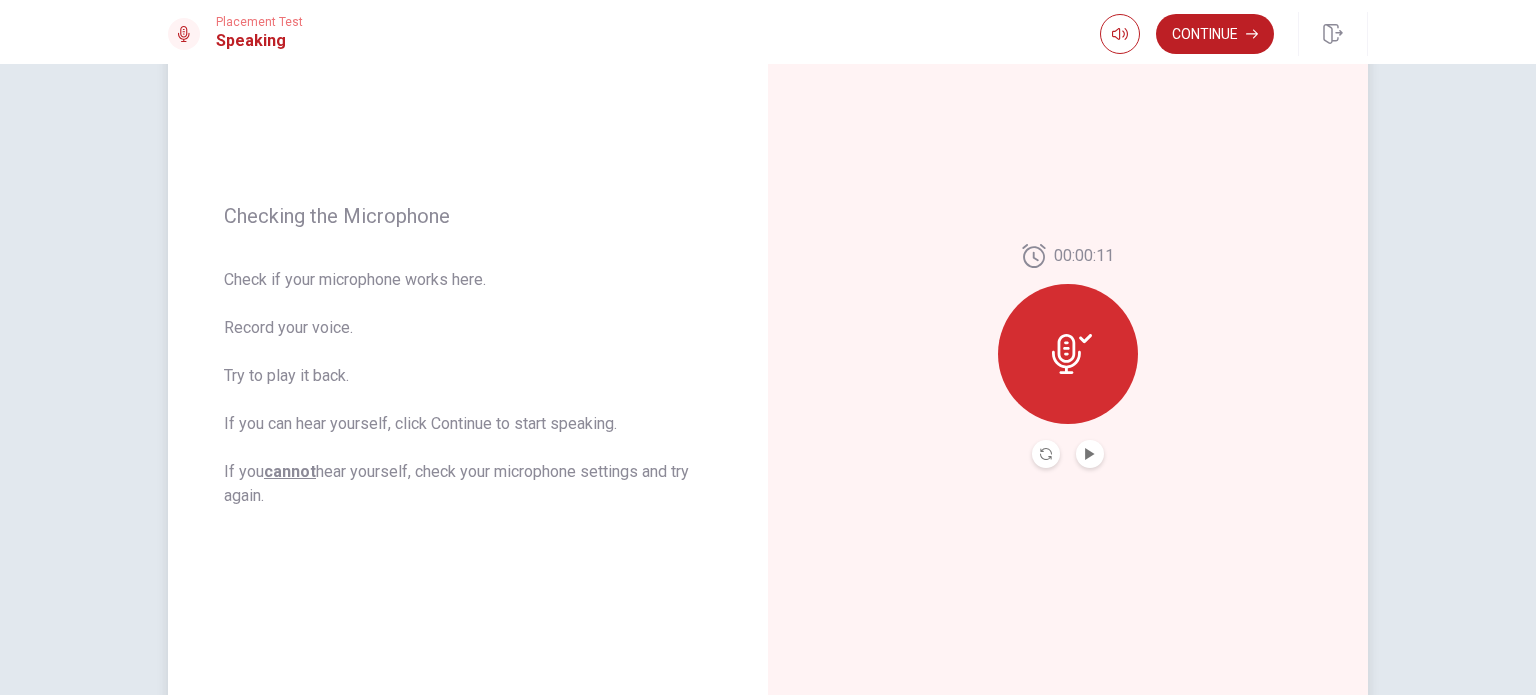 click at bounding box center (1090, 454) 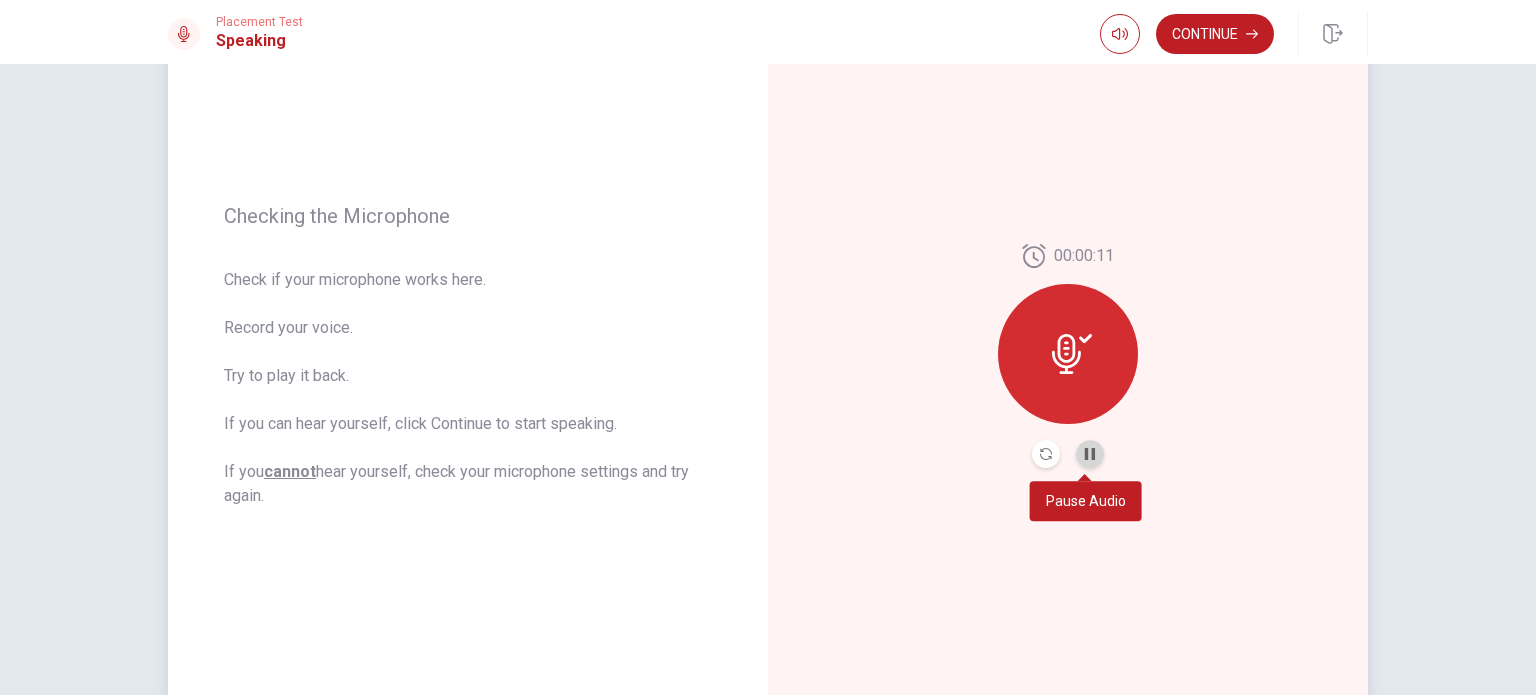 click at bounding box center (1090, 454) 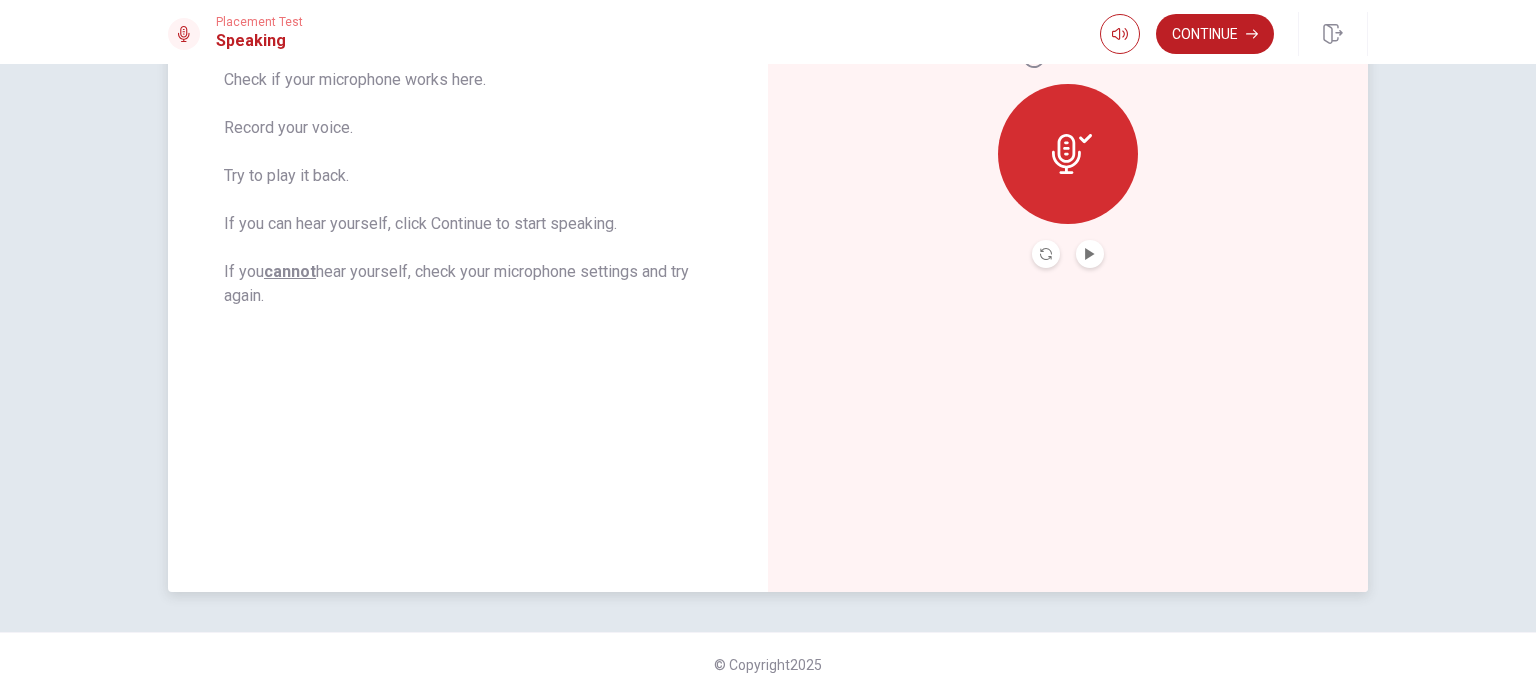 scroll, scrollTop: 84, scrollLeft: 0, axis: vertical 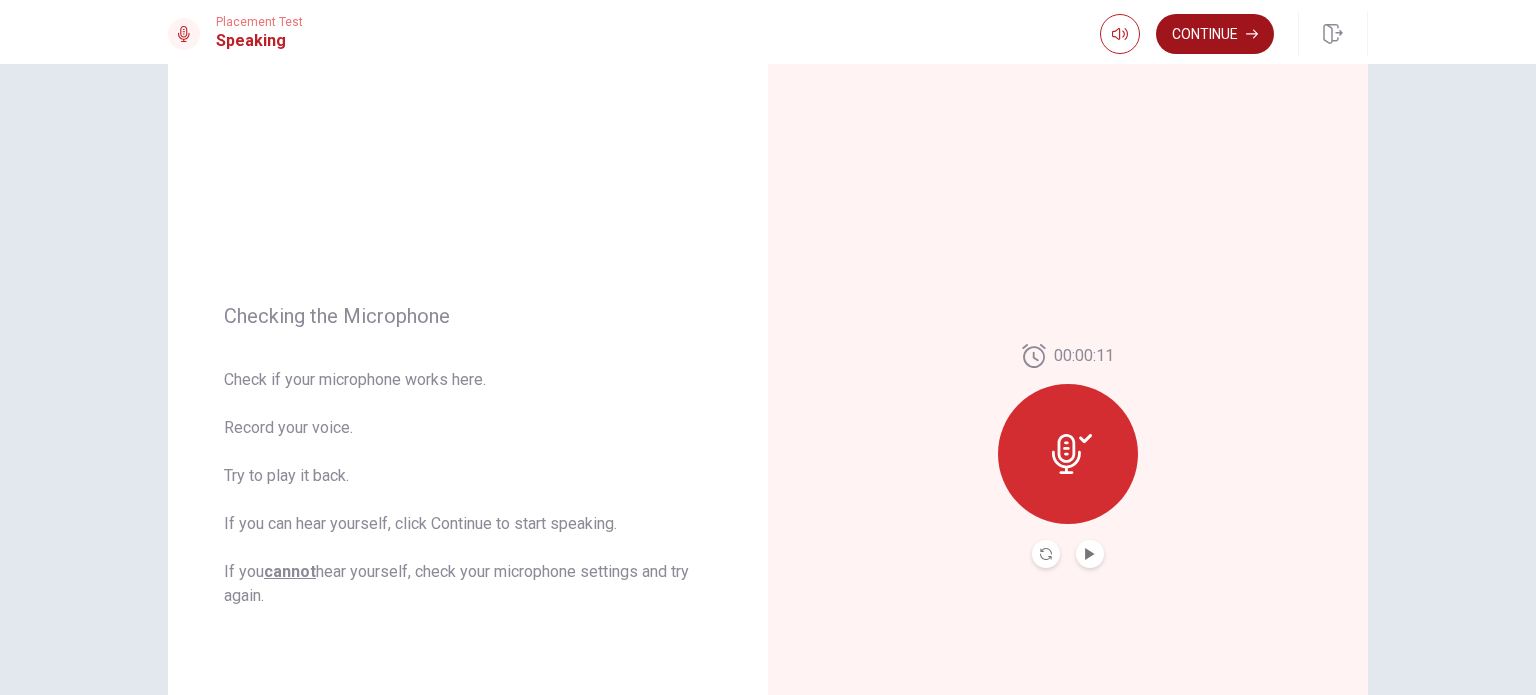 click on "Continue" at bounding box center (1215, 34) 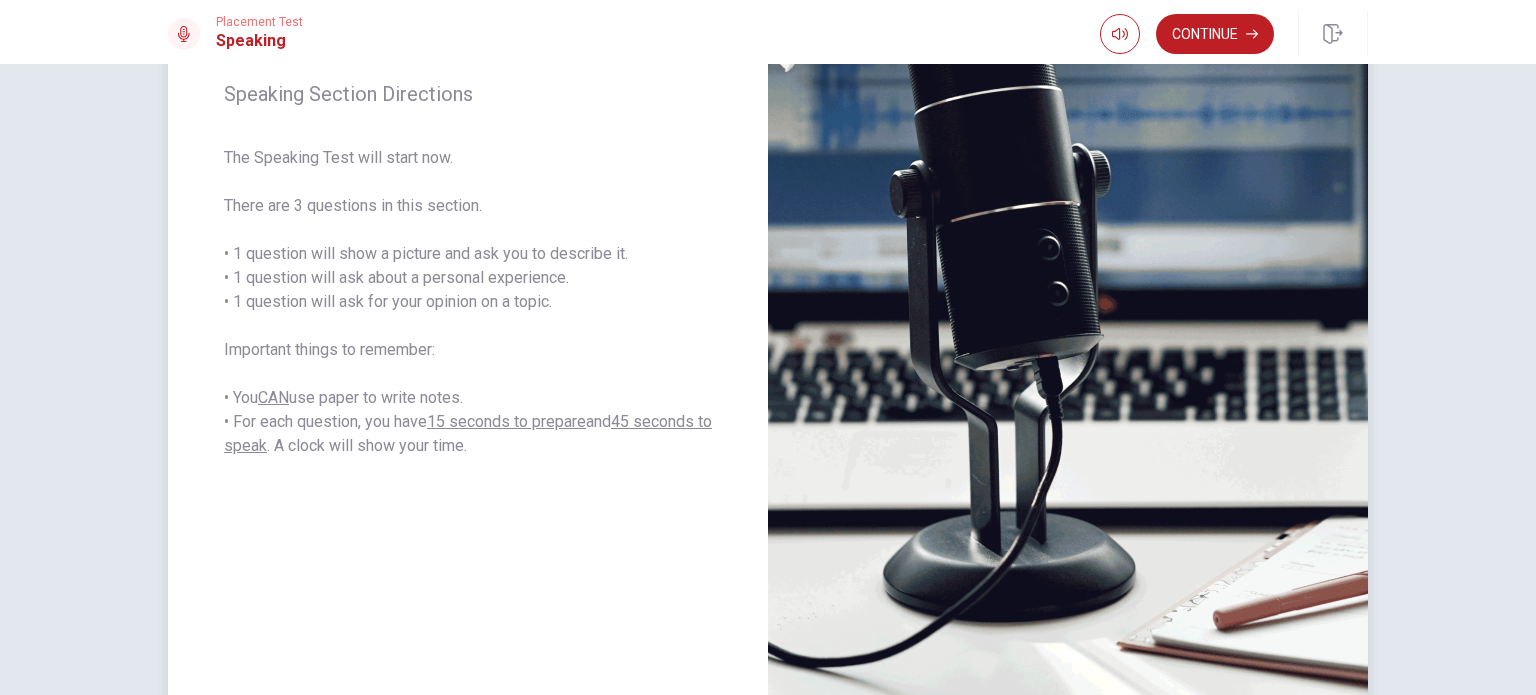 scroll, scrollTop: 384, scrollLeft: 0, axis: vertical 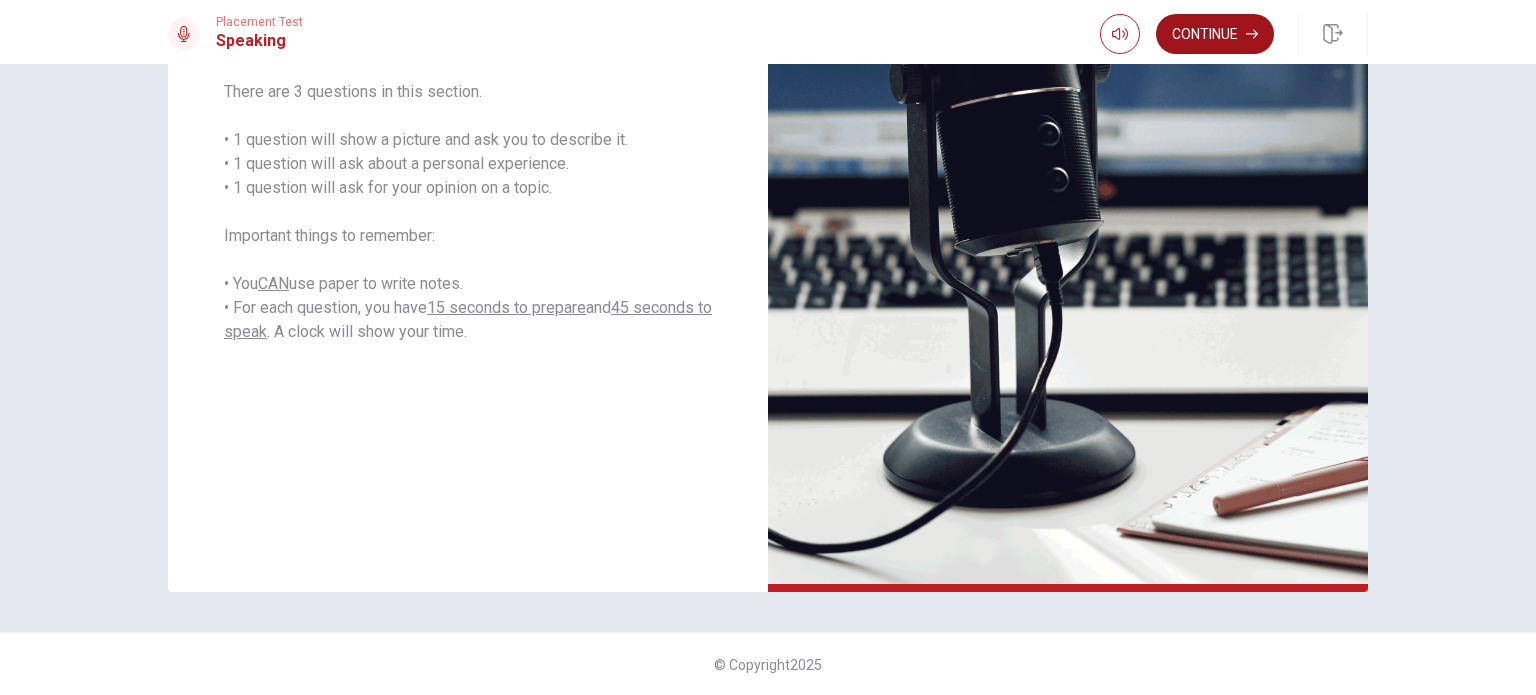 click on "Continue" at bounding box center (1215, 34) 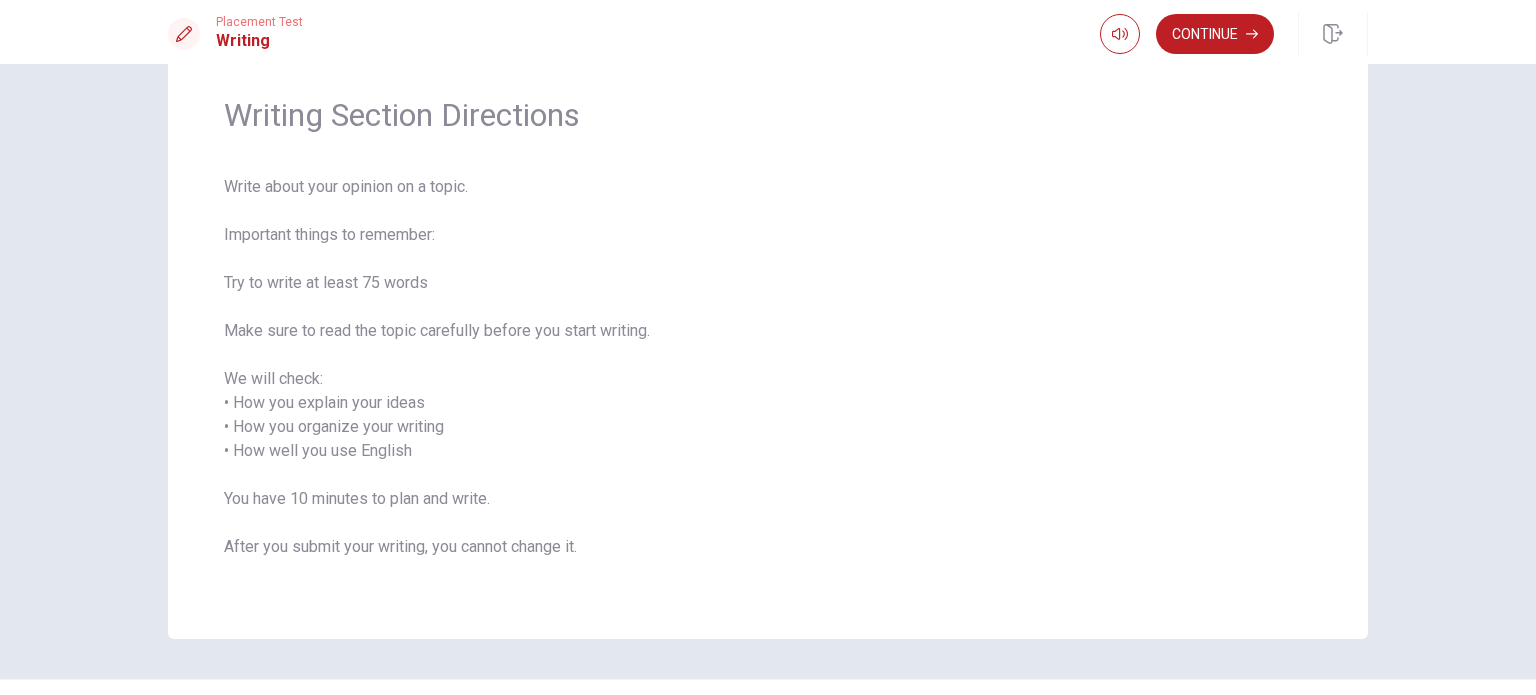 scroll, scrollTop: 100, scrollLeft: 0, axis: vertical 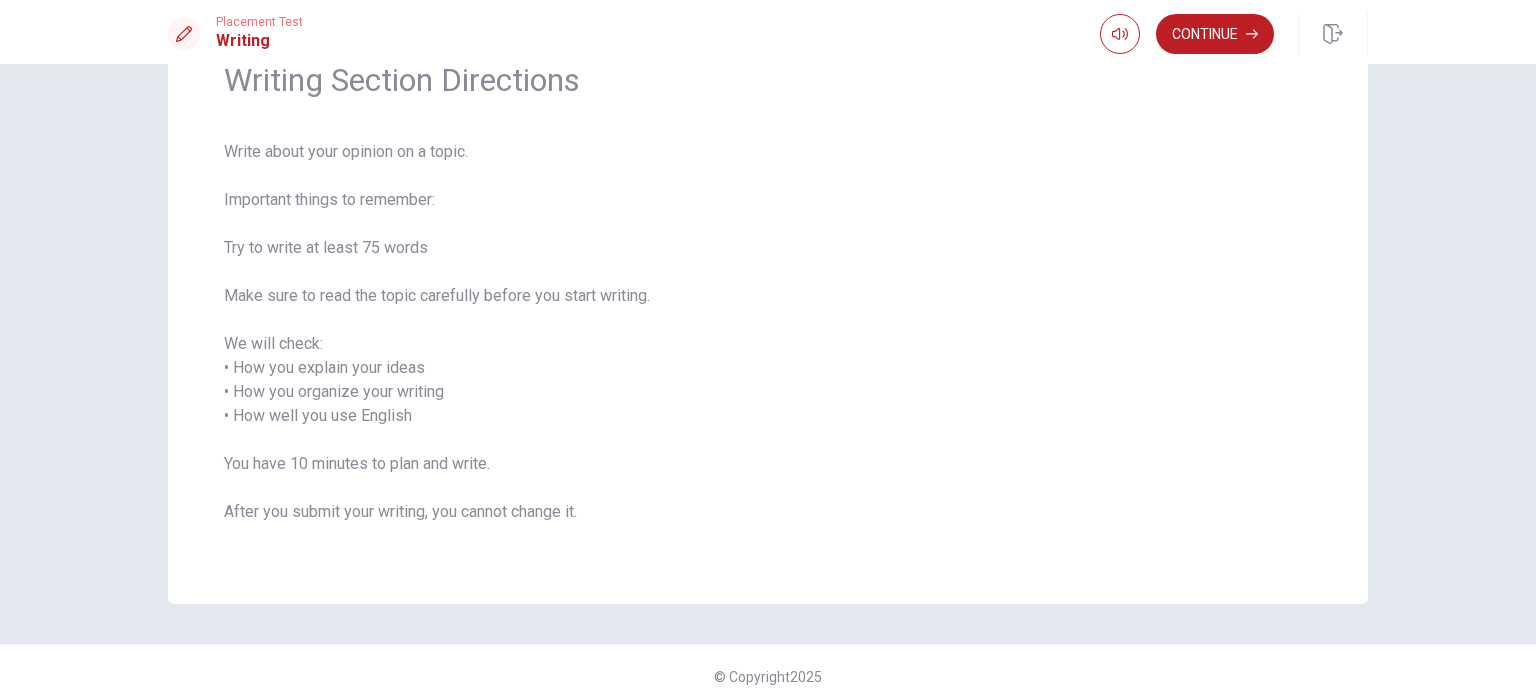 drag, startPoint x: 468, startPoint y: 157, endPoint x: 226, endPoint y: 157, distance: 242 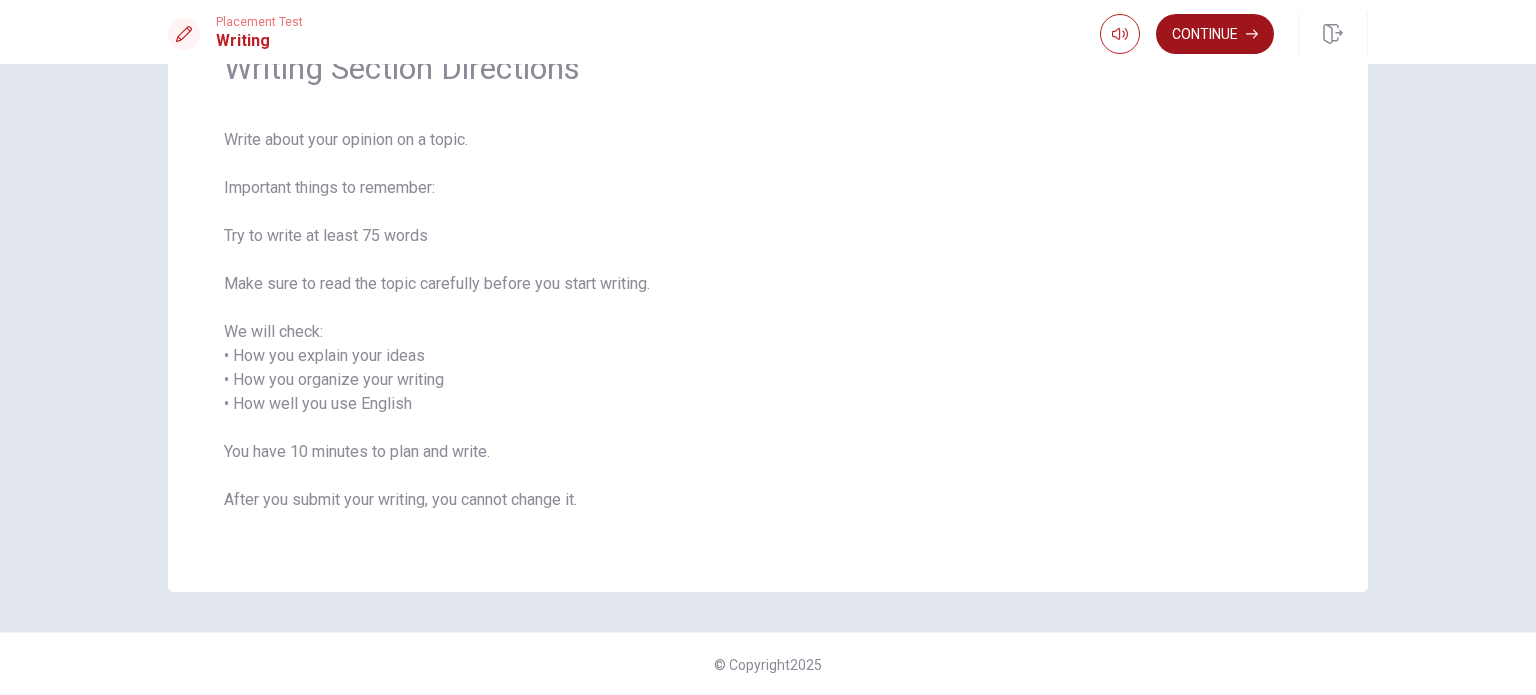 click on "Continue" at bounding box center (1215, 34) 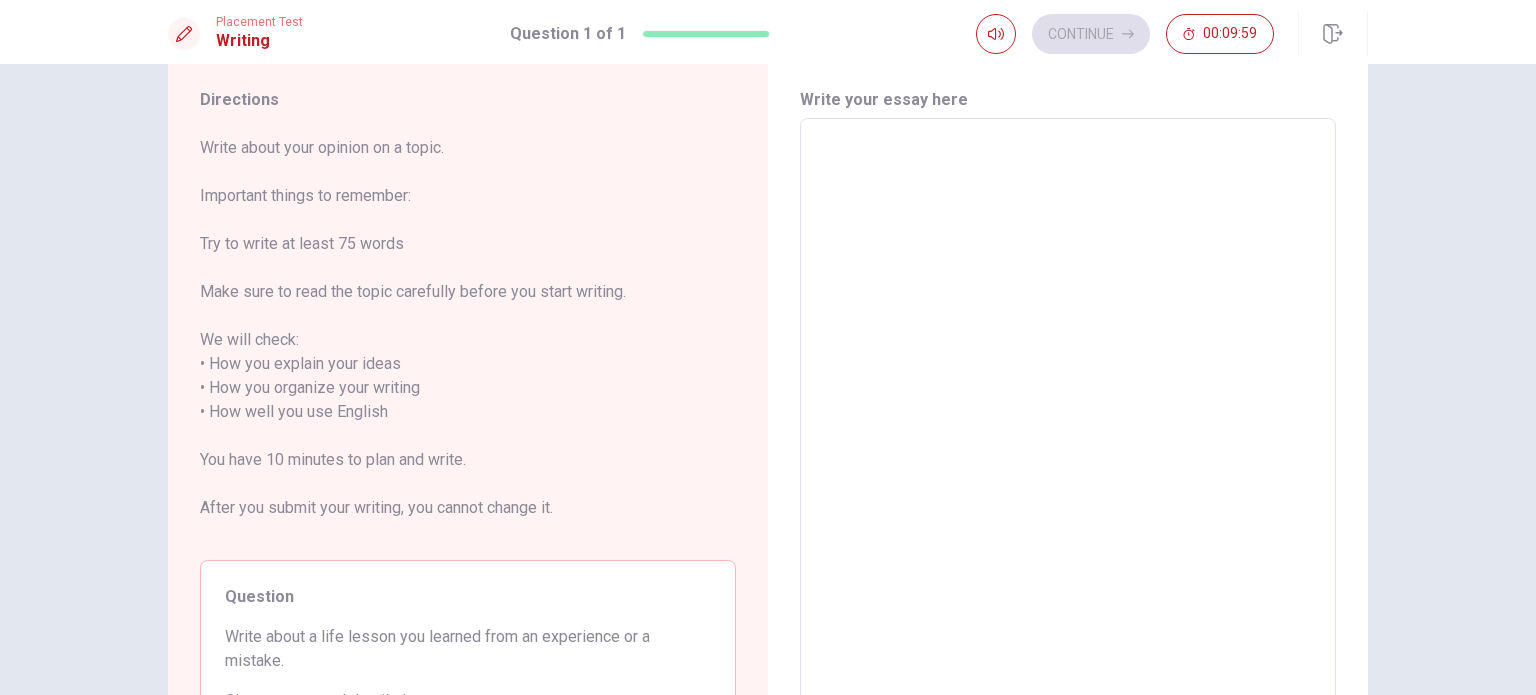 scroll, scrollTop: 0, scrollLeft: 0, axis: both 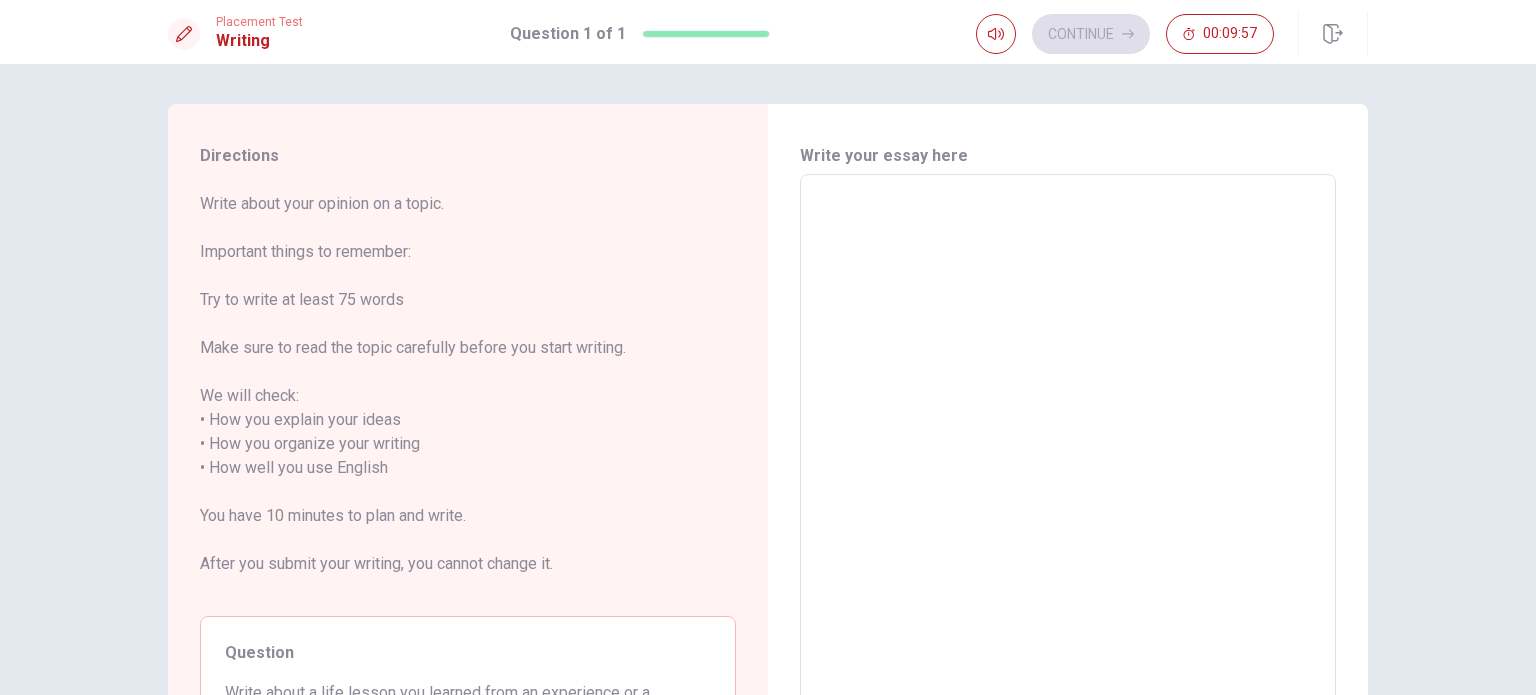 click at bounding box center (1068, 468) 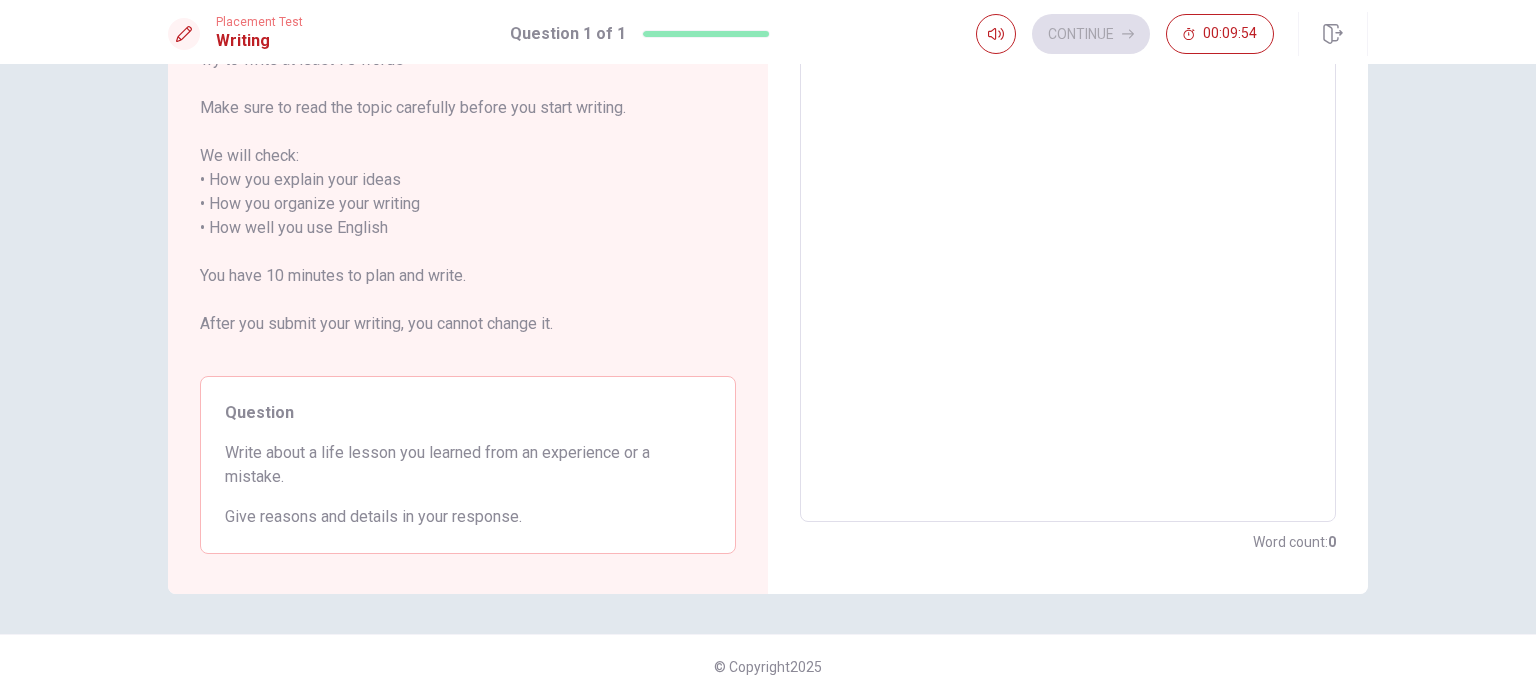 scroll, scrollTop: 242, scrollLeft: 0, axis: vertical 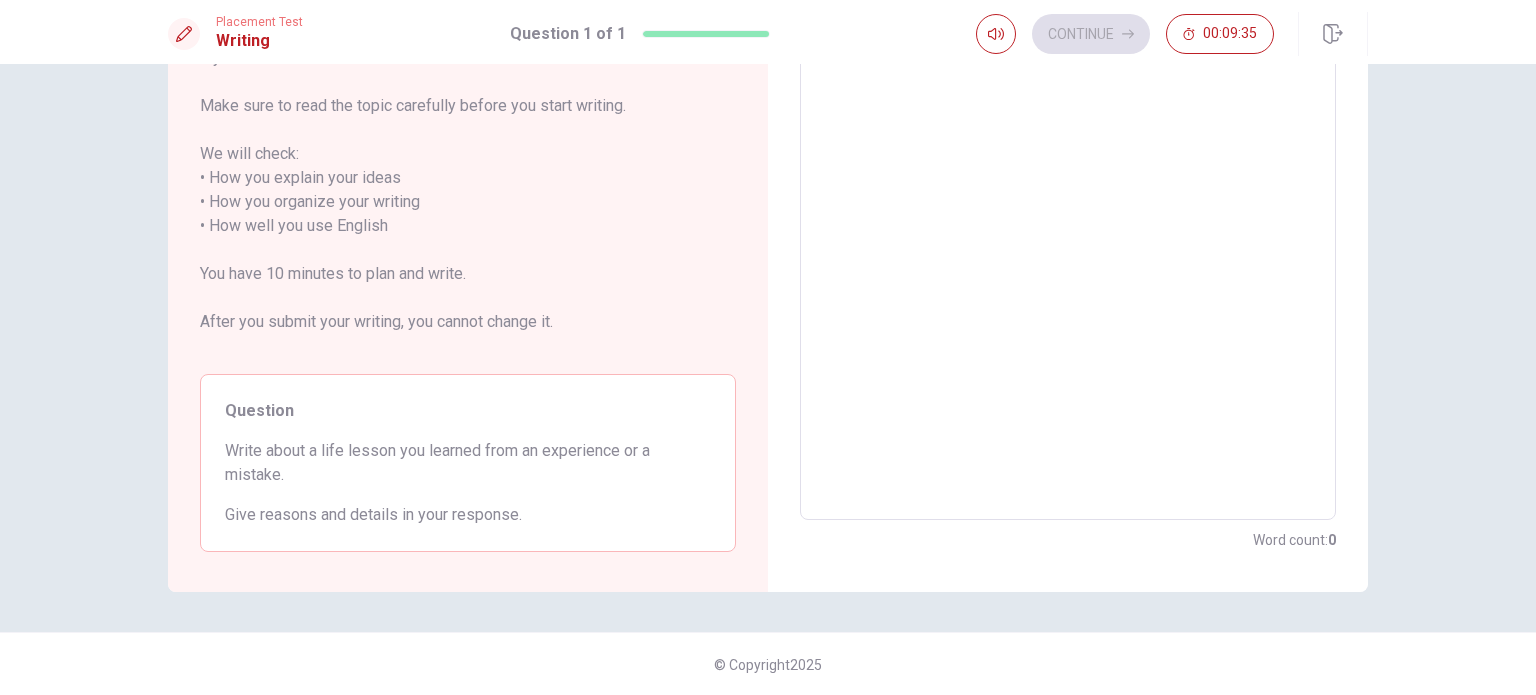 type on "I" 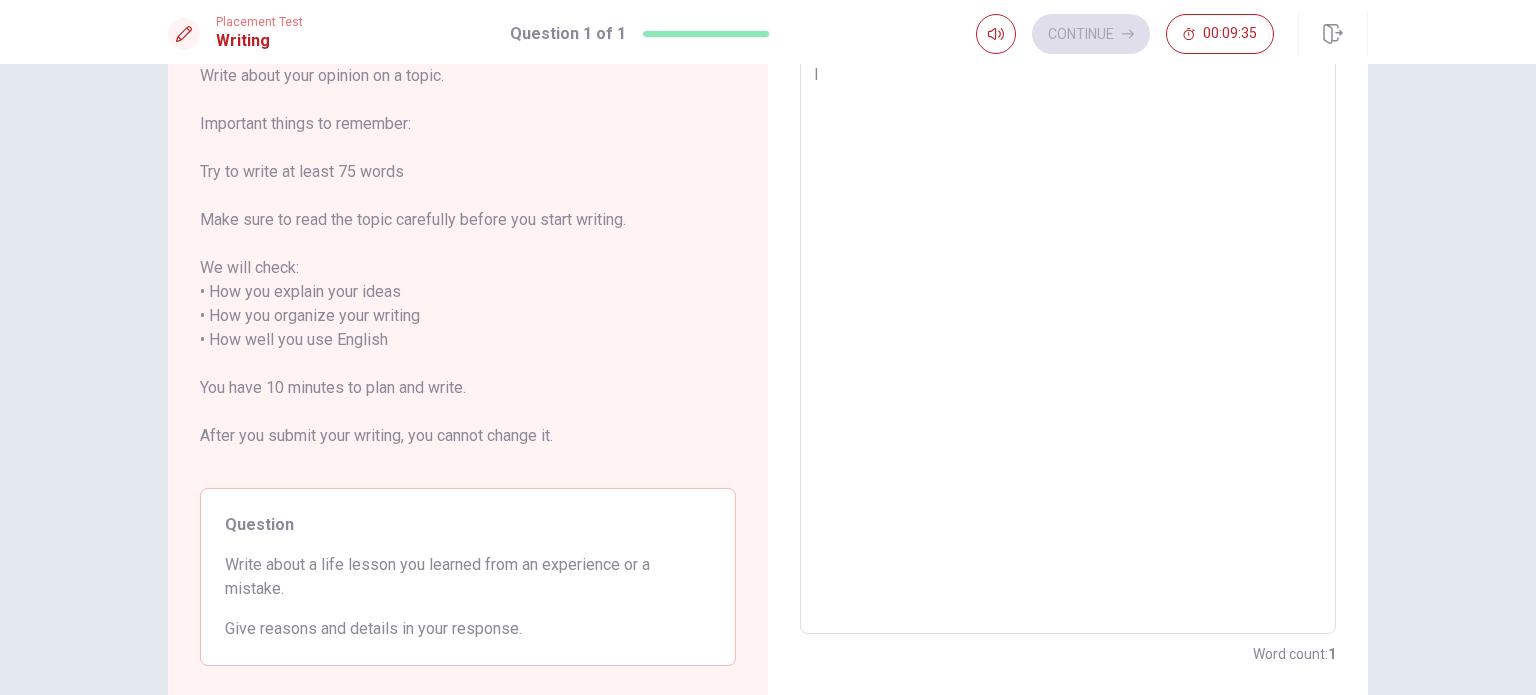 type on "x" 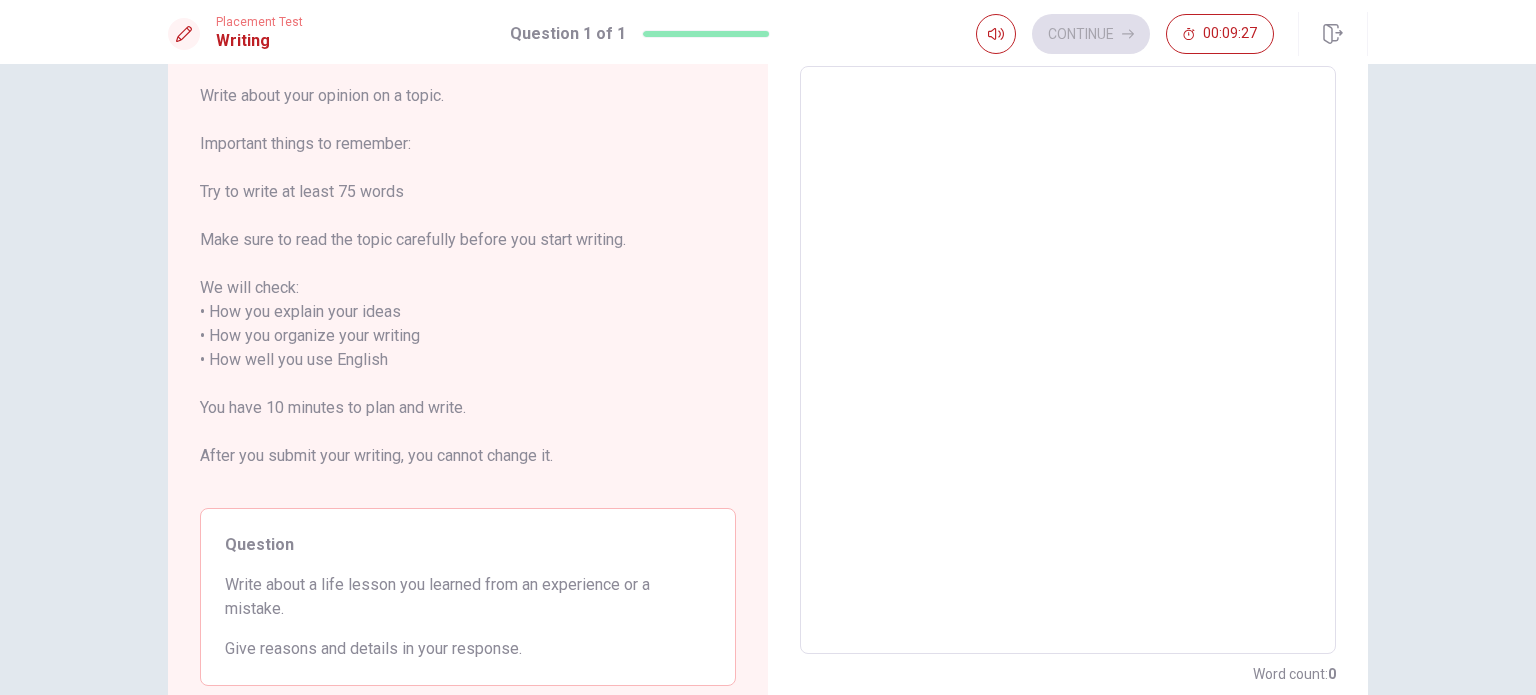 scroll, scrollTop: 0, scrollLeft: 0, axis: both 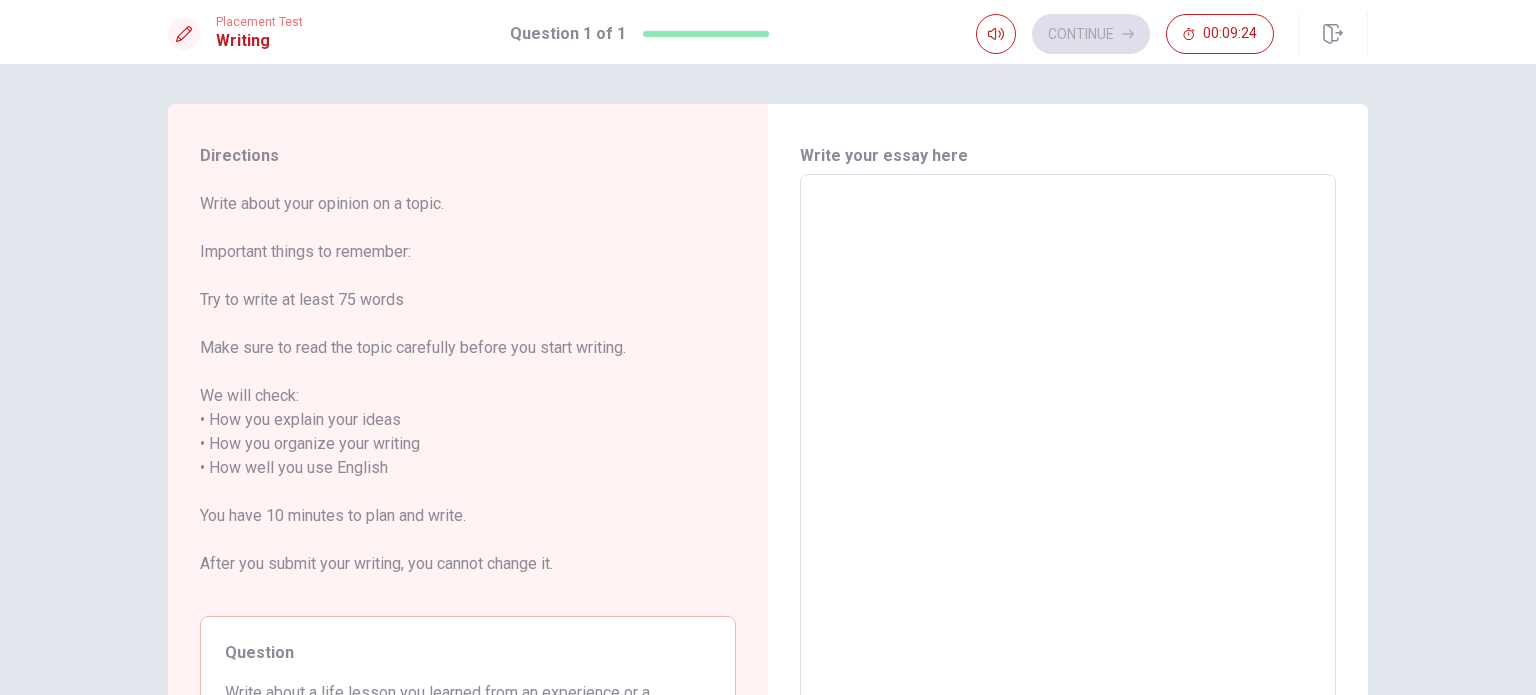 type on "I" 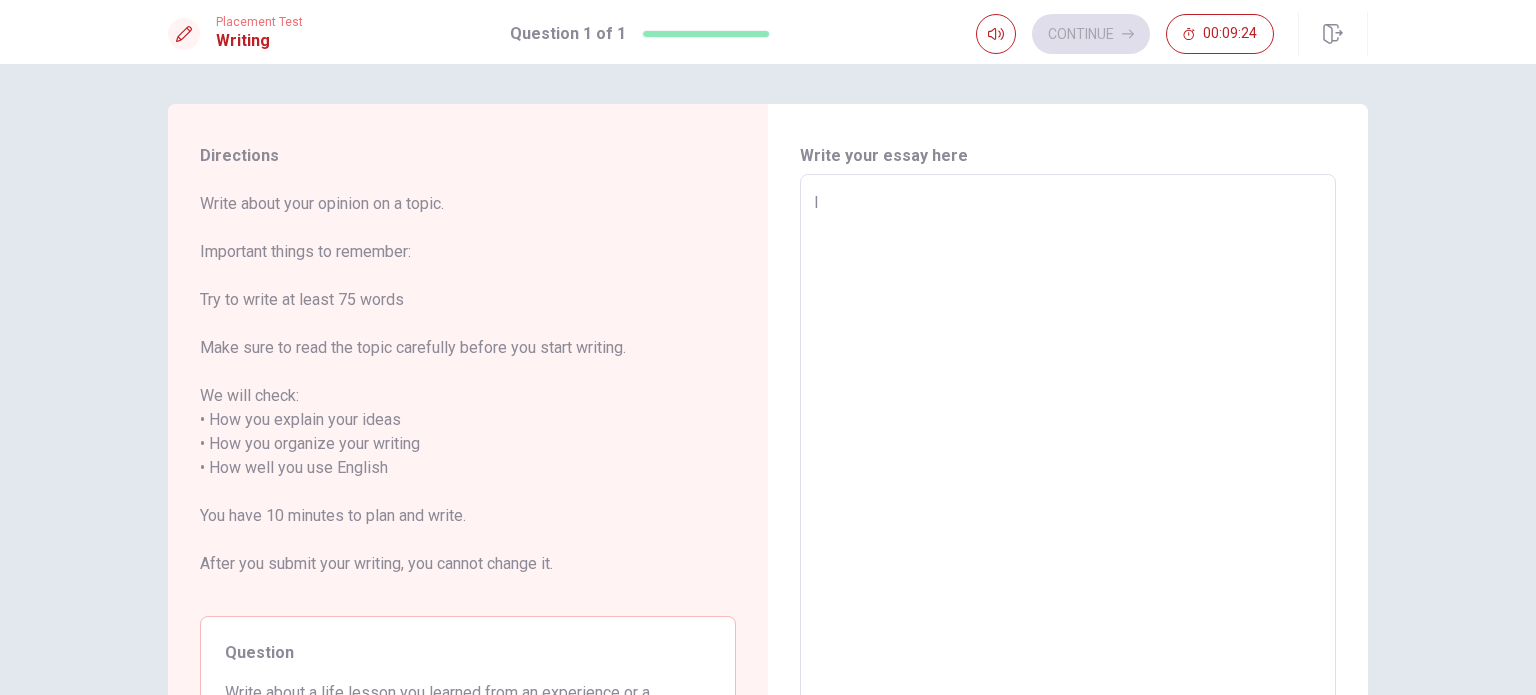 type on "x" 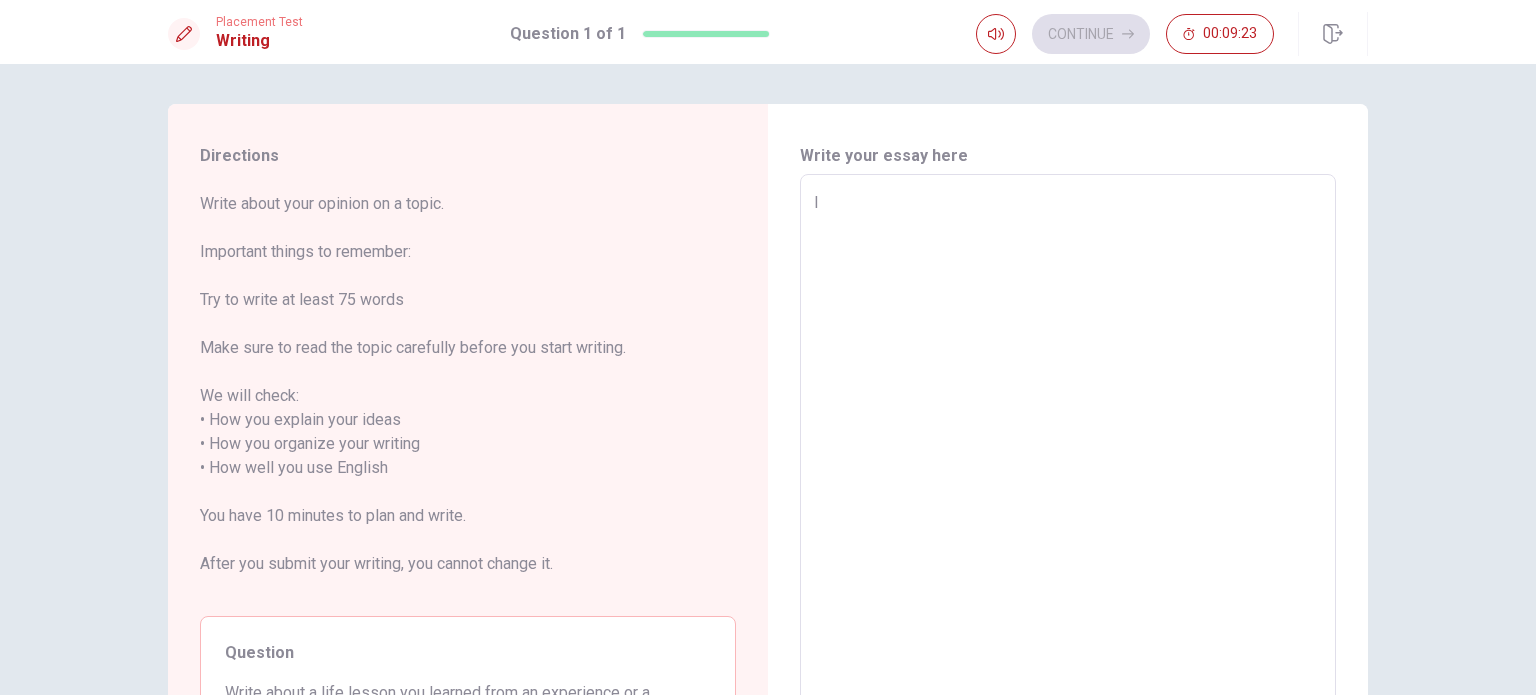 type on "I" 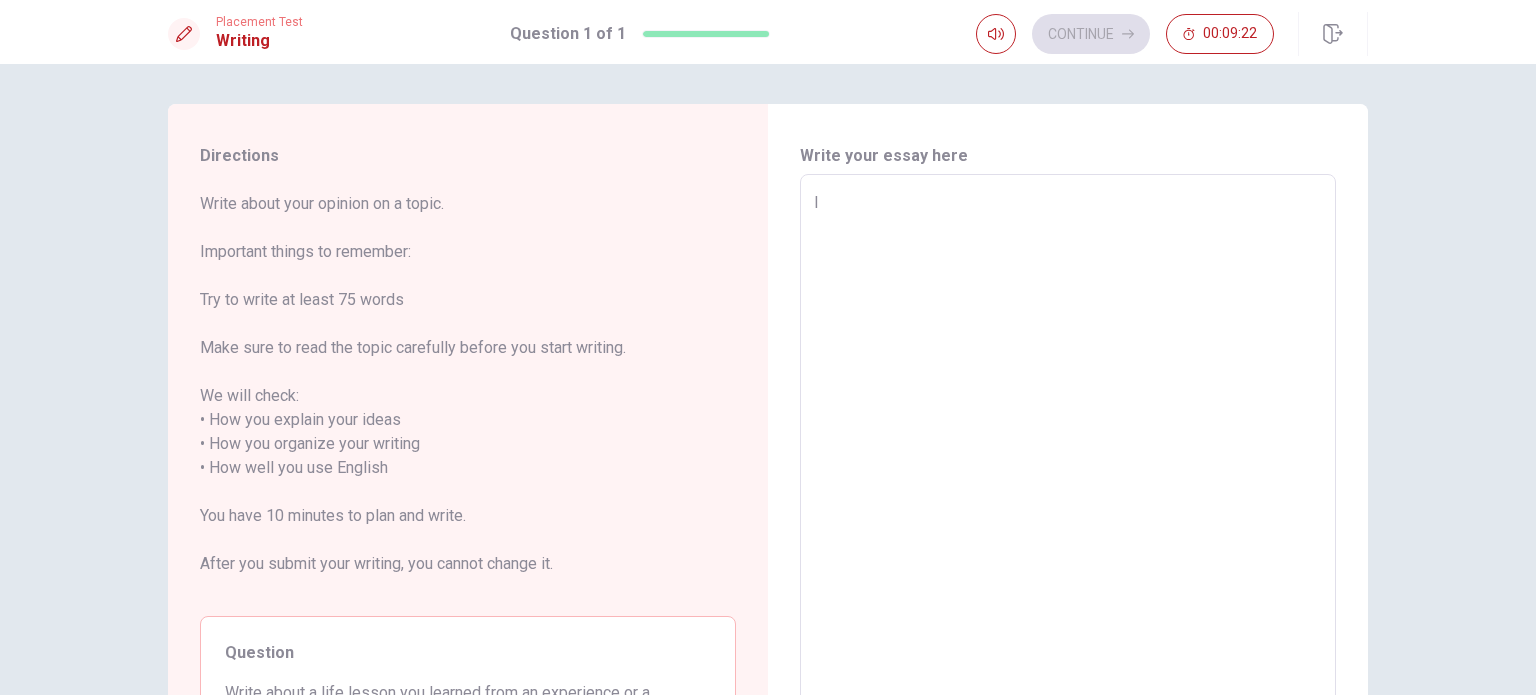 type on "I w" 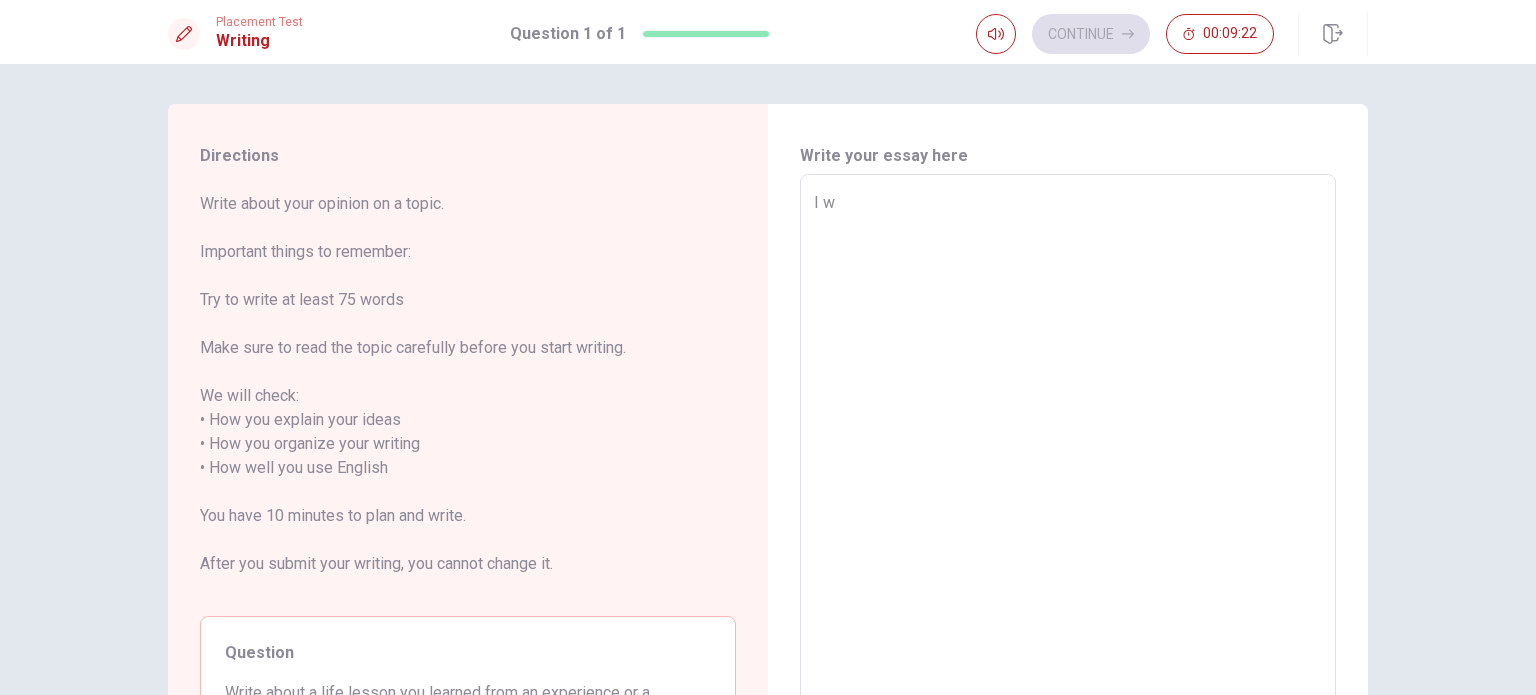 type on "x" 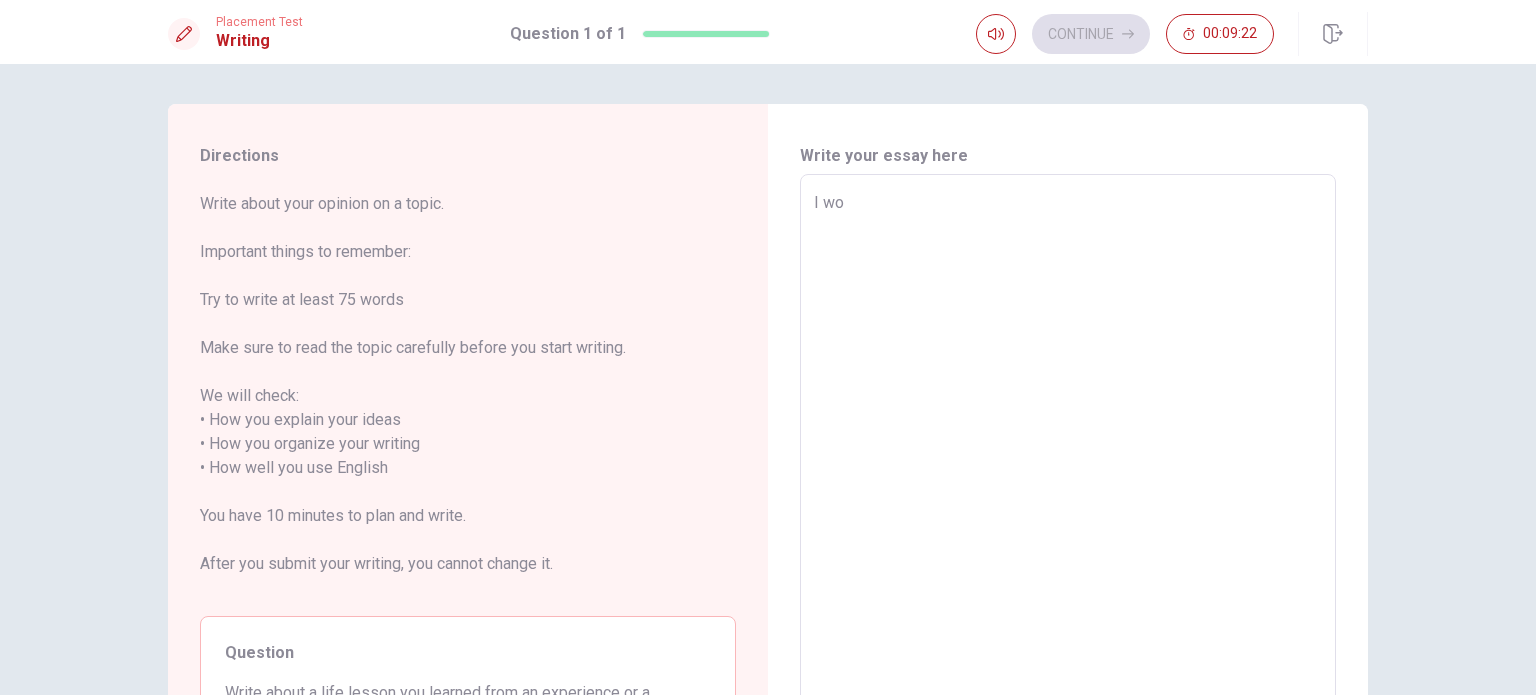 type on "x" 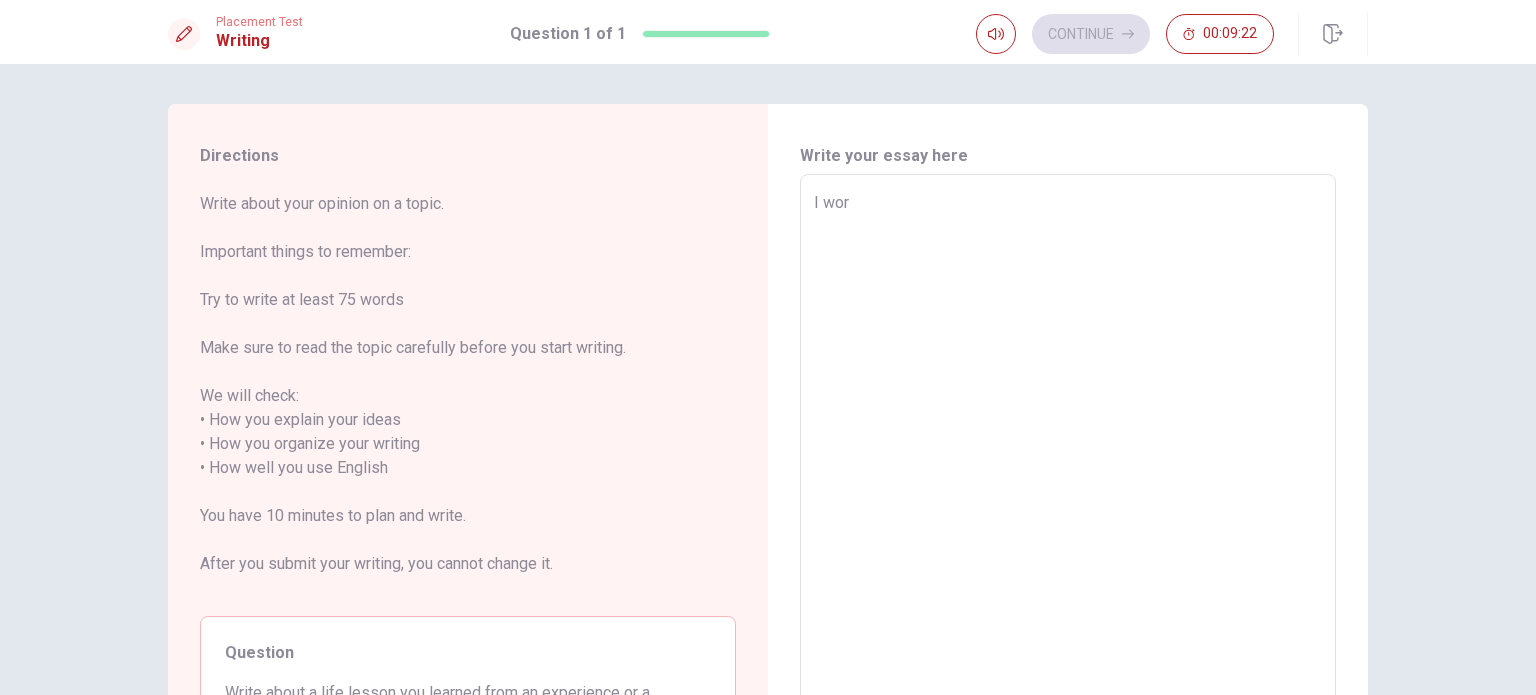 type on "x" 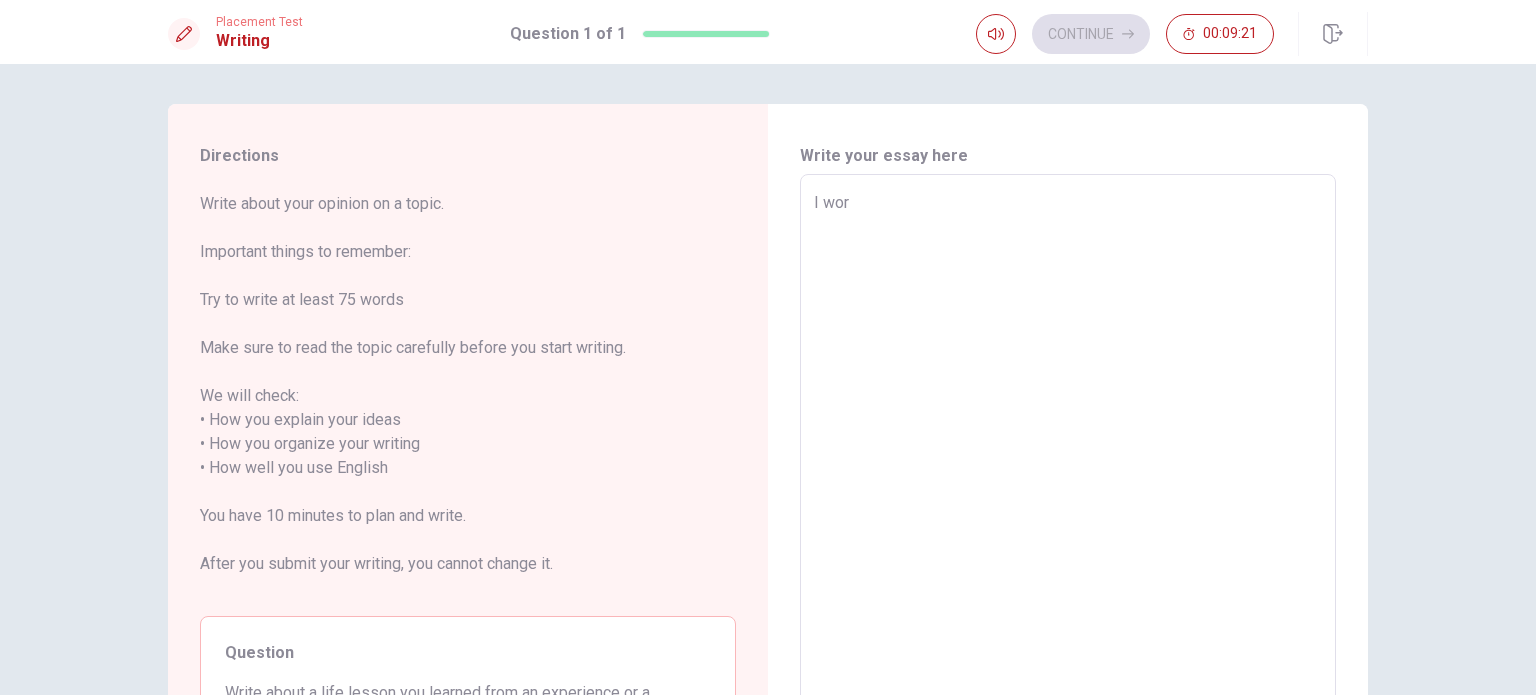 type on "I work" 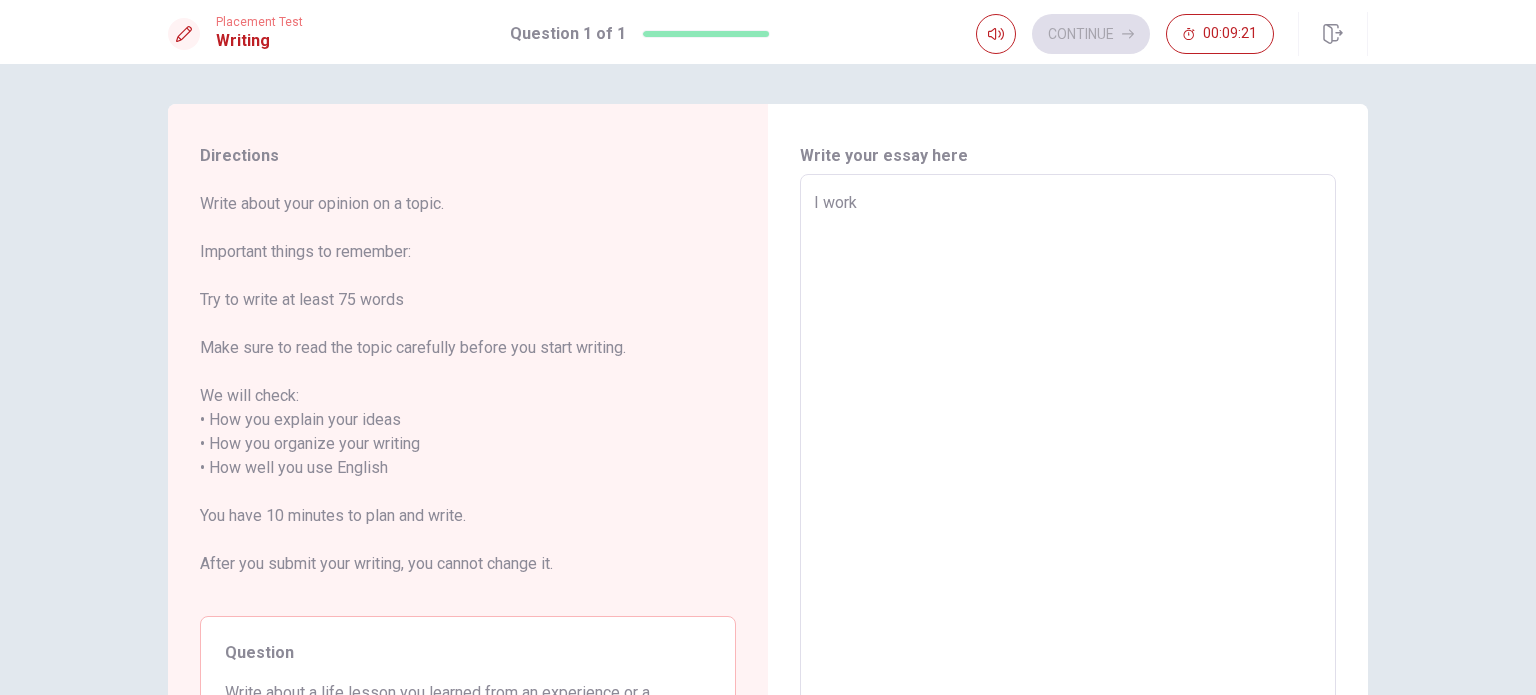 type on "x" 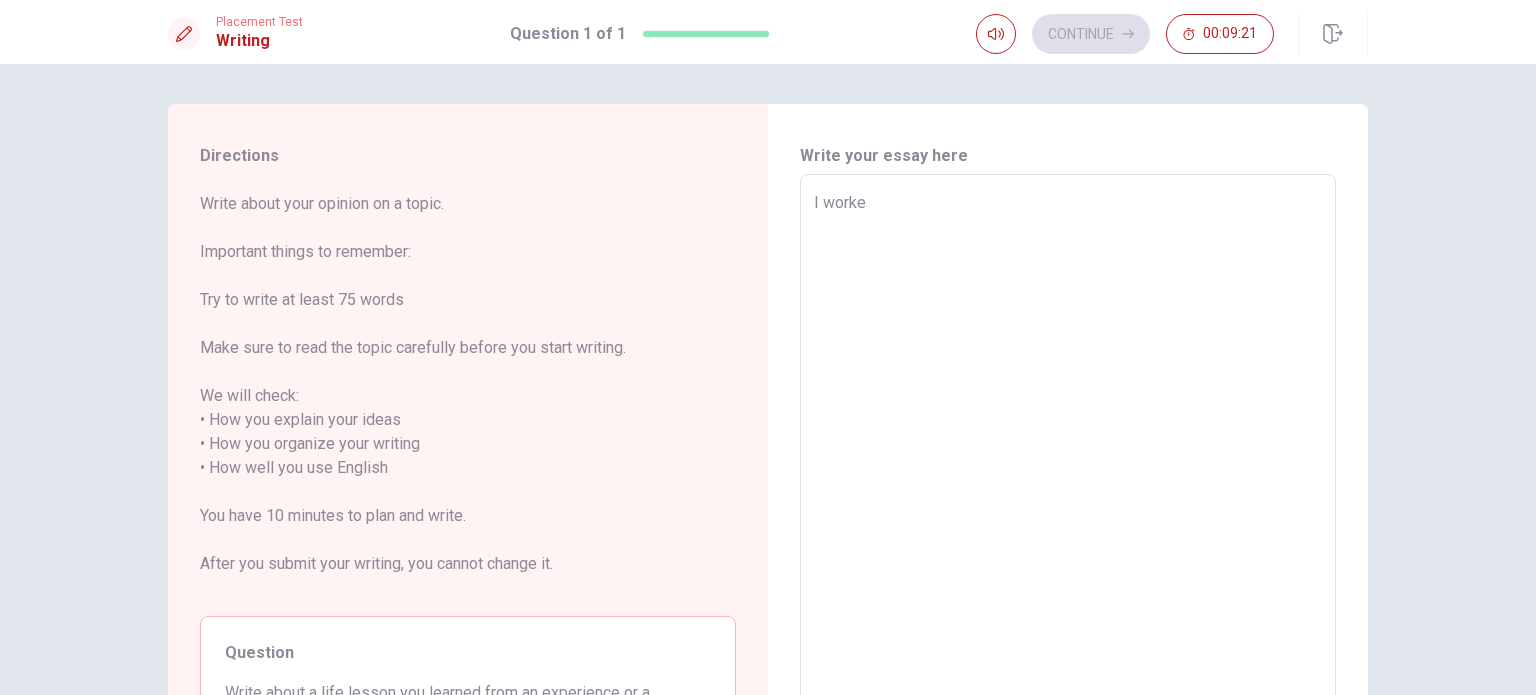 type on "x" 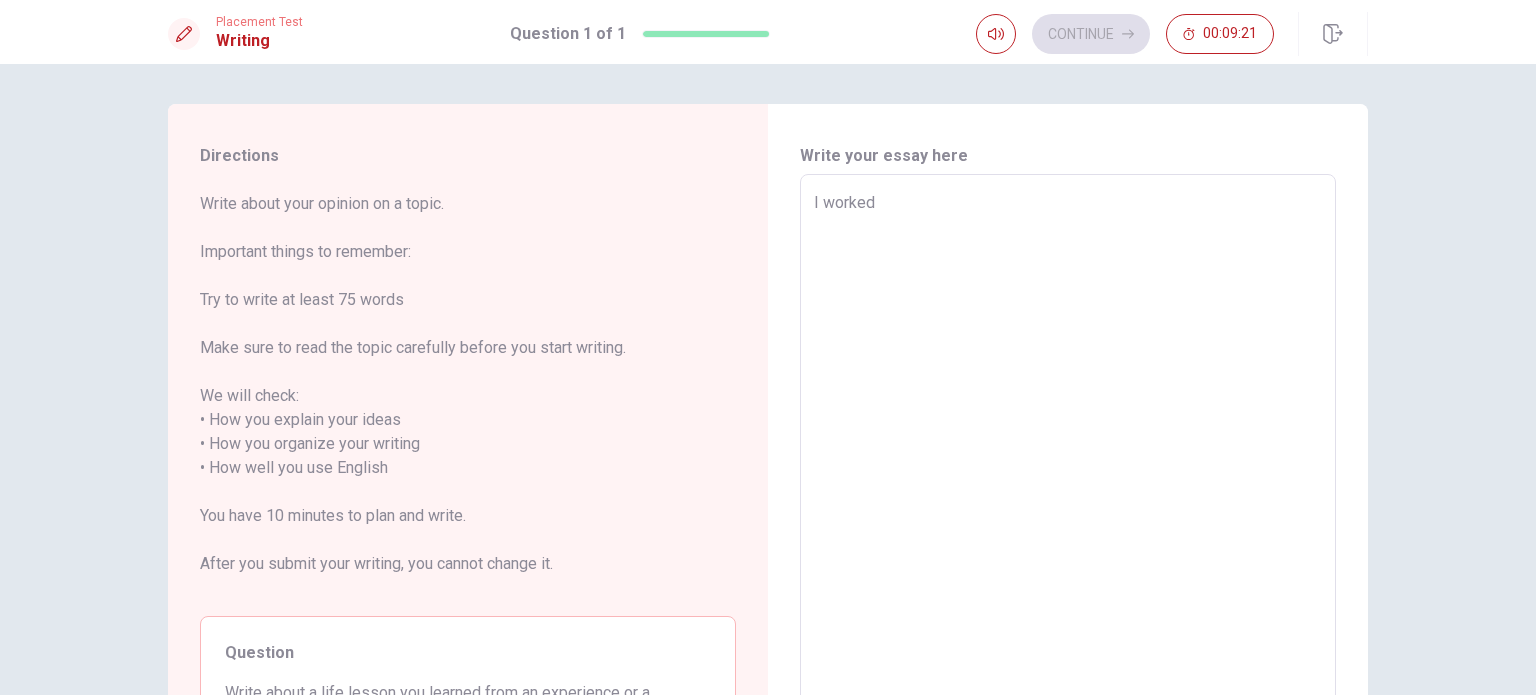 type on "x" 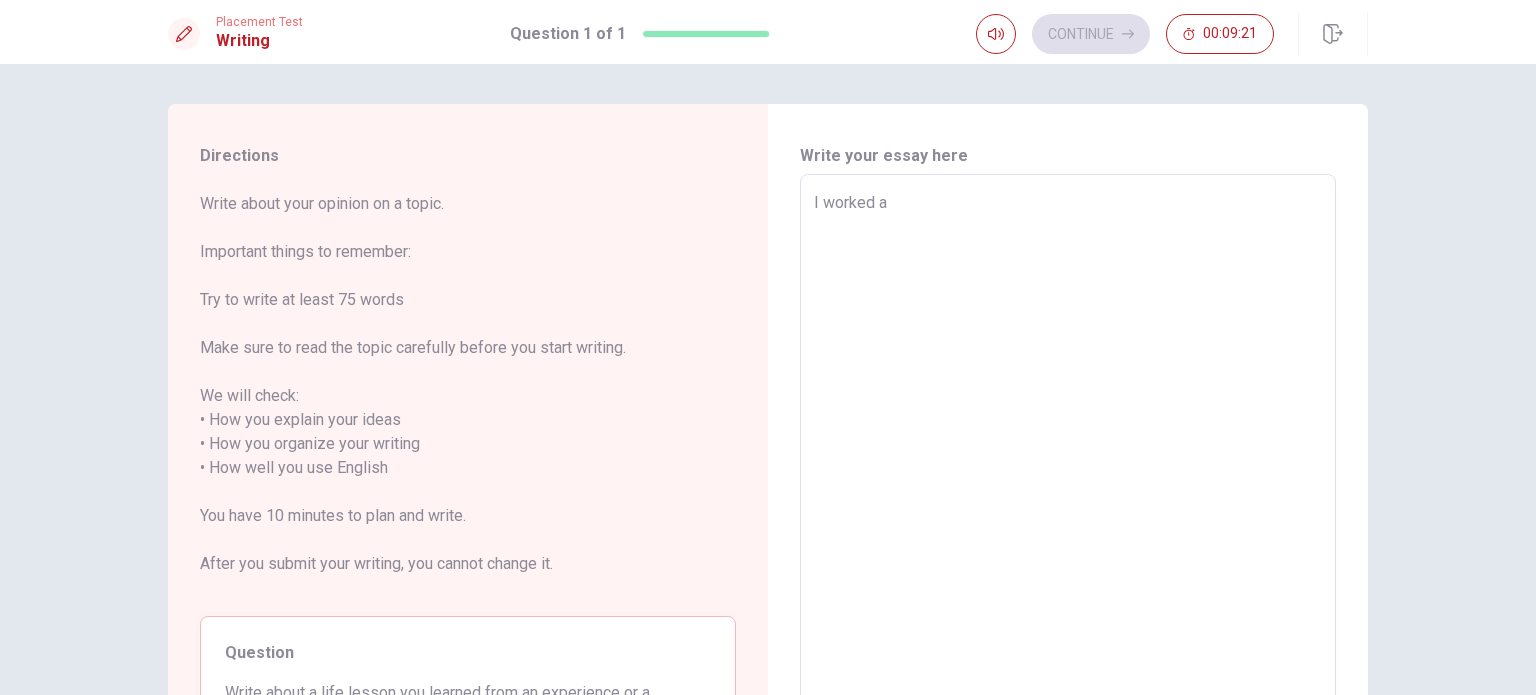 type on "x" 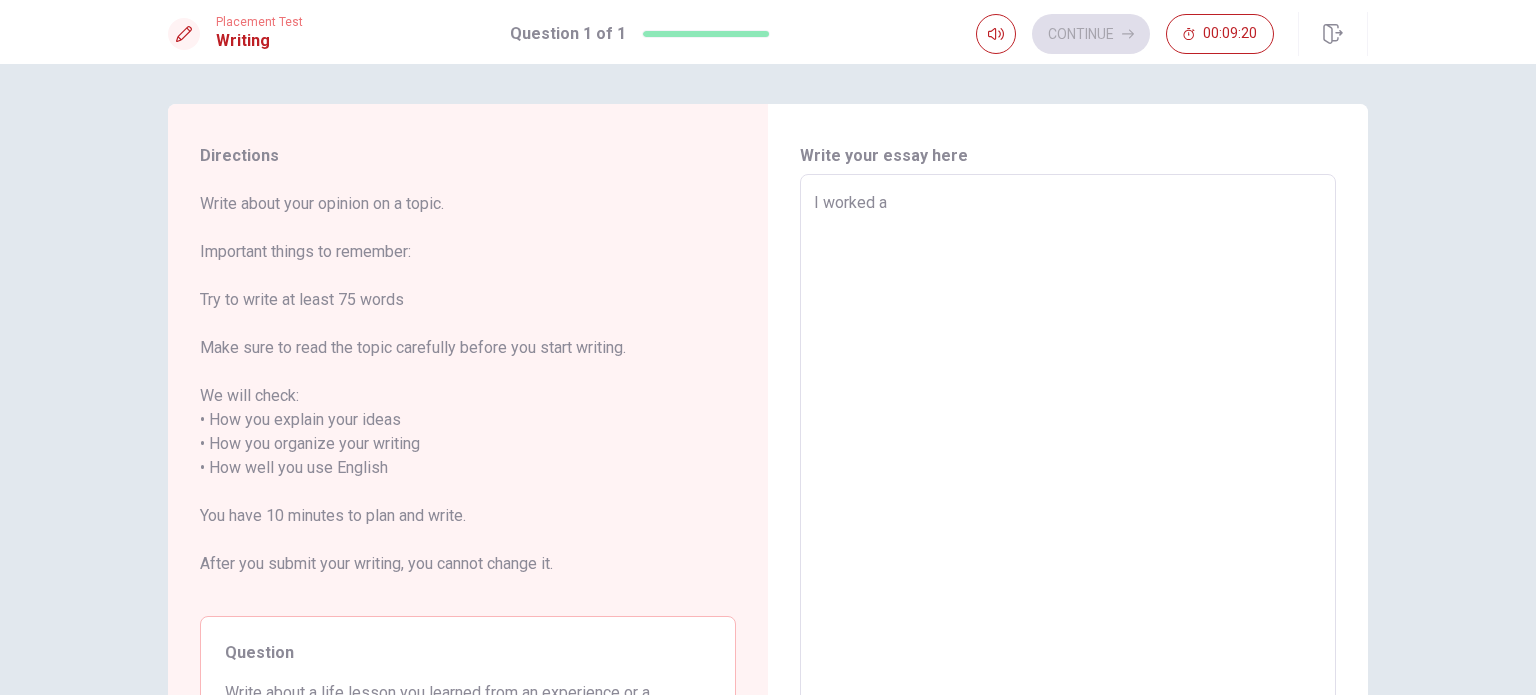 type on "I worked as" 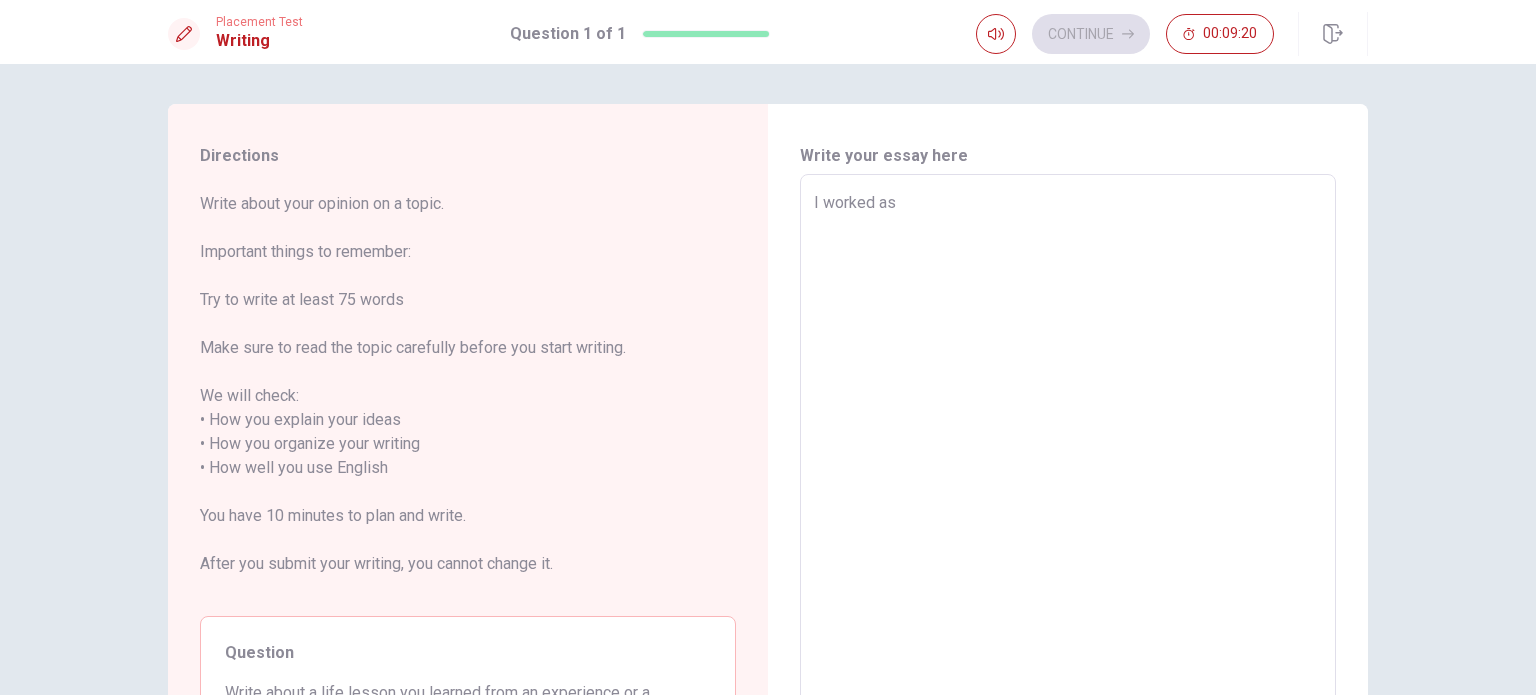 type on "x" 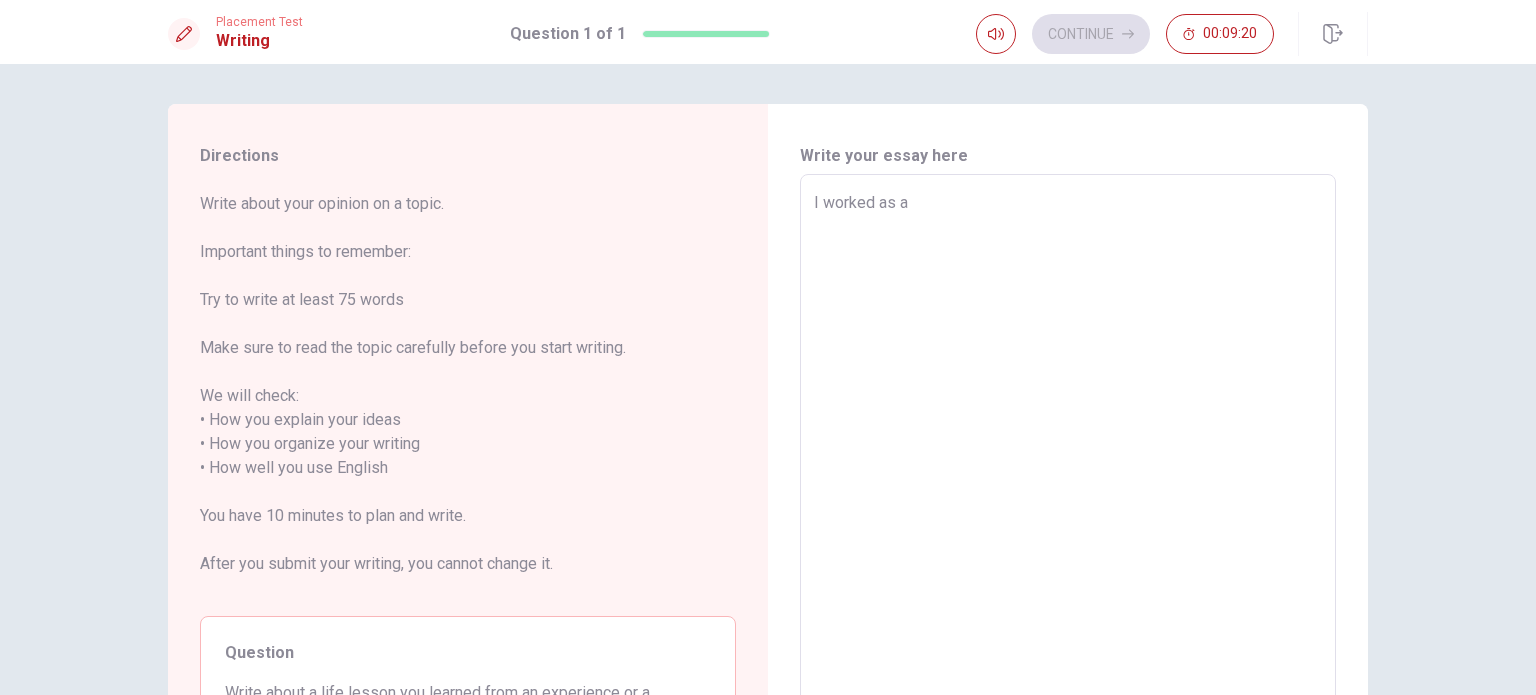type on "x" 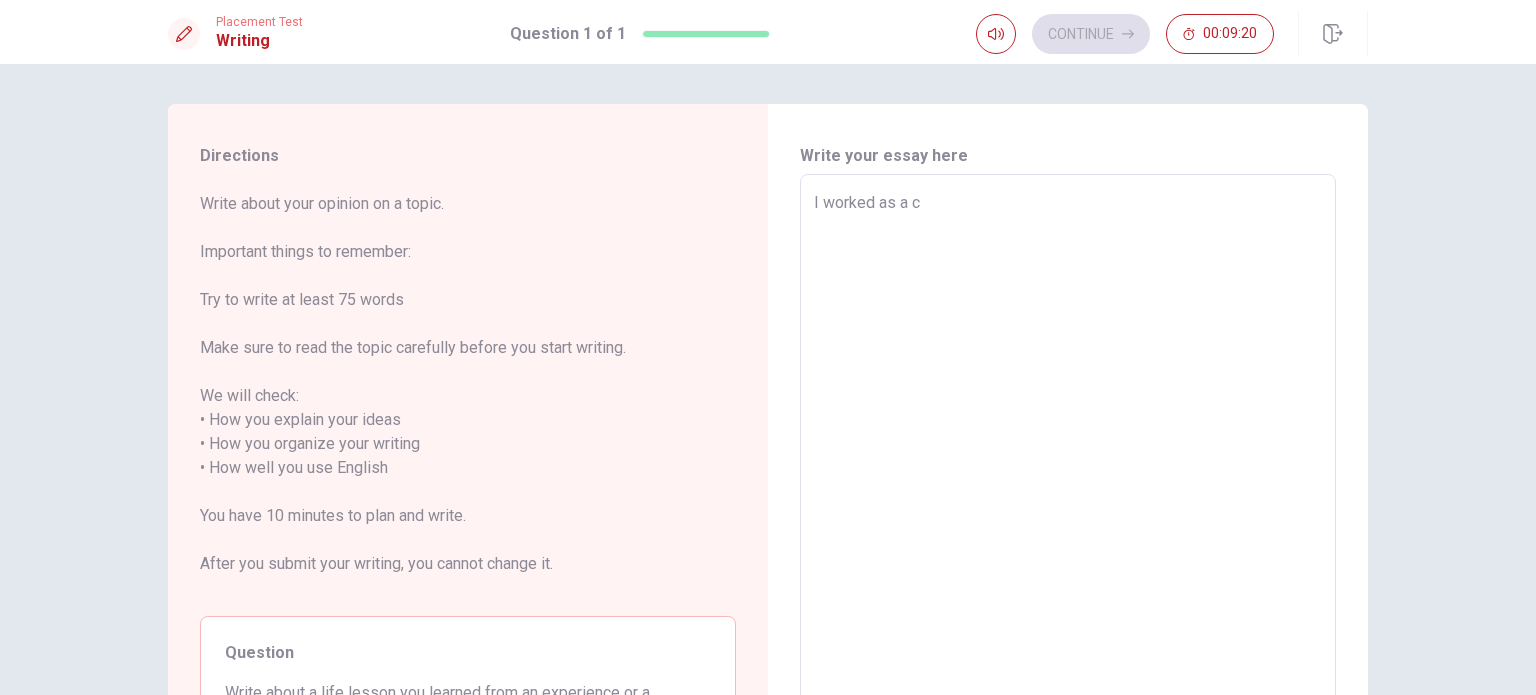 type on "x" 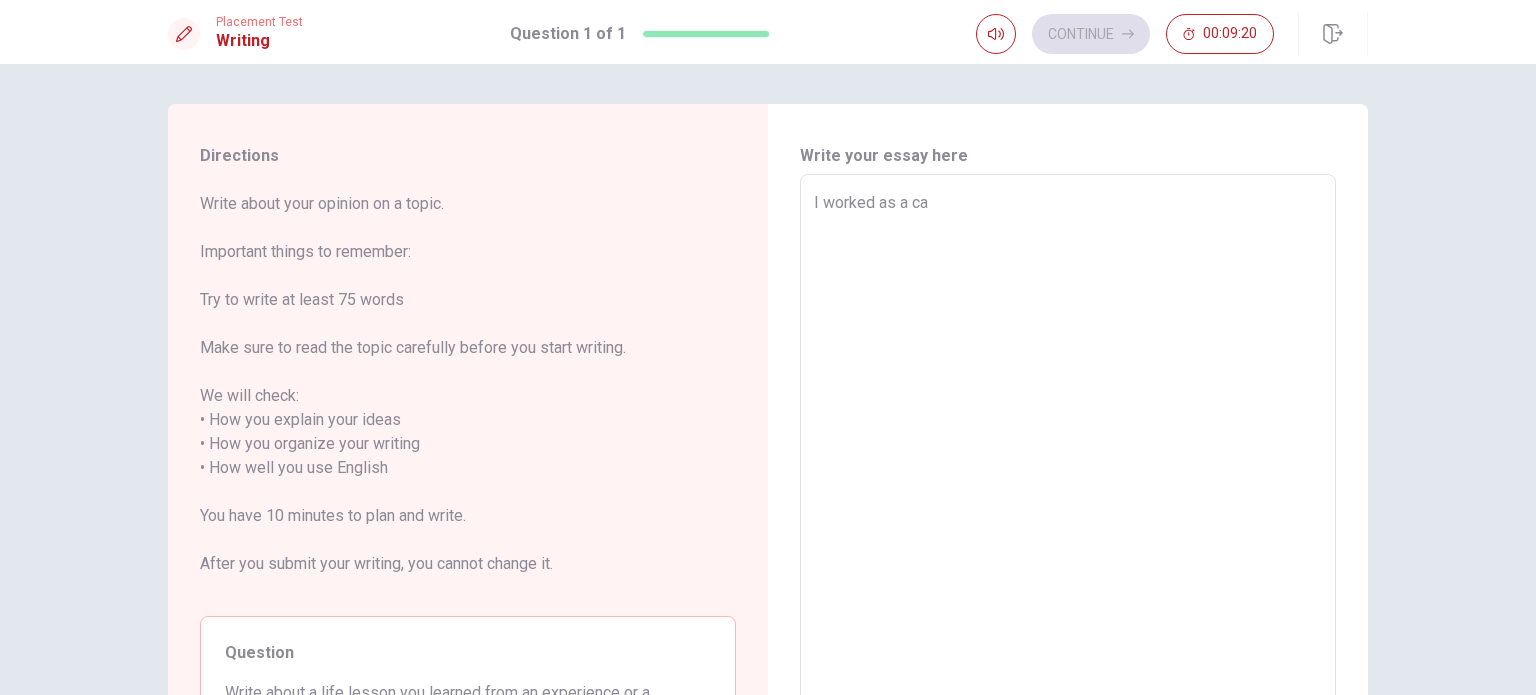 type on "x" 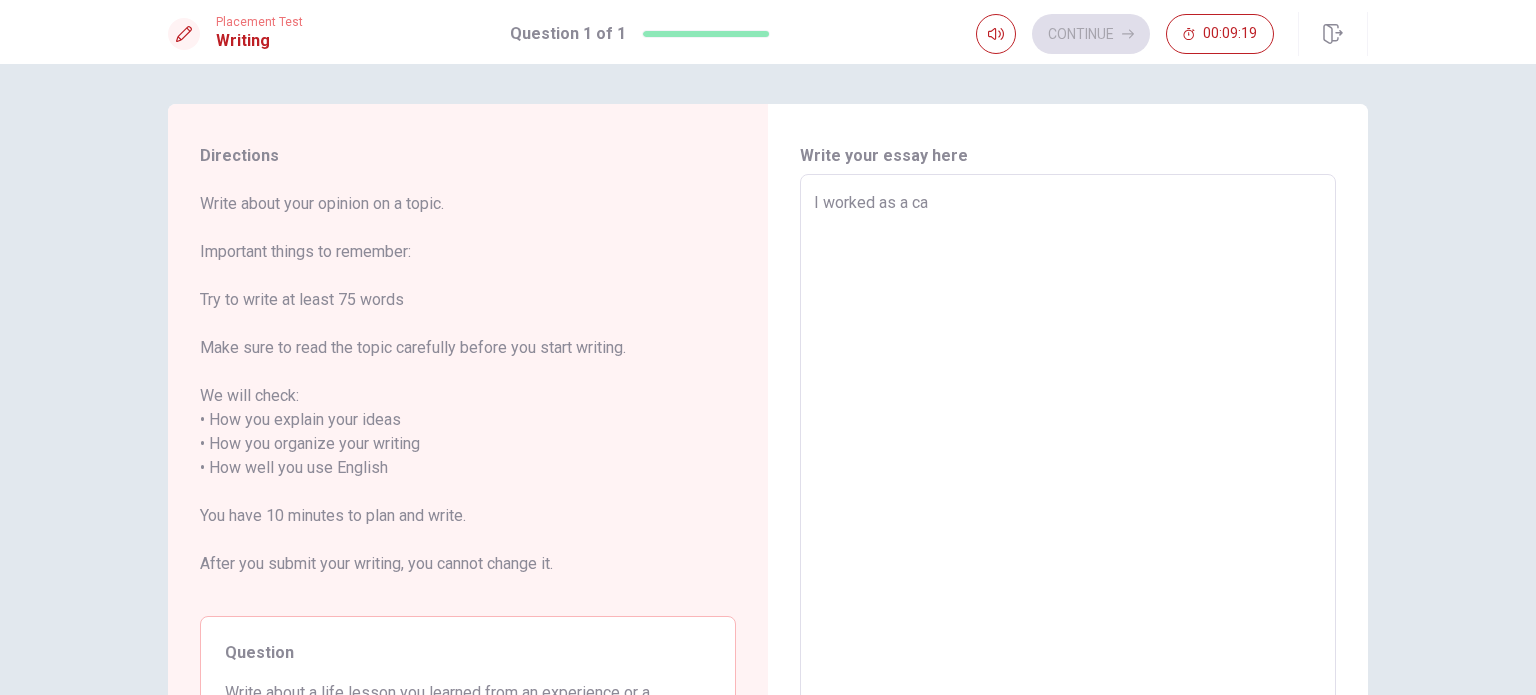 type on "I worked as a cas" 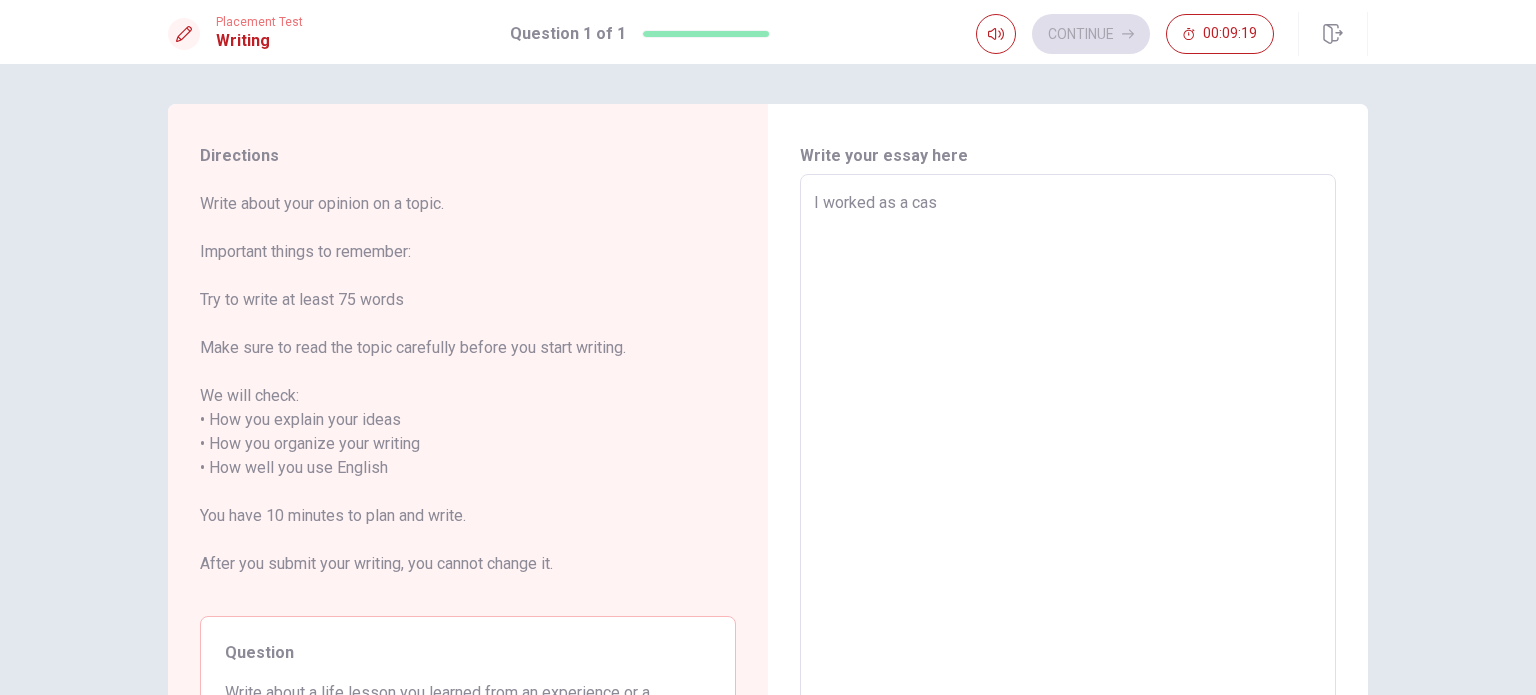 type on "x" 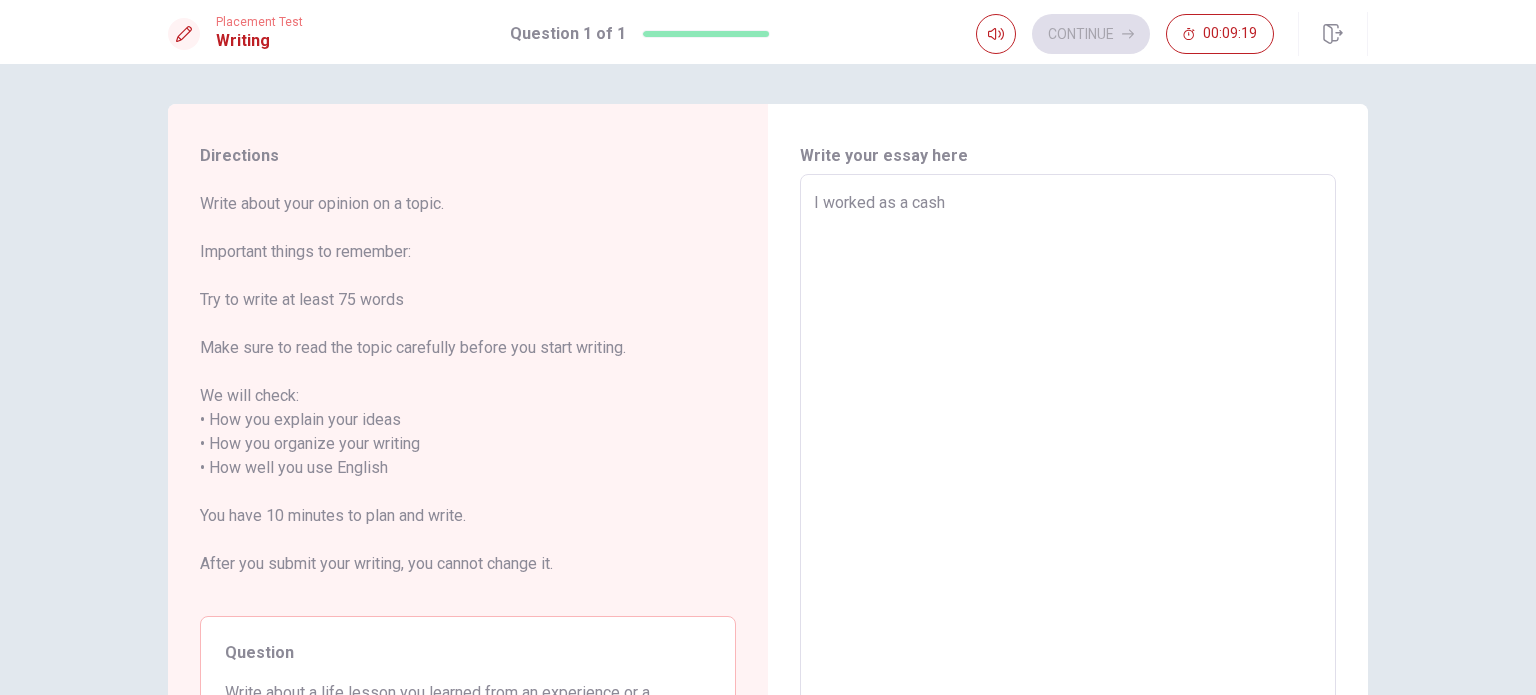 type on "x" 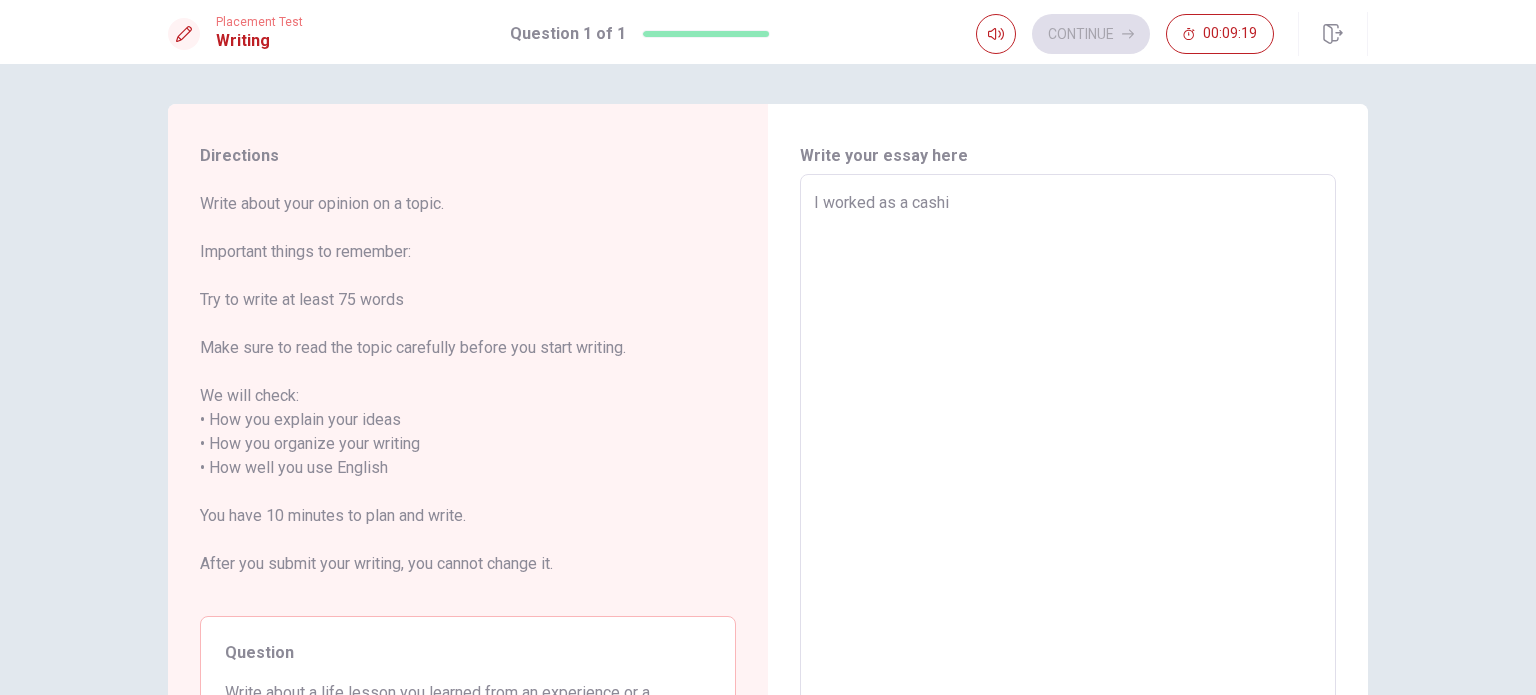 type on "x" 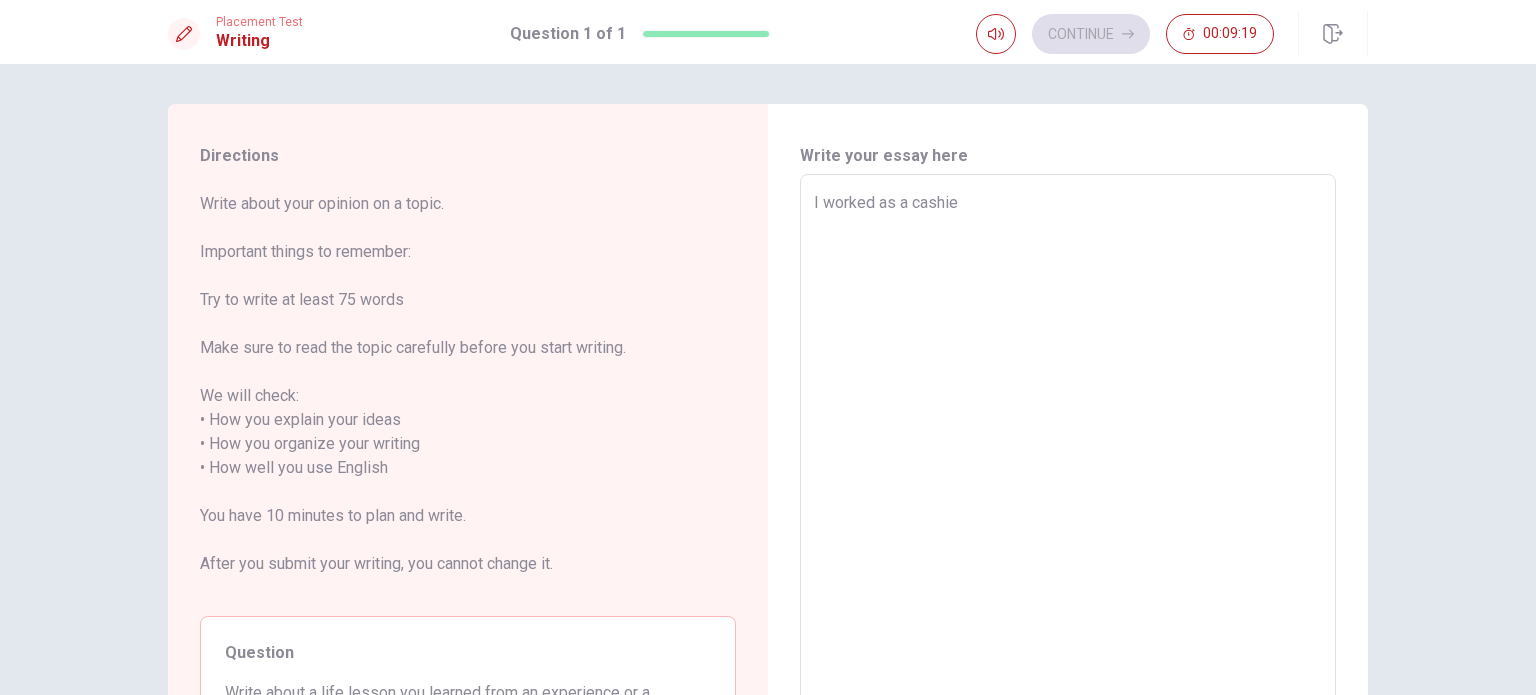 type on "x" 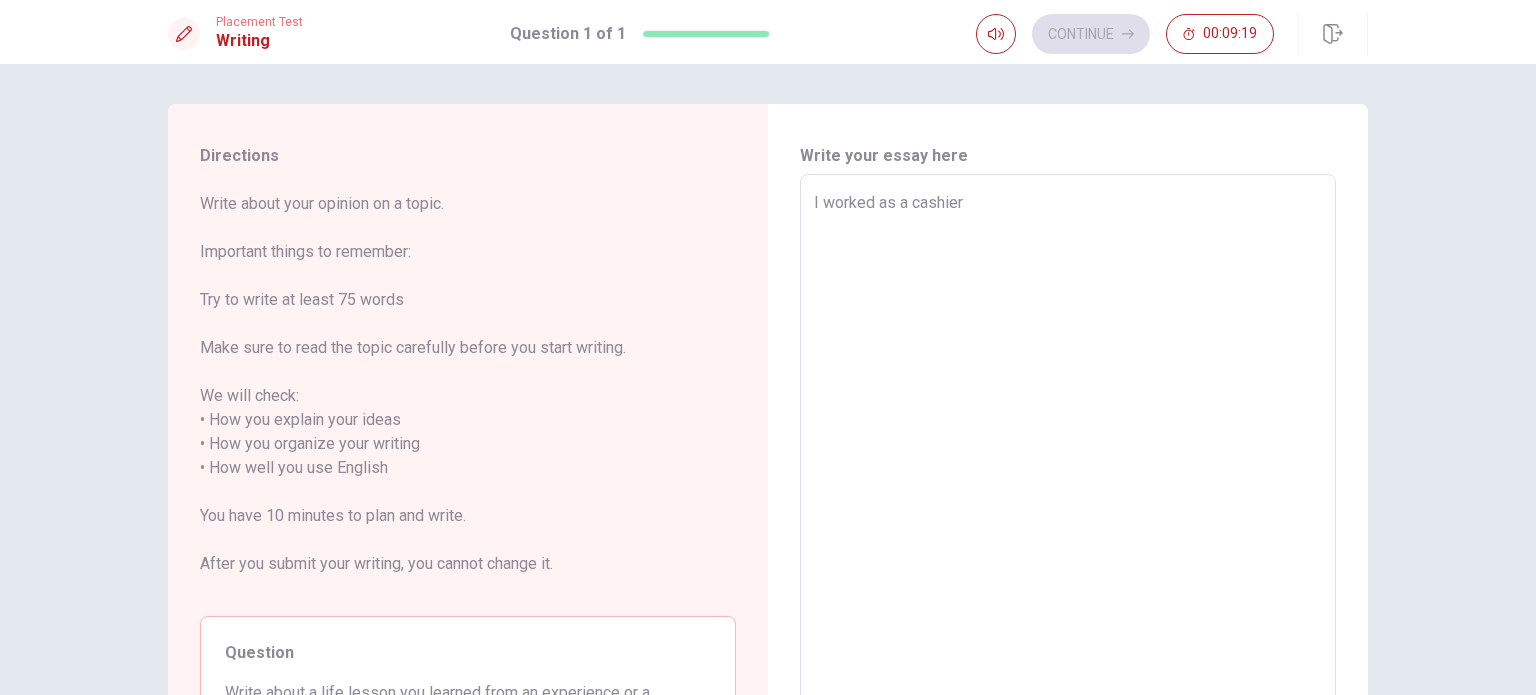 type on "x" 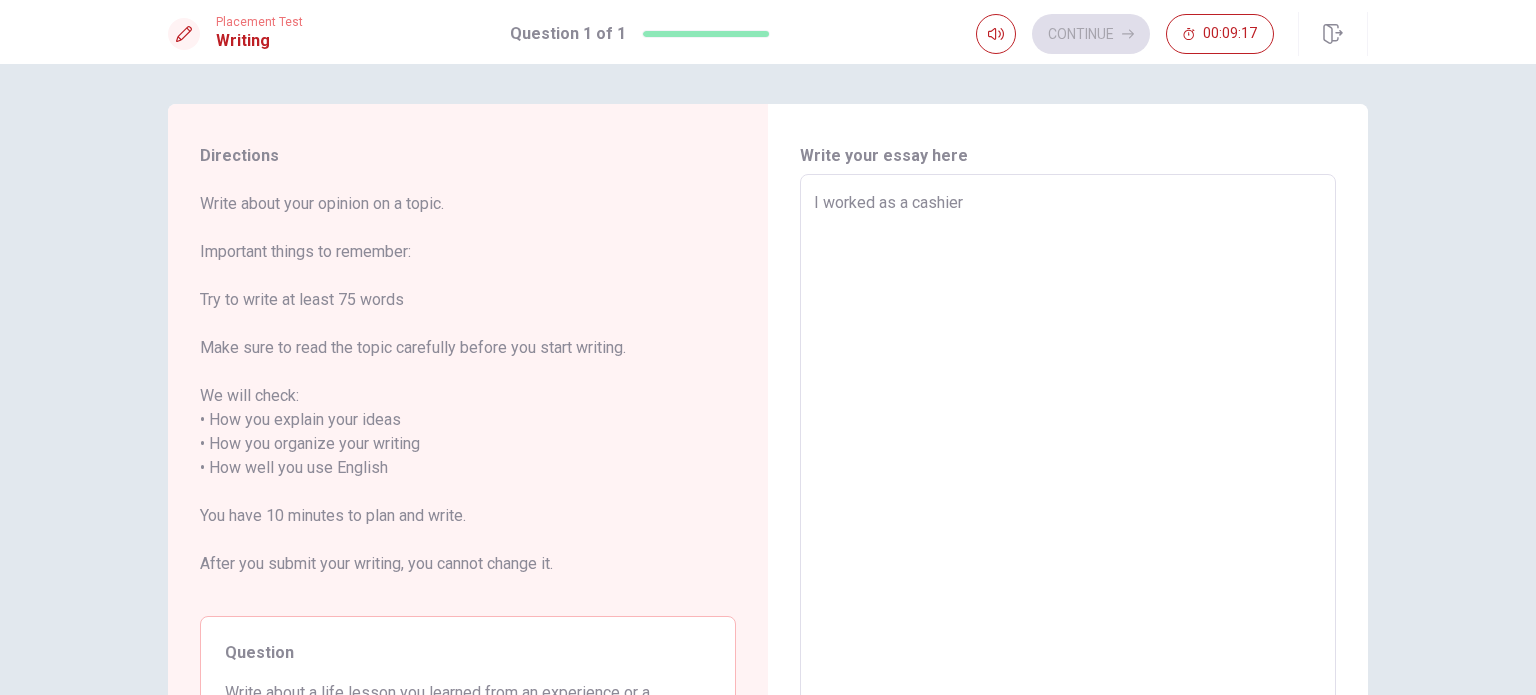 type on "x" 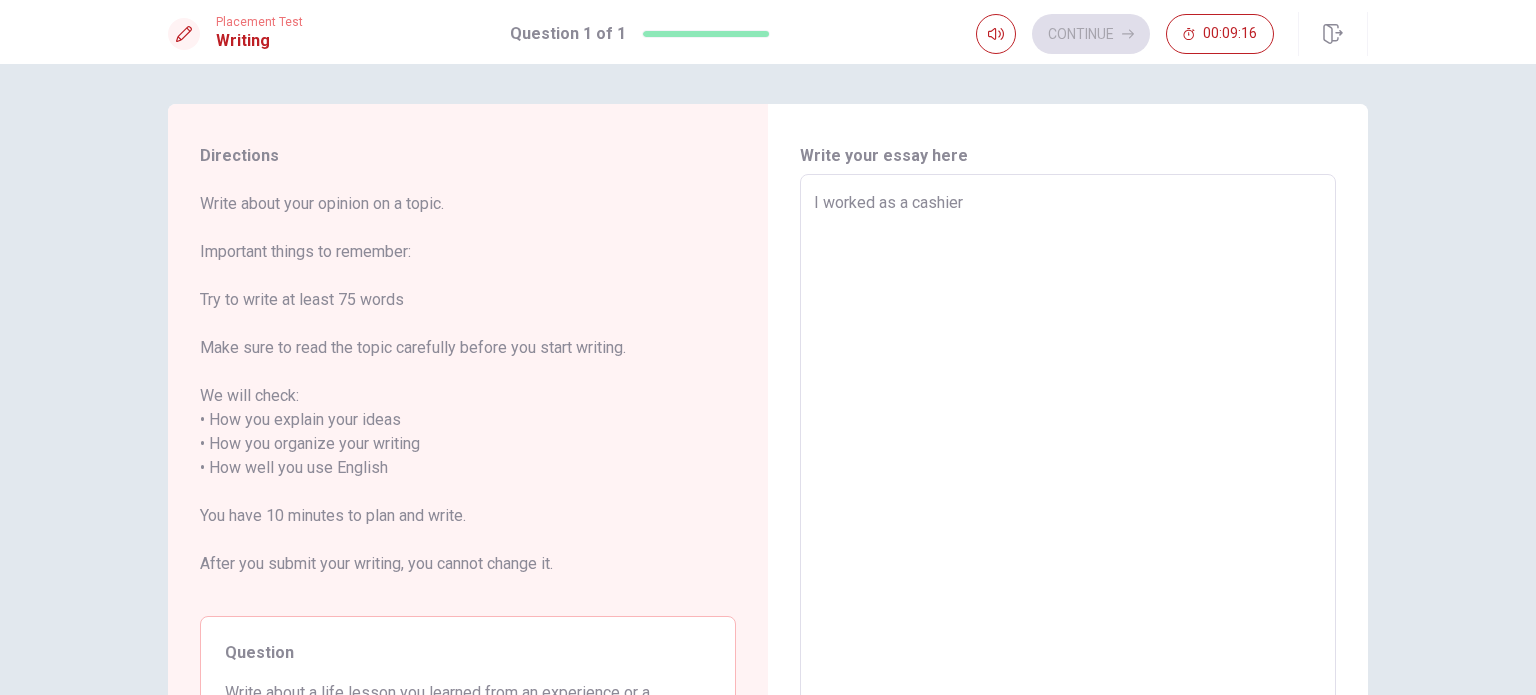 type on "I worked as a cashier i" 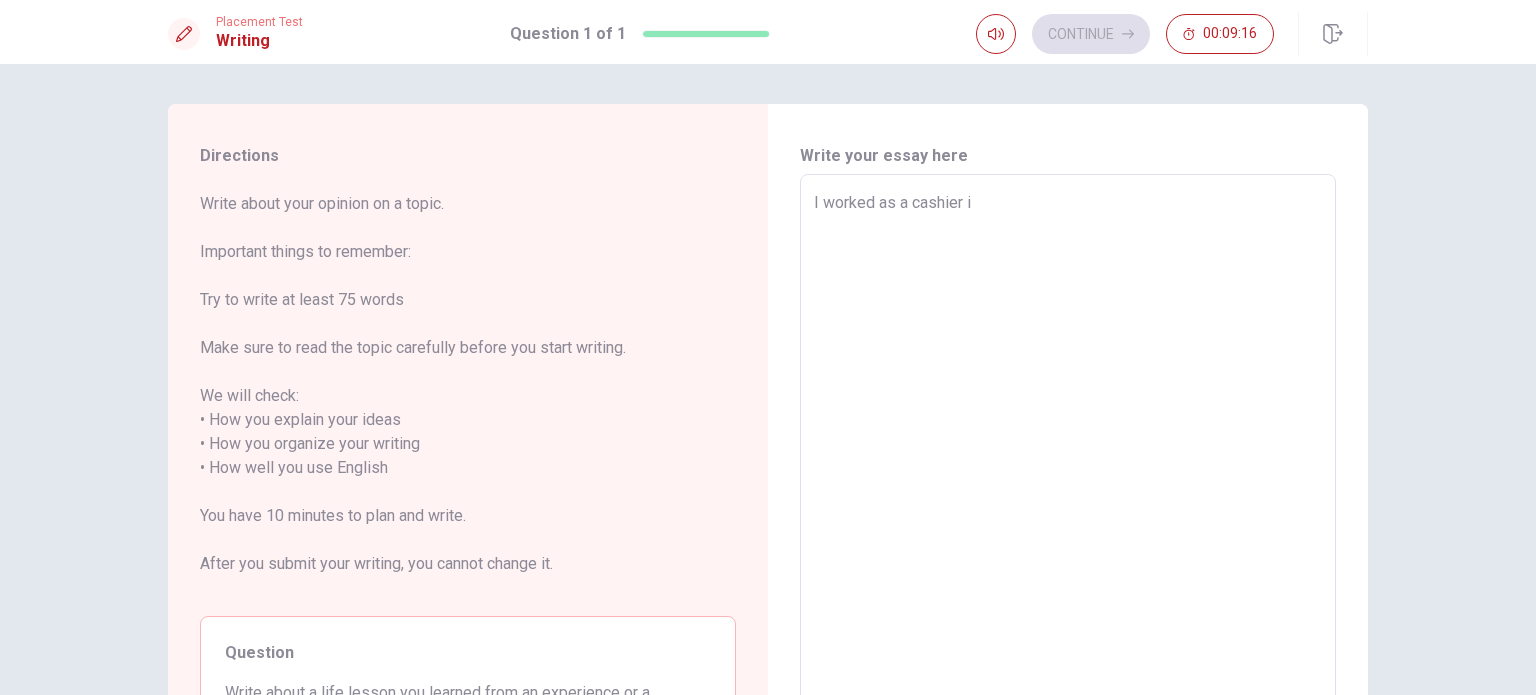 type on "x" 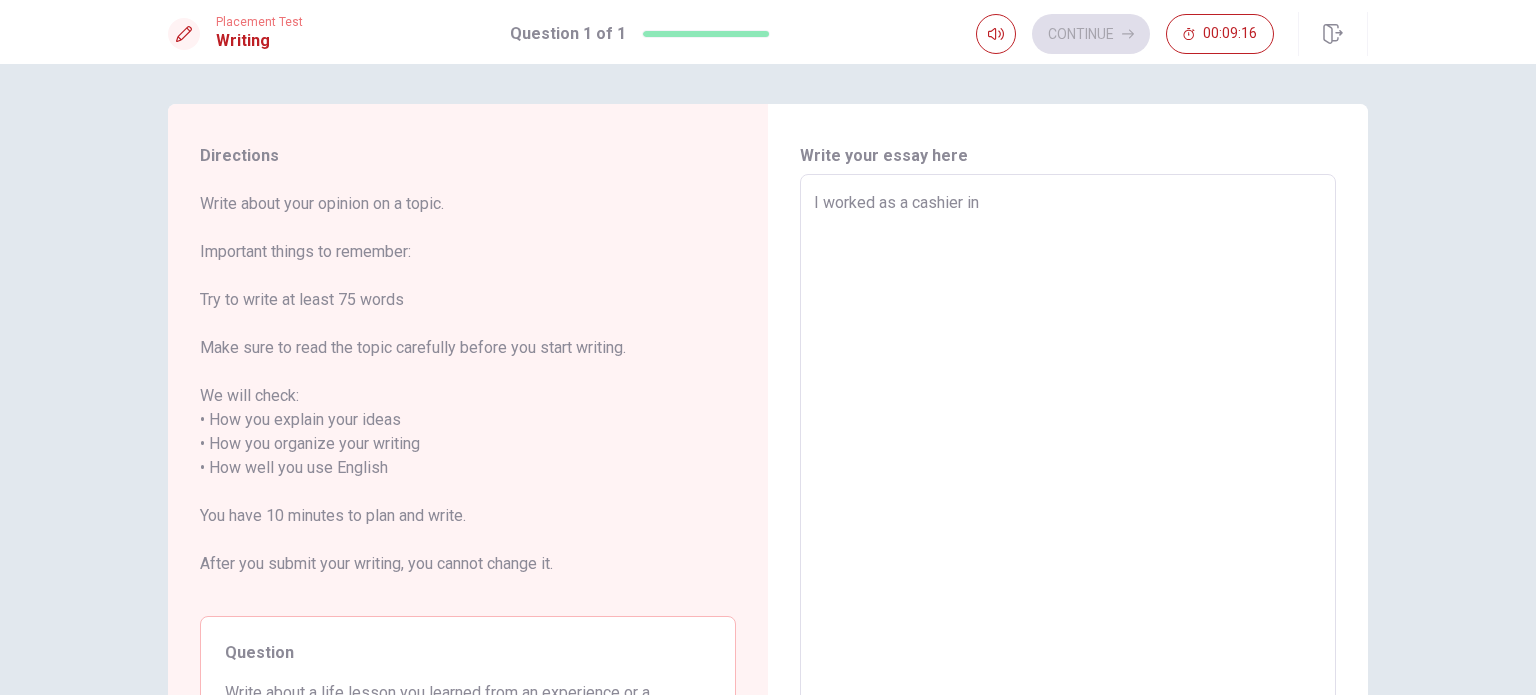 type on "x" 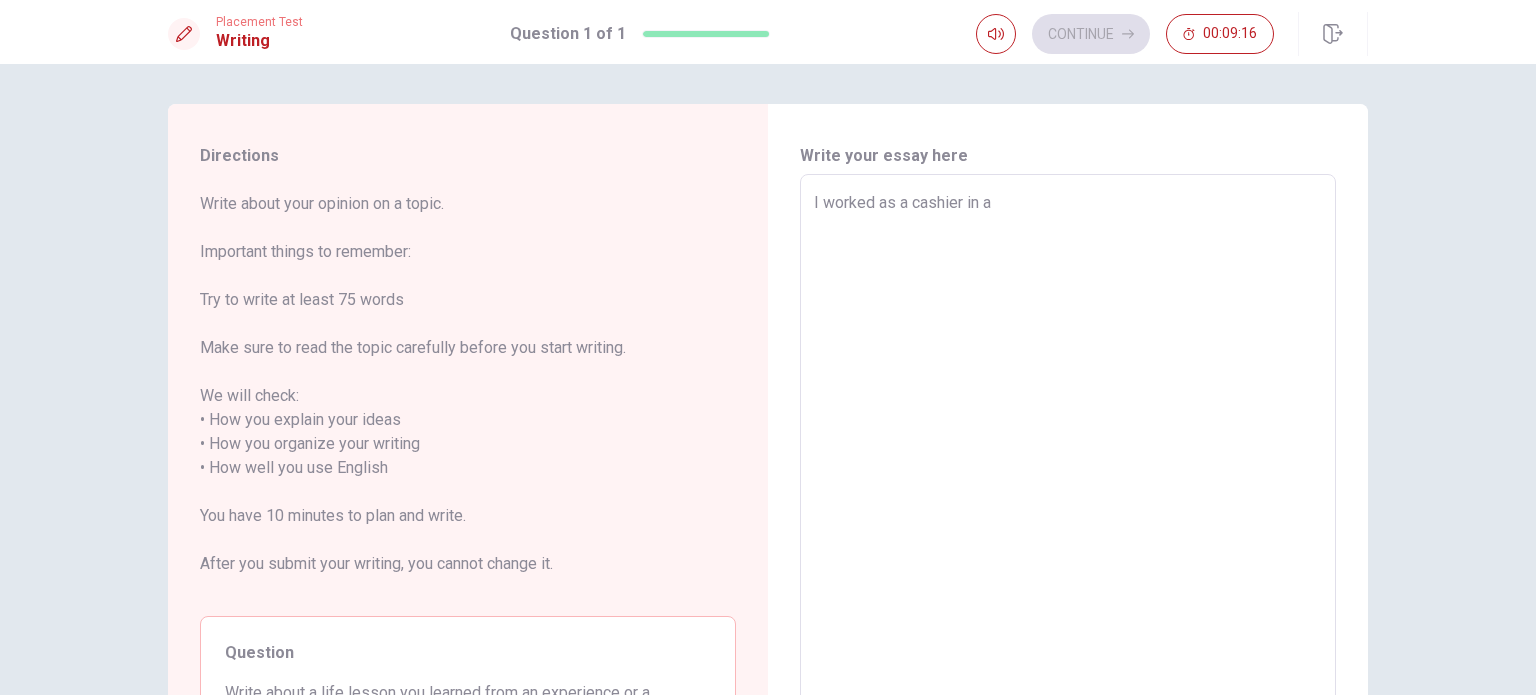 type on "x" 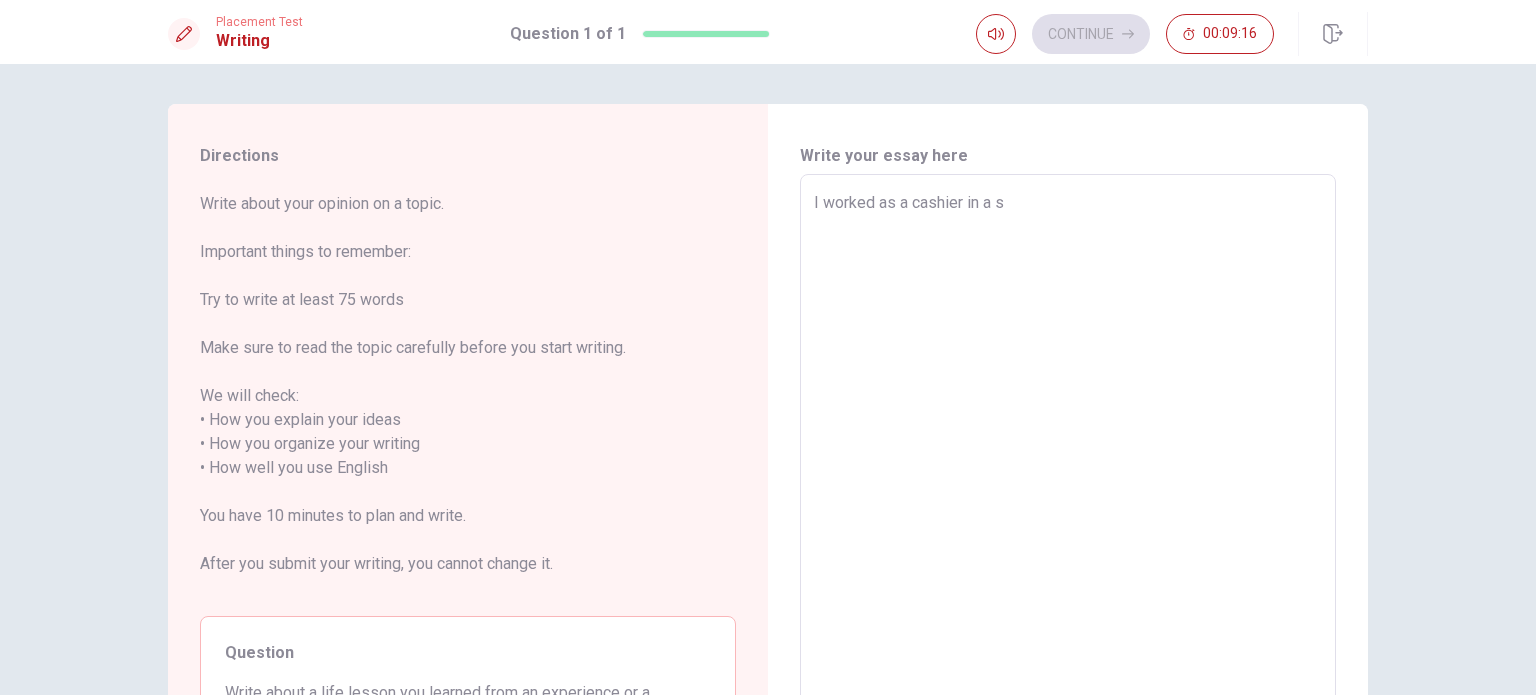 type on "x" 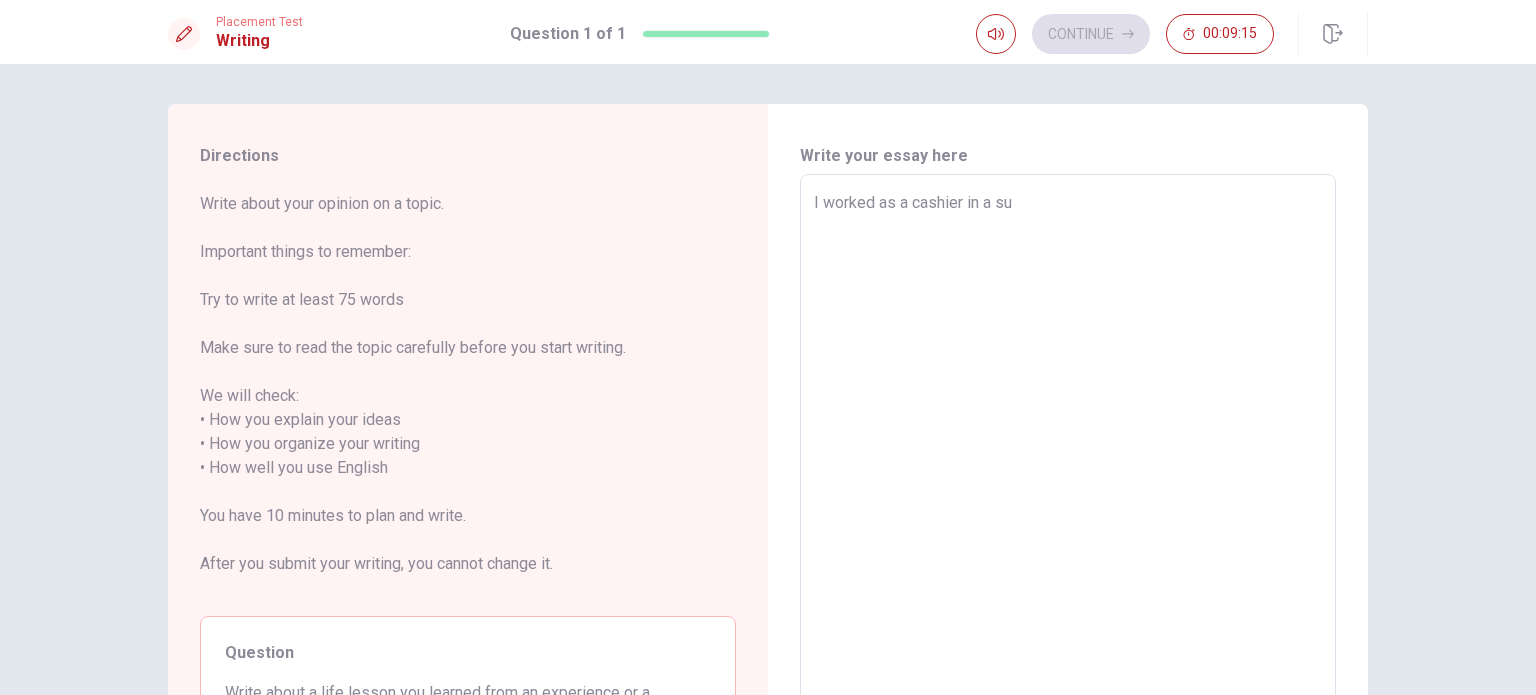 type on "x" 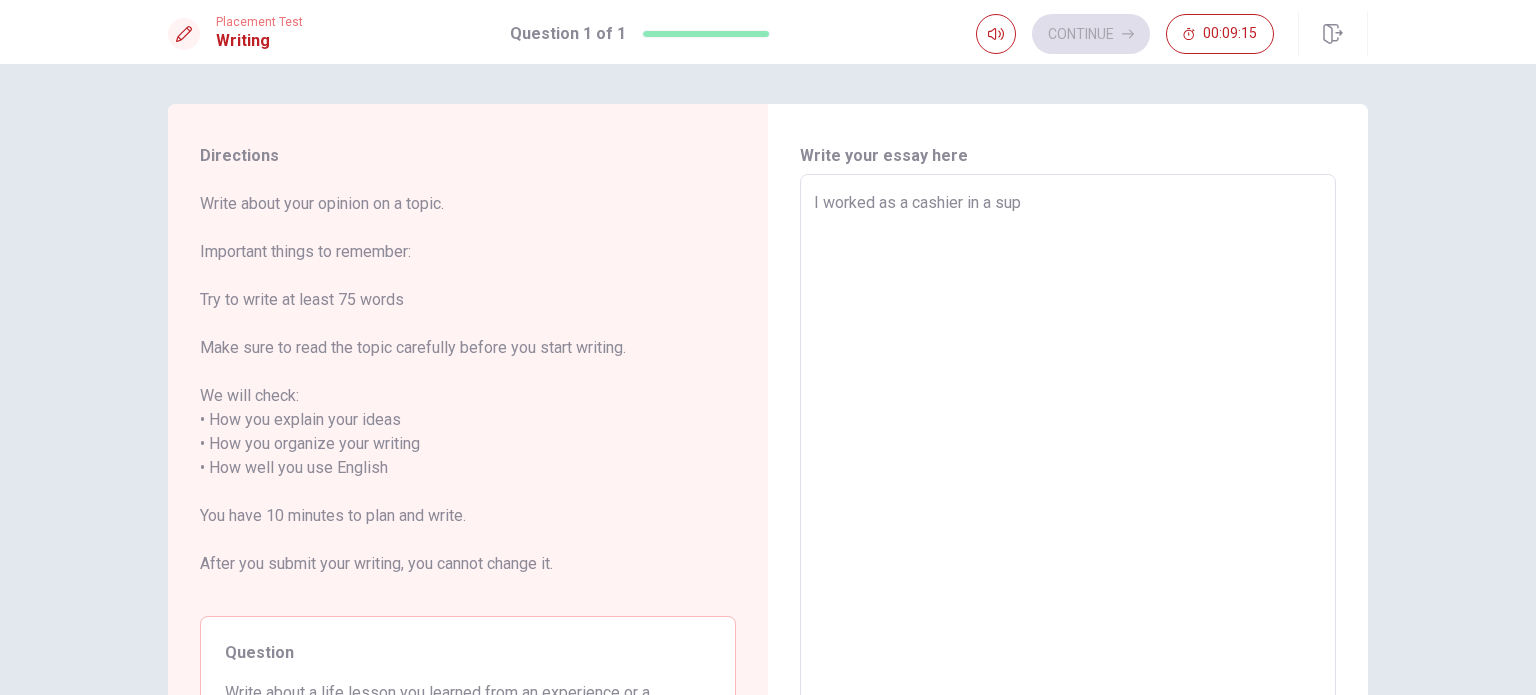 type on "x" 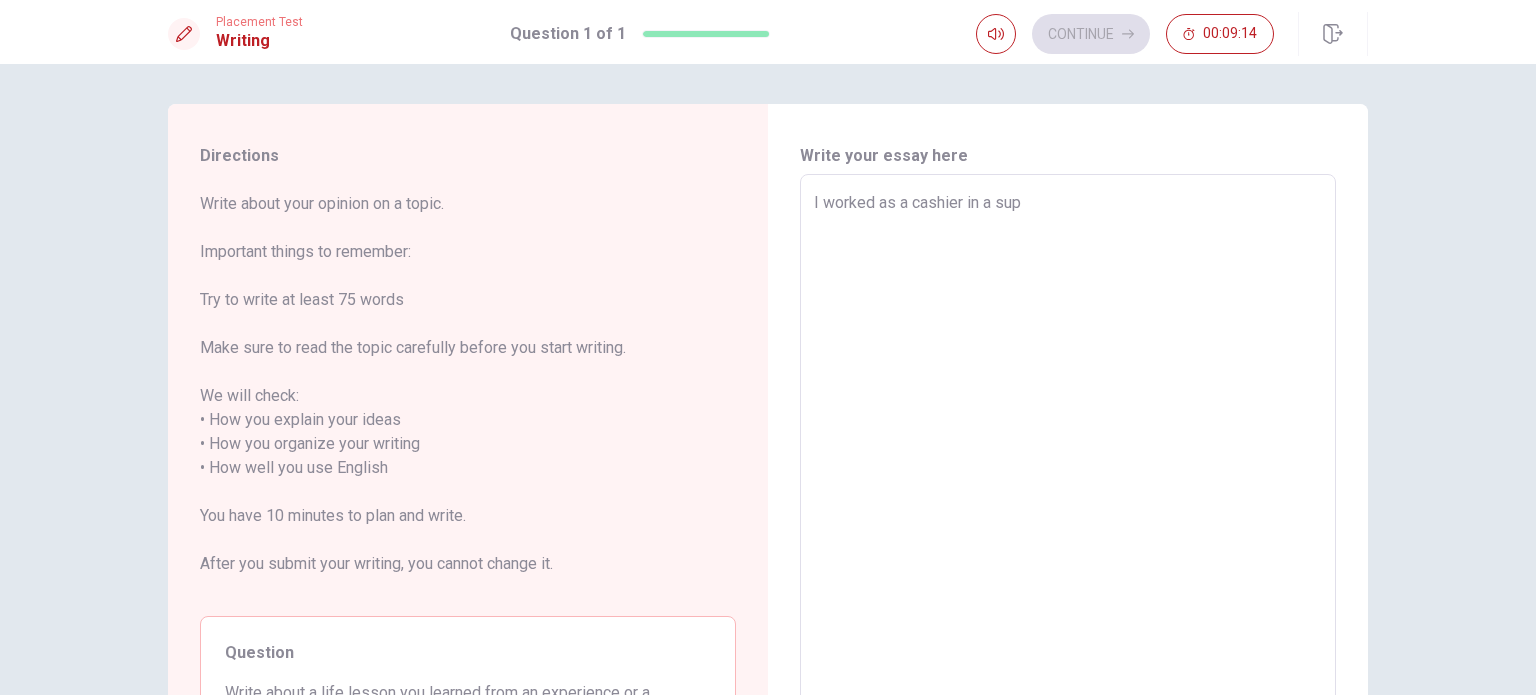 type on "I worked as a cashier in a supe" 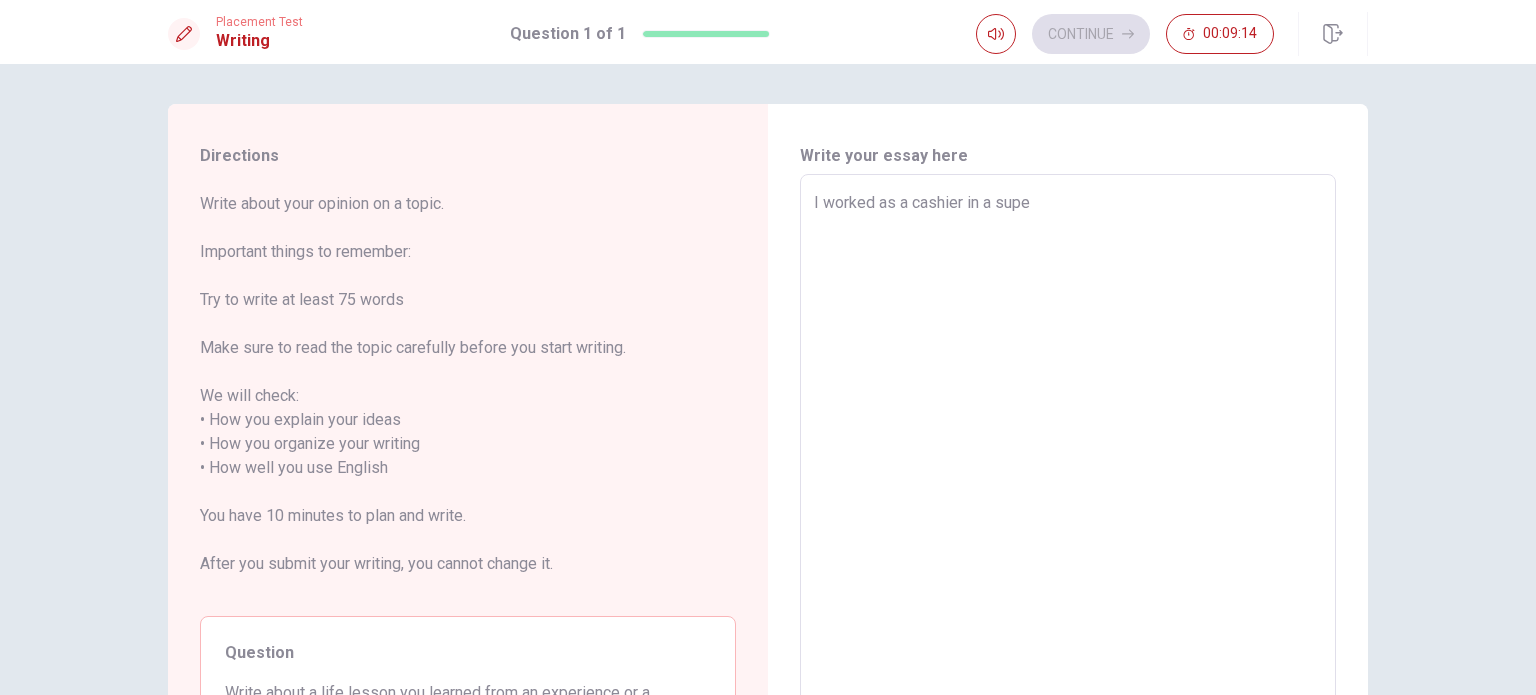 type on "x" 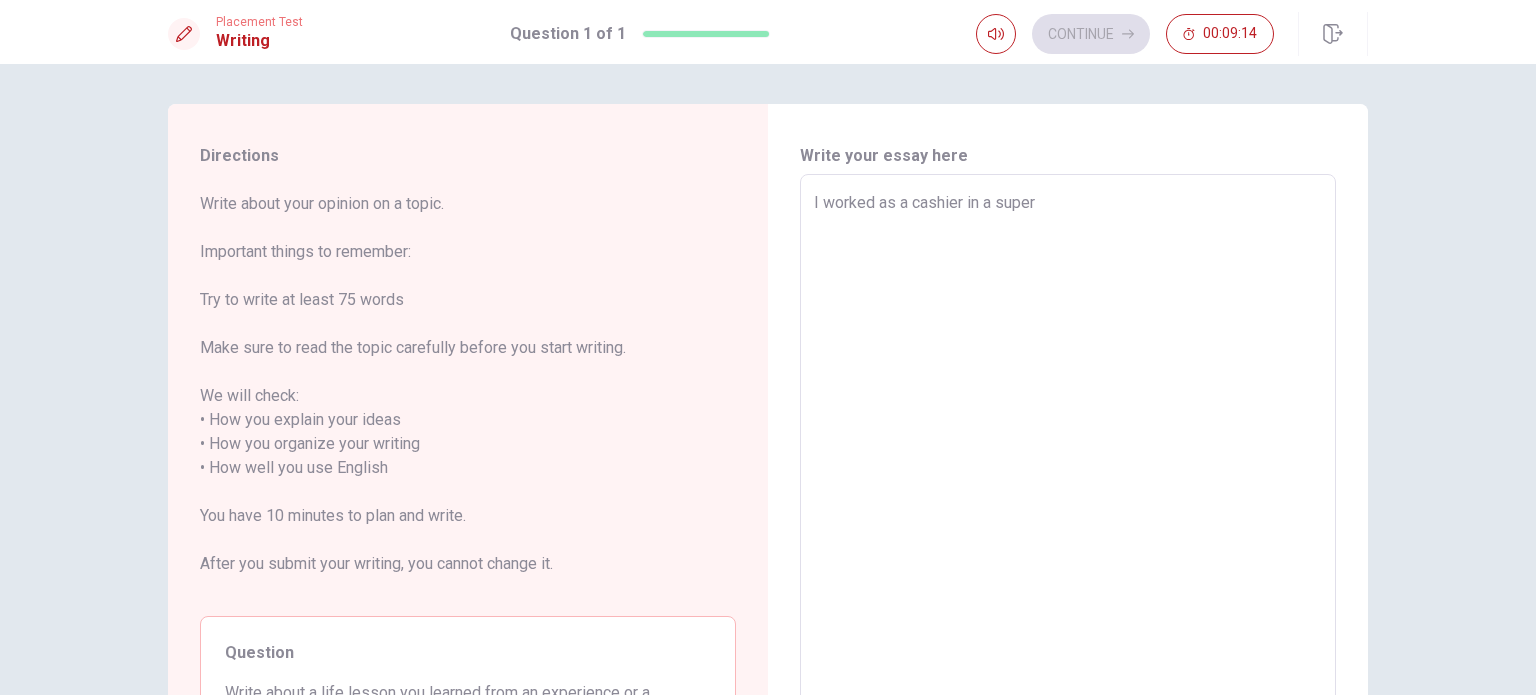 type on "x" 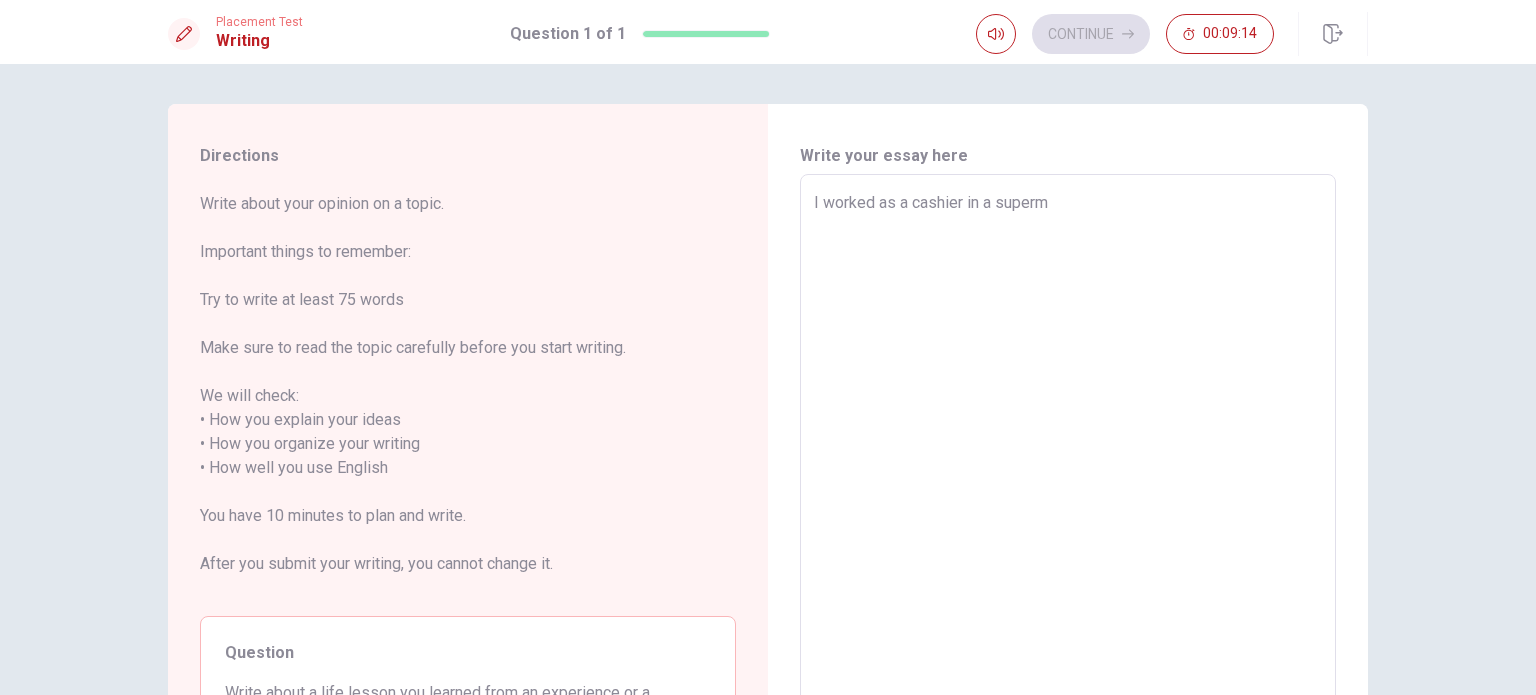 type on "x" 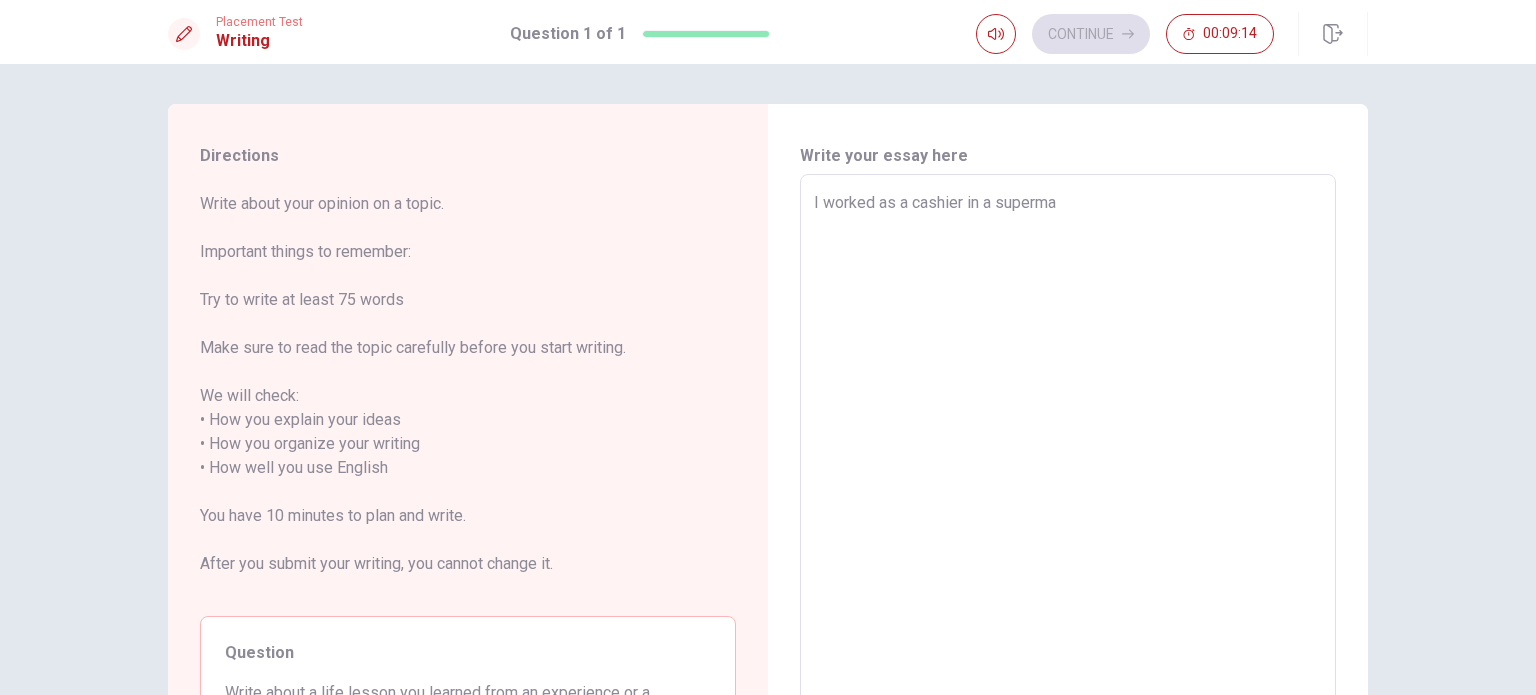 type on "x" 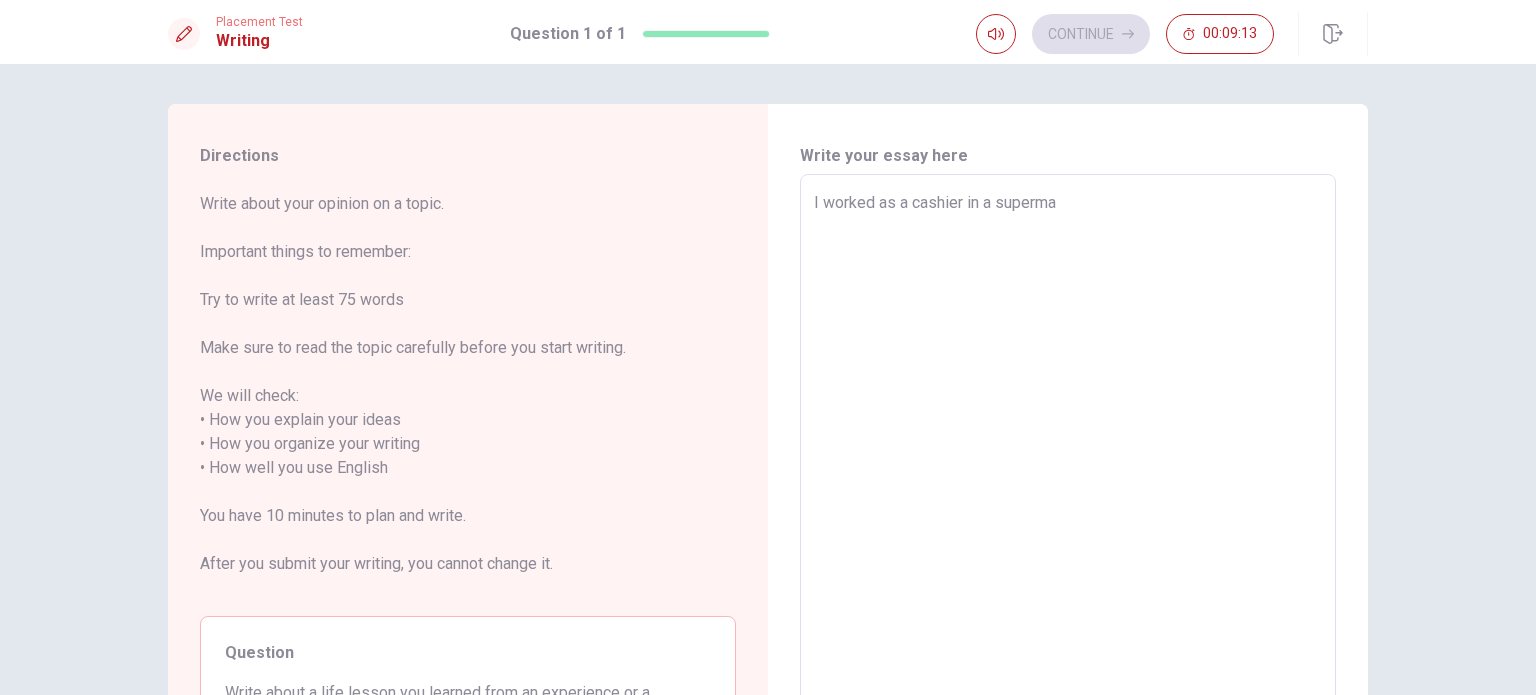 type on "I worked as a cashier in a supermar" 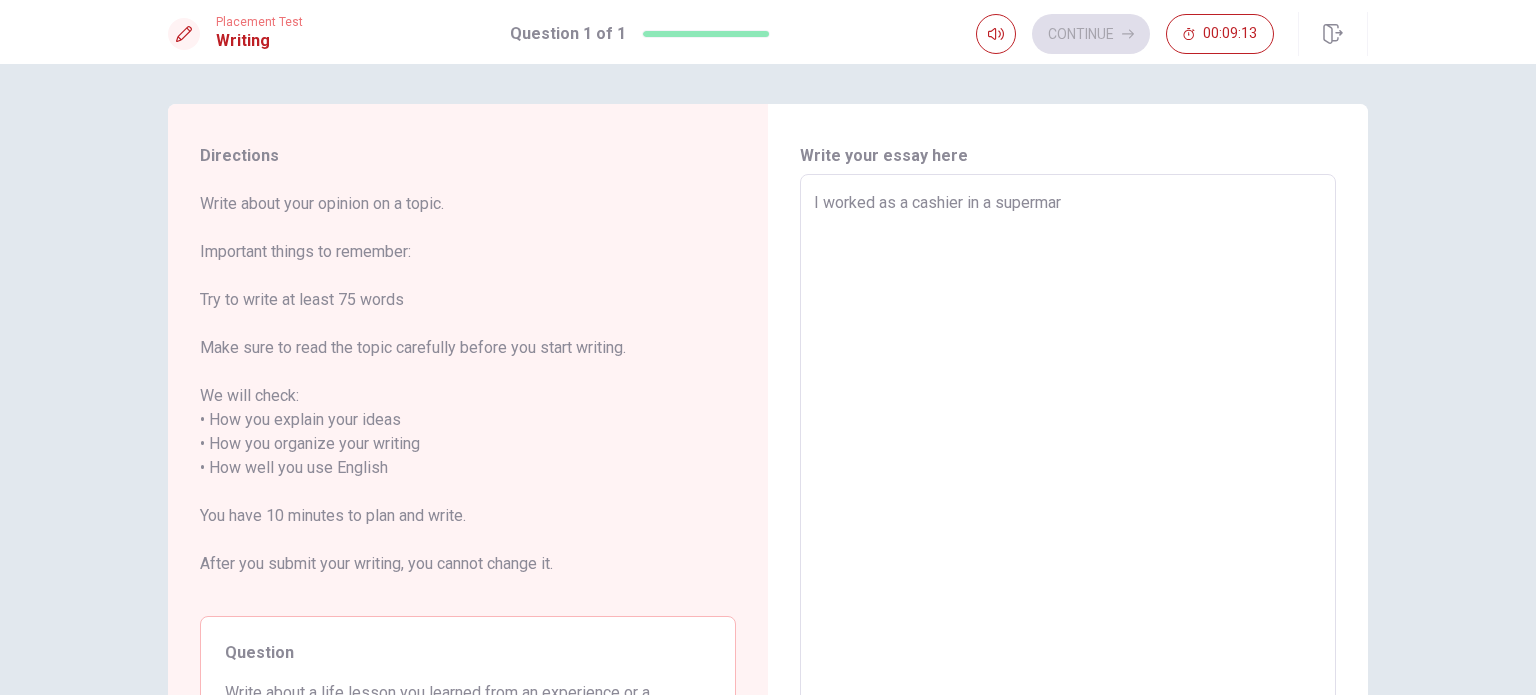 type on "x" 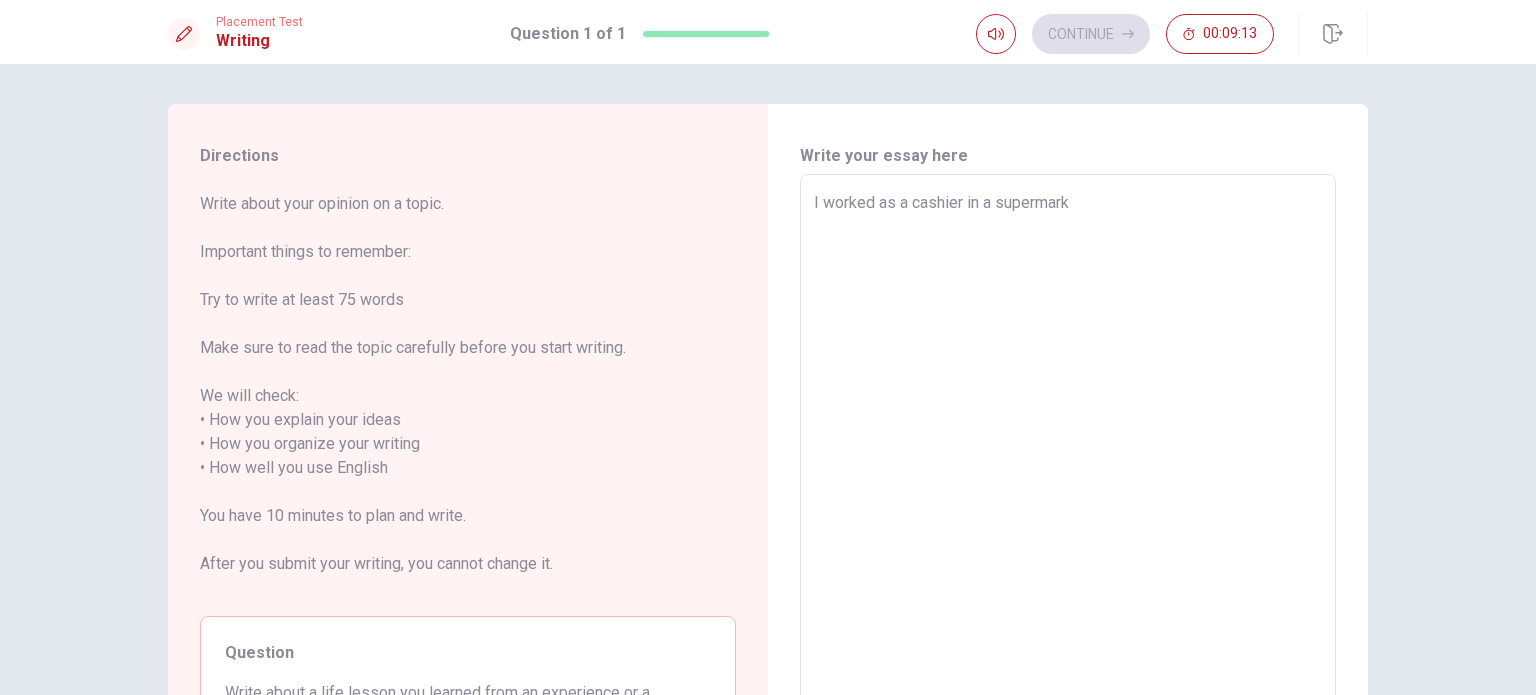 type on "x" 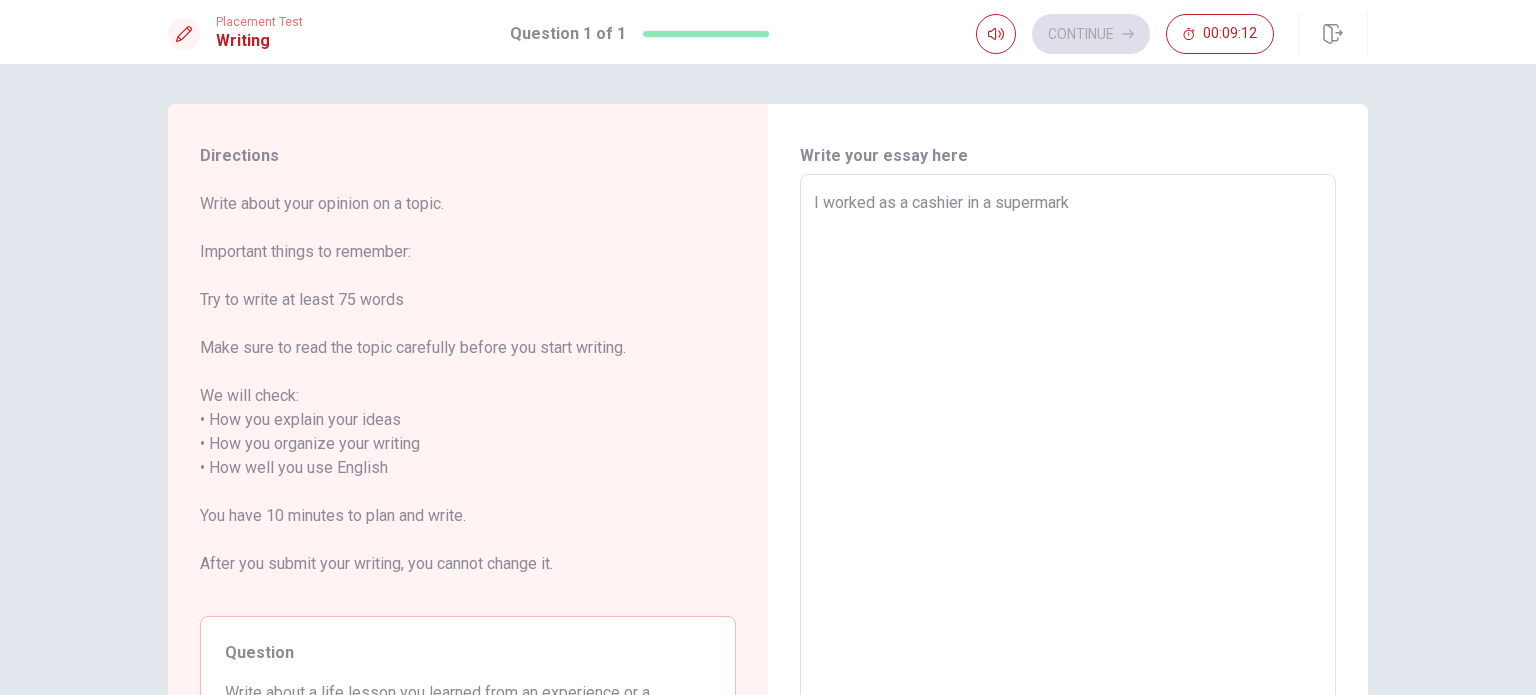 type on "x" 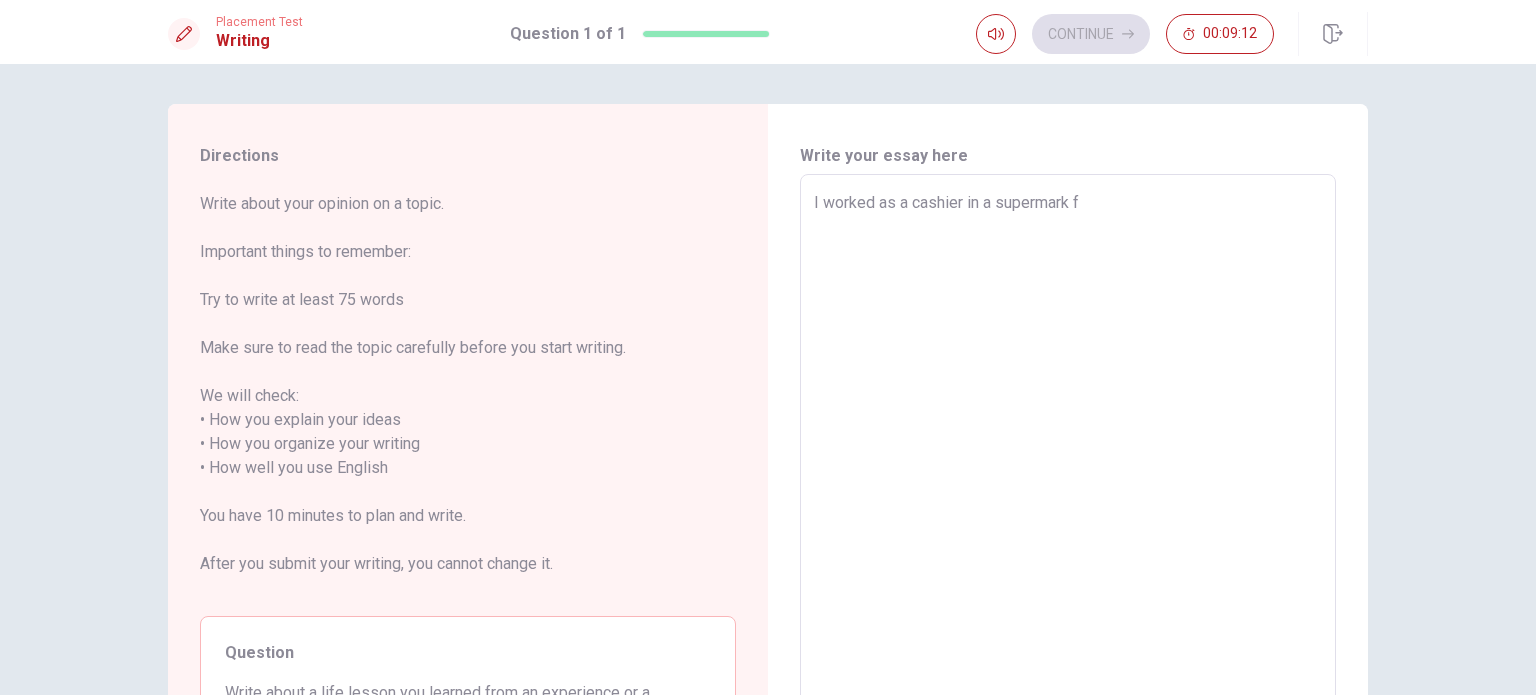 type on "x" 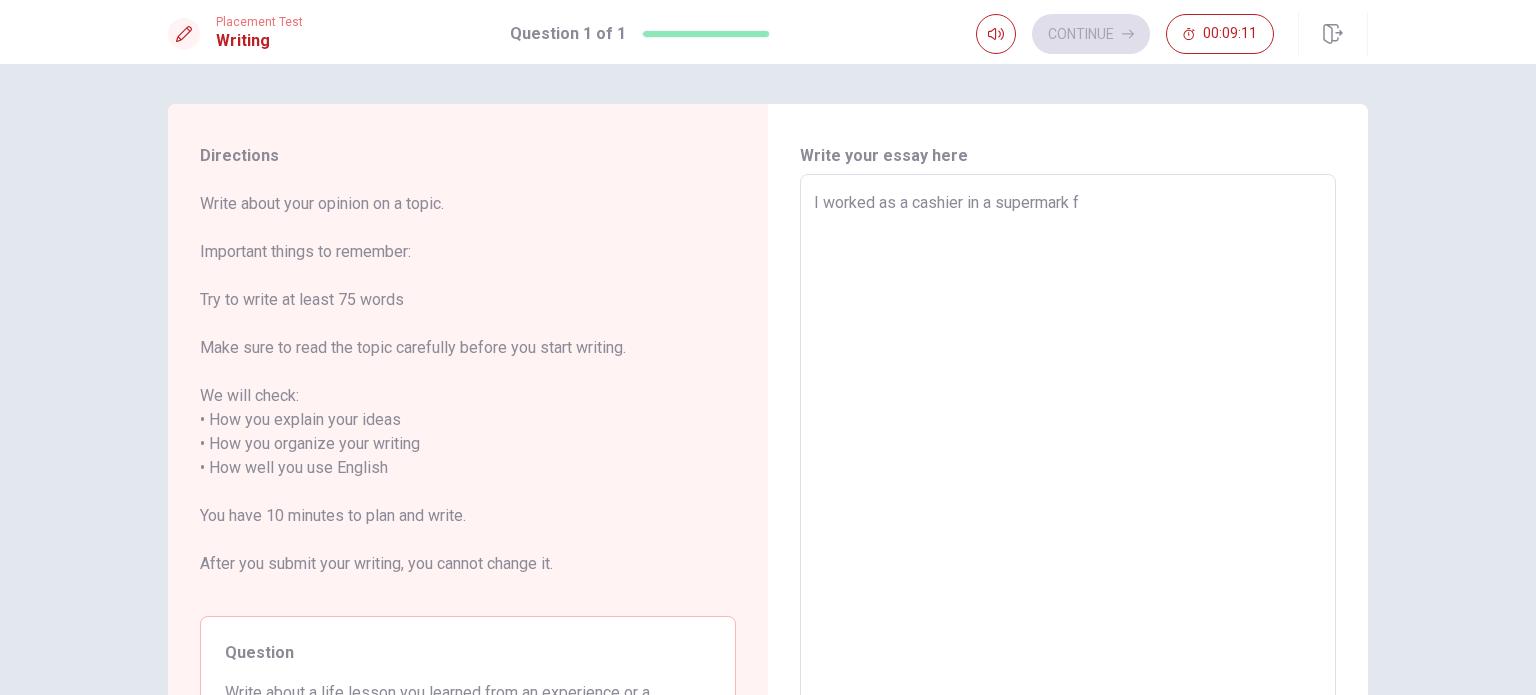 type on "I worked as a cashier in a supermark fr" 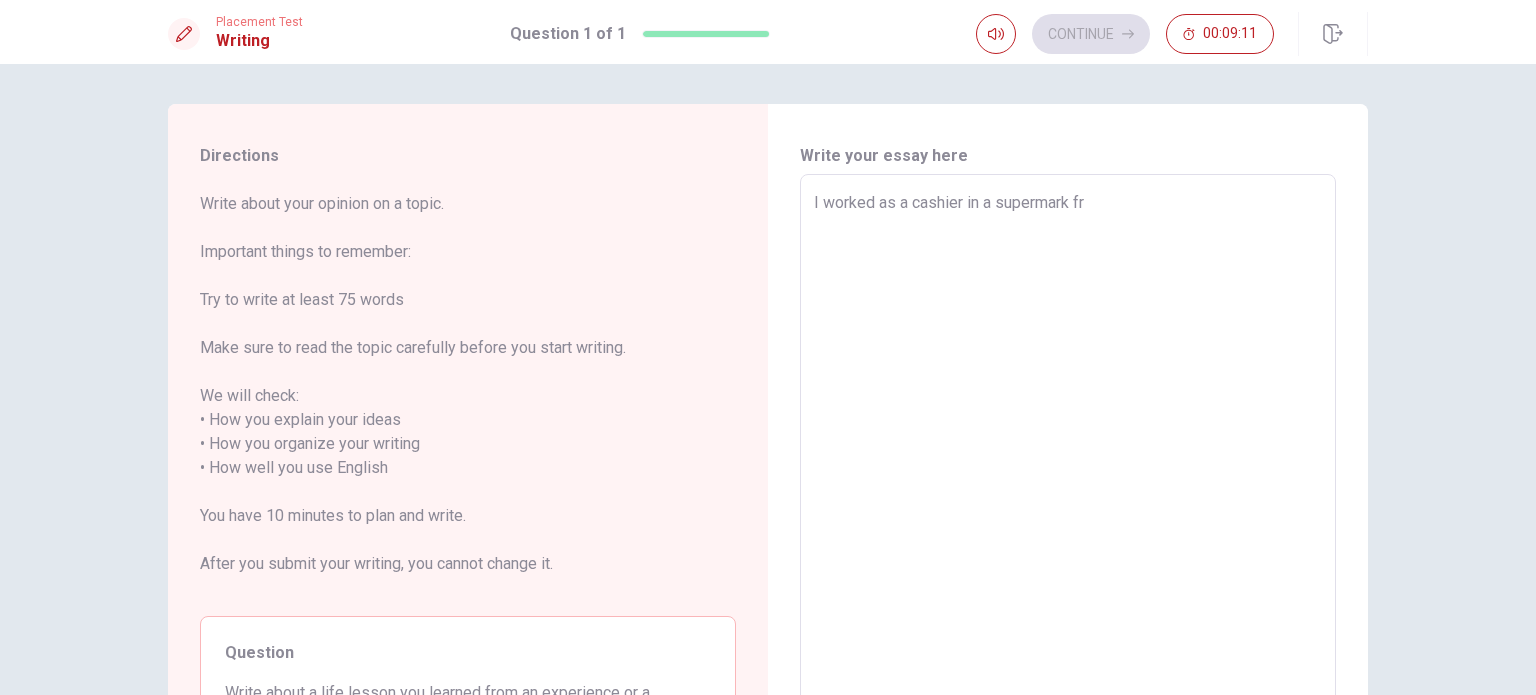 type on "x" 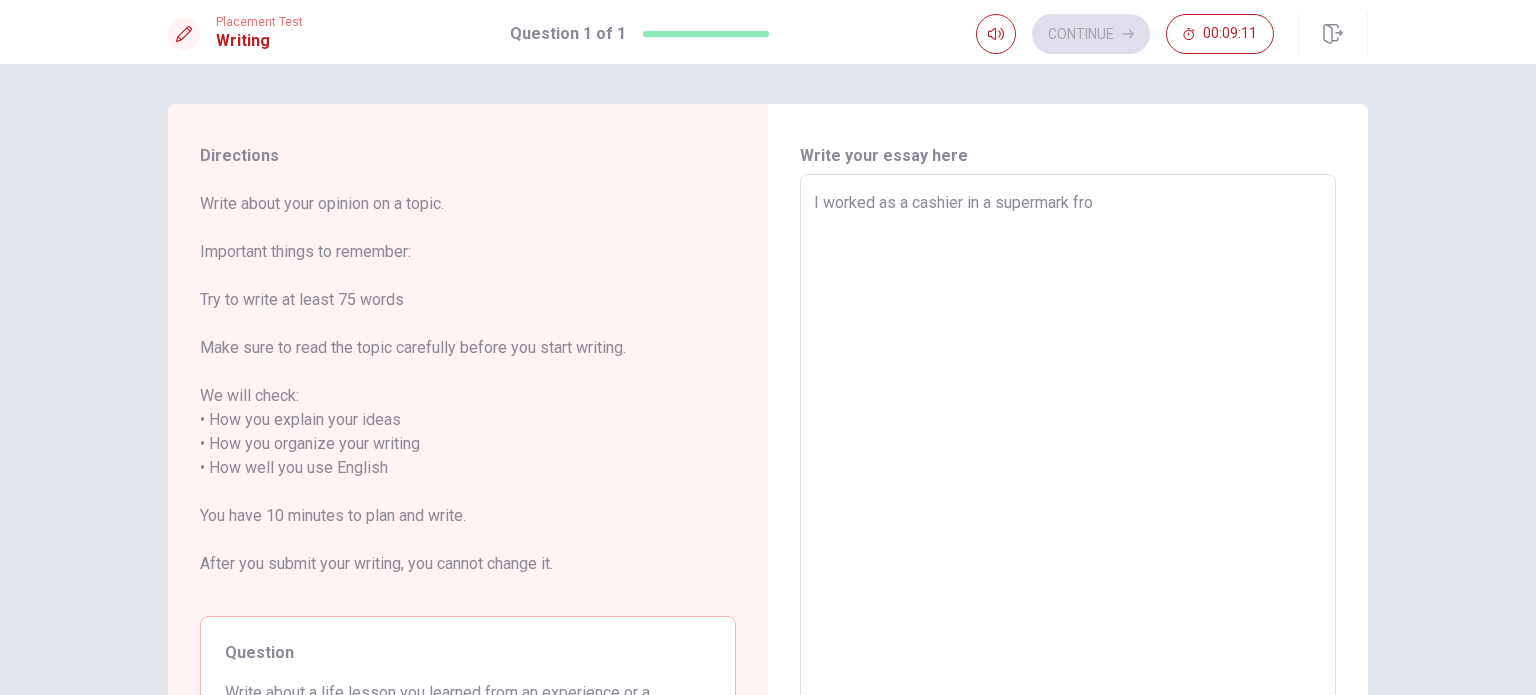 type on "x" 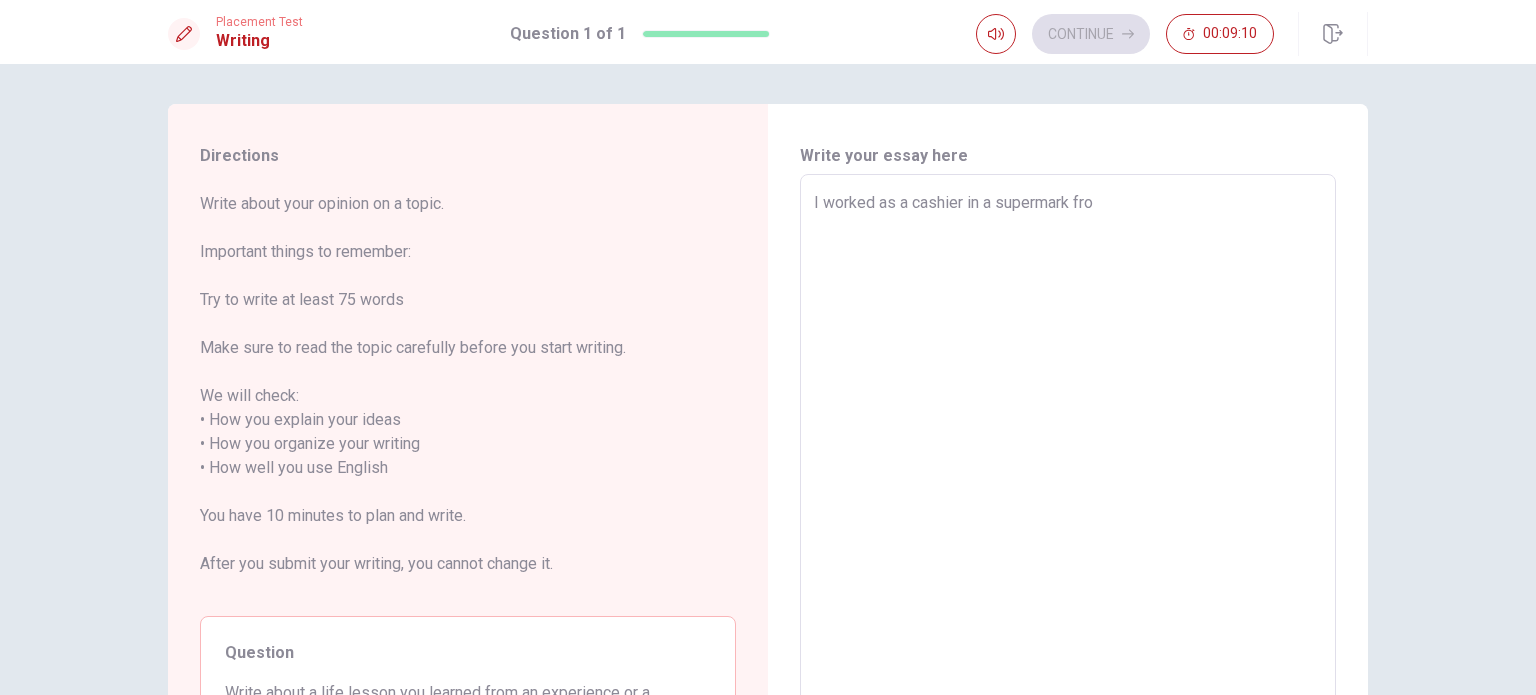 type on "I worked as a cashier in a supermark fro" 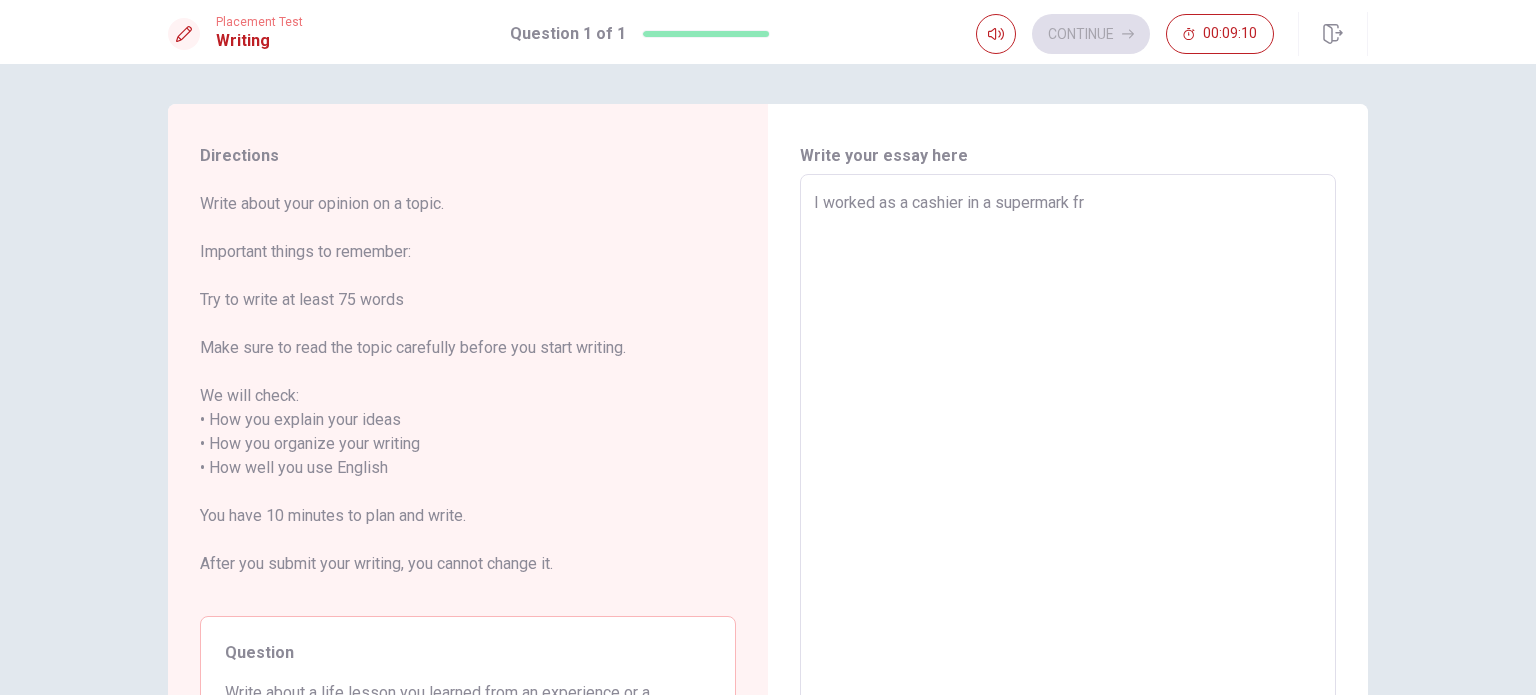 type on "x" 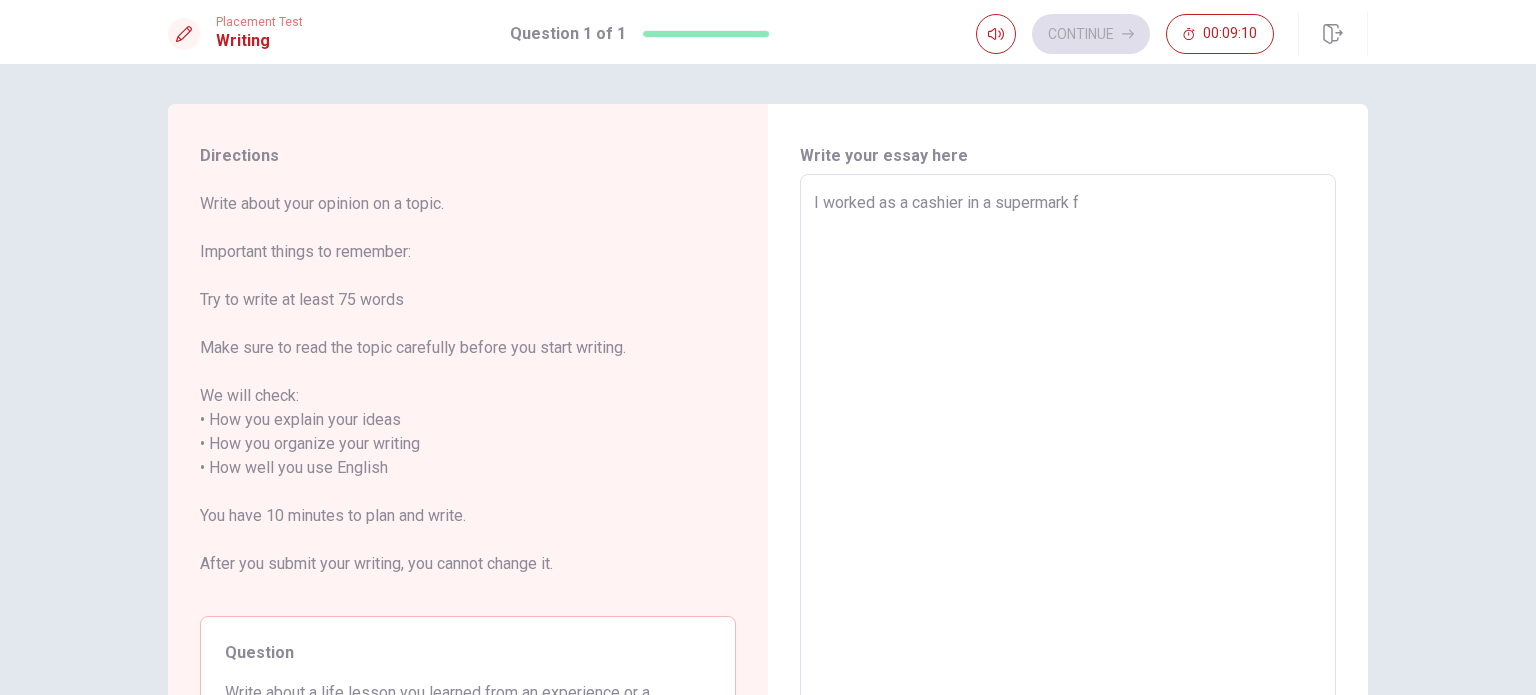 type on "x" 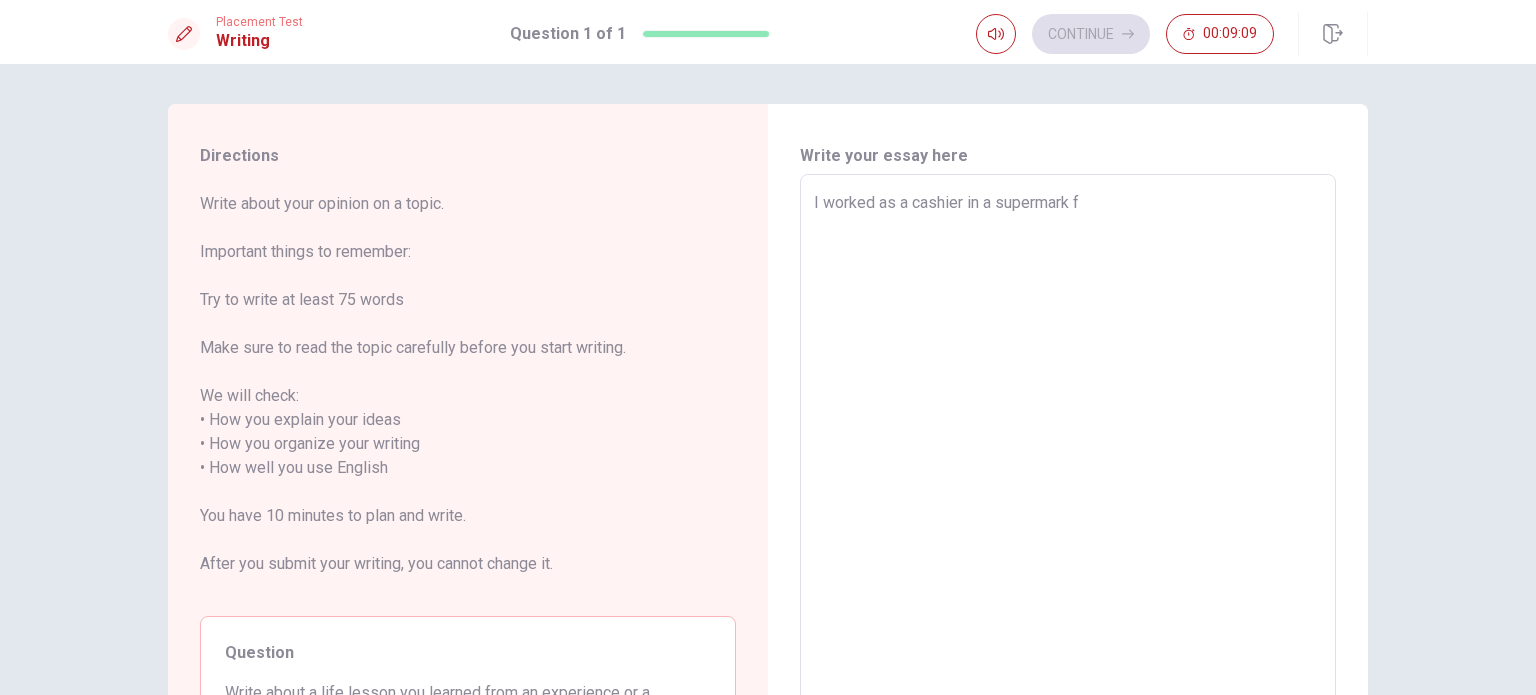 type on "I worked as a cashier in a supermark fo" 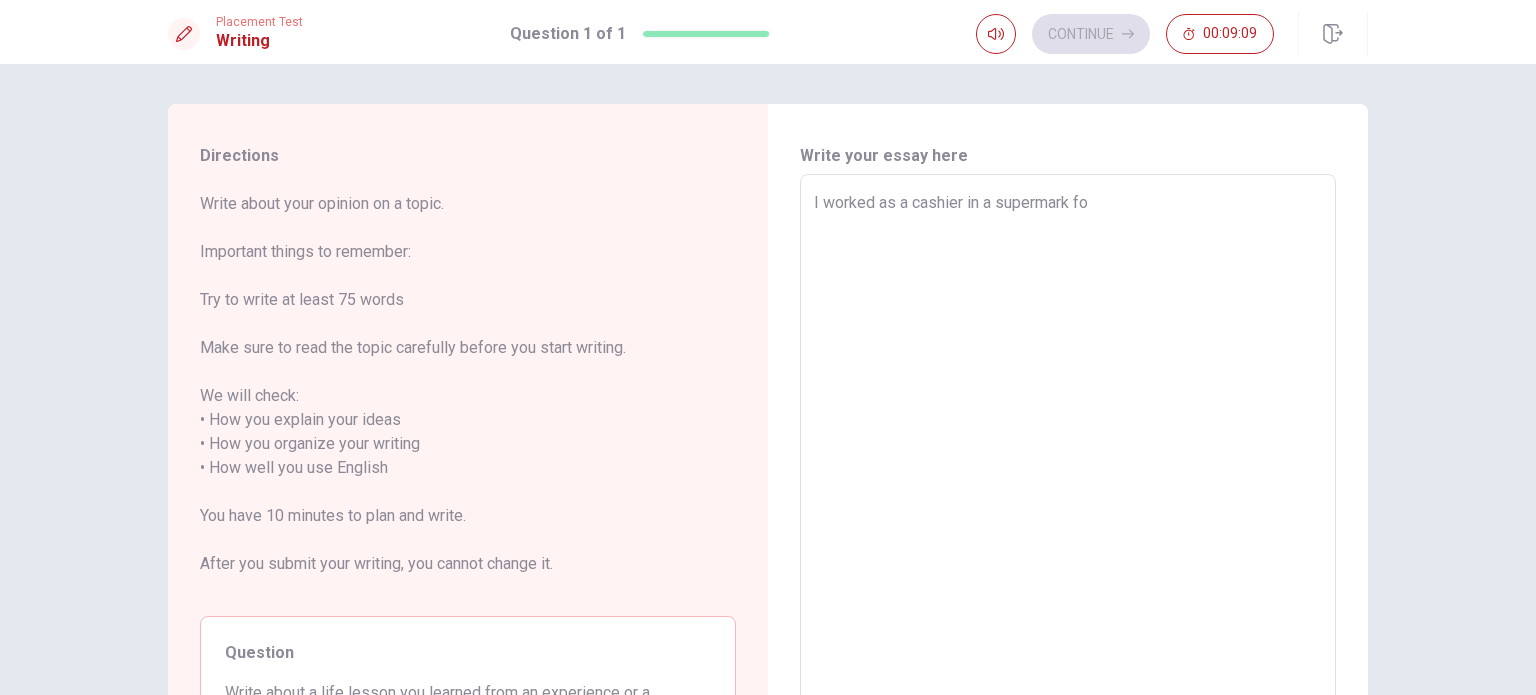 type on "x" 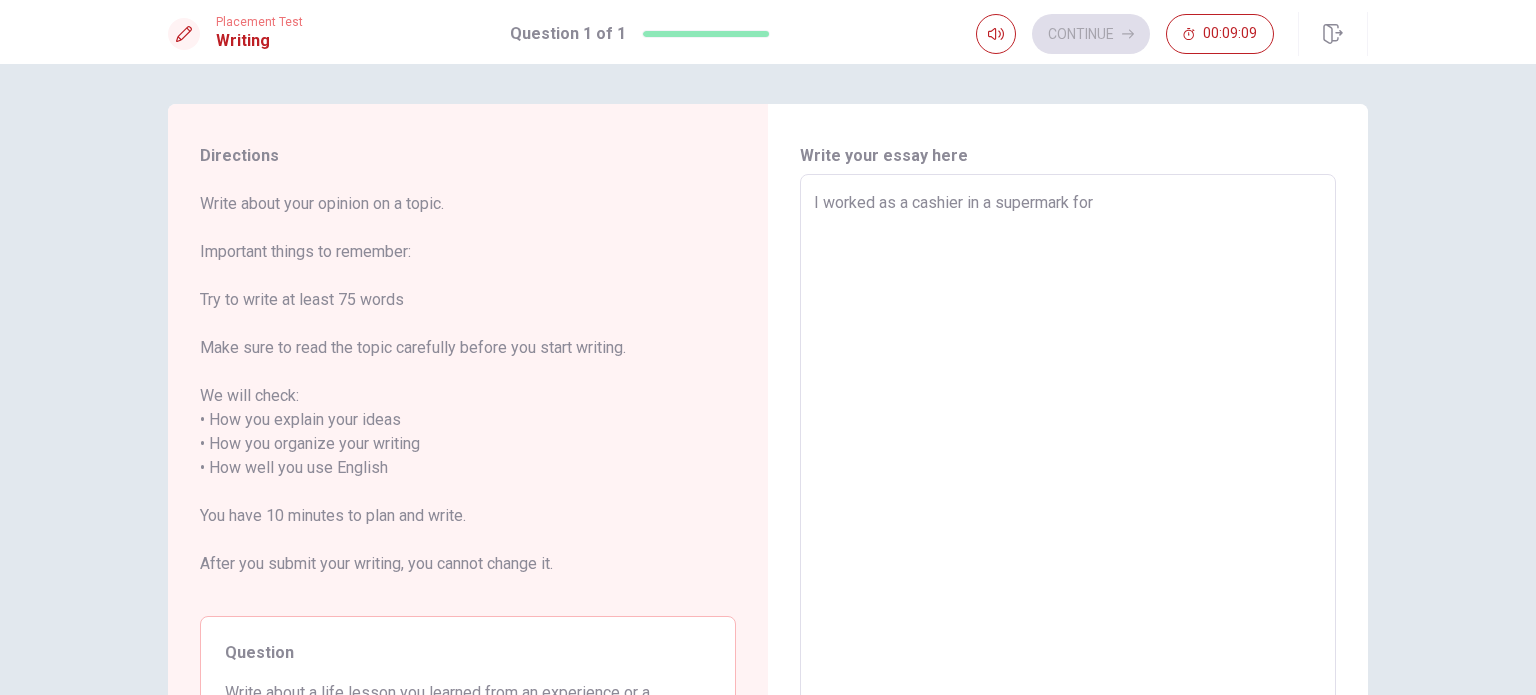 type on "x" 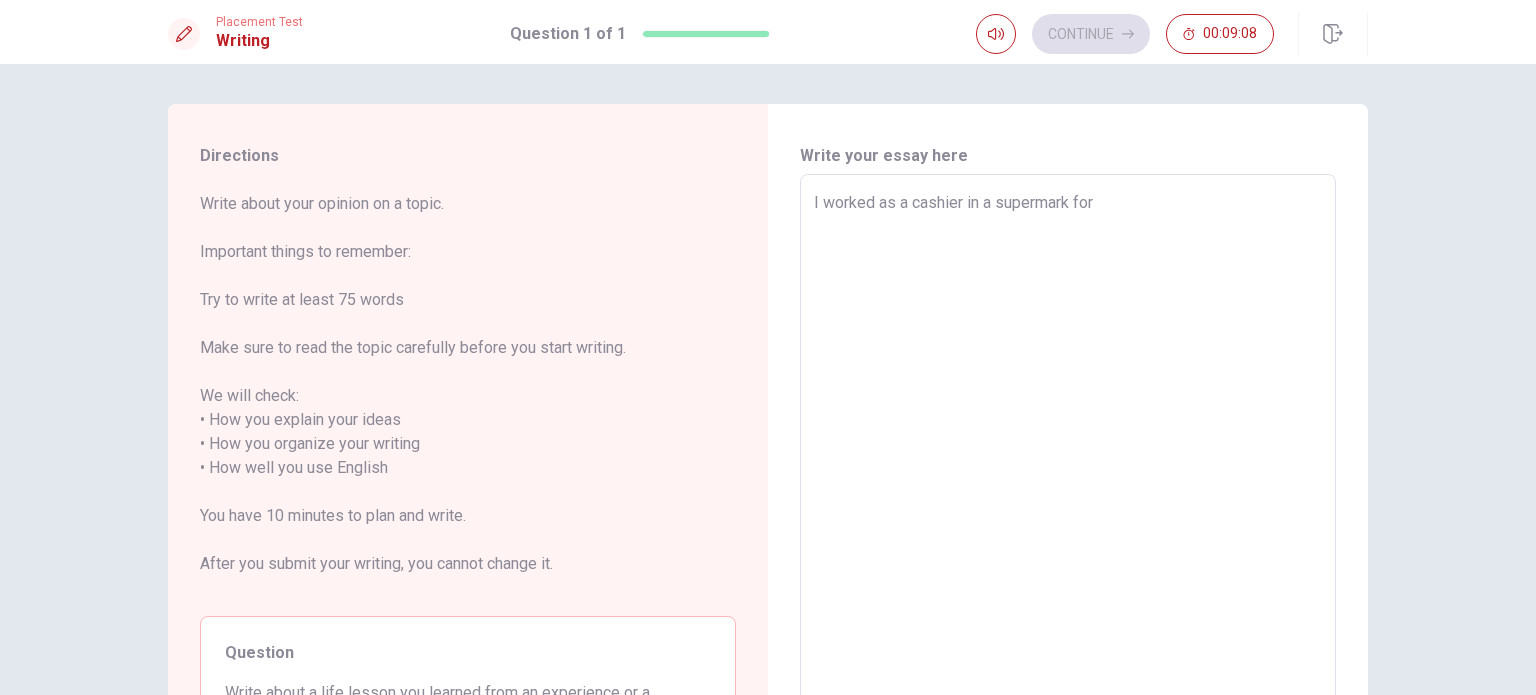 type on "I worked as a cashier in a supermark for" 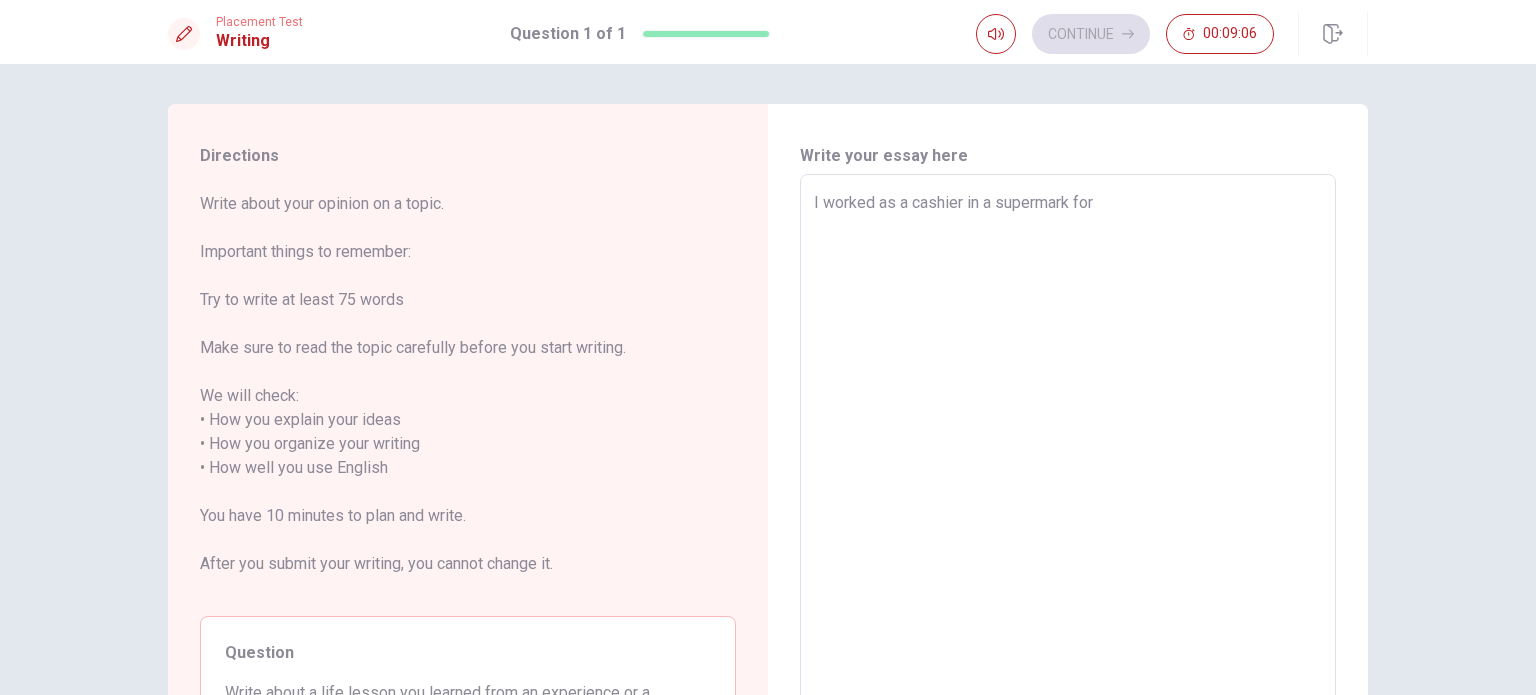 type on "x" 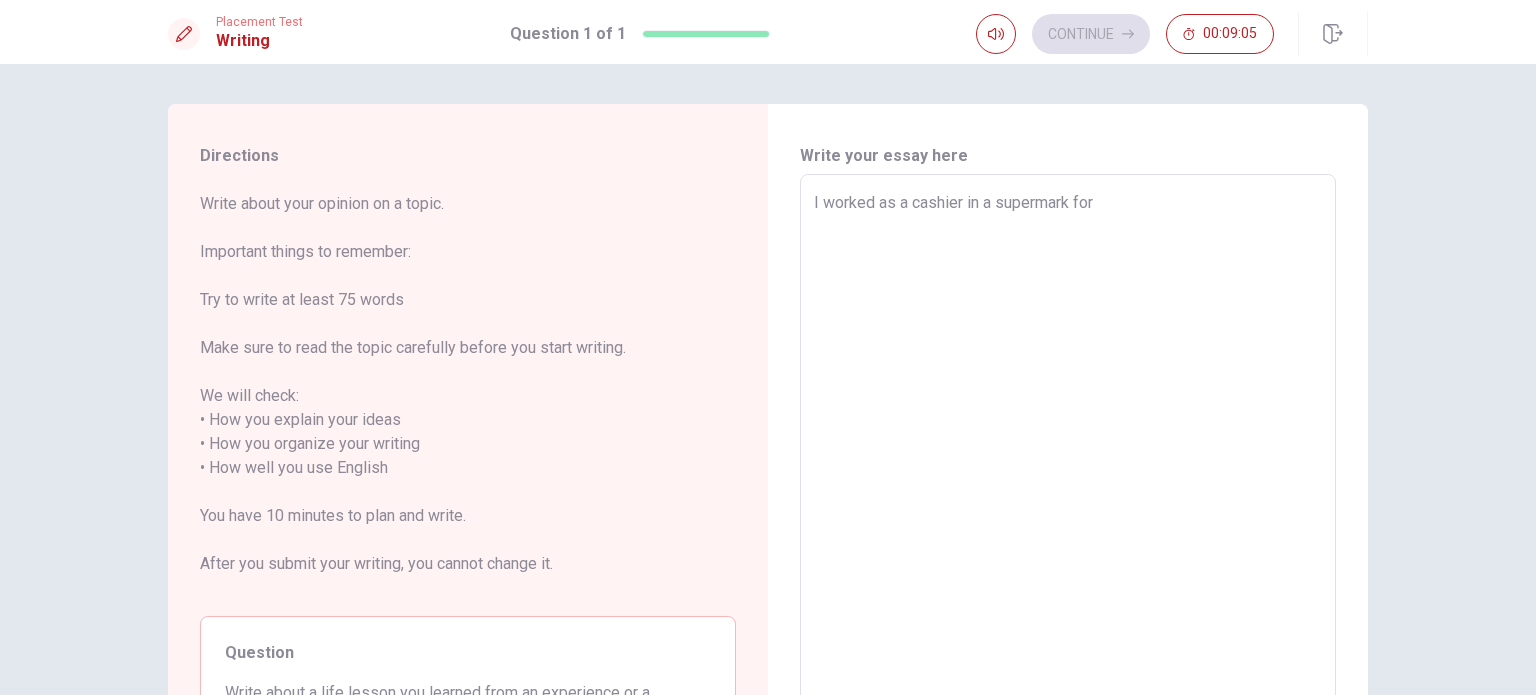 type on "I worked as a cashier in a supermark for t" 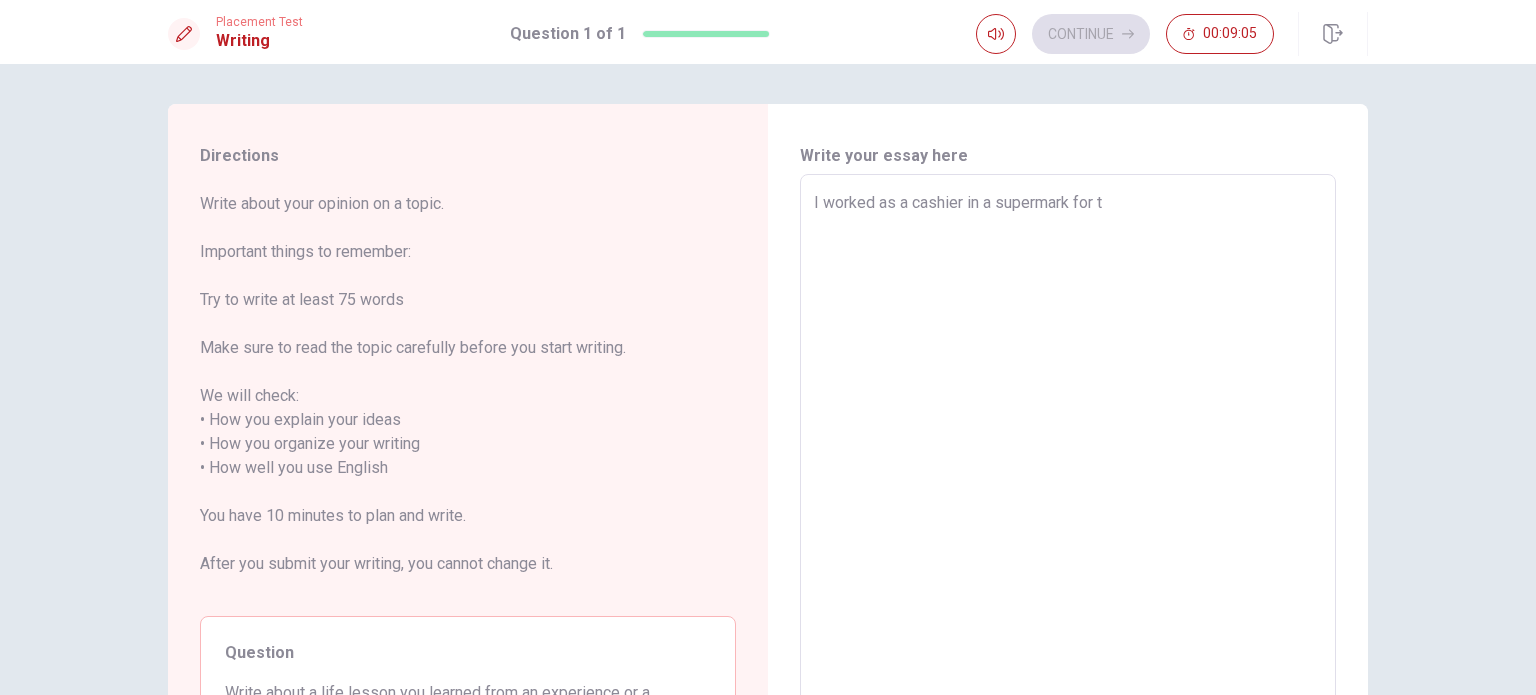 type on "x" 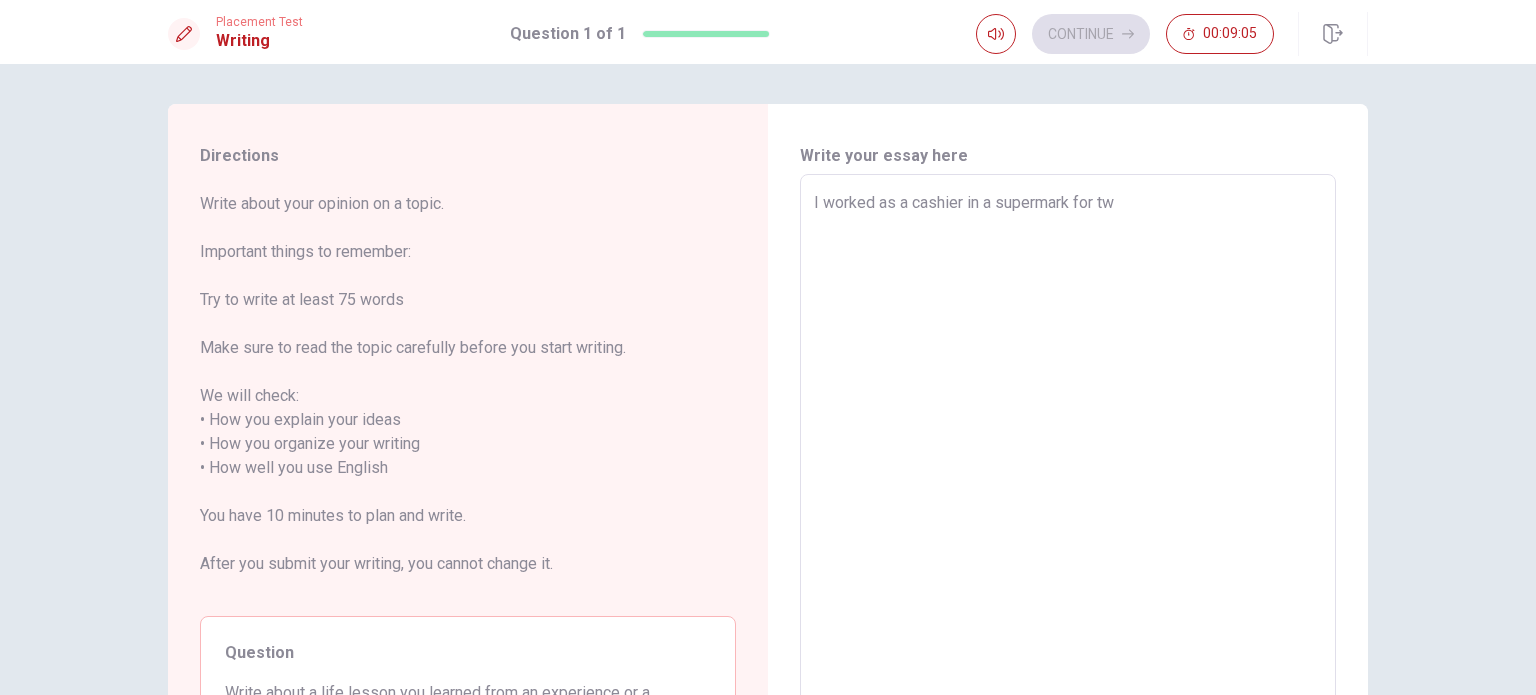type on "x" 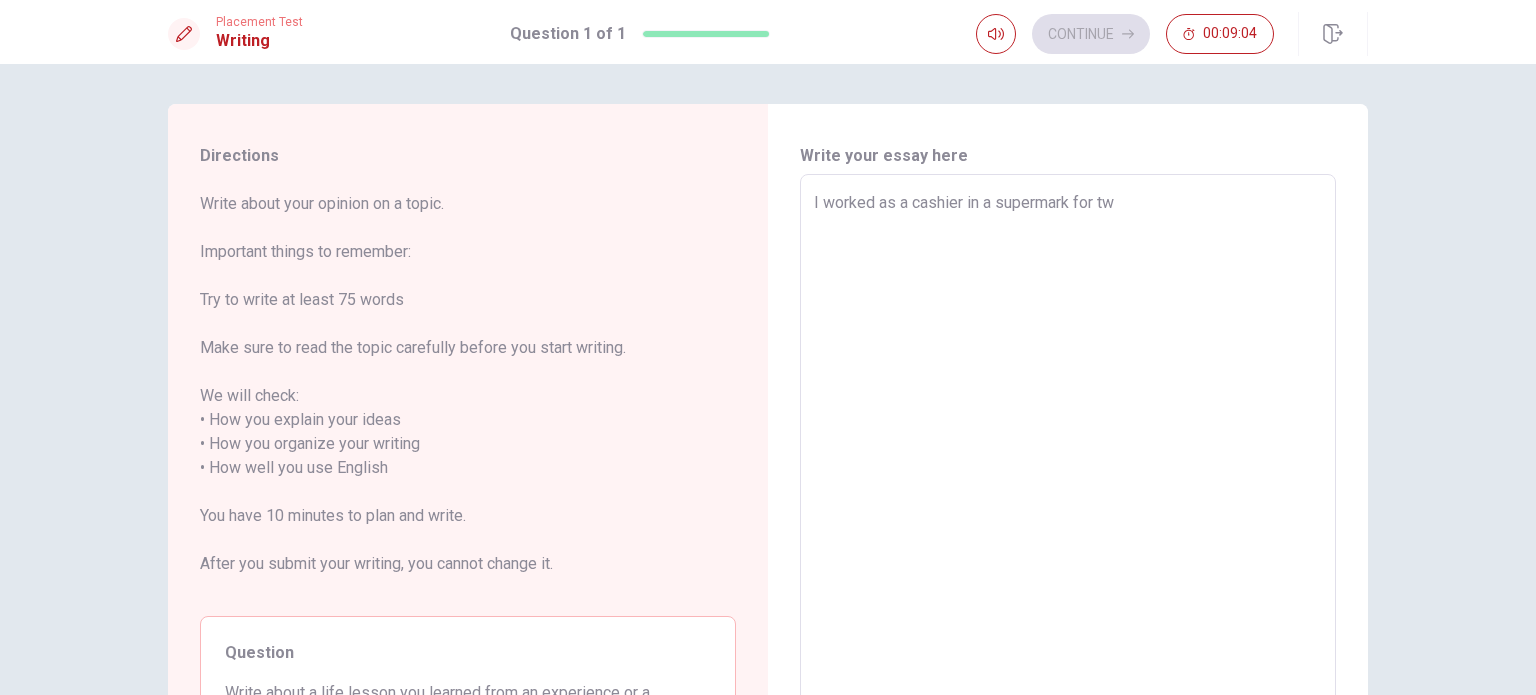type on "I worked as a cashier in a supermark for two" 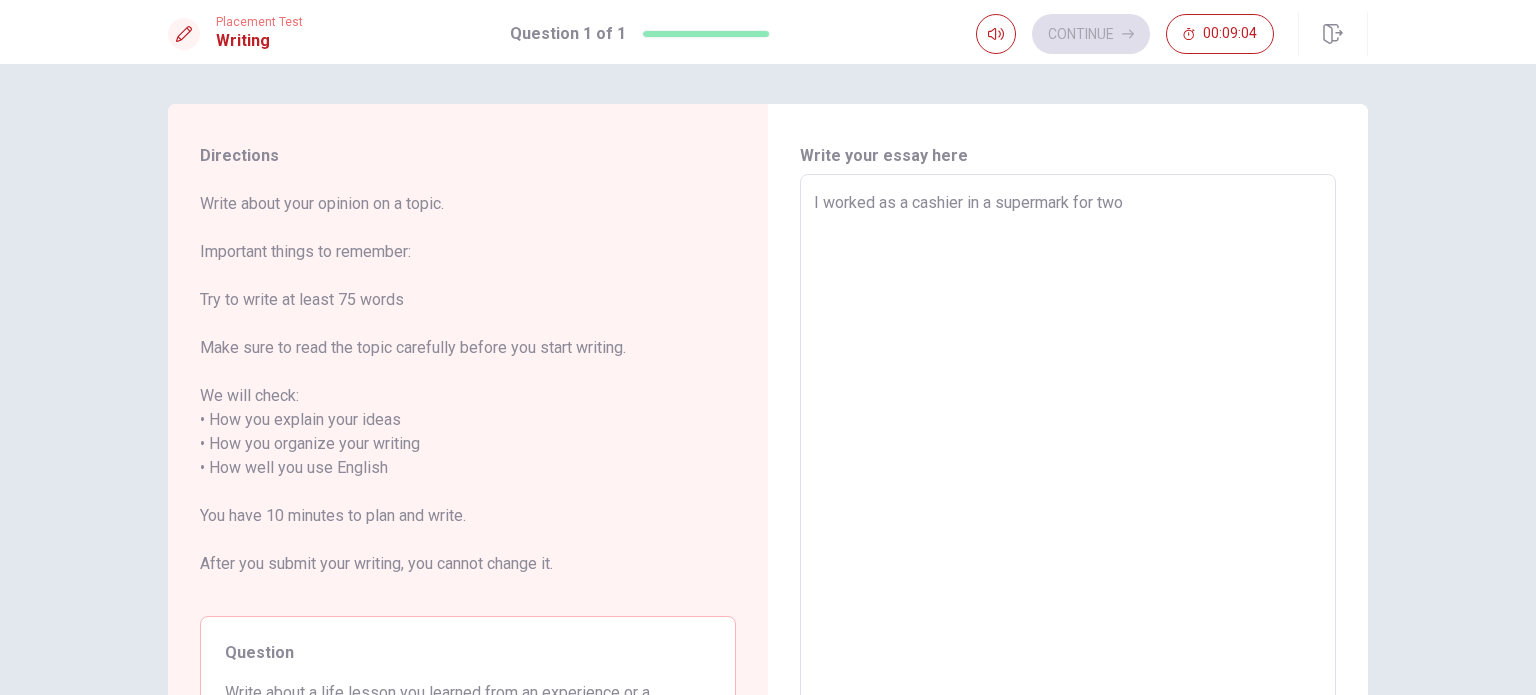 type on "x" 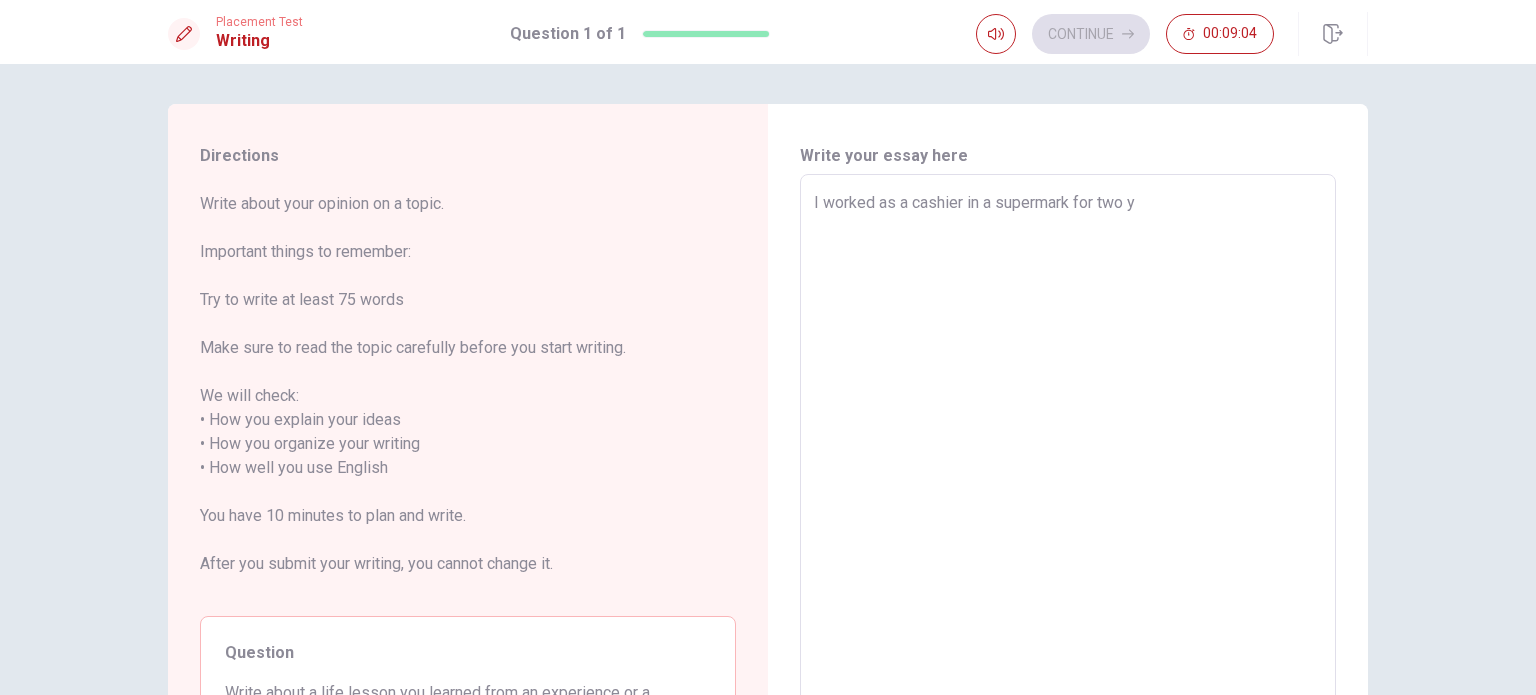 type on "x" 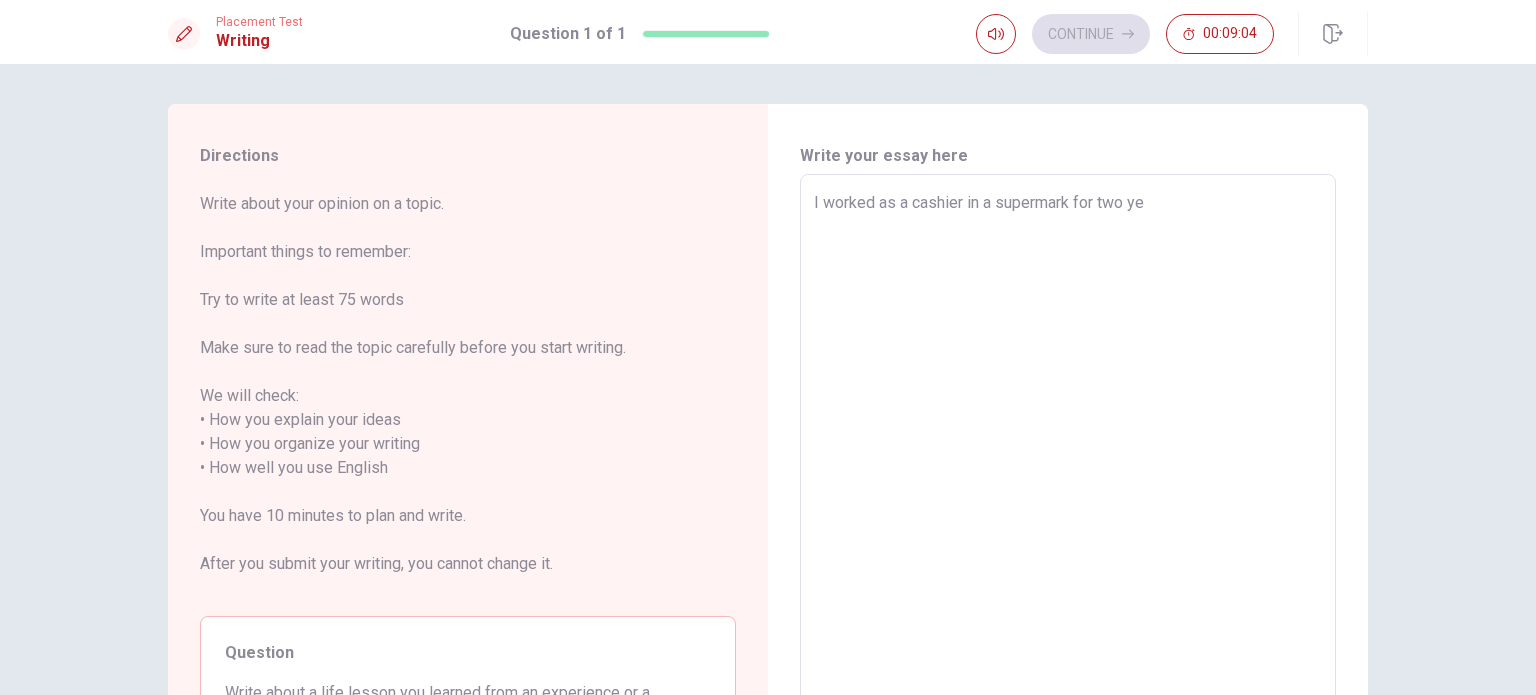 type on "x" 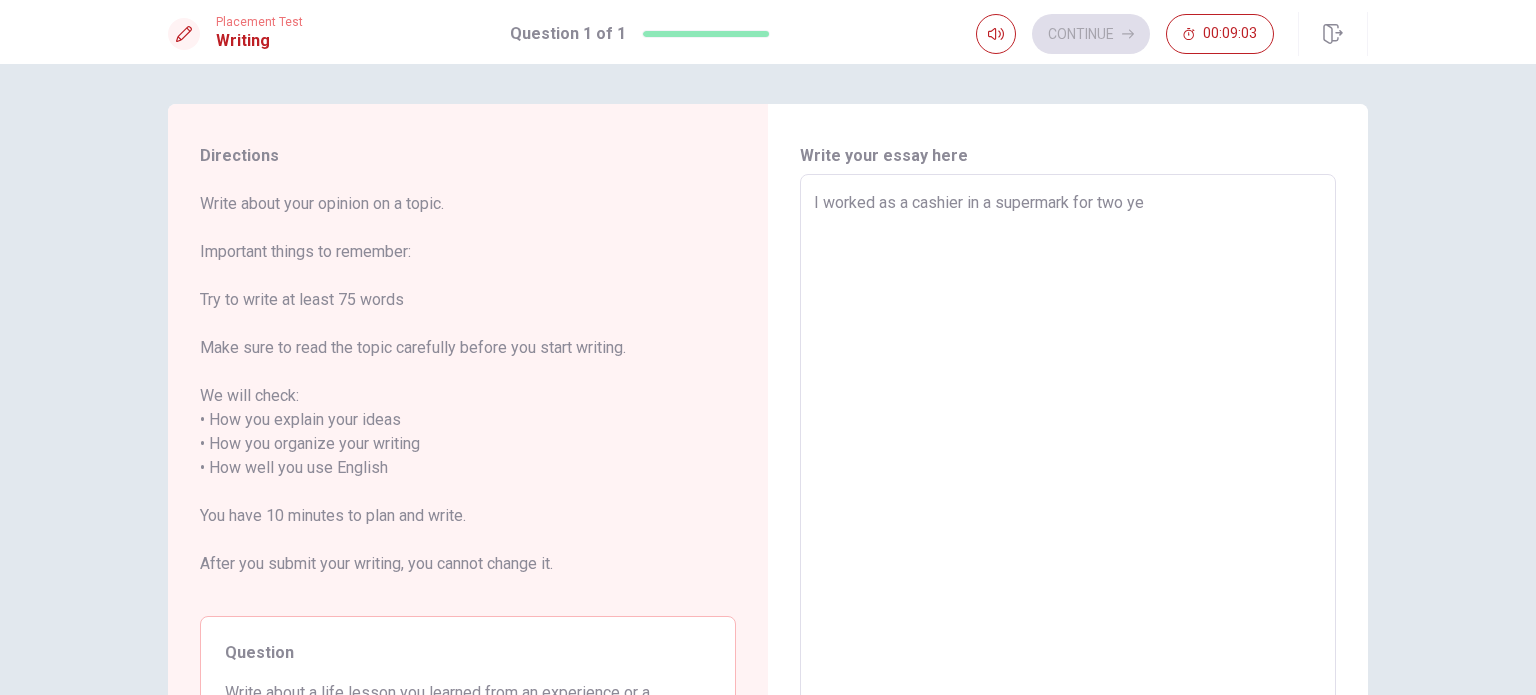 type on "I worked as a cashier in a supermark for two yea" 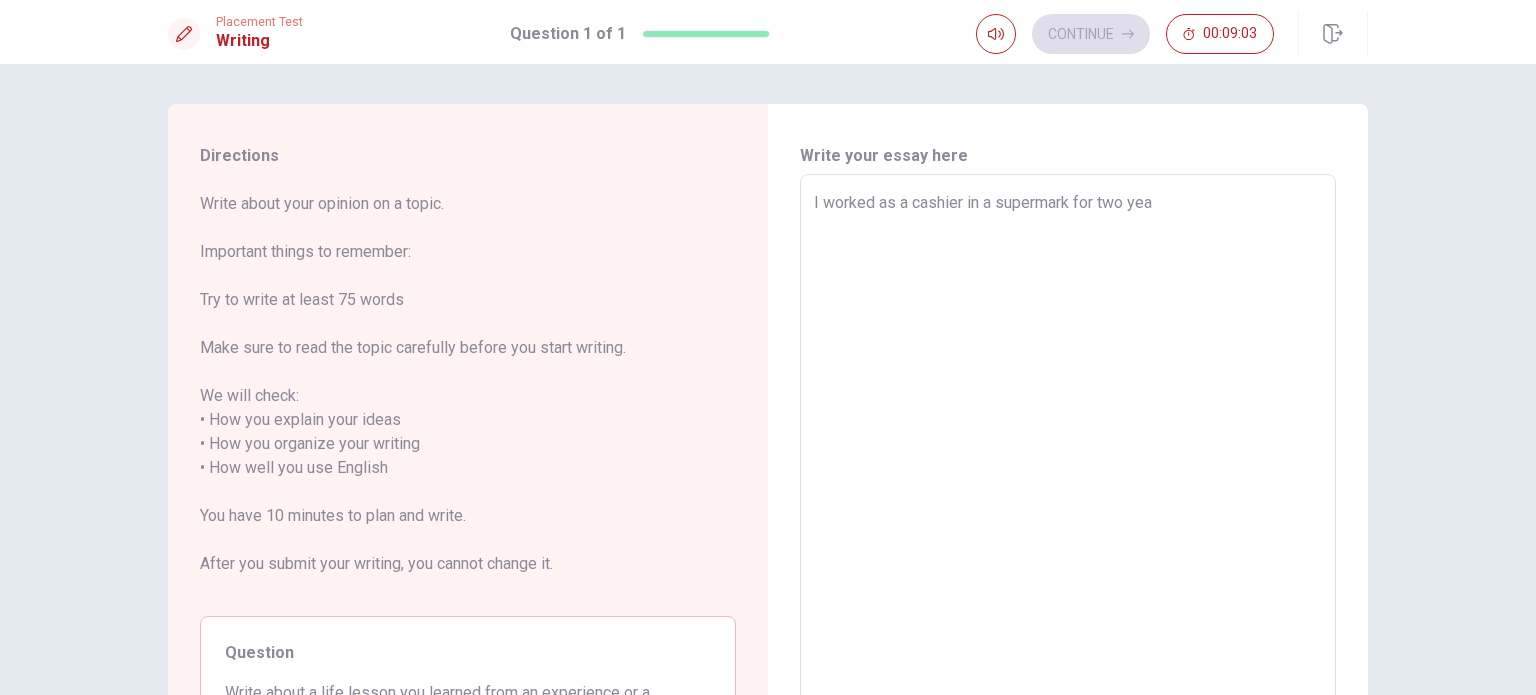 type on "x" 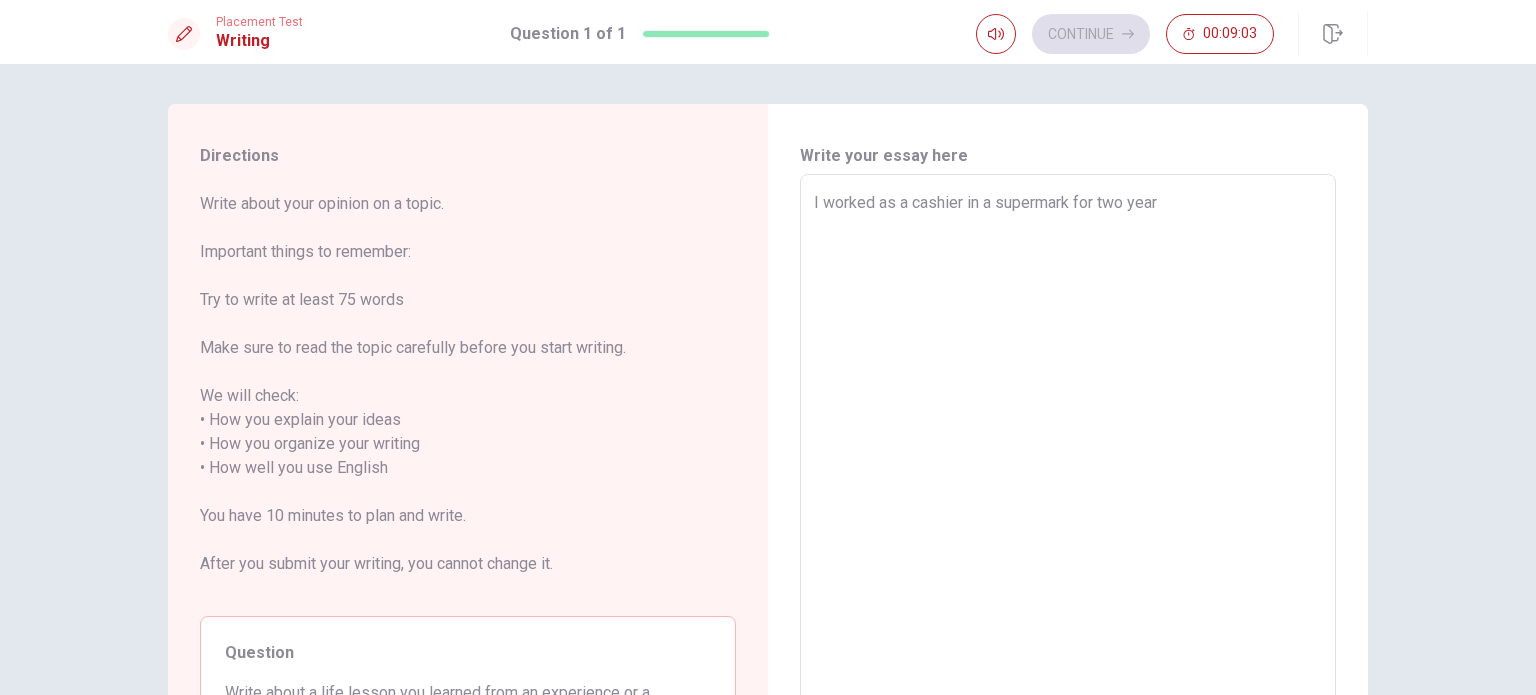 type on "x" 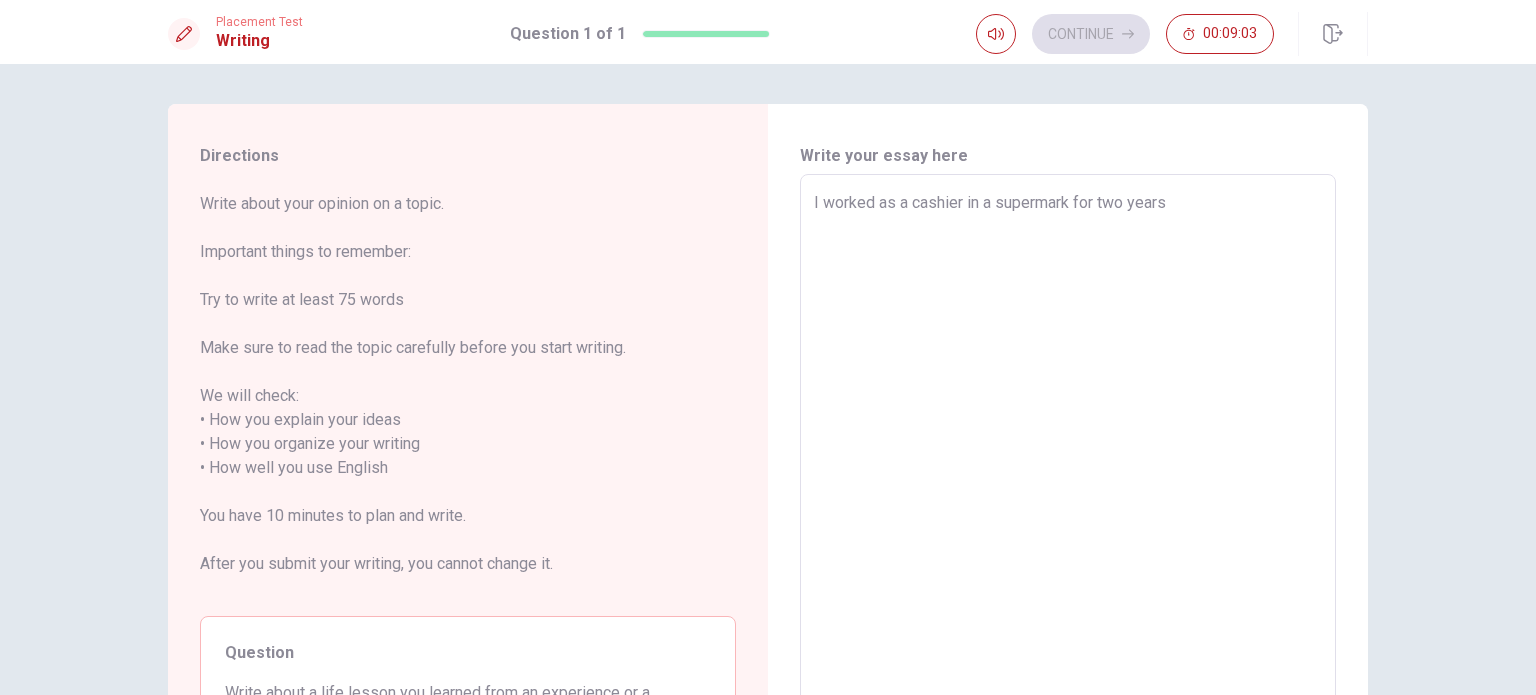 type on "x" 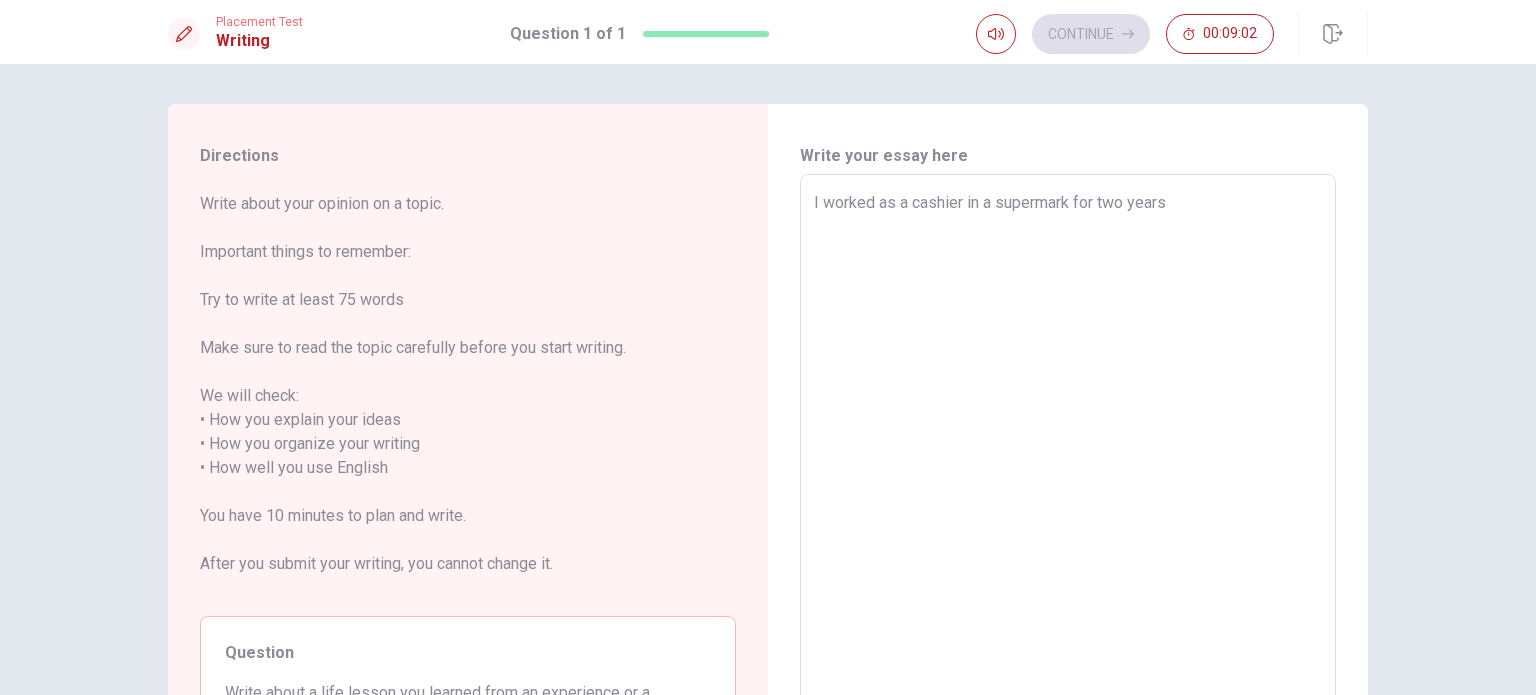 type on "I worked as a cashier in a supermark for two years i" 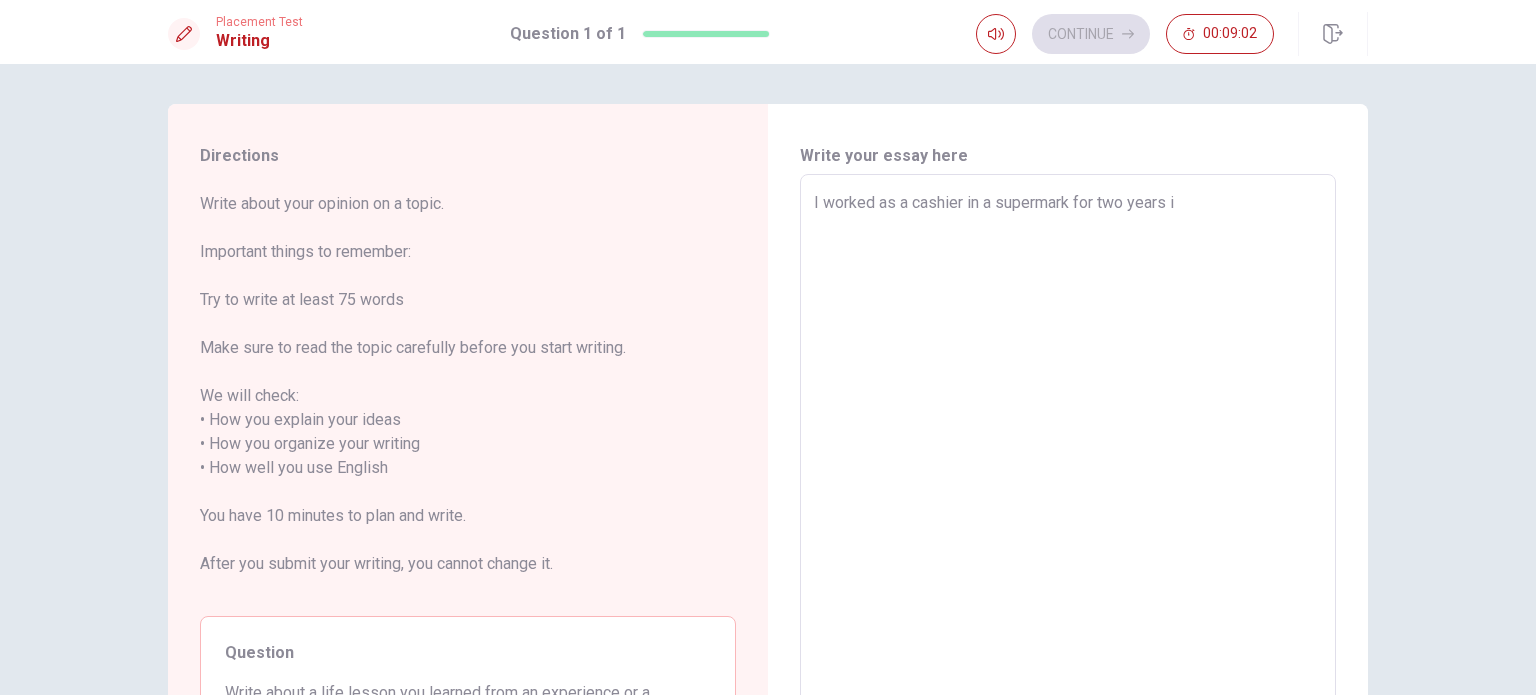 type on "x" 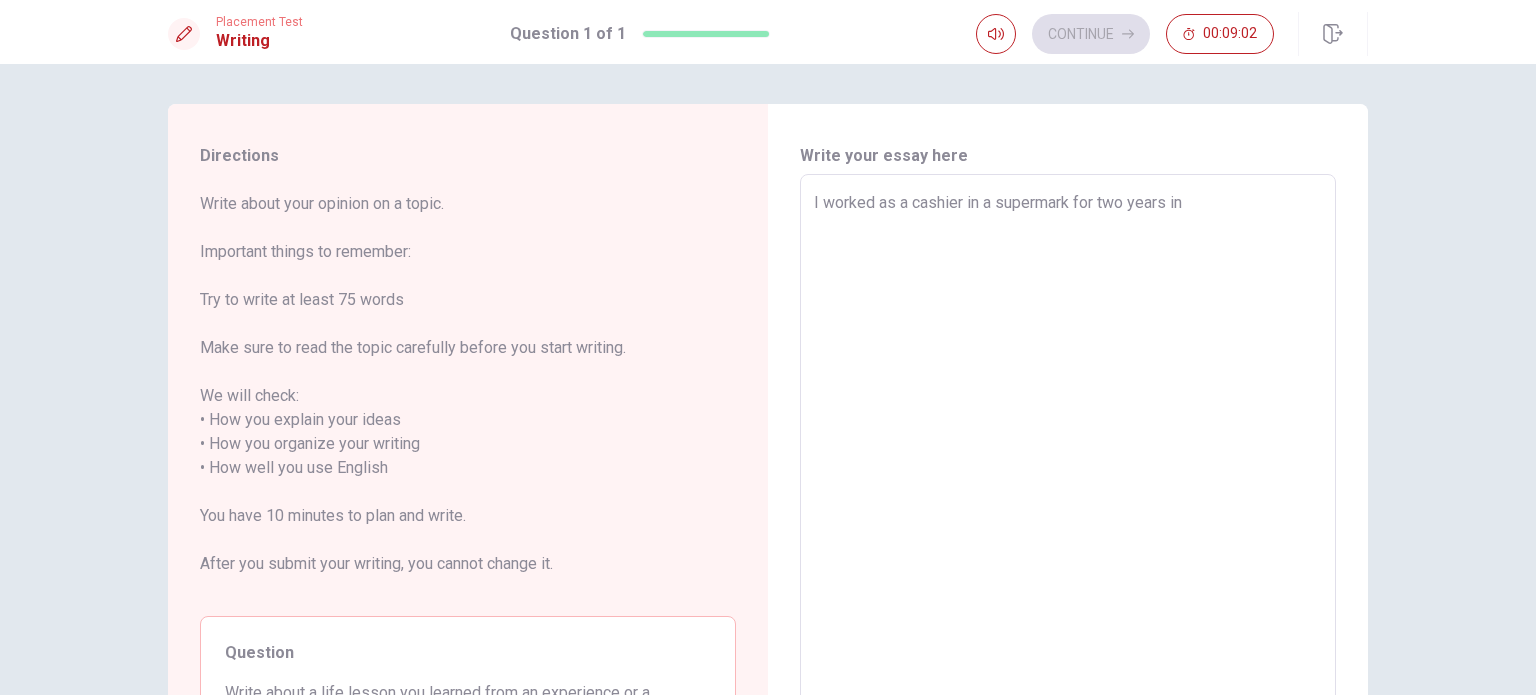type on "x" 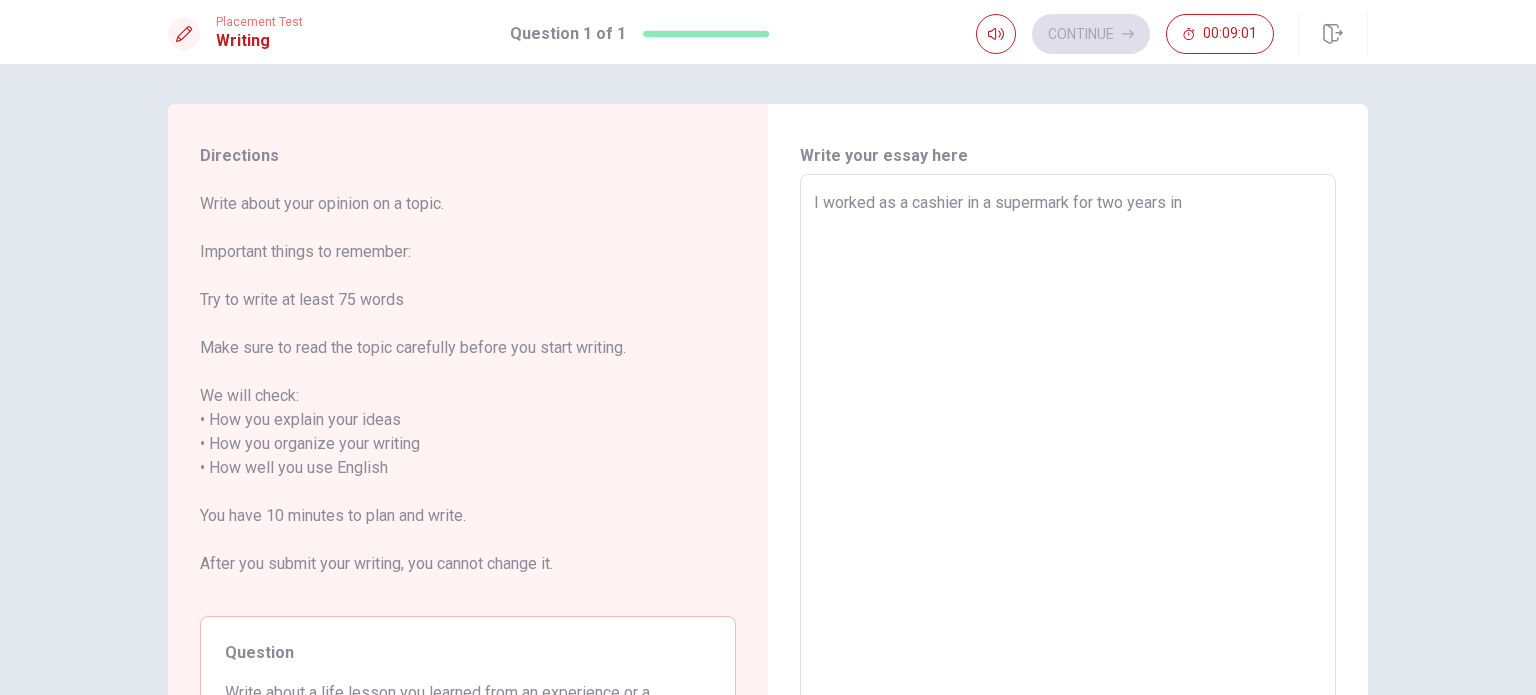 type on "I worked as a cashier in a supermark for two years in" 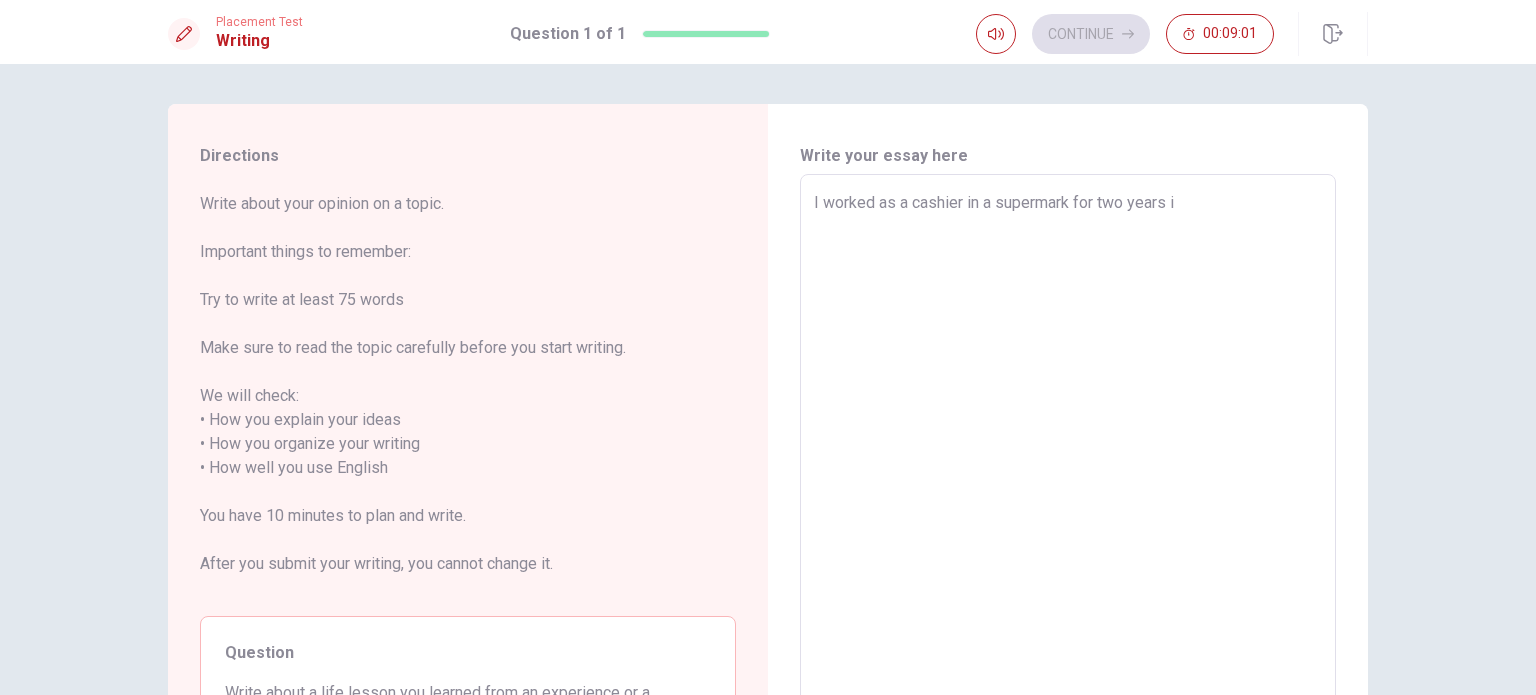 type on "x" 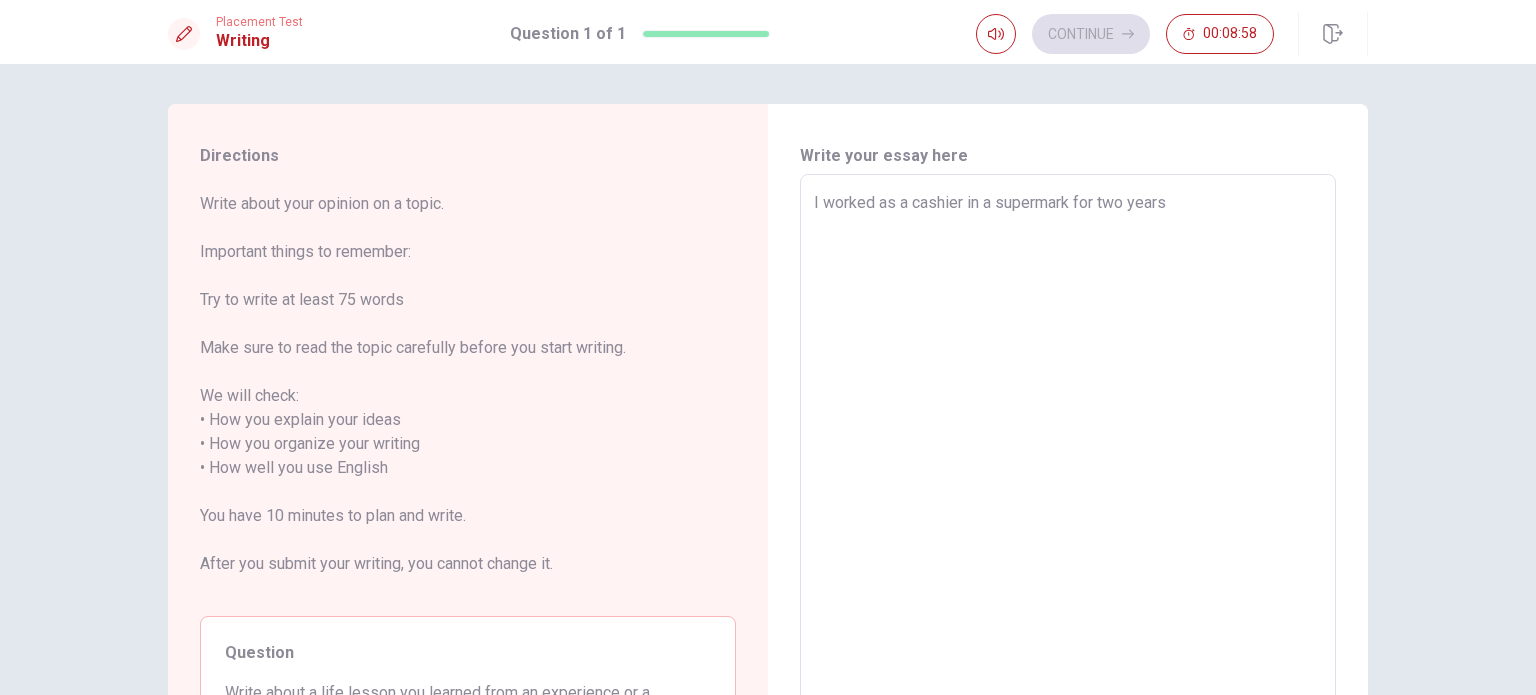 type on "x" 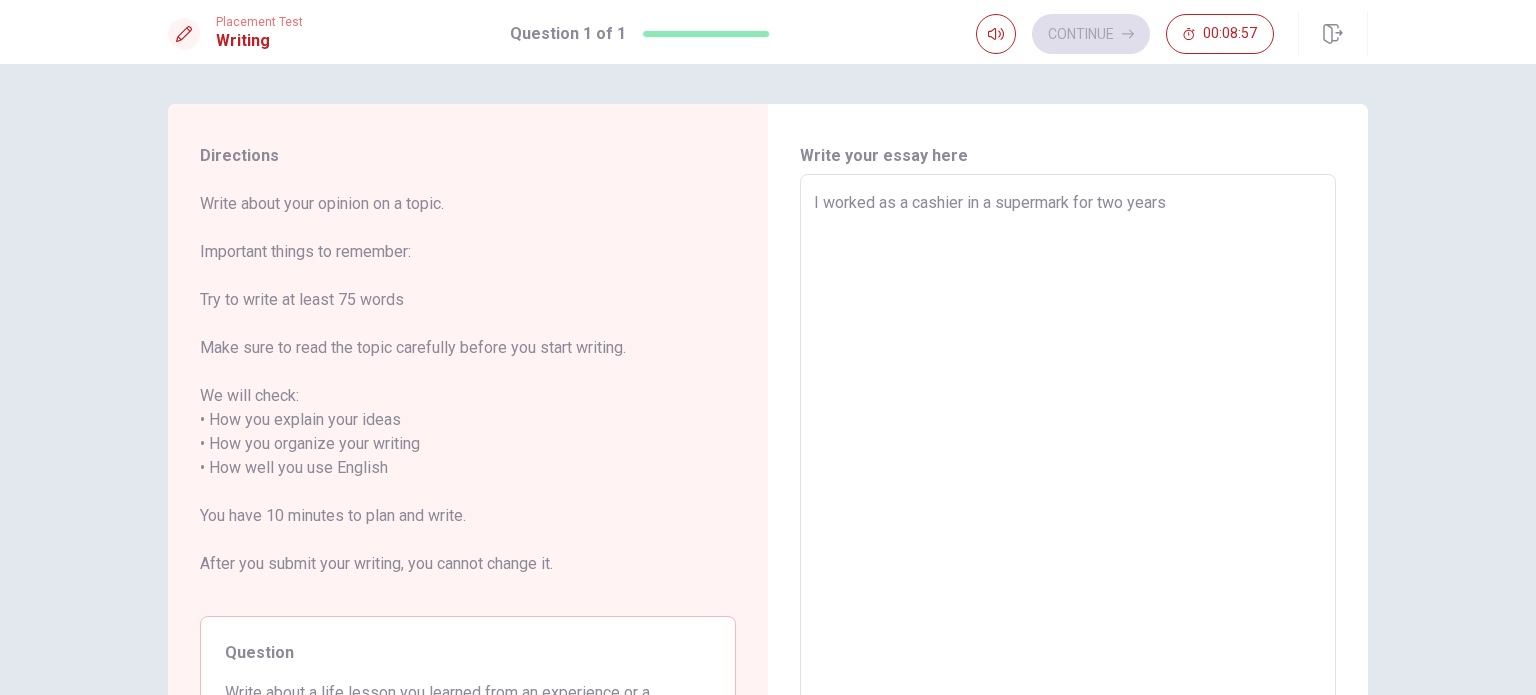 type on "I worked as a cashier in a supermark for two years f" 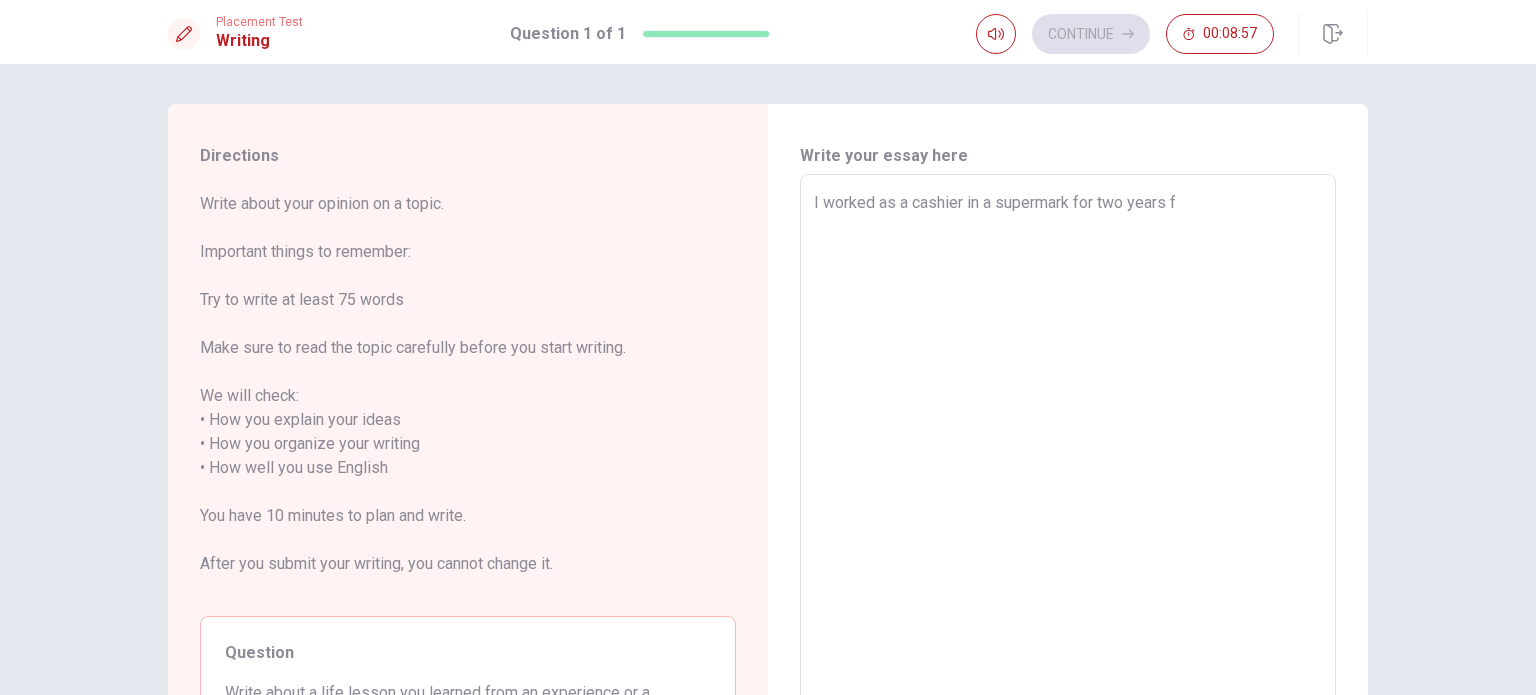 type on "x" 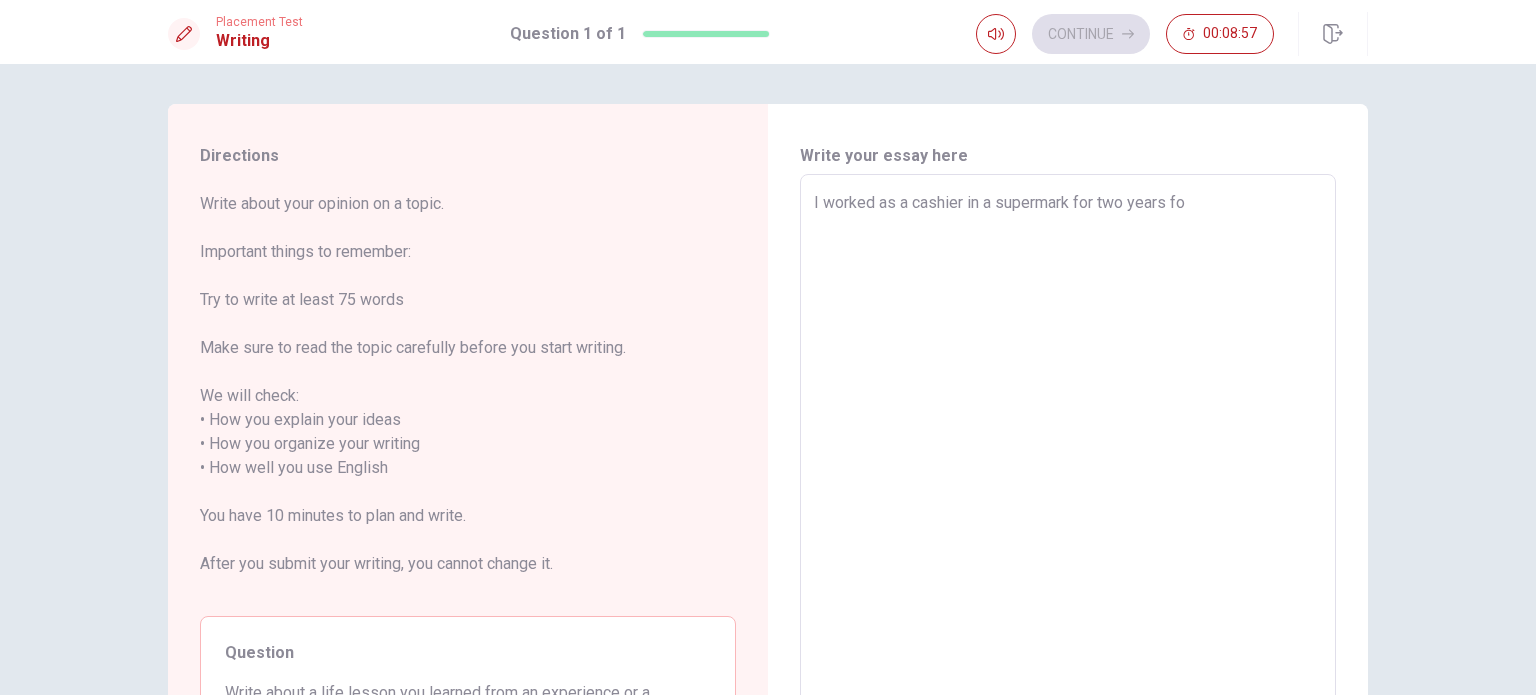type on "x" 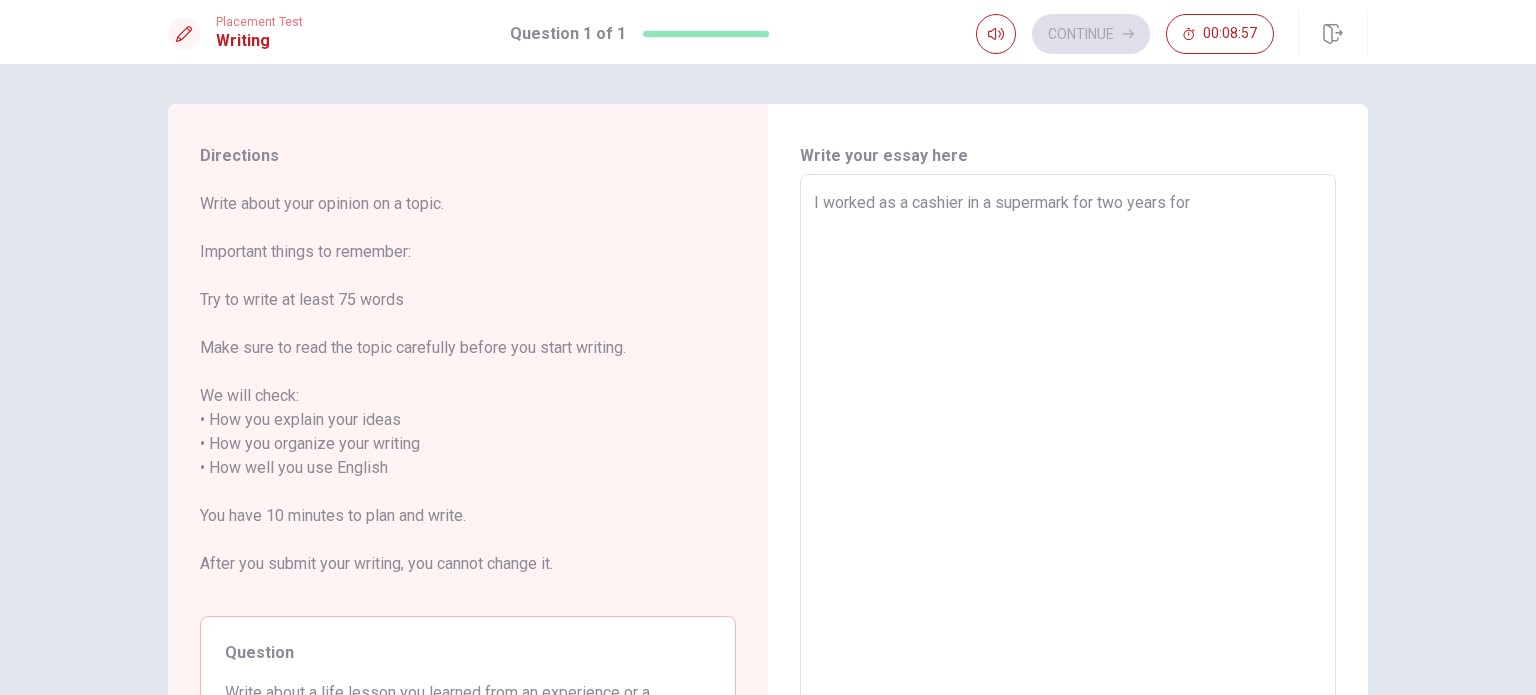 type on "x" 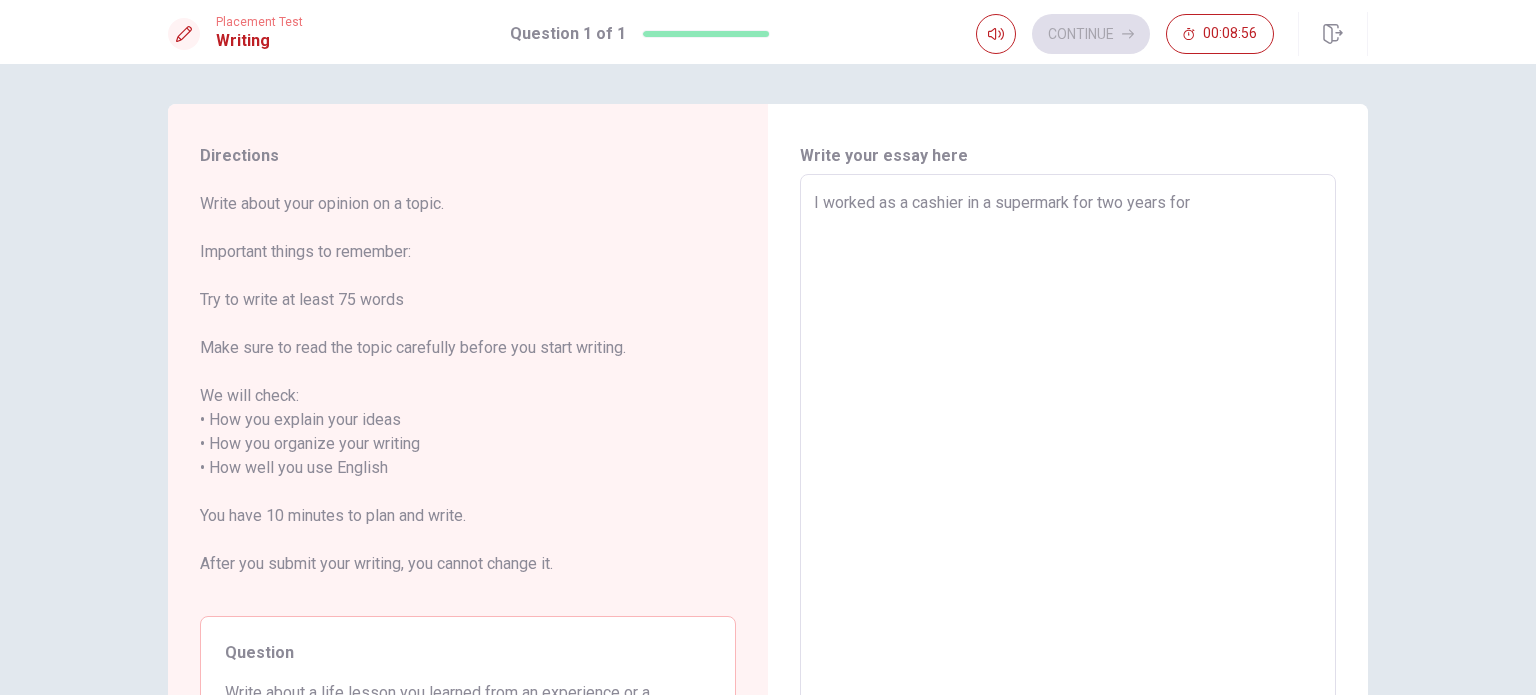 type on "I worked as a cashier in a supermark for two years for" 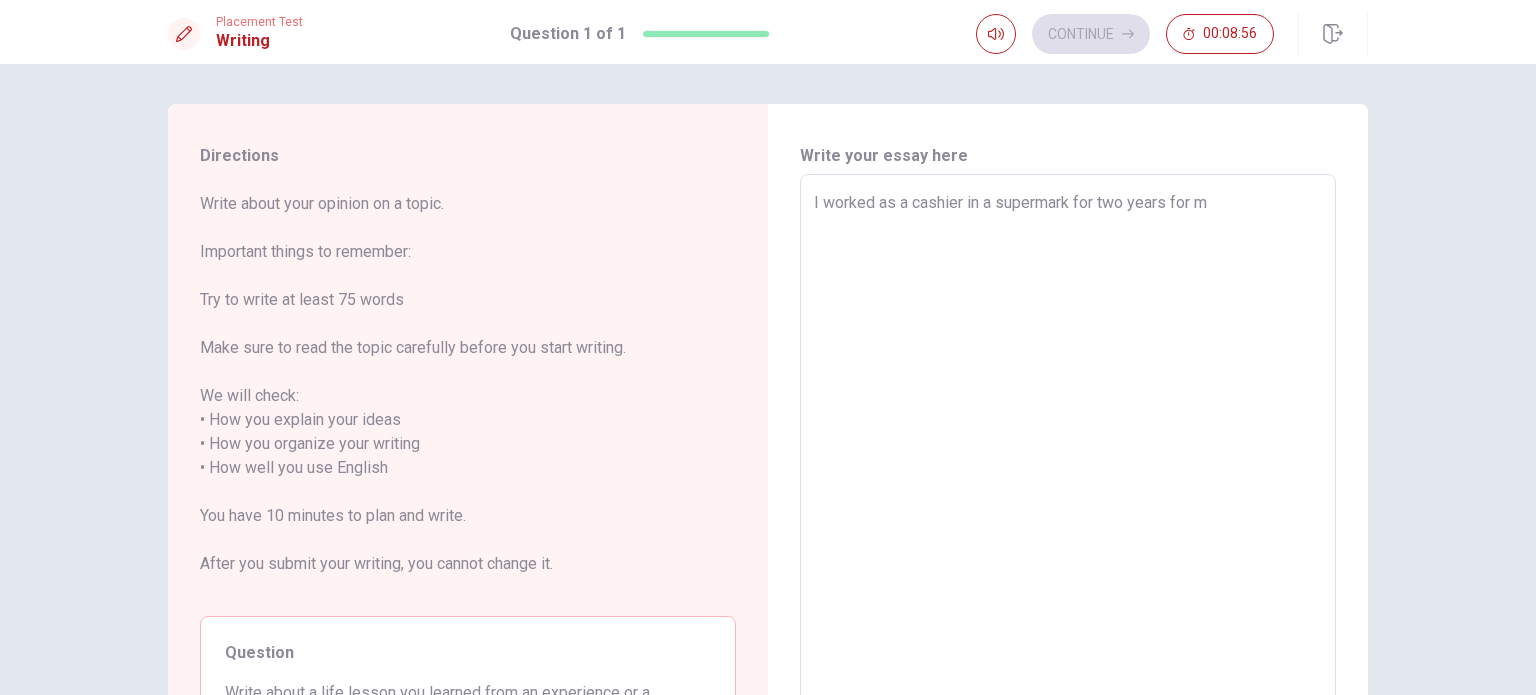 type on "x" 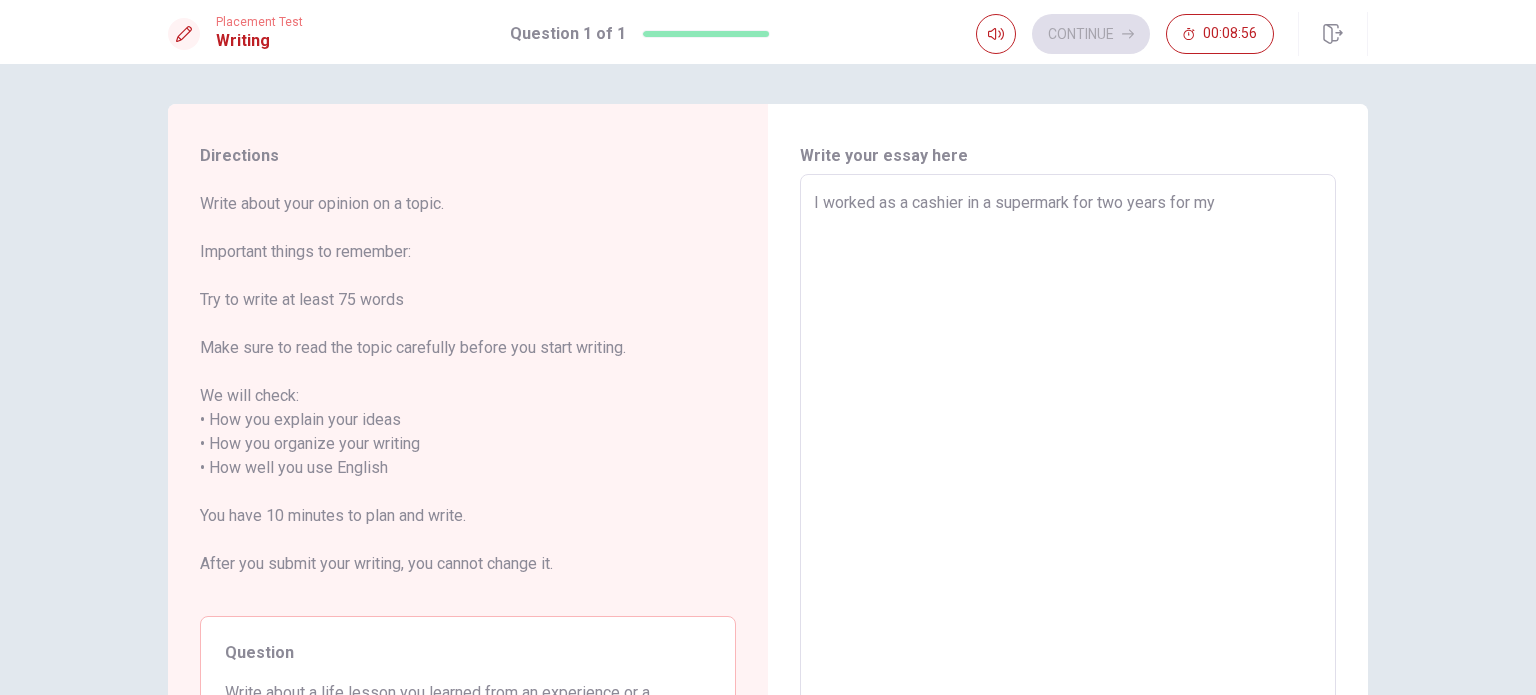 type on "x" 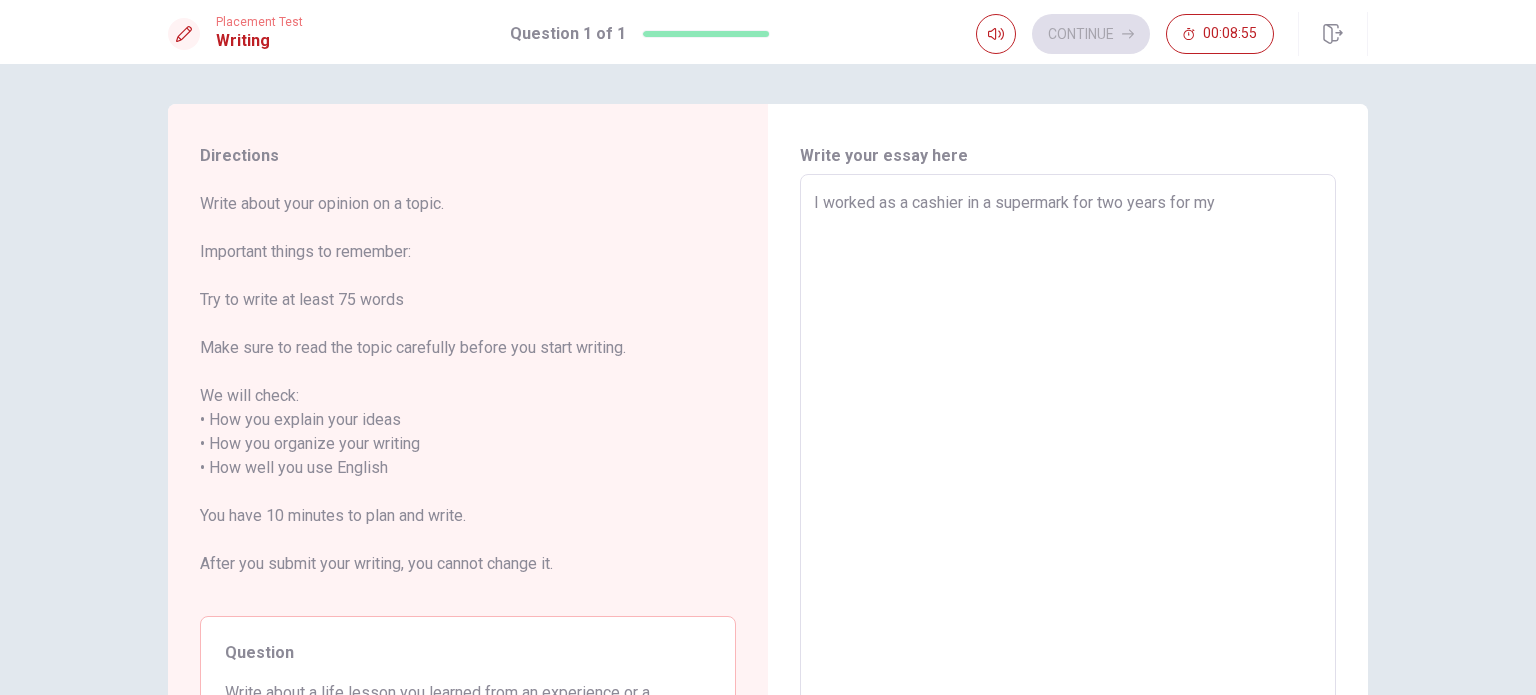 type on "I worked as a cashier in a supermark for two years for my v" 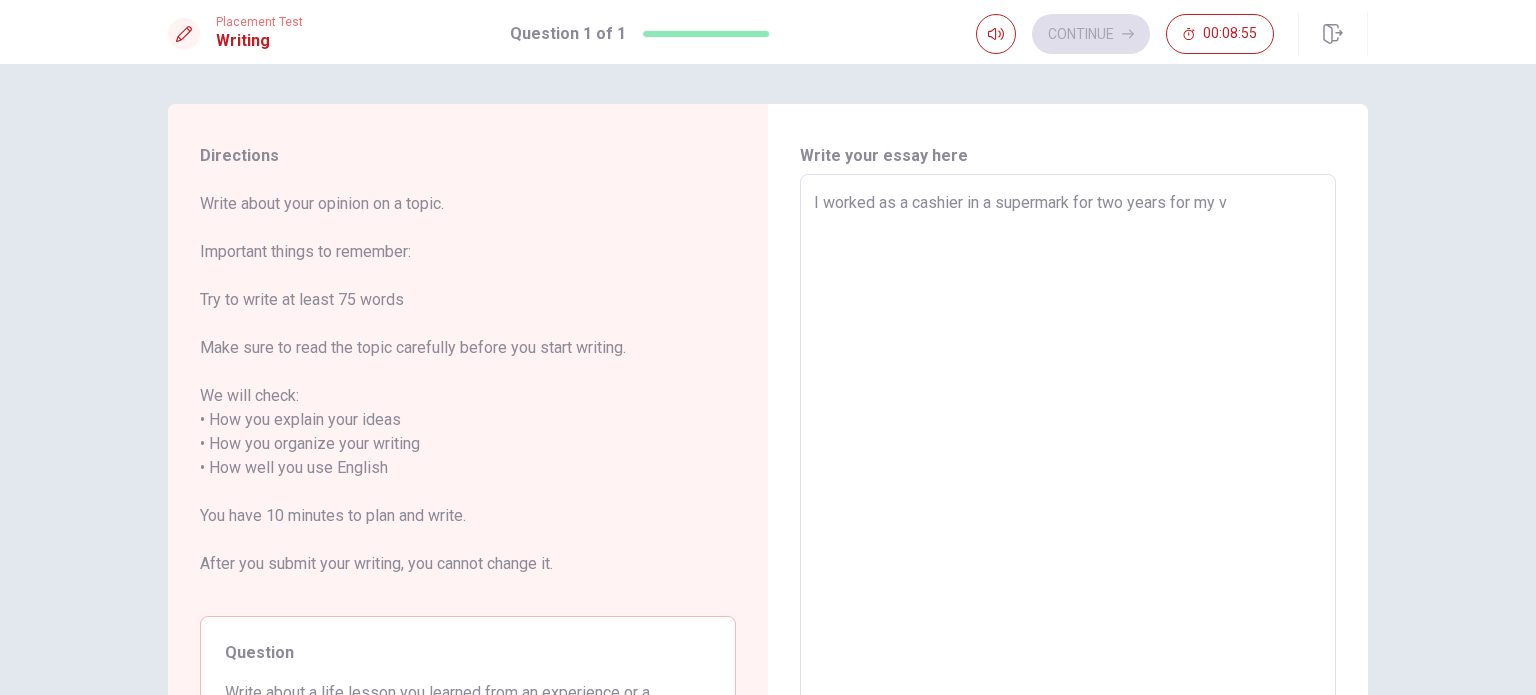 type on "x" 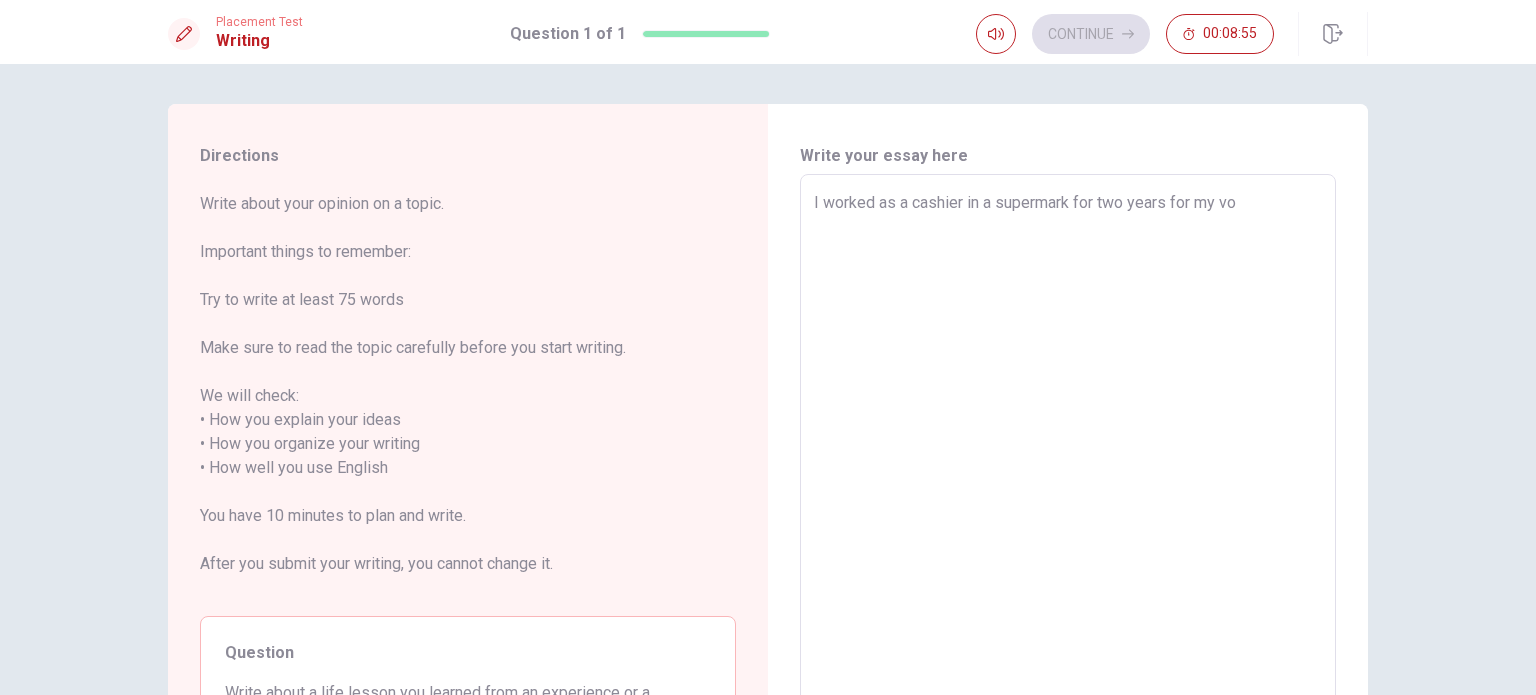 type on "x" 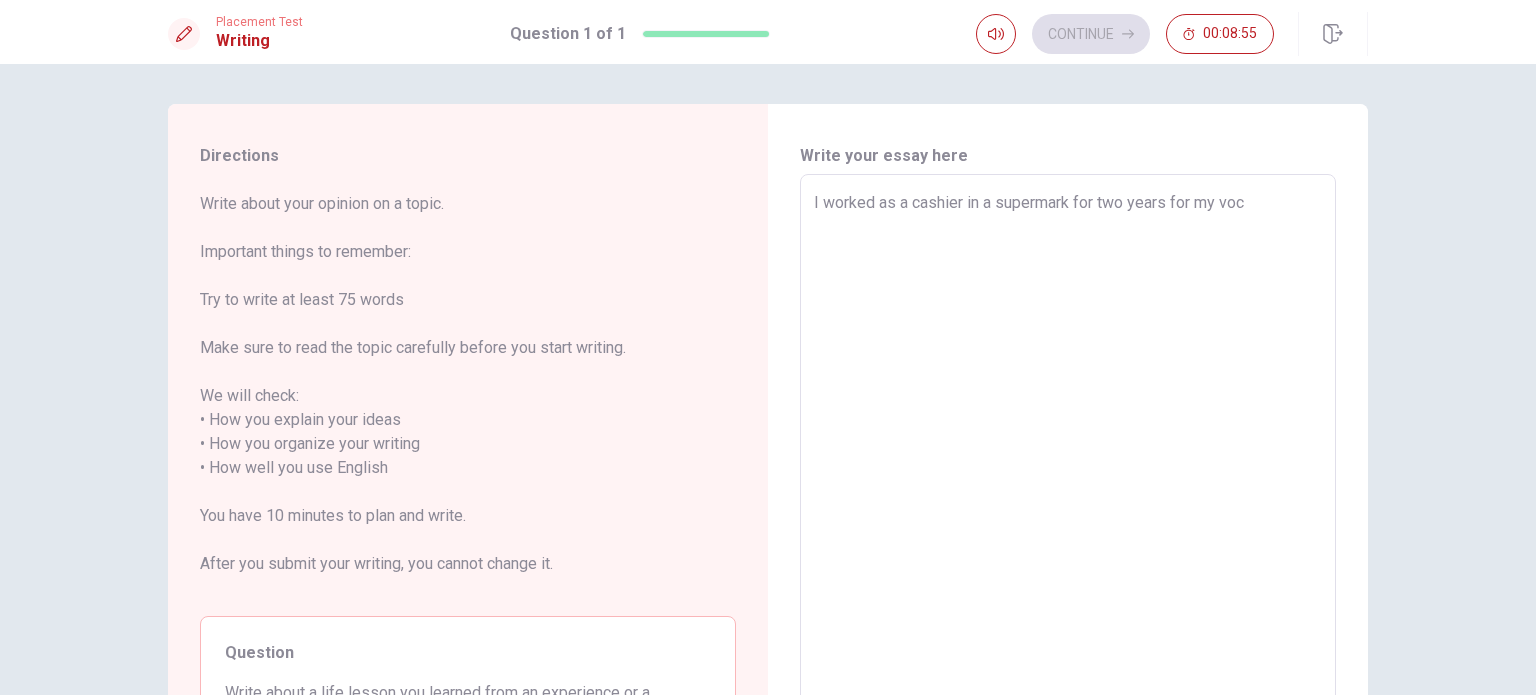 type on "x" 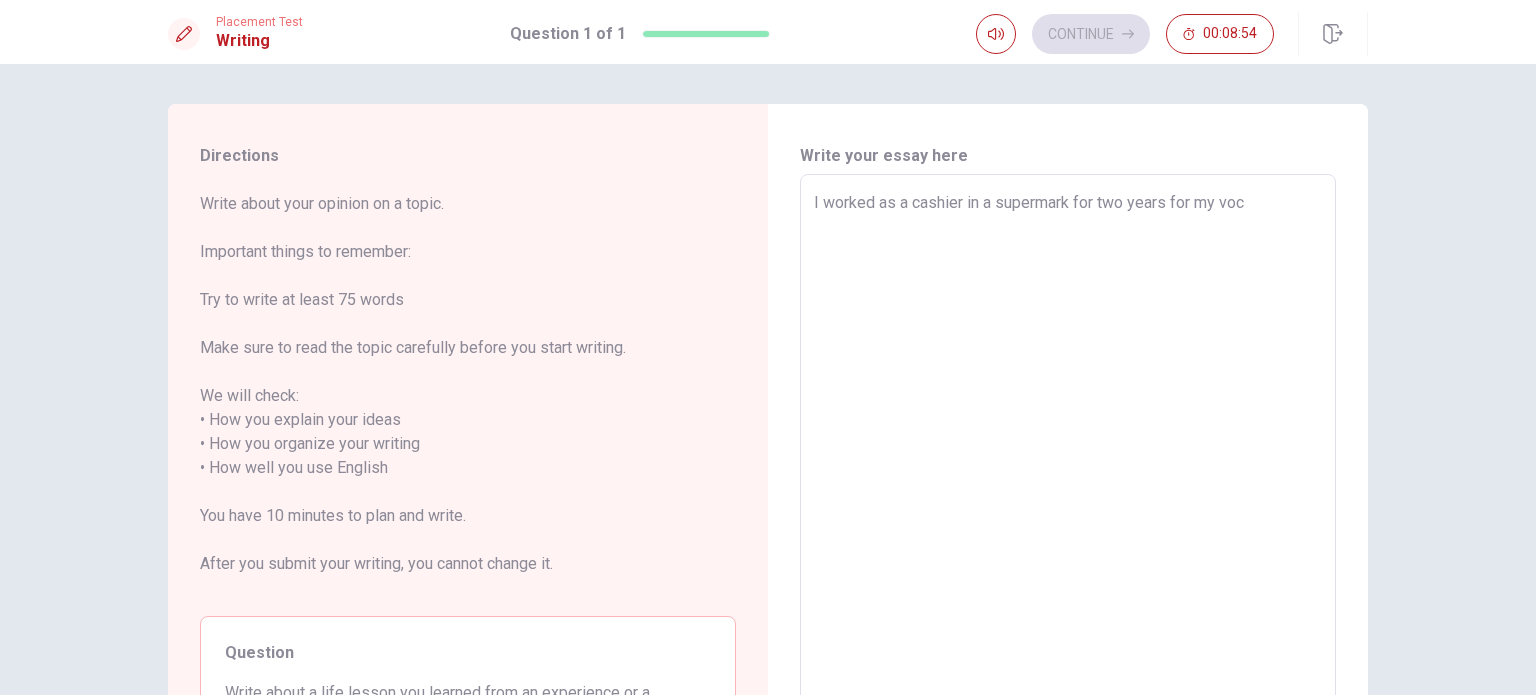 type on "I worked as a cashier in a supermark for two years for my voca" 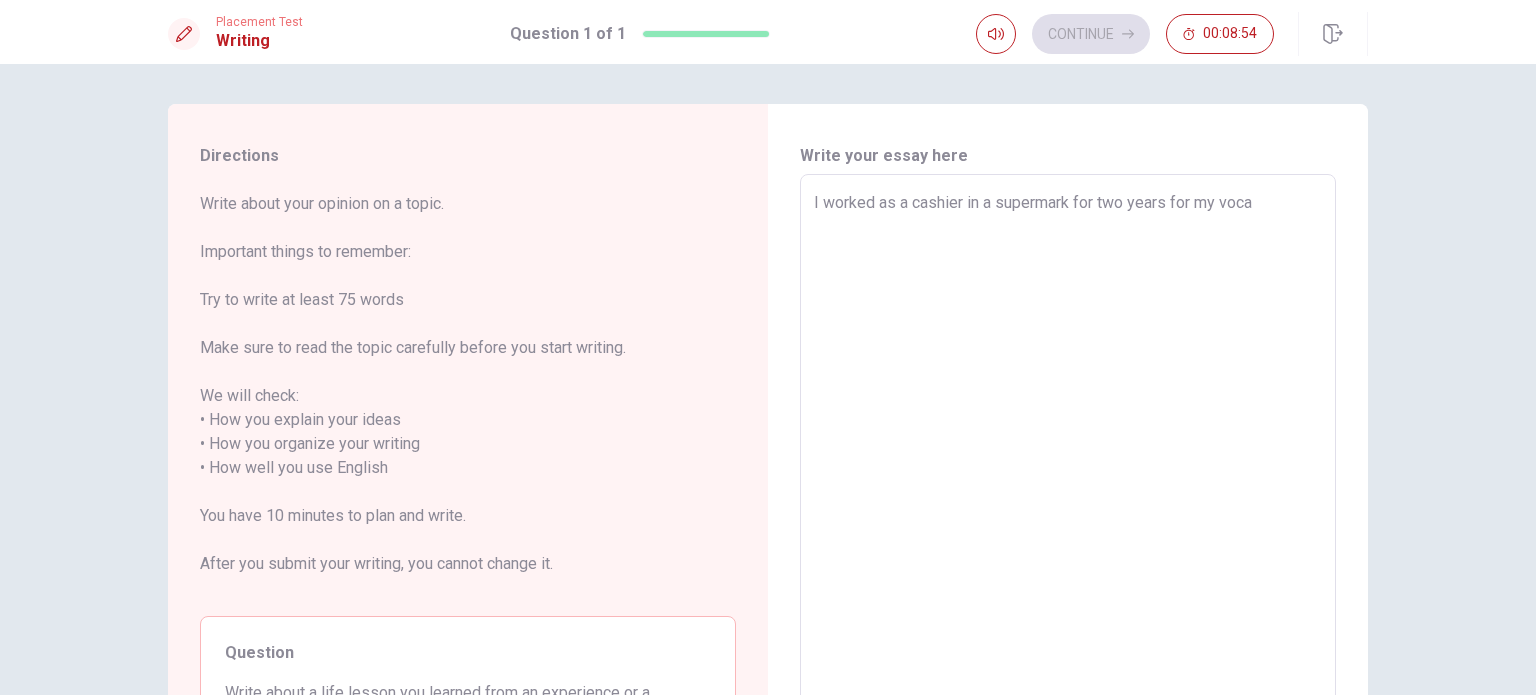 type on "x" 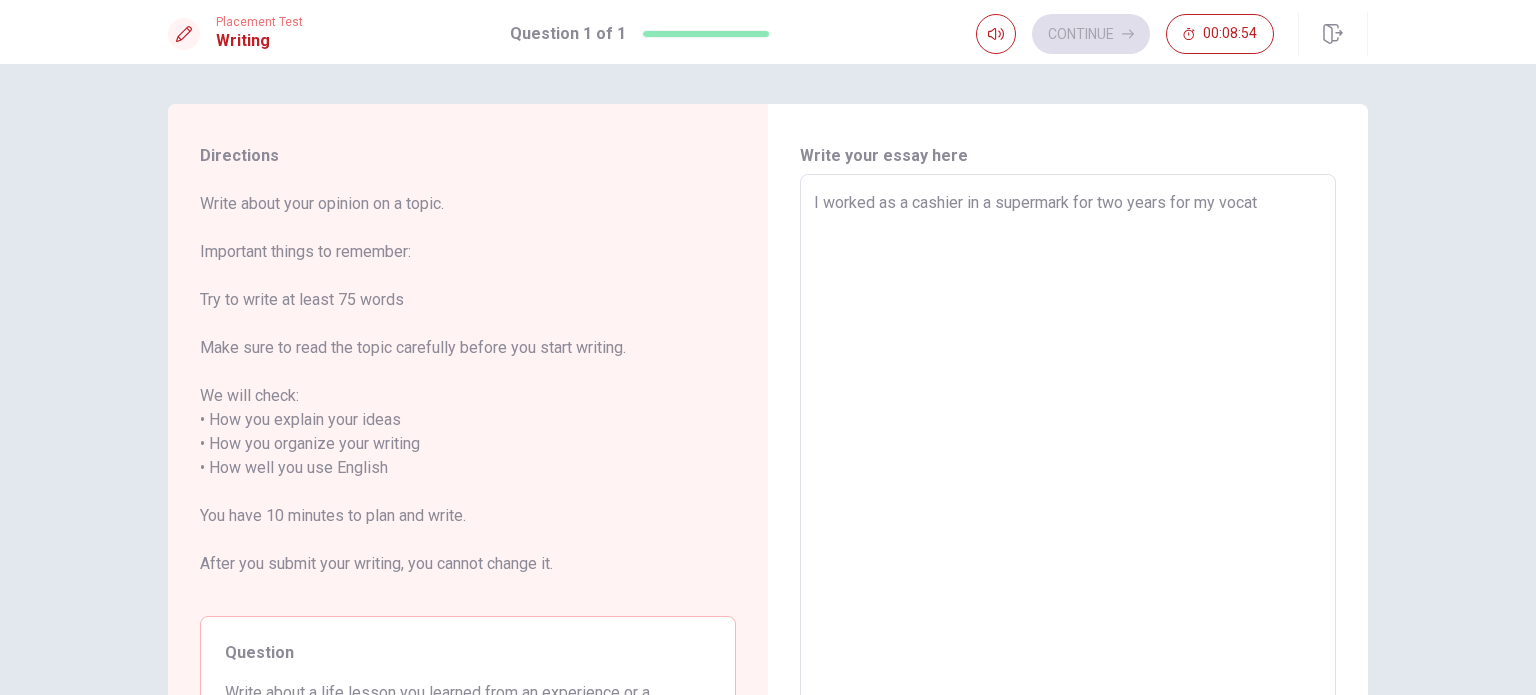 type on "x" 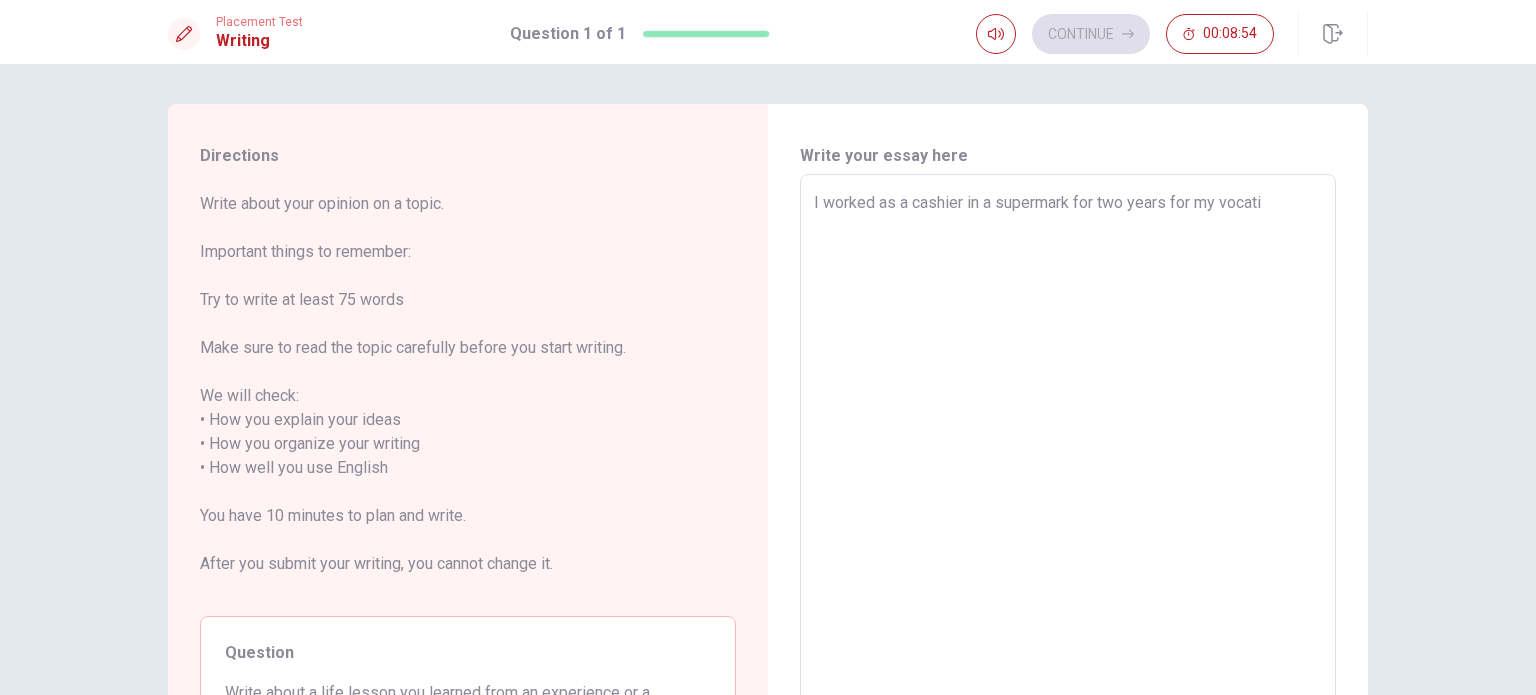 type on "x" 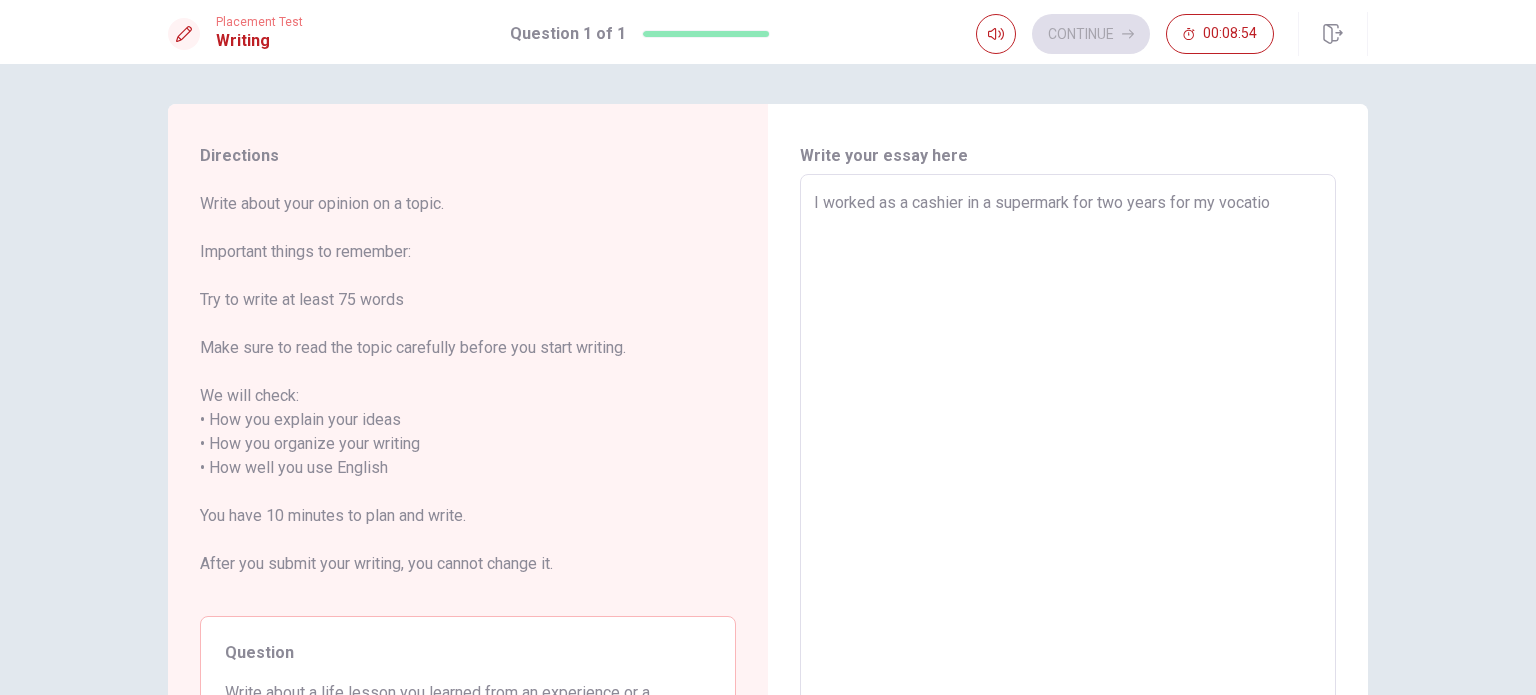 type on "x" 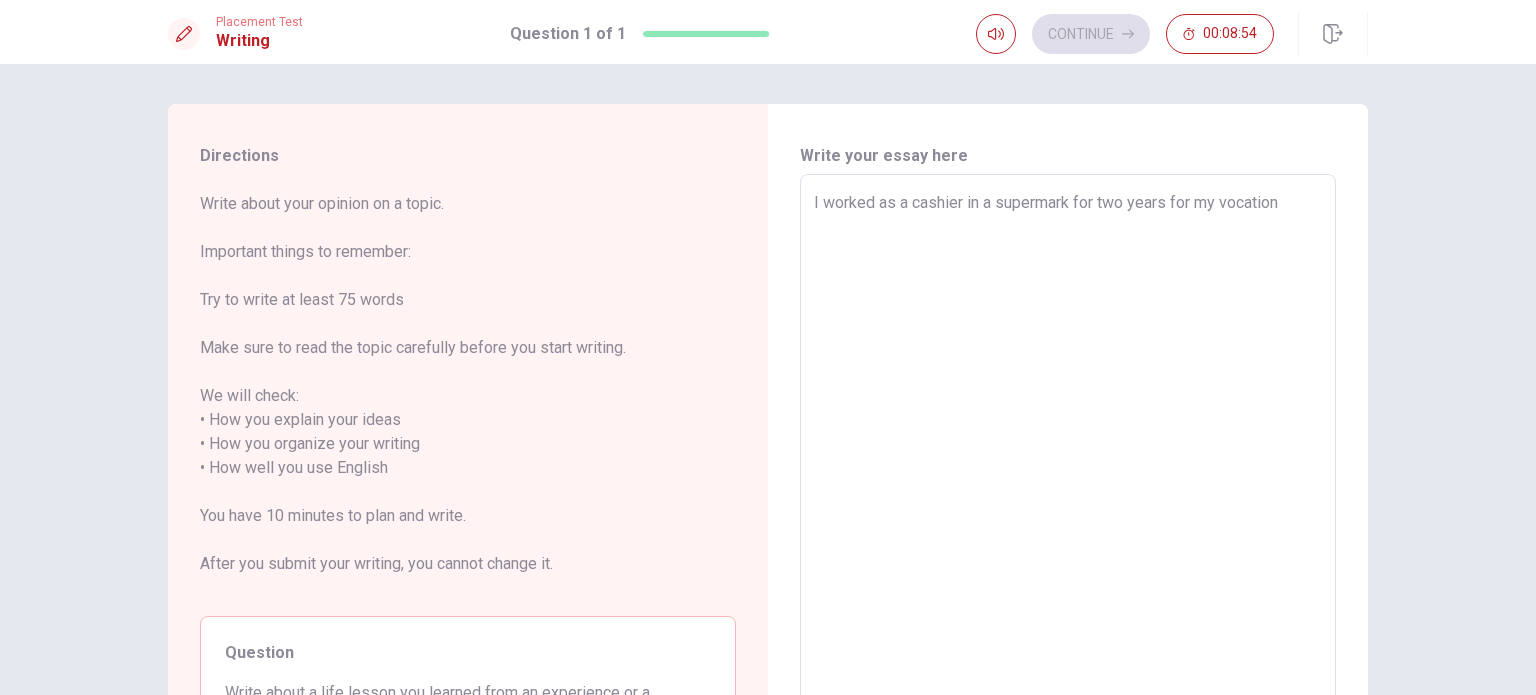 type on "x" 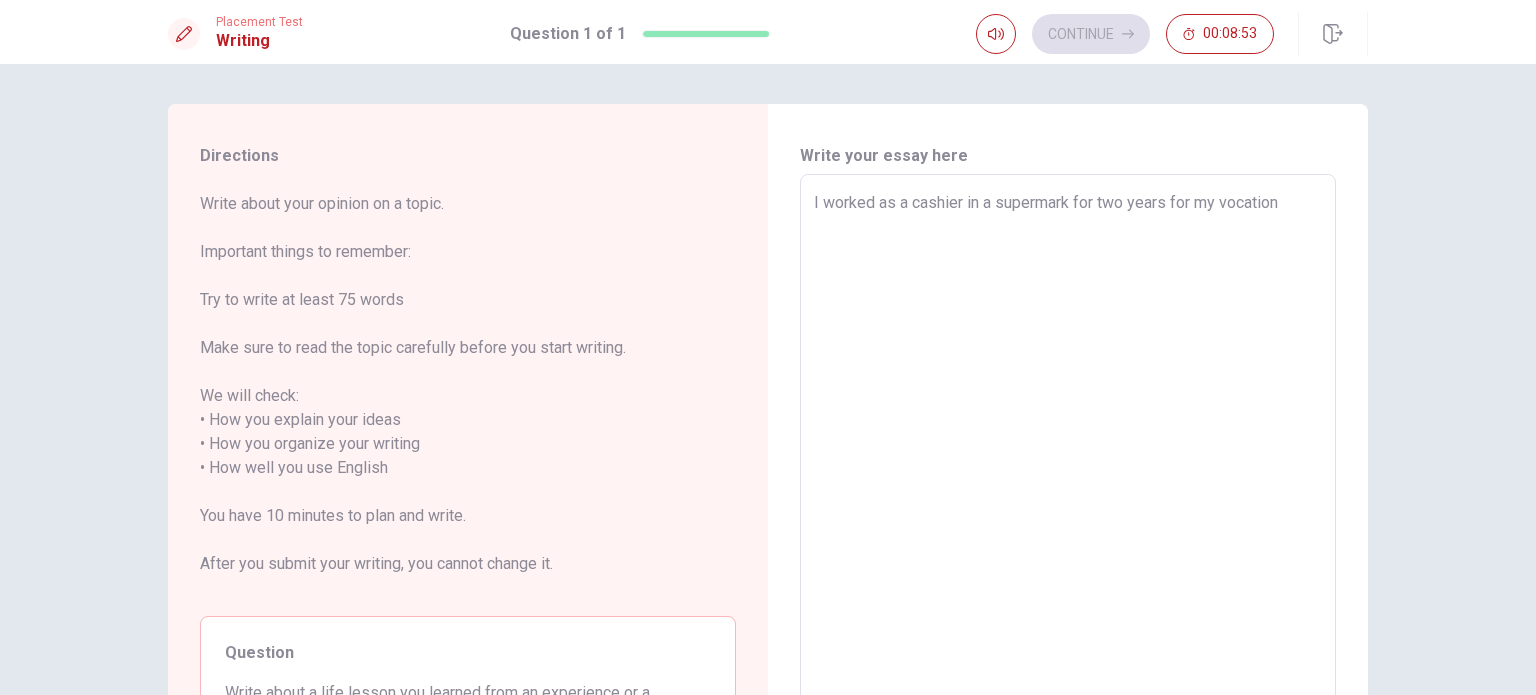 type on "I worked as a cashier in a supermark for two years for my vocationa" 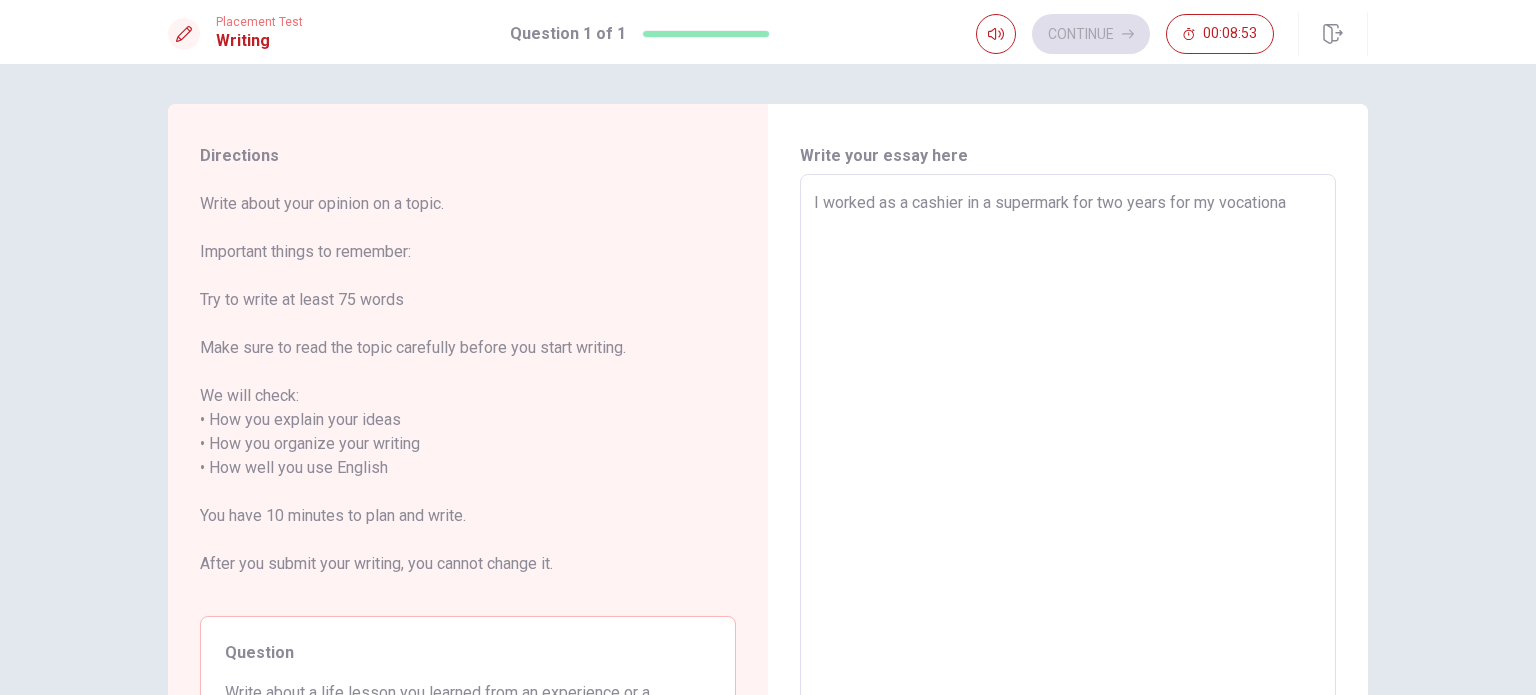 type on "x" 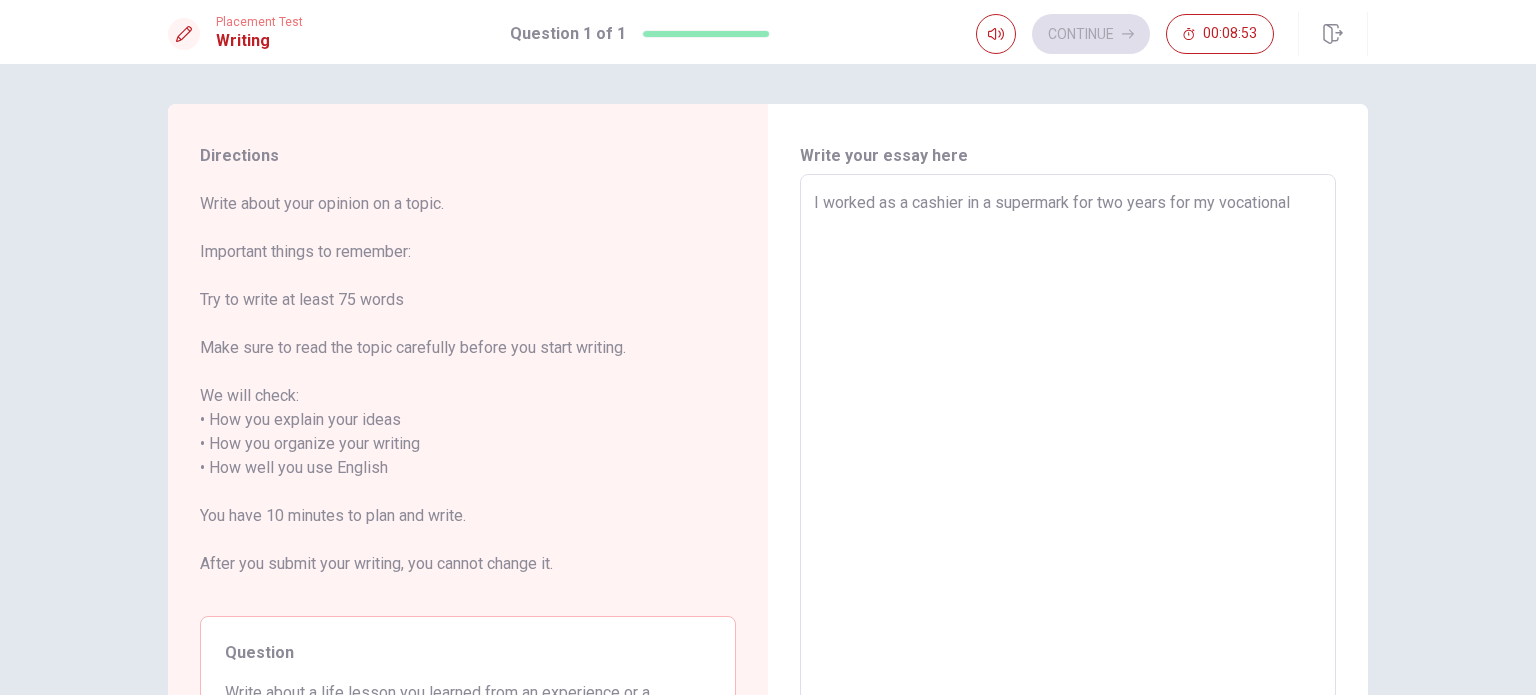 type on "x" 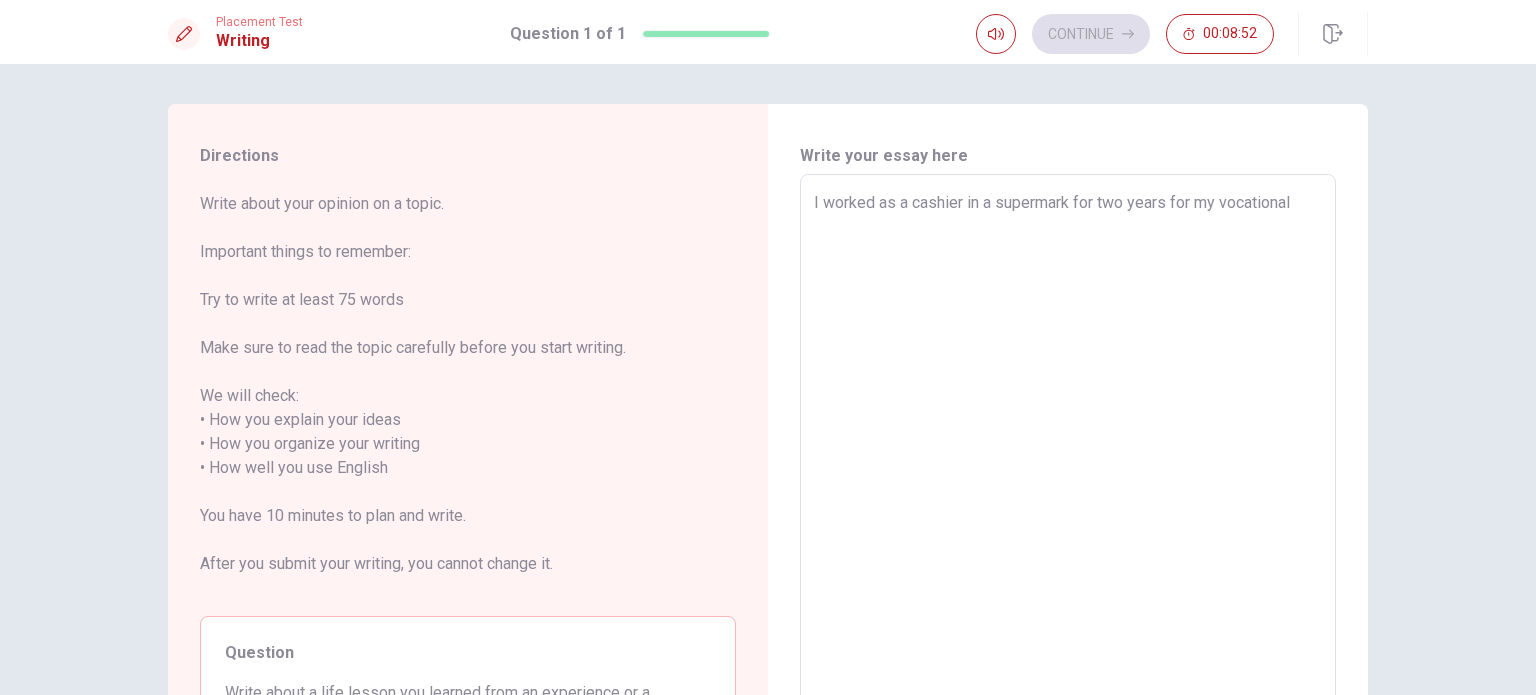 type on "I worked as a cashier in a supermark for two years for my vocational" 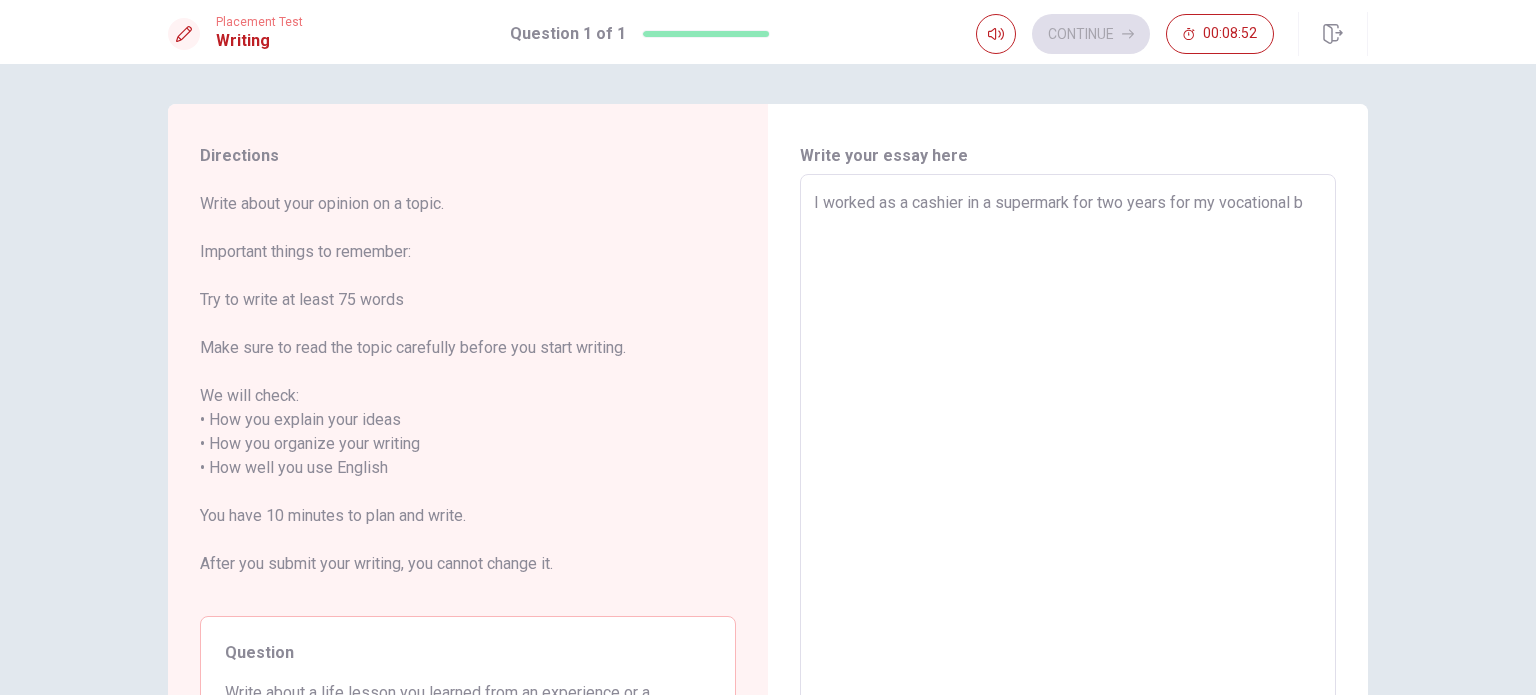 type on "x" 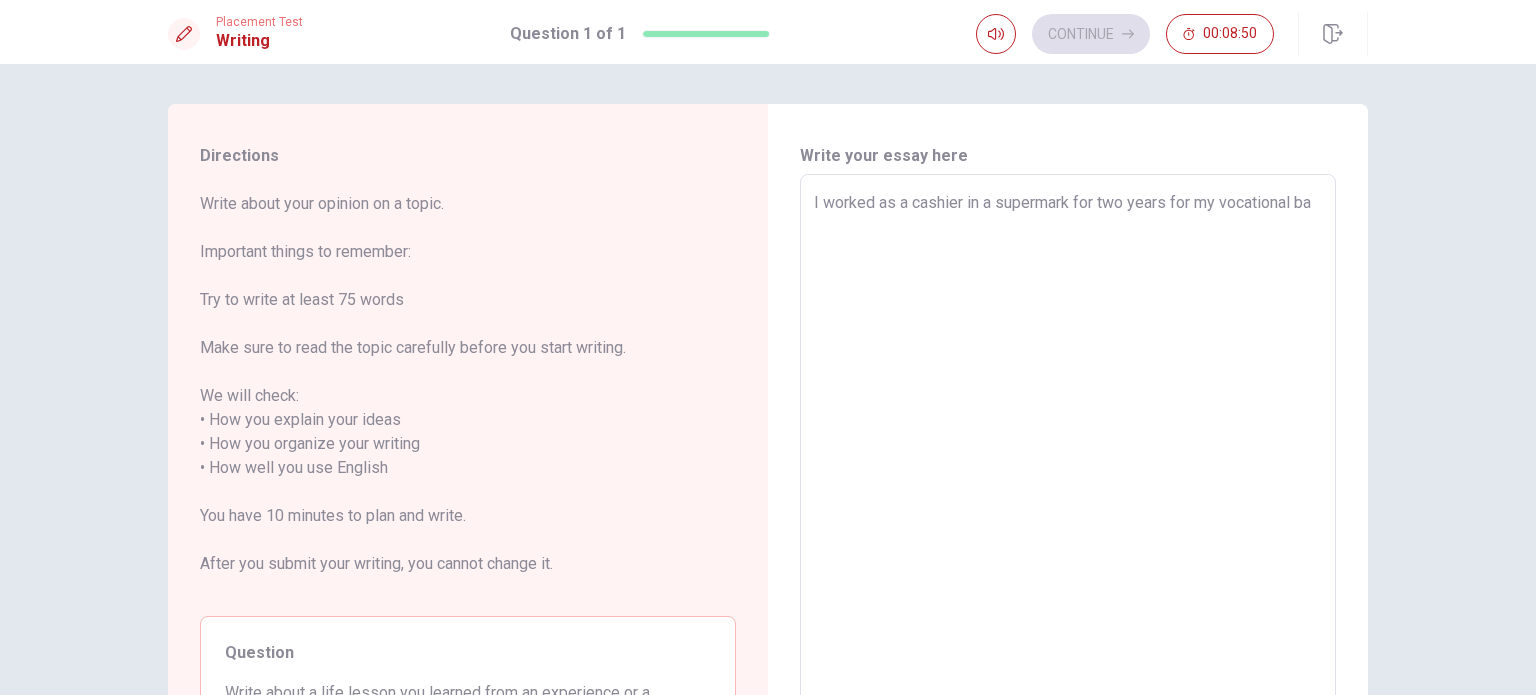type on "x" 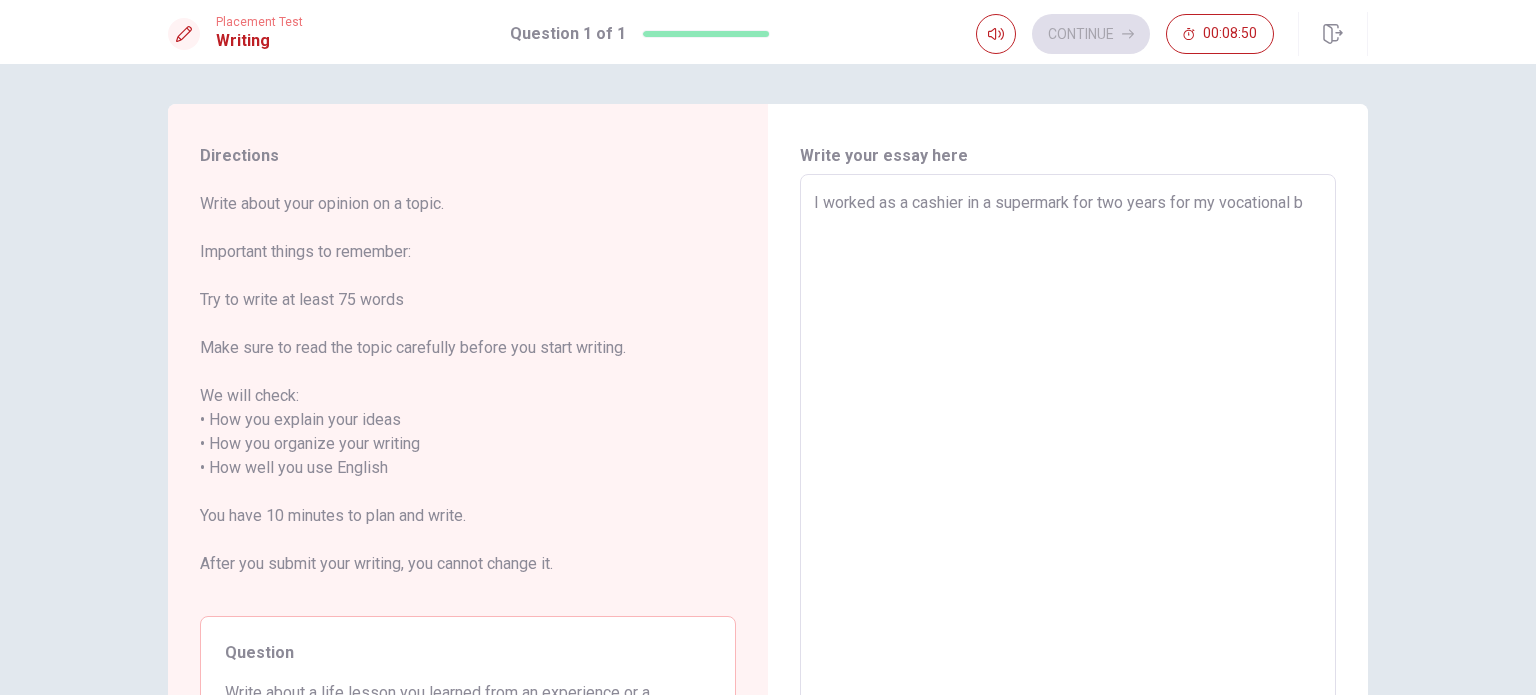 type on "x" 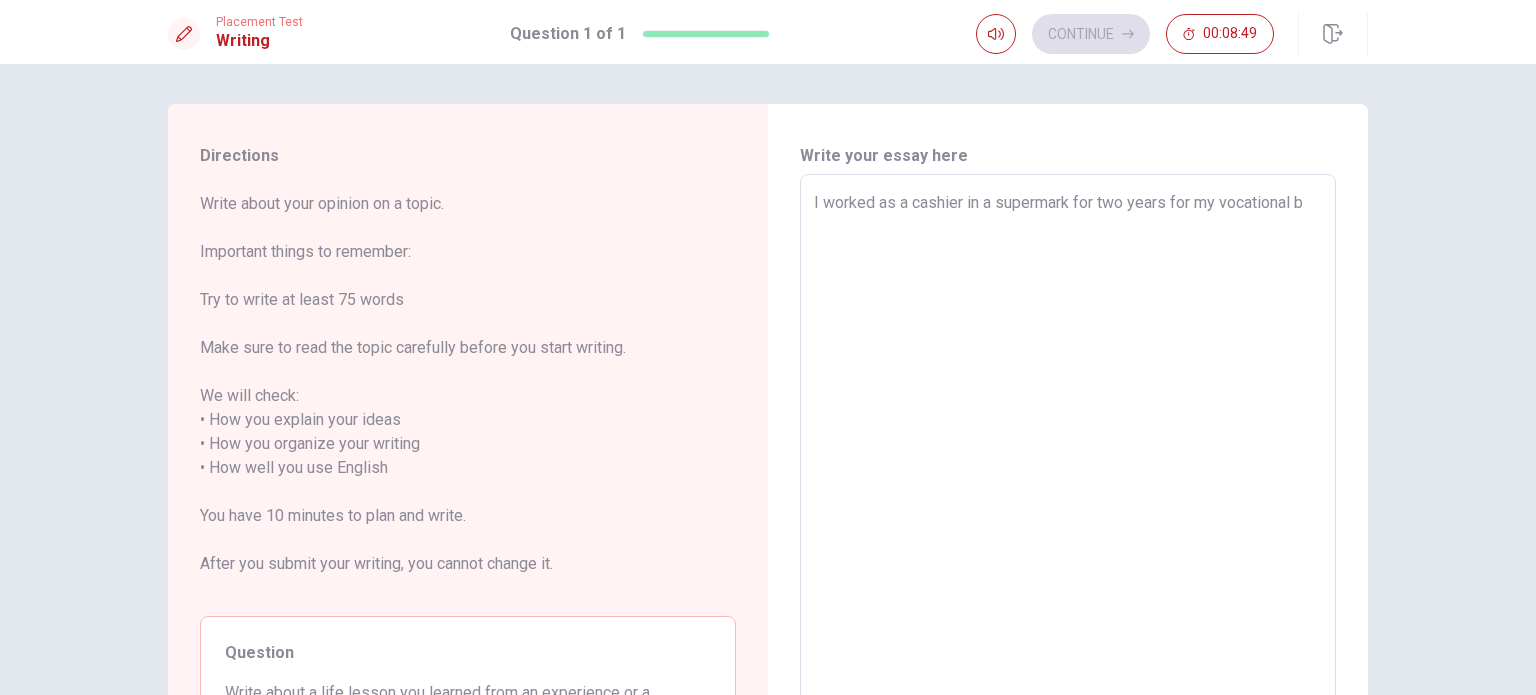 type on "I worked as a cashier in a supermark for two years for my vocational" 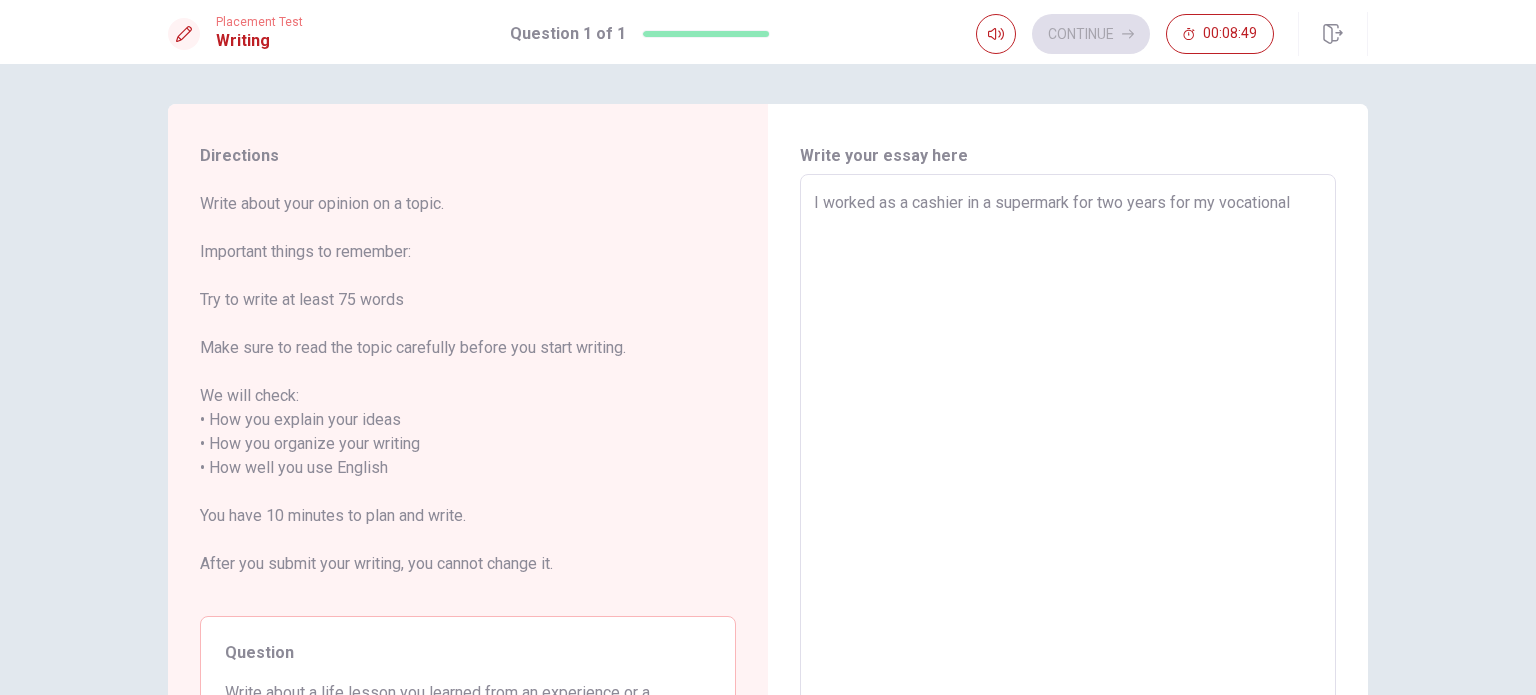 type on "I worked as a cashier in a supermark for two years for my vocational" 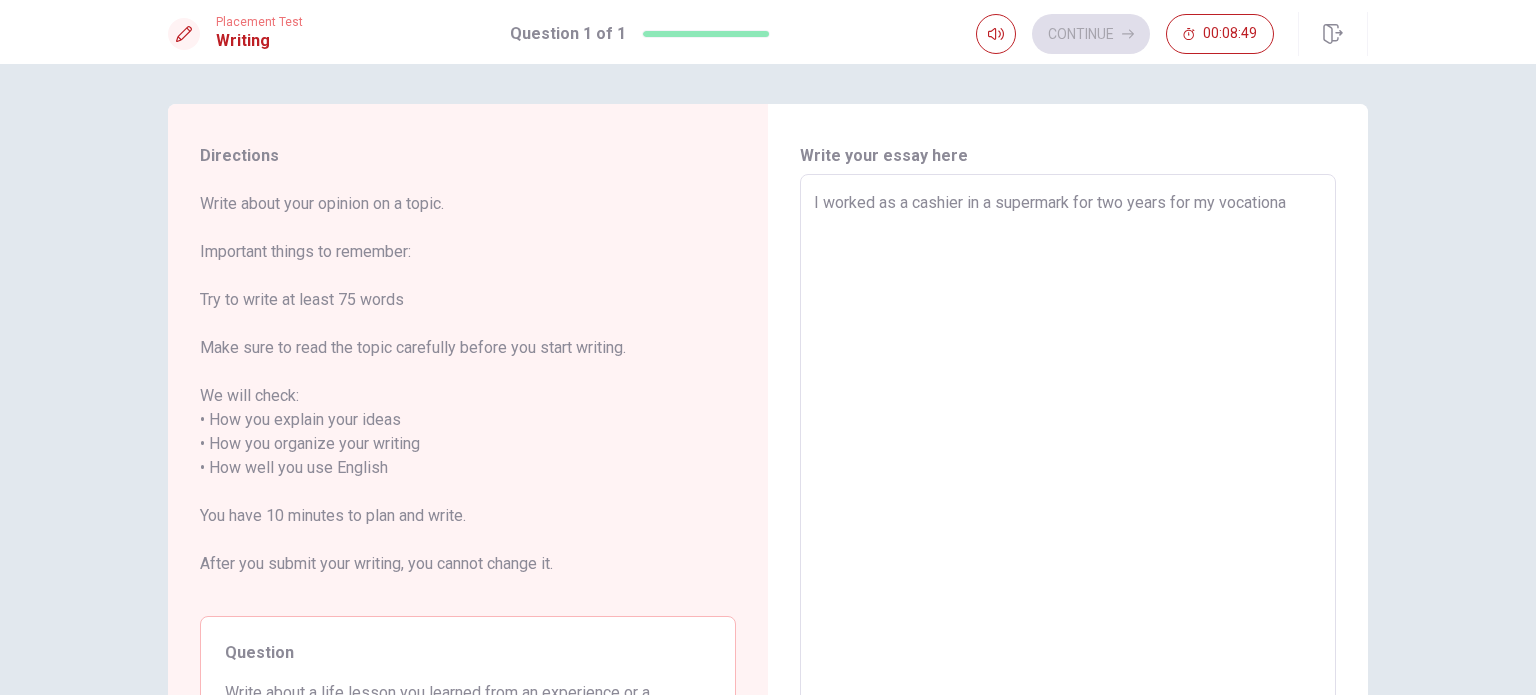 type on "x" 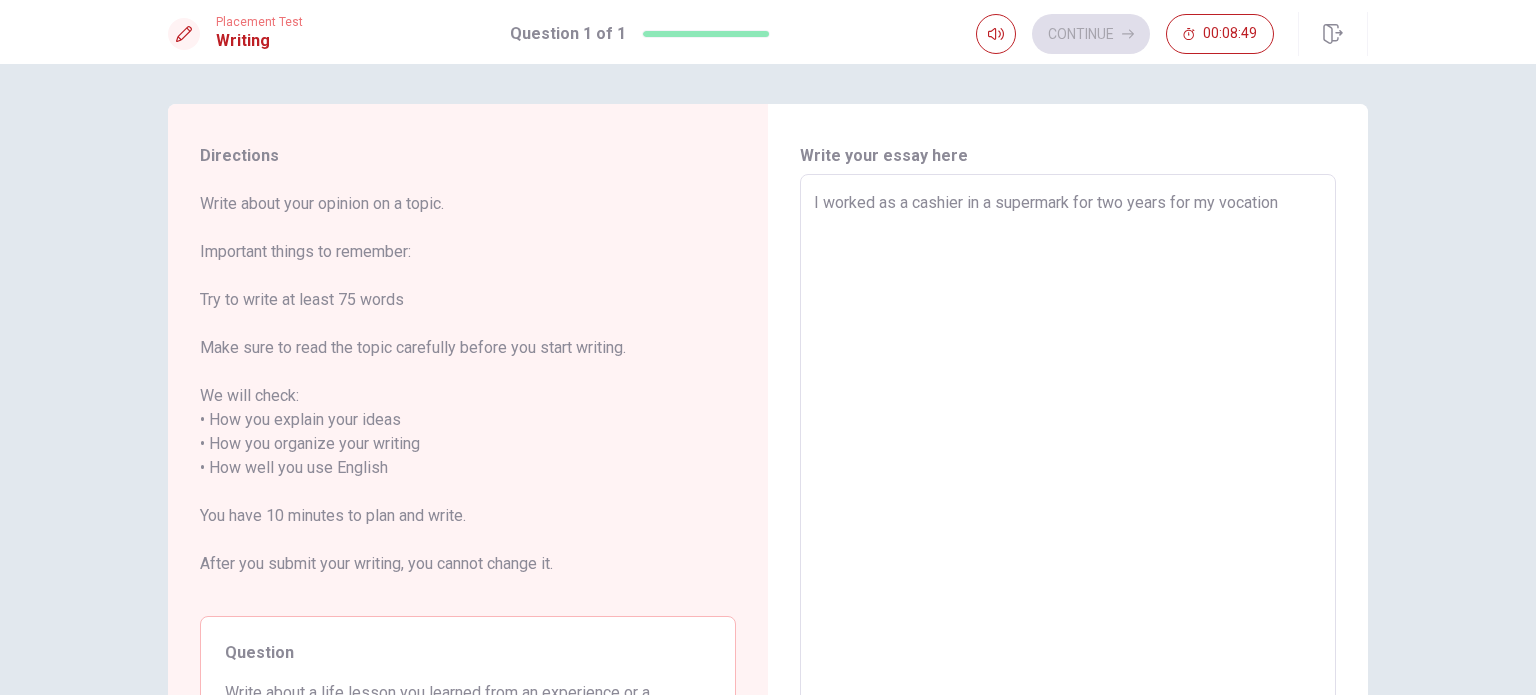 type on "x" 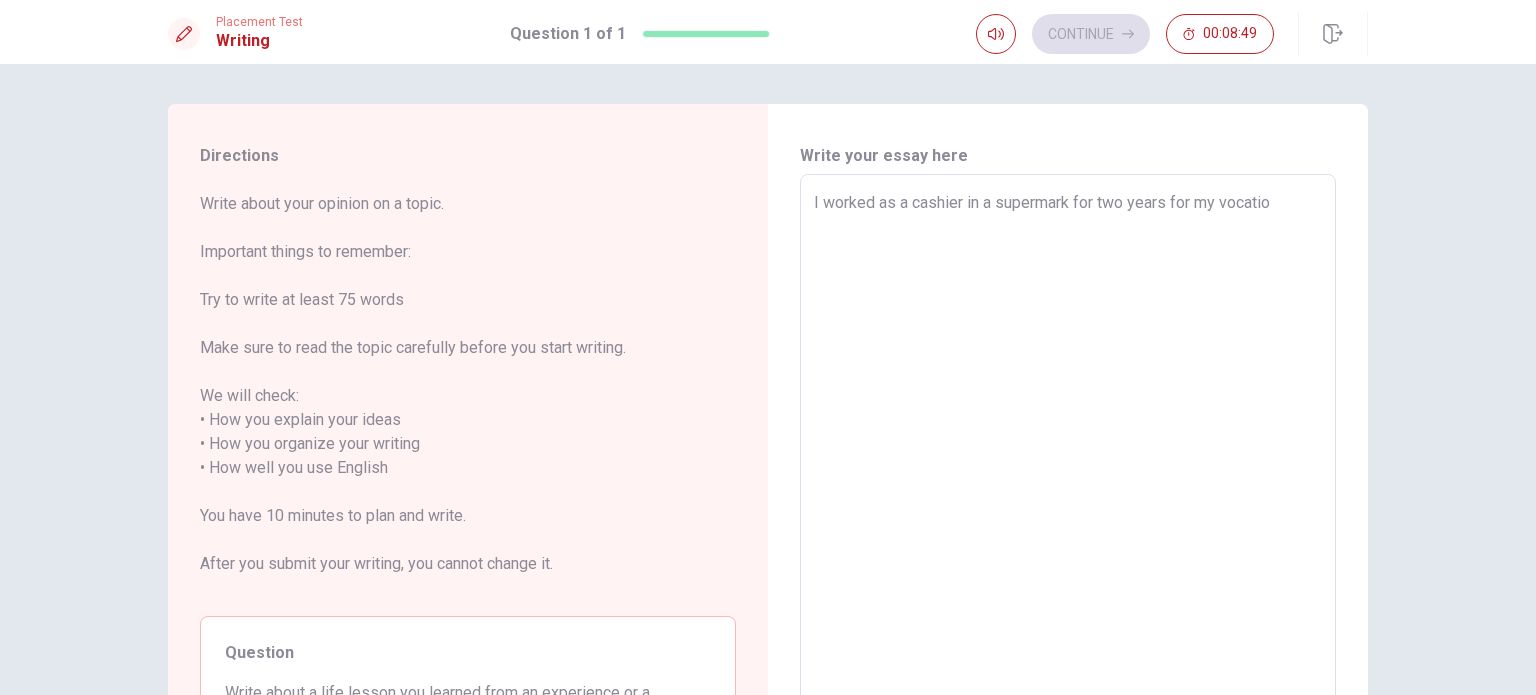 type on "I worked as a cashier in a supermark for two years for my vocati" 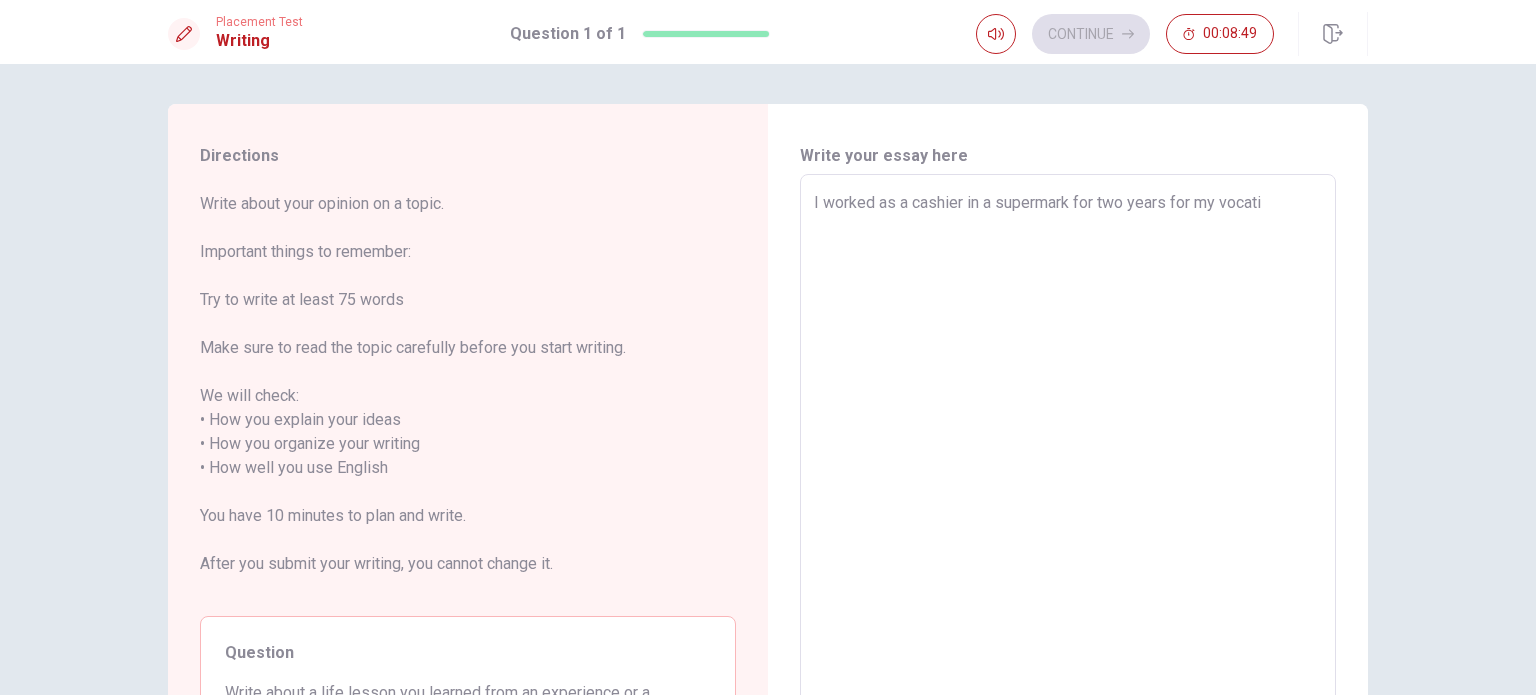 type on "I worked as a cashier in a supermark for two years for my vocat" 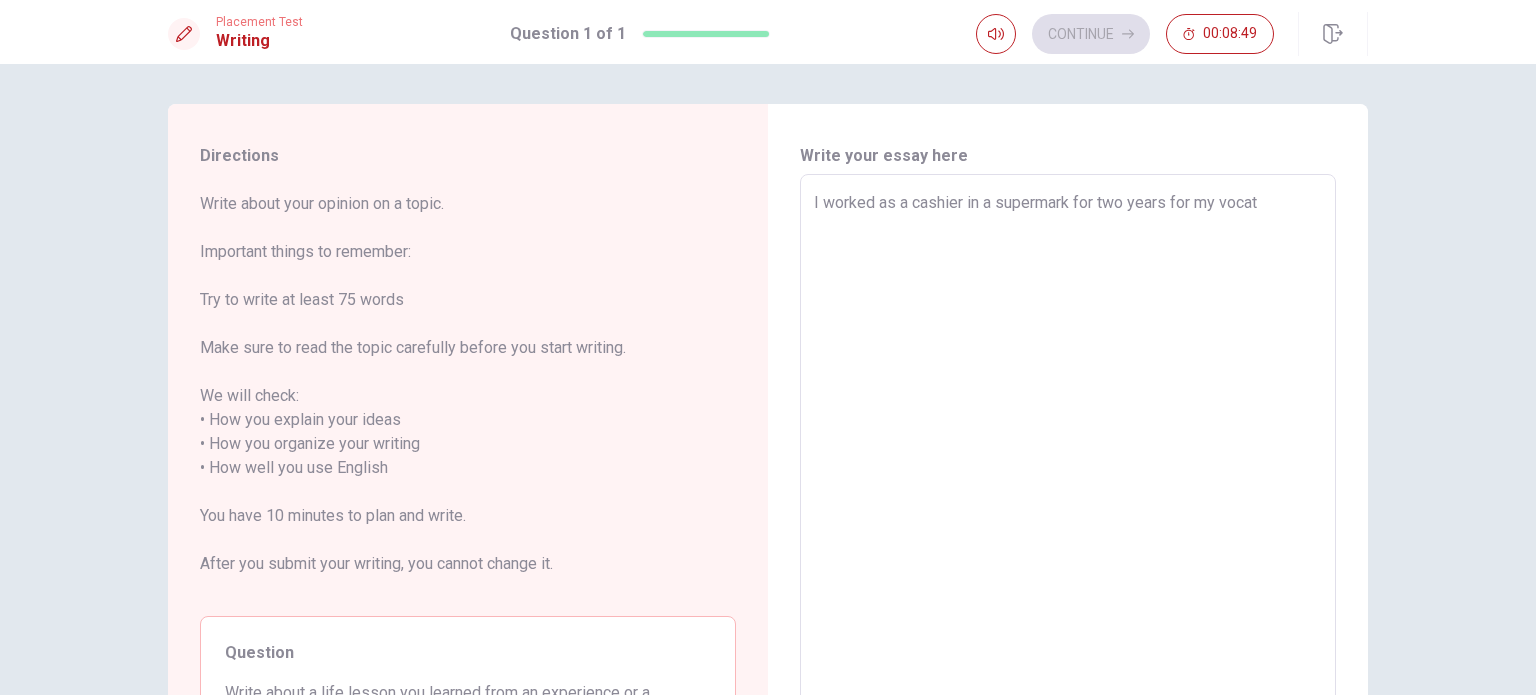 type on "I worked as a cashier in a supermark for two years for my voca" 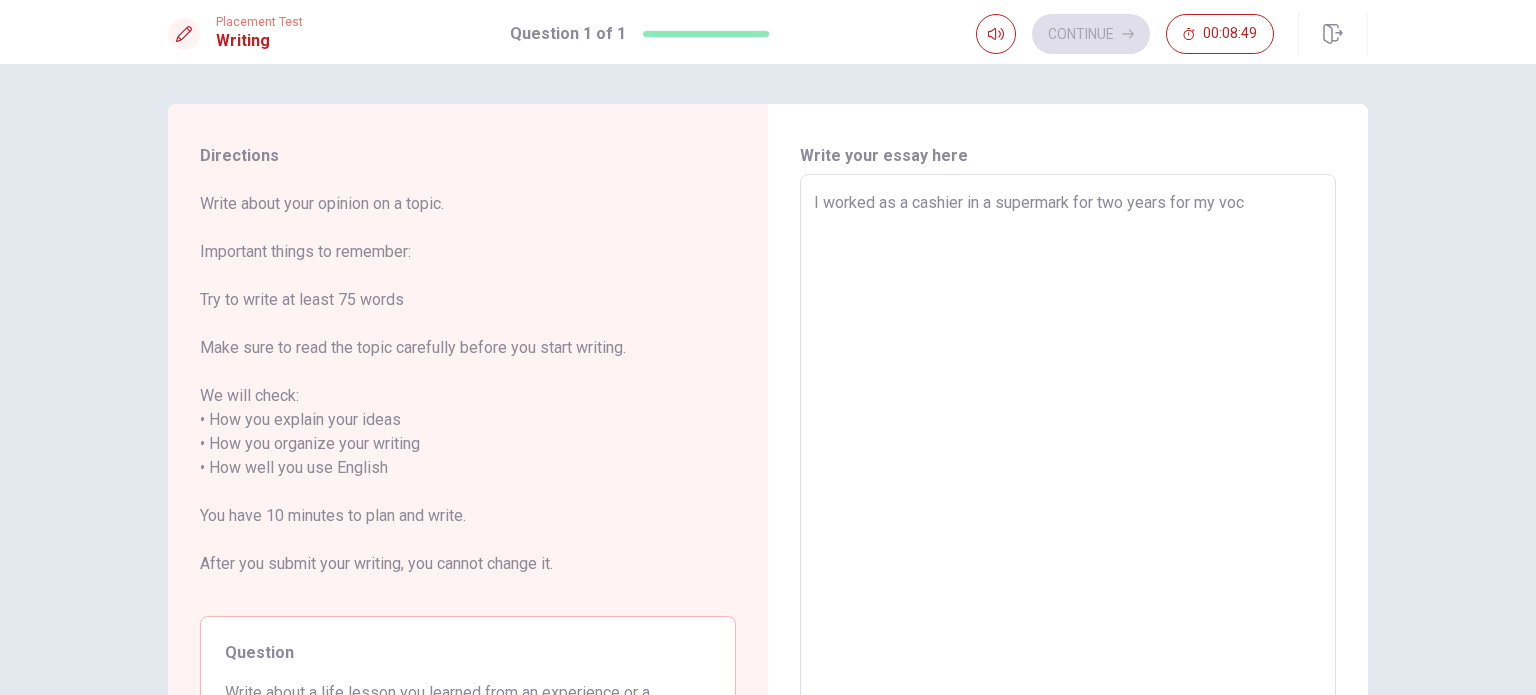 type on "I worked as a cashier in a supermark for two years for my vo" 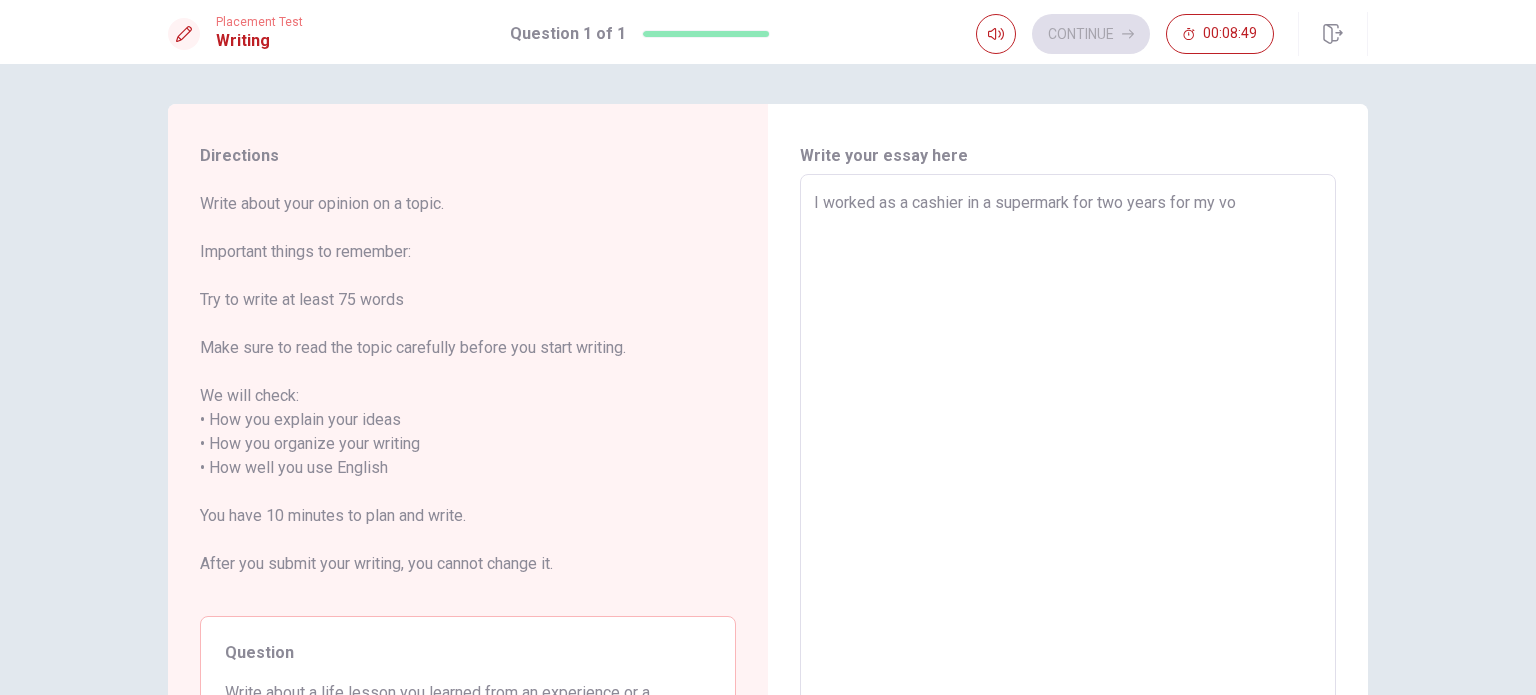 type on "x" 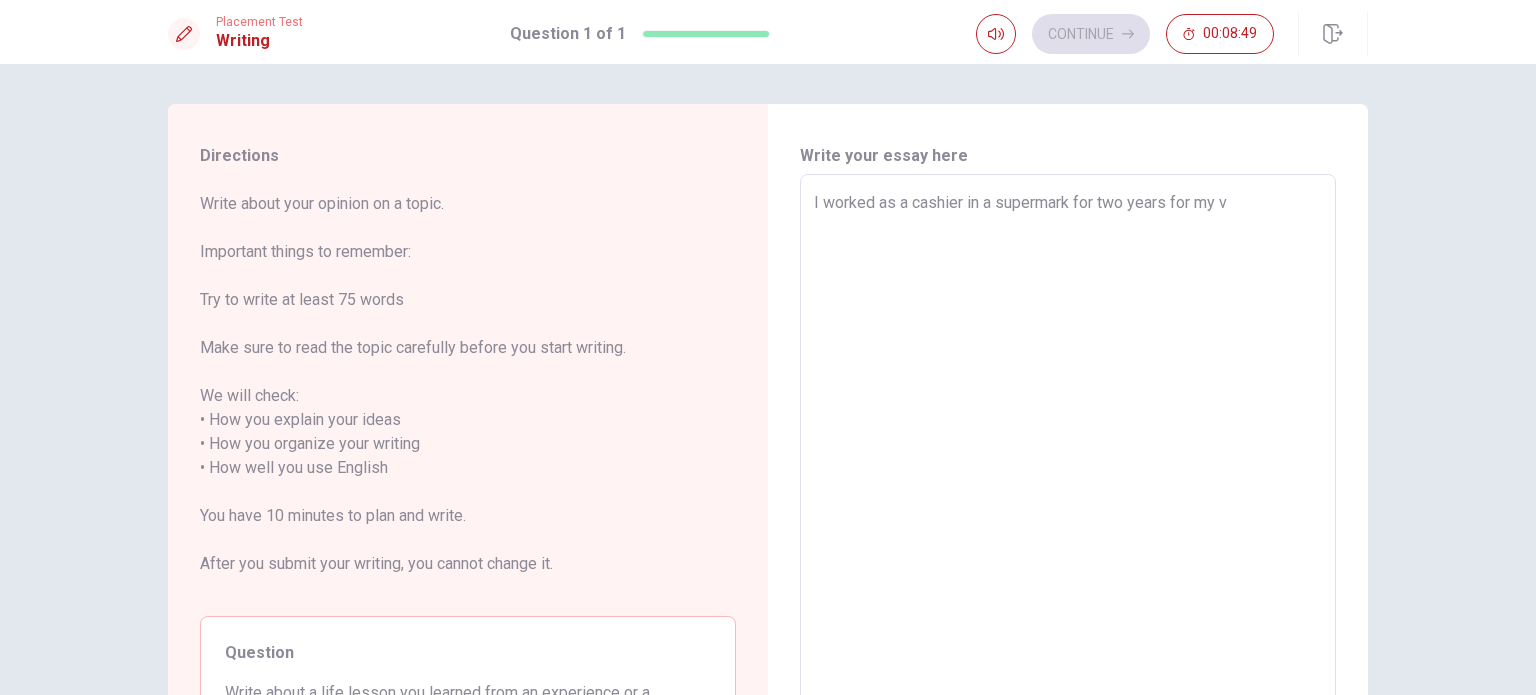 type on "I worked as a cashier in a supermark for two years for my" 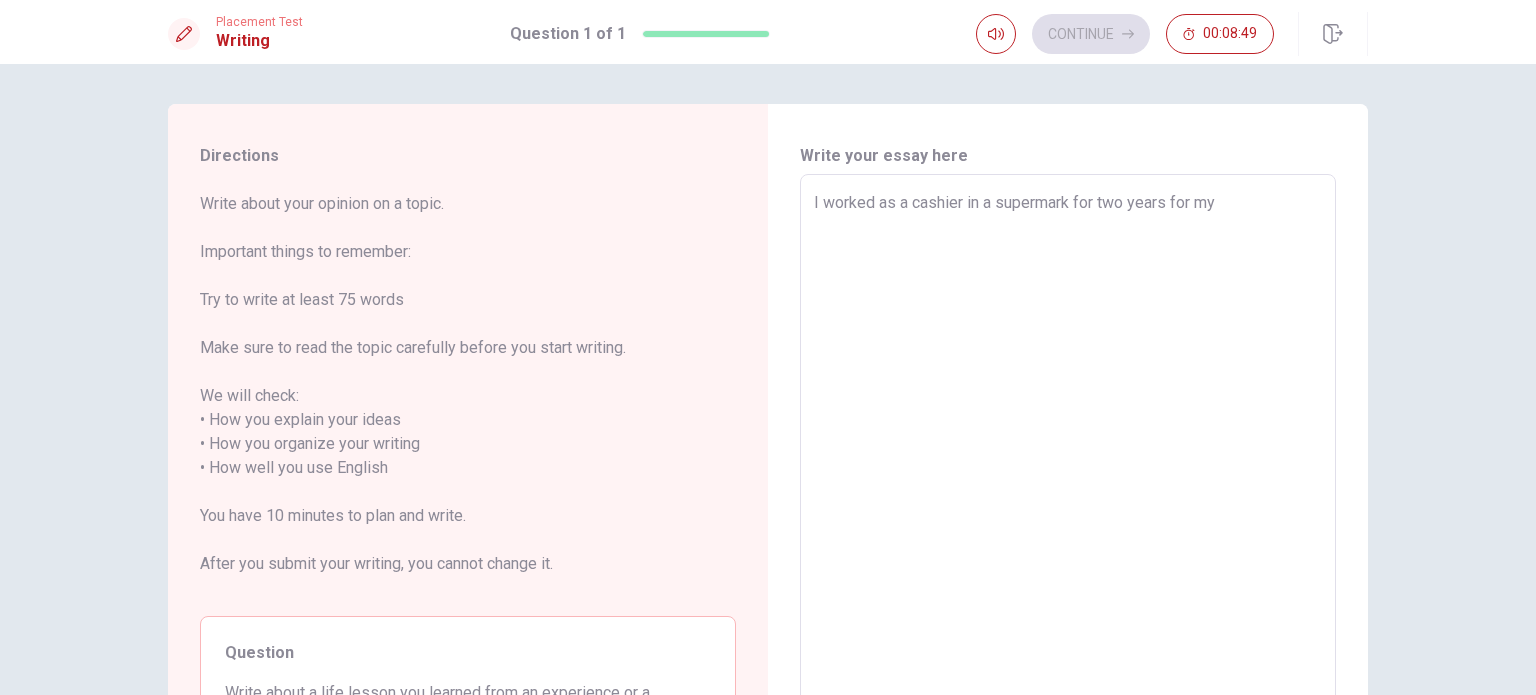 type on "I worked as a cashier in a supermark for two years for my" 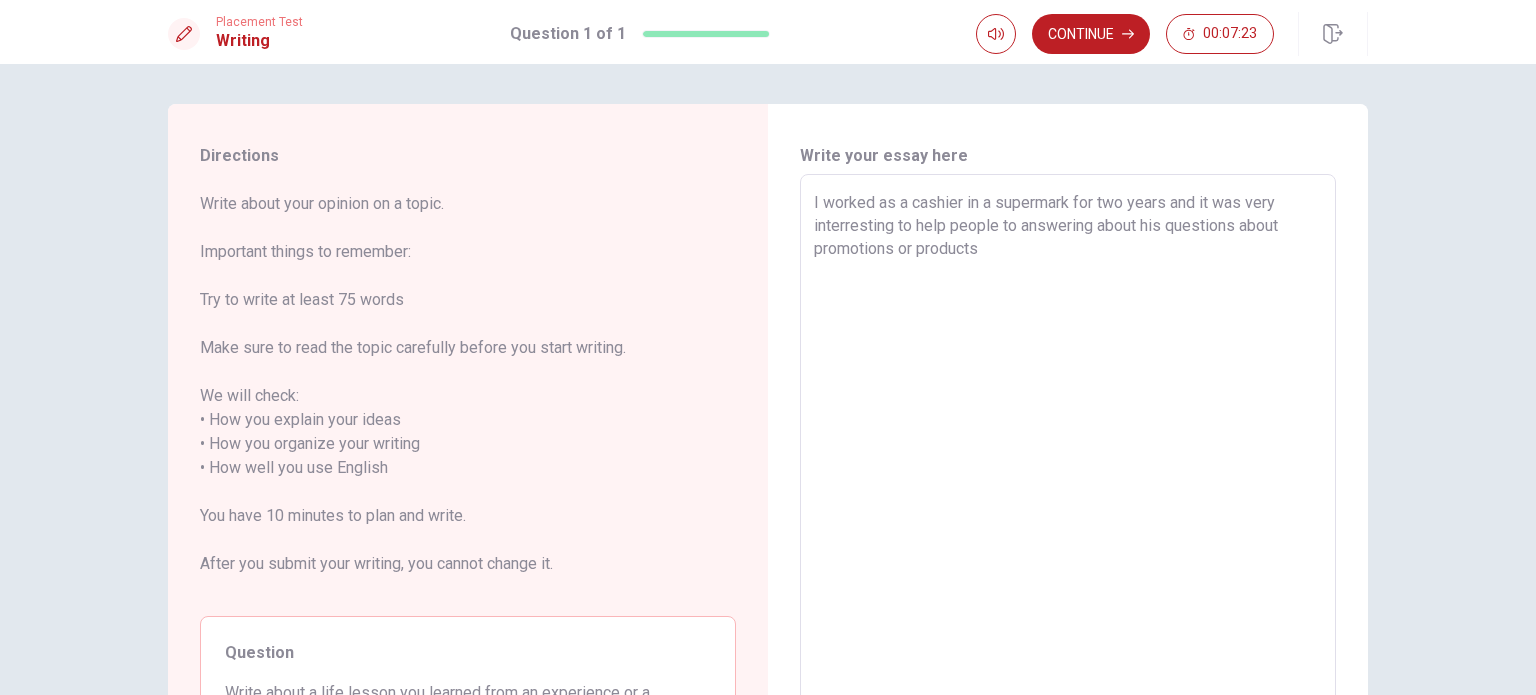 click on "I worked as a cashier in a supermark for two years and it was very interresting to help people to answering about his questions about promotions or products x ​" at bounding box center (1068, 468) 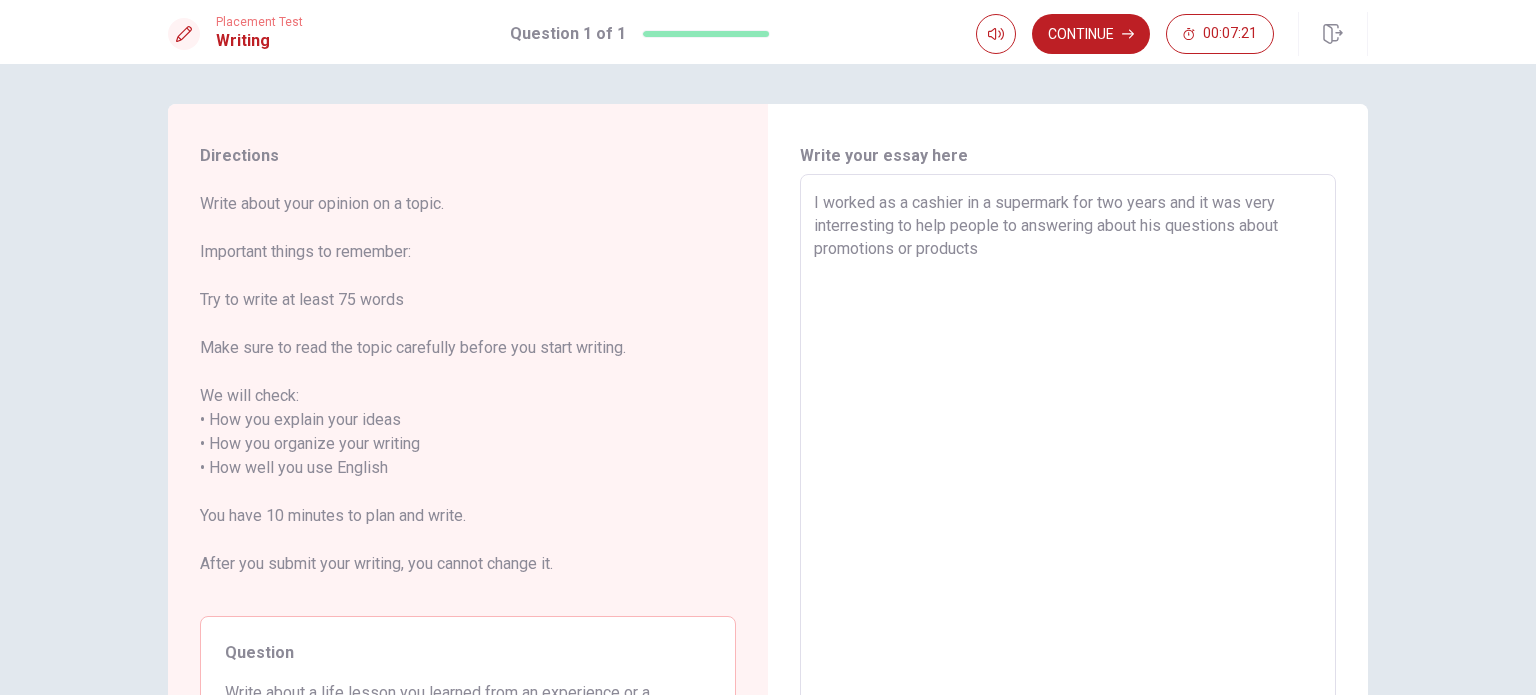 click on "I worked as a cashier in a supermark for two years and it was very interresting to help people to answering about his questions about promotions or products" at bounding box center (1068, 468) 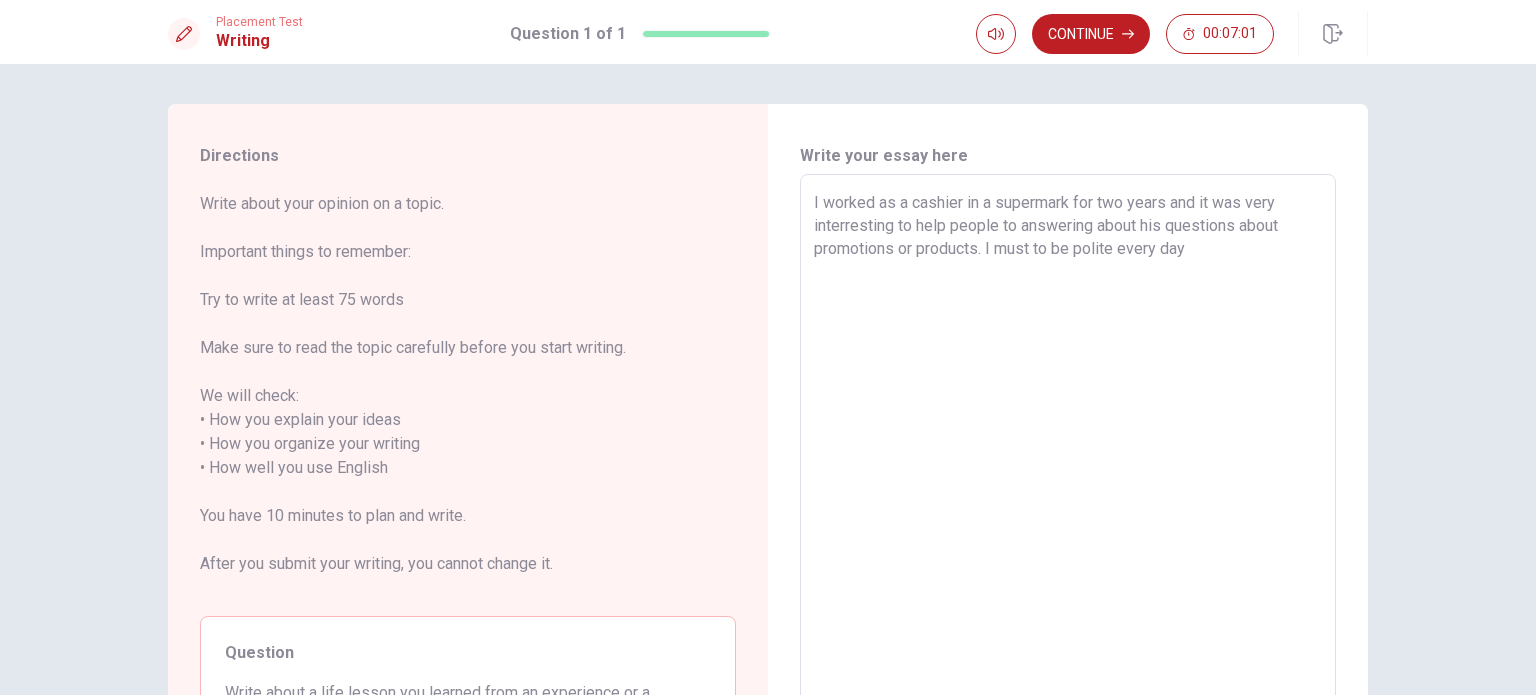 click on "I worked as a cashier in a supermark for two years and it was very interresting to help people to answering about his questions about promotions or products. I must to be polite every day" at bounding box center [1068, 468] 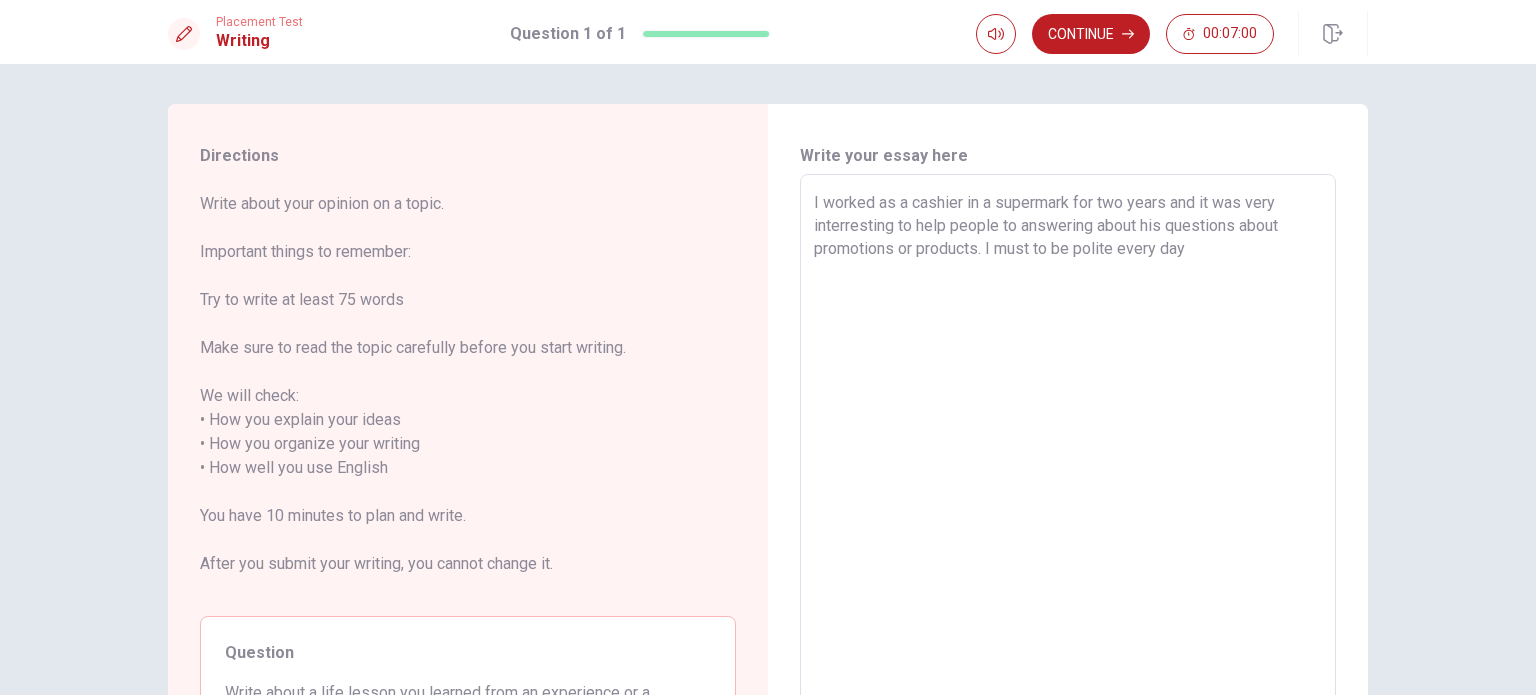click on "I worked as a cashier in a supermark for two years and it was very interresting to help people to answering about his questions about promotions or products. I must to be polite every day" at bounding box center (1068, 468) 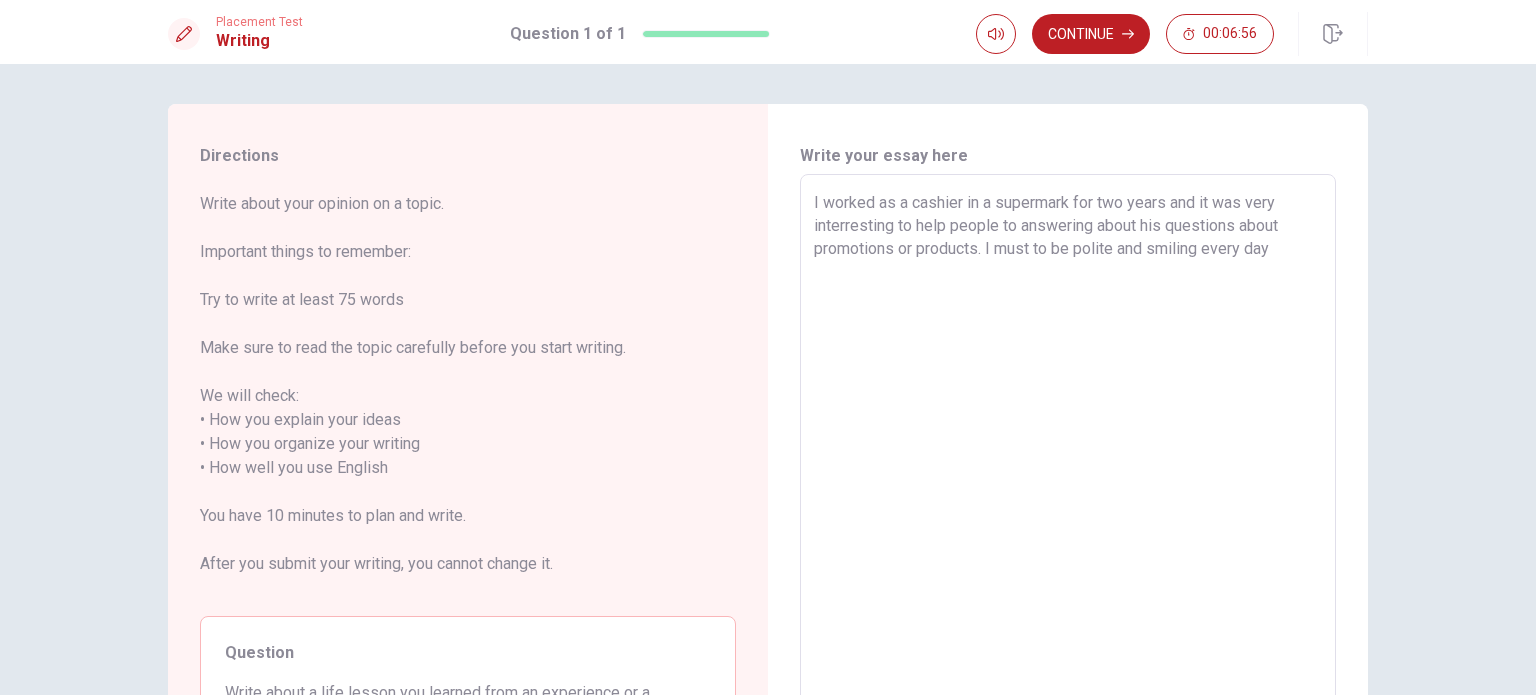 click on "I worked as a cashier in a supermark for two years and it was very interresting to help people to answering about his questions about promotions or products. I must to be polite and smiling every day" at bounding box center (1068, 468) 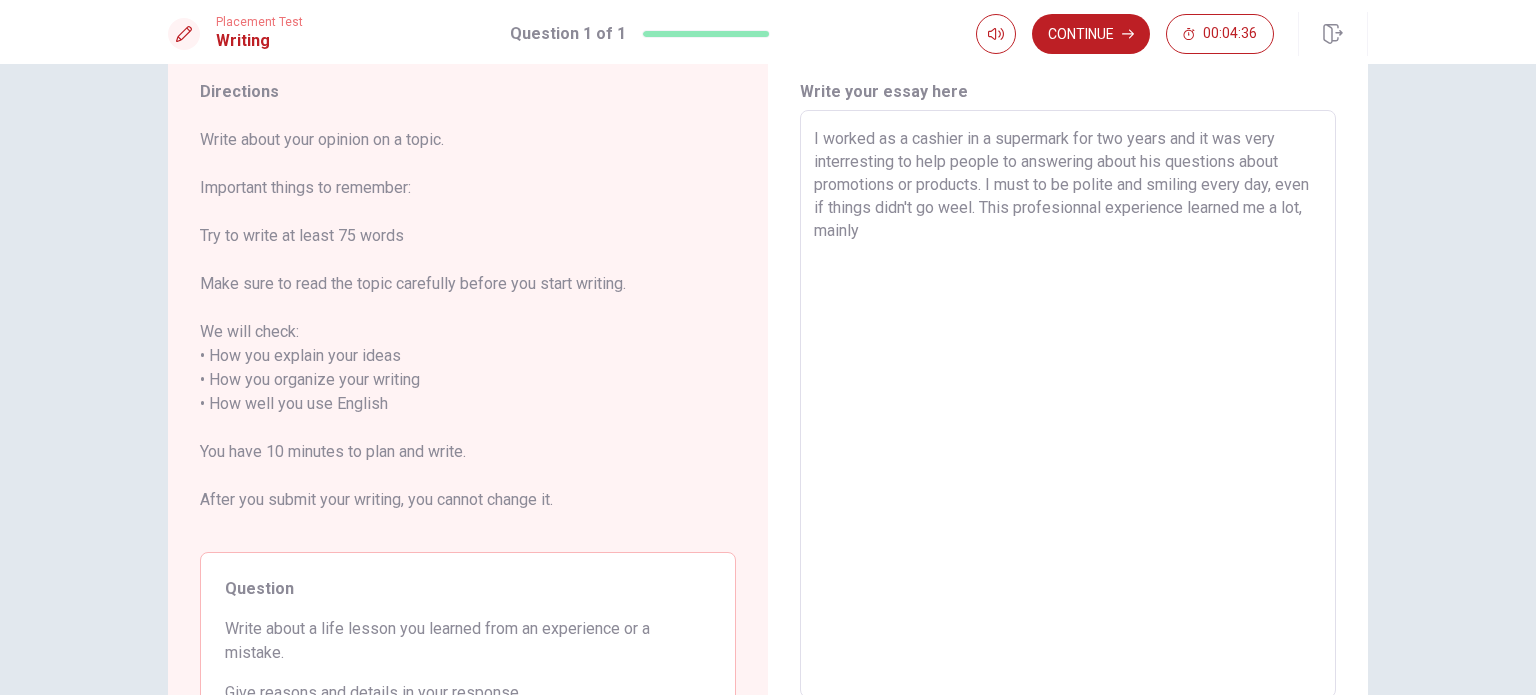 scroll, scrollTop: 0, scrollLeft: 0, axis: both 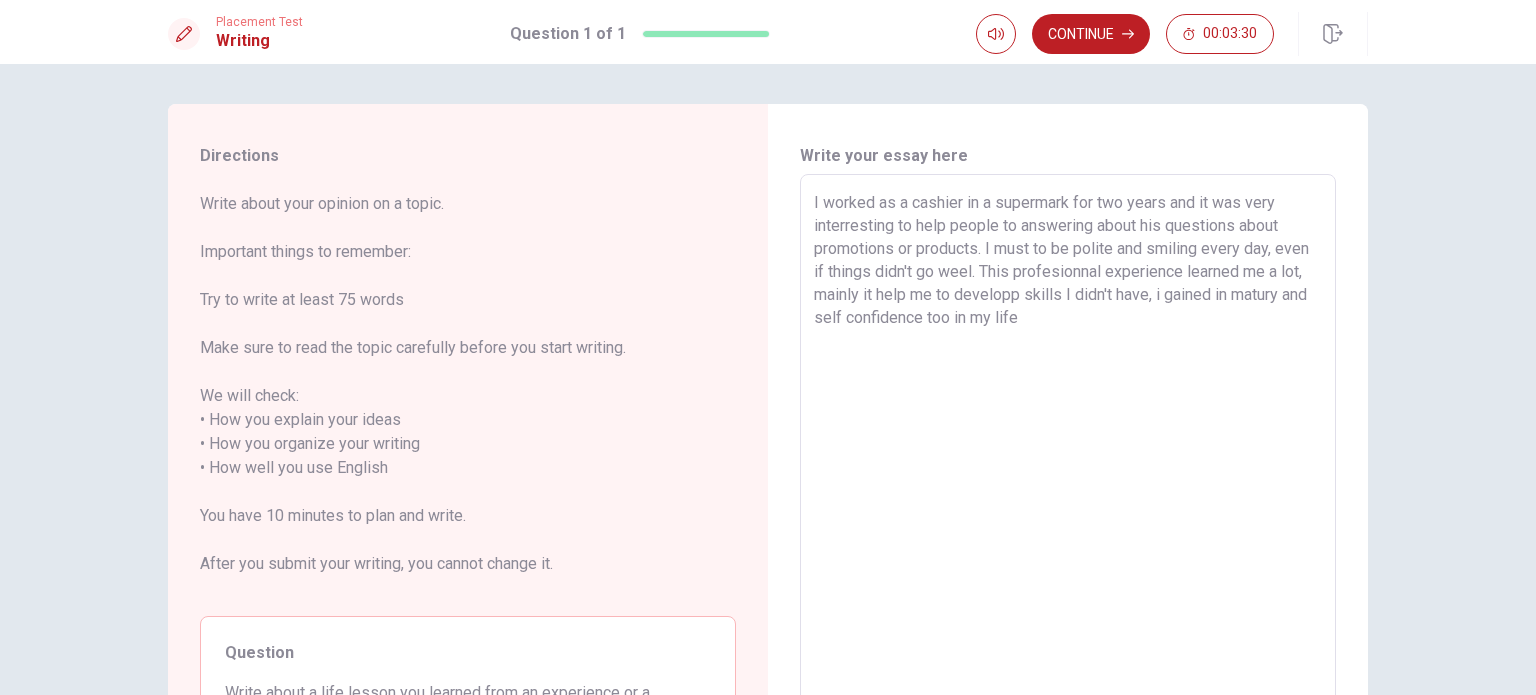 drag, startPoint x: 1032, startPoint y: 316, endPoint x: 1007, endPoint y: 316, distance: 25 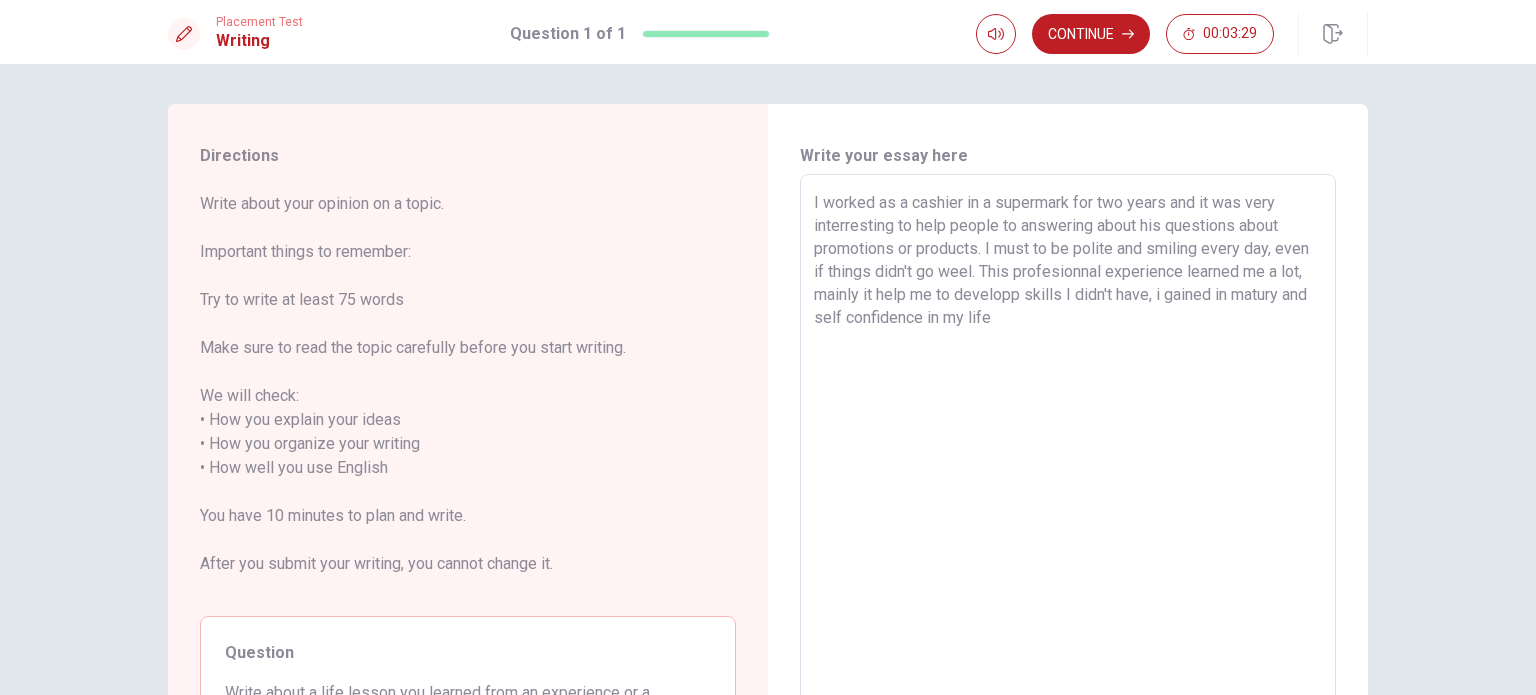 click on "I worked as a cashier in a supermark for two years and it was very interresting to help people to answering about his questions about promotions or products. I must to be polite and smiling every day, even if things didn't go weel. This profesionnal experience learned me a lot, mainly it help me to developp skills I didn't have, i gained in matury and self confidence in my life" at bounding box center [1068, 468] 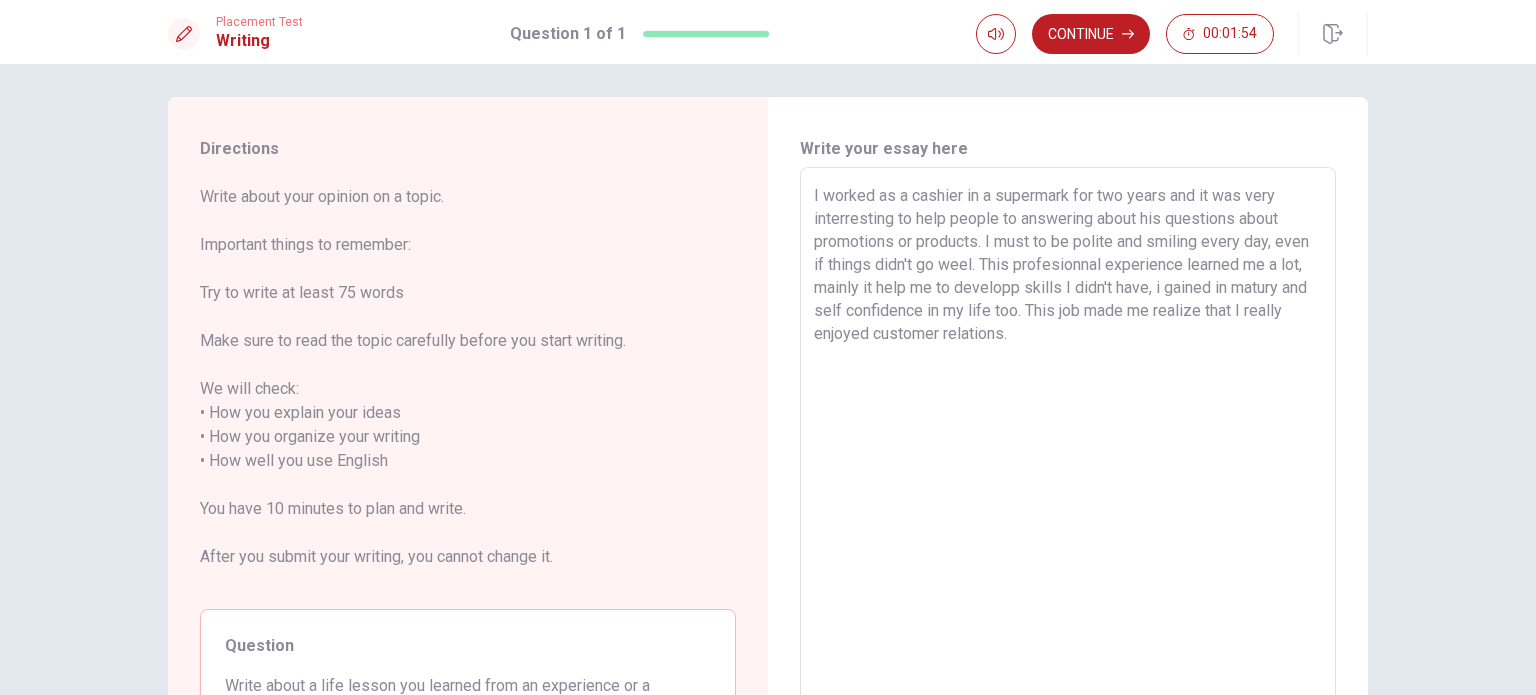 scroll, scrollTop: 0, scrollLeft: 0, axis: both 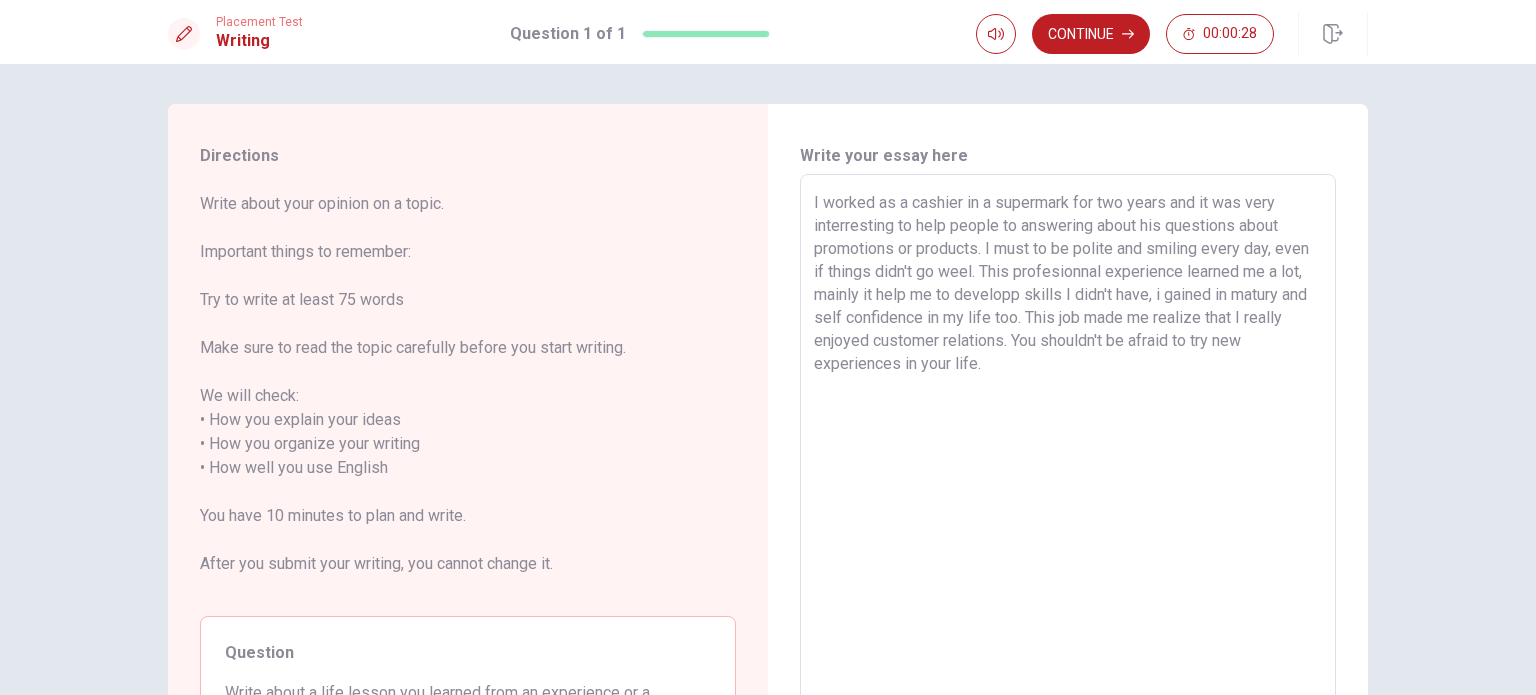 drag, startPoint x: 1188, startPoint y: 347, endPoint x: 1125, endPoint y: 336, distance: 63.953106 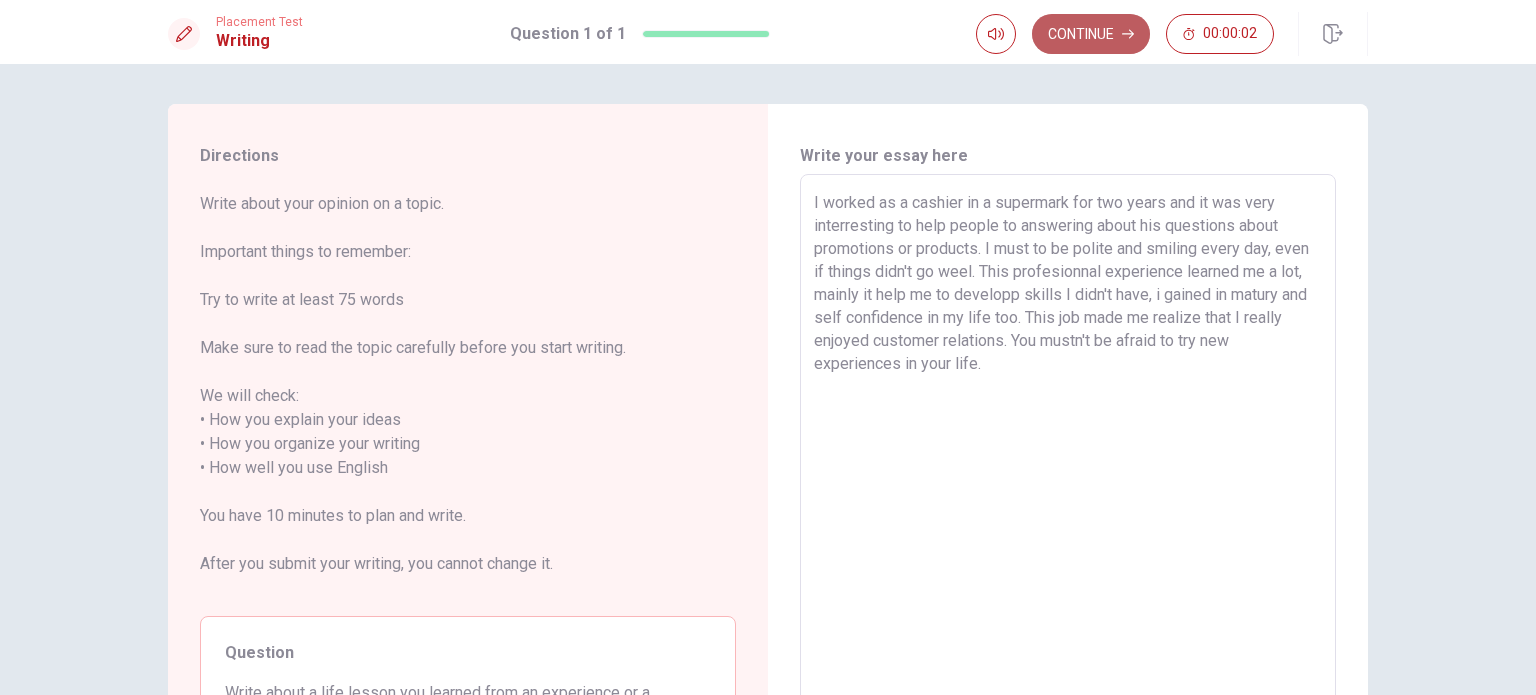click on "Continue" at bounding box center (1091, 34) 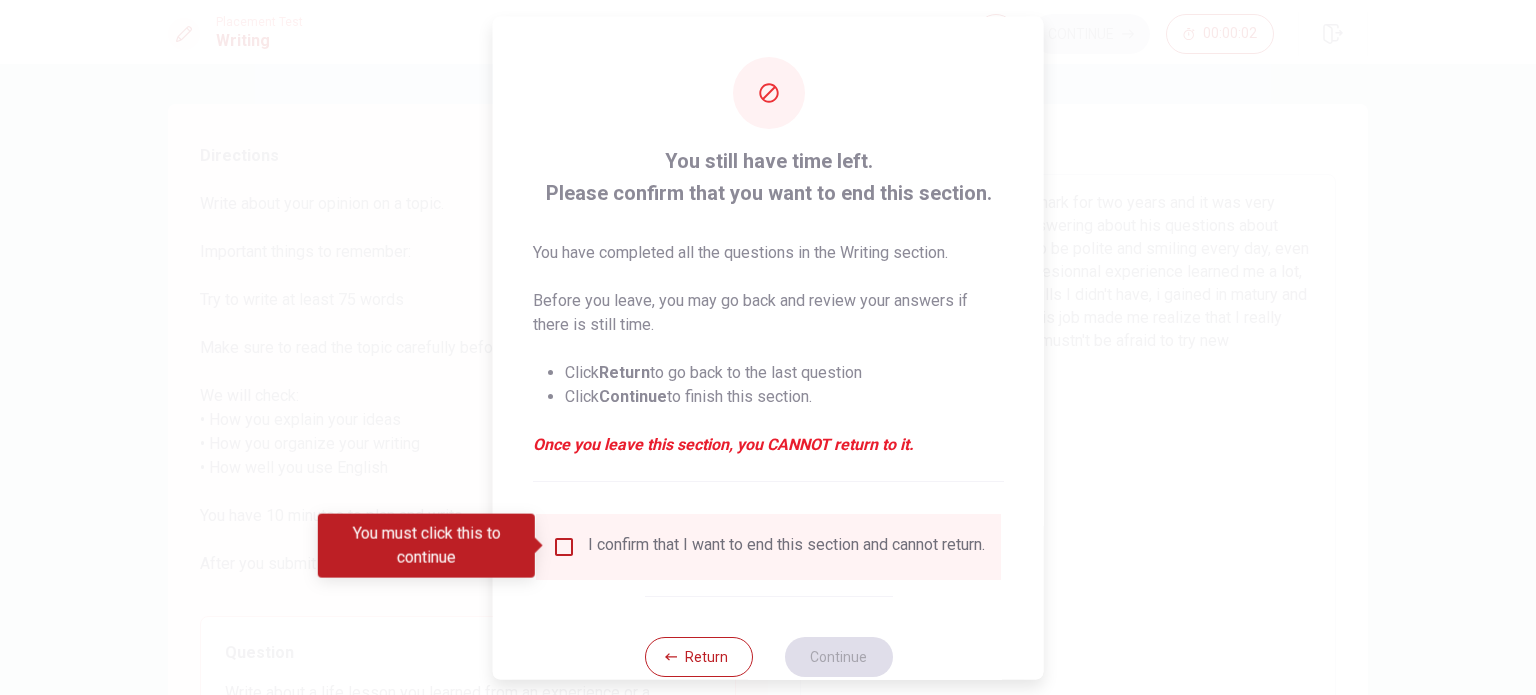 click at bounding box center (564, 546) 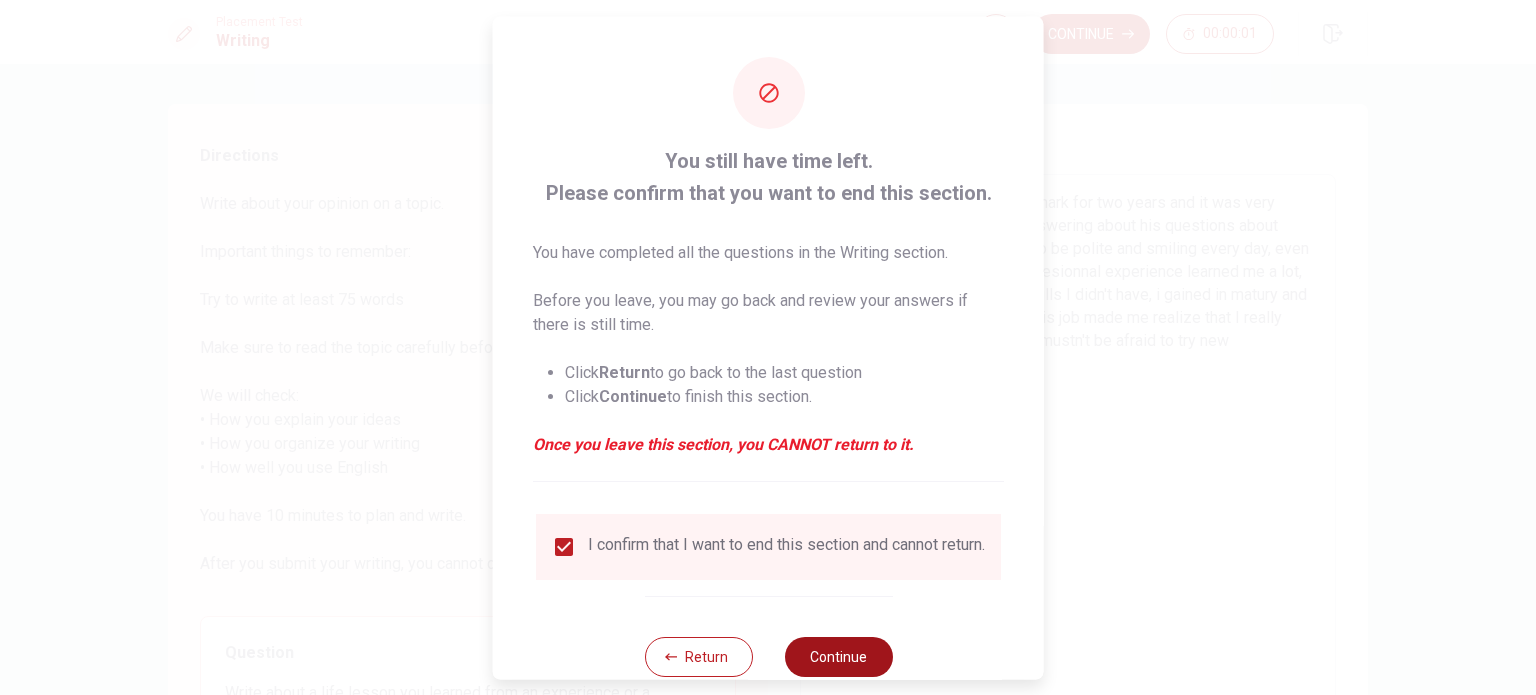 click on "Continue" at bounding box center [838, 656] 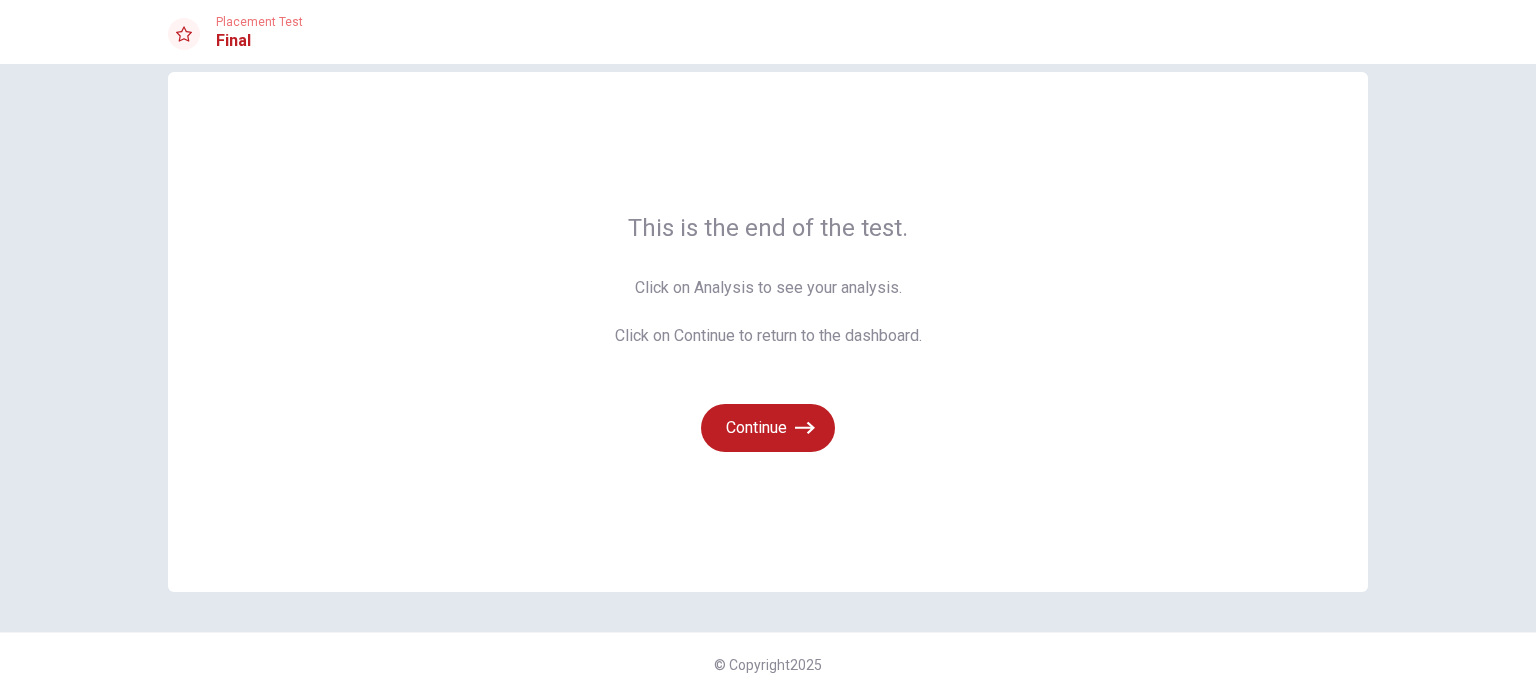 scroll, scrollTop: 0, scrollLeft: 0, axis: both 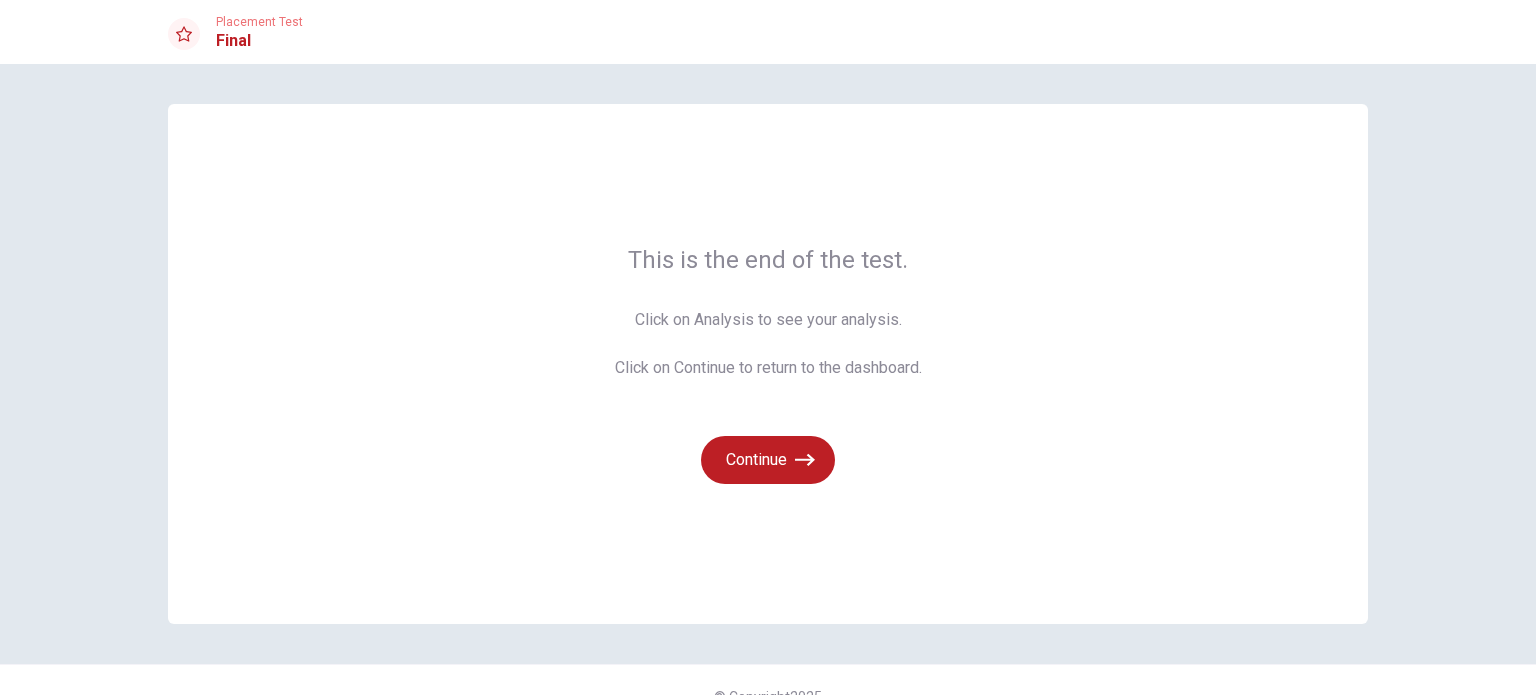 click on "Continue" at bounding box center (768, 448) 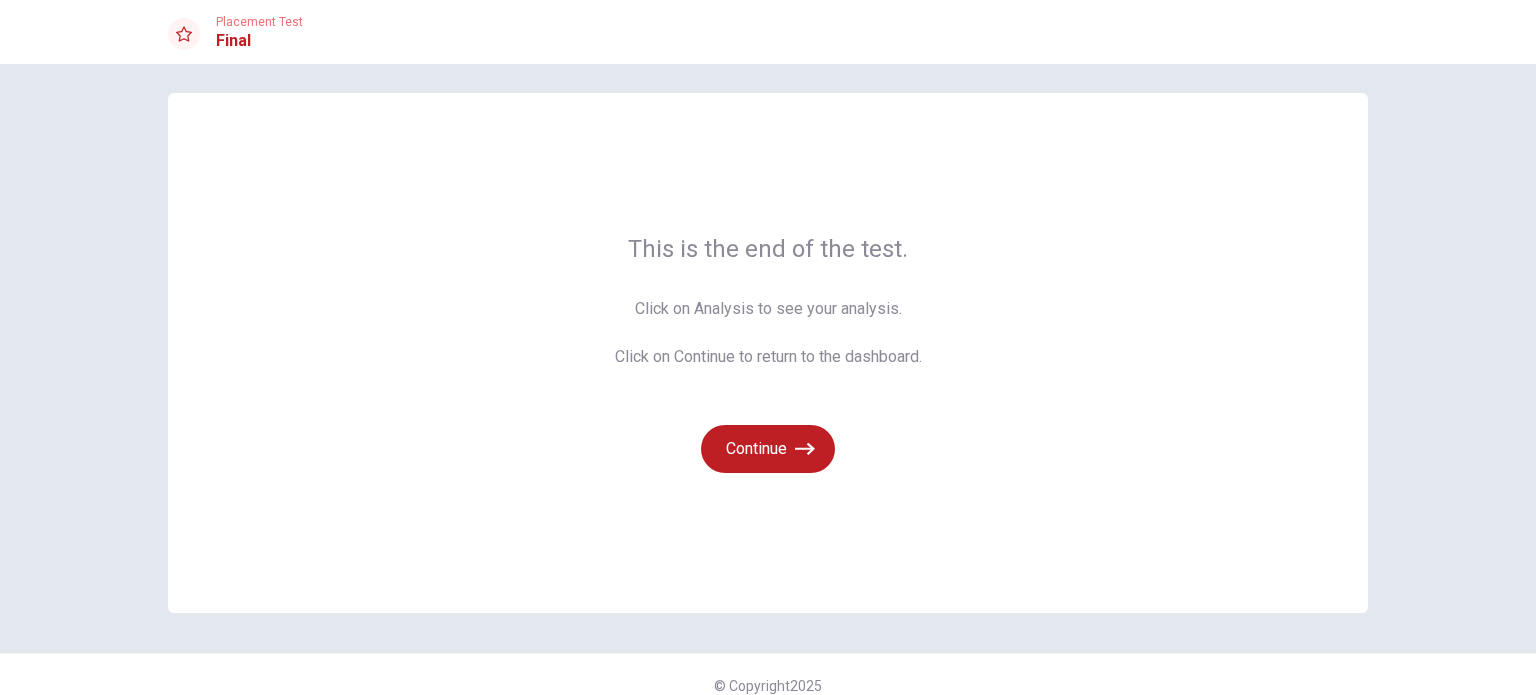 scroll, scrollTop: 0, scrollLeft: 0, axis: both 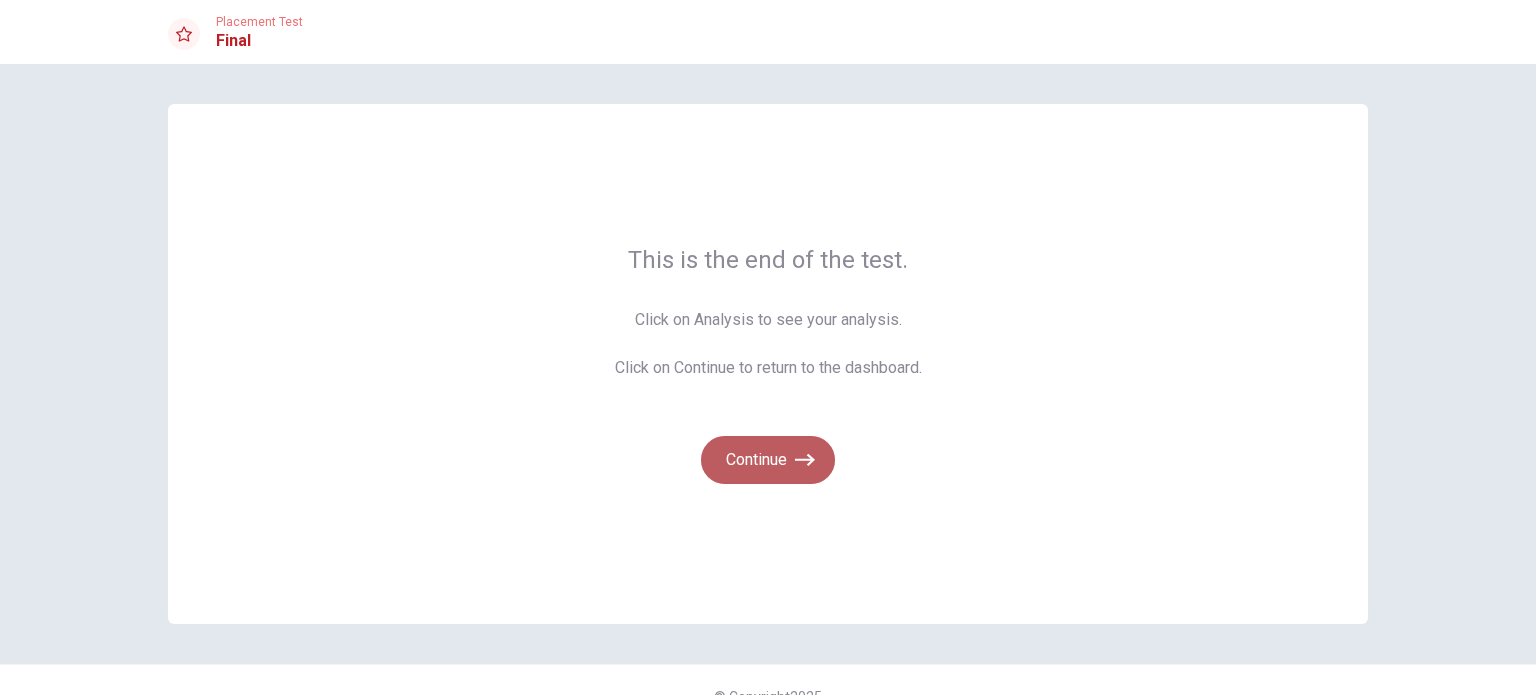 click on "Continue" at bounding box center [768, 460] 